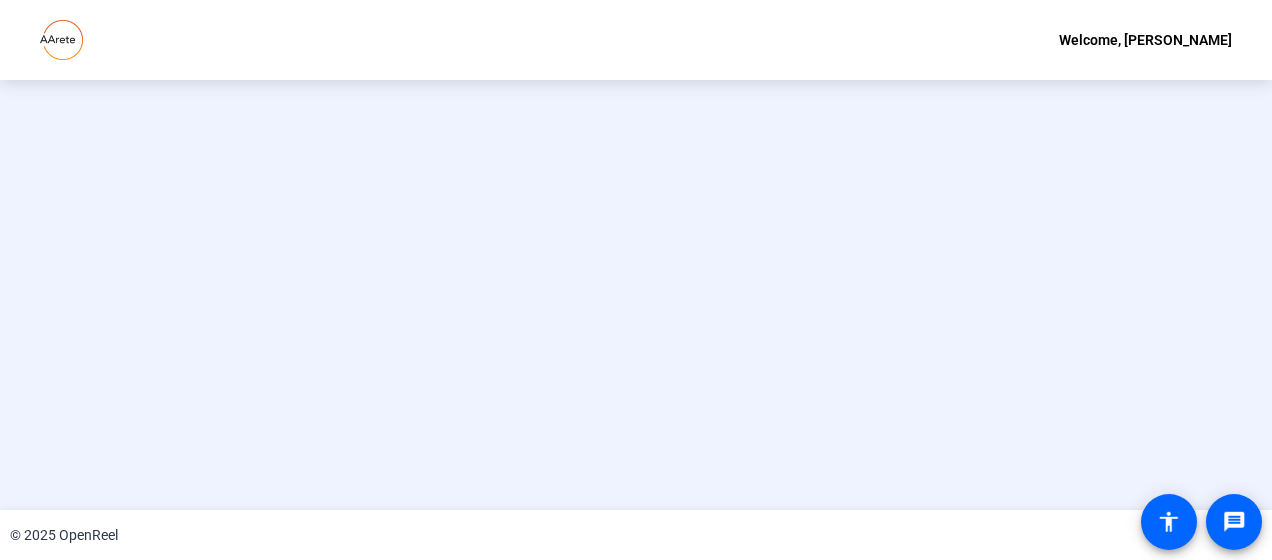 scroll, scrollTop: 0, scrollLeft: 0, axis: both 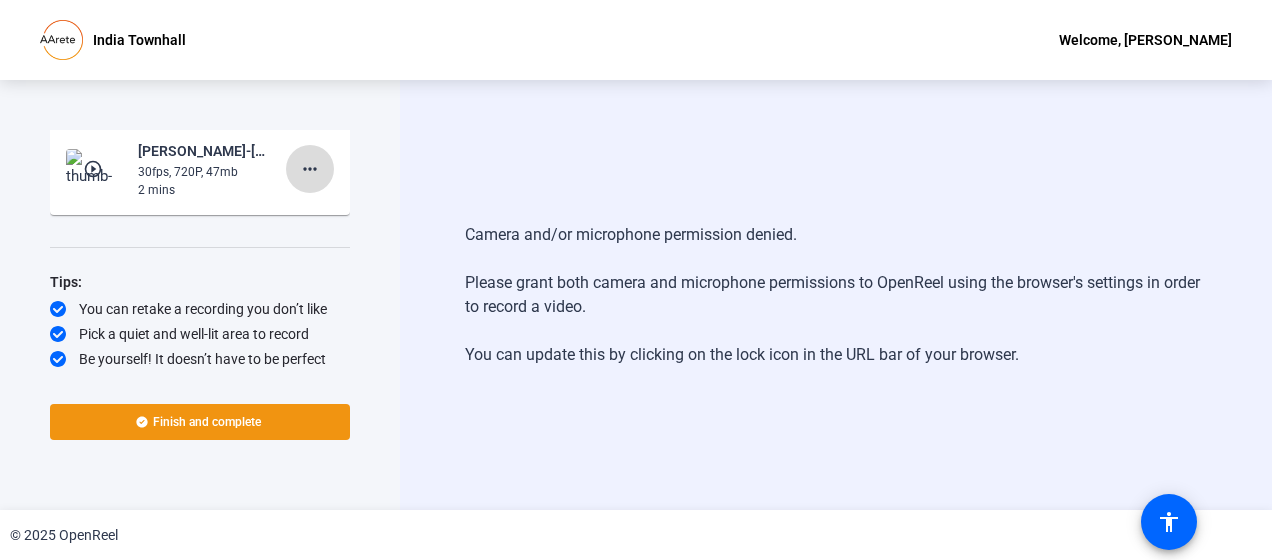 click 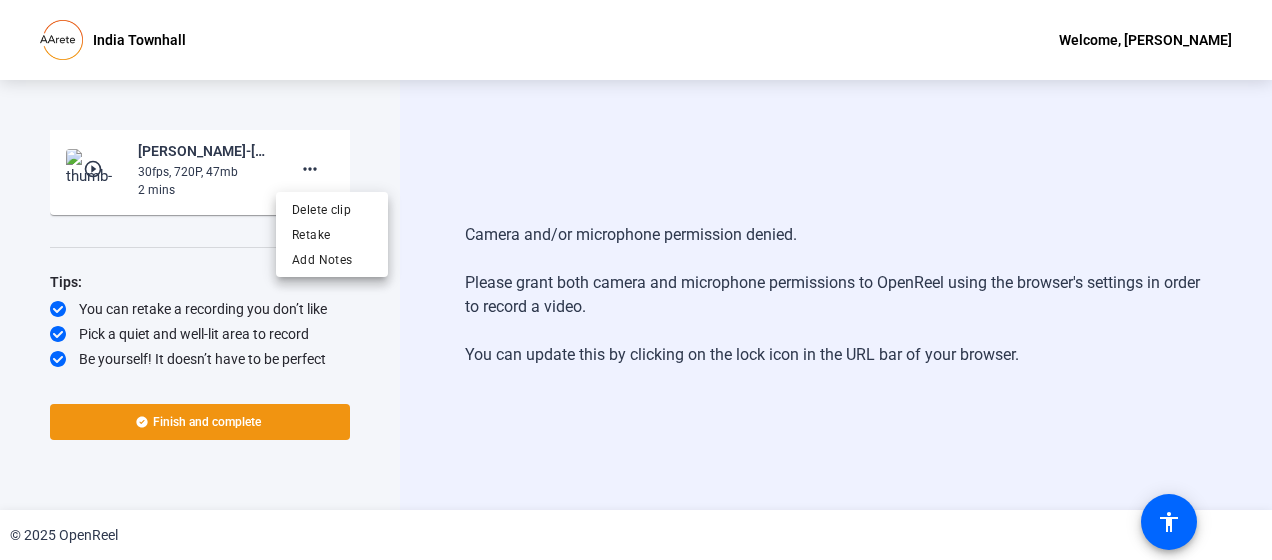 click at bounding box center [636, 280] 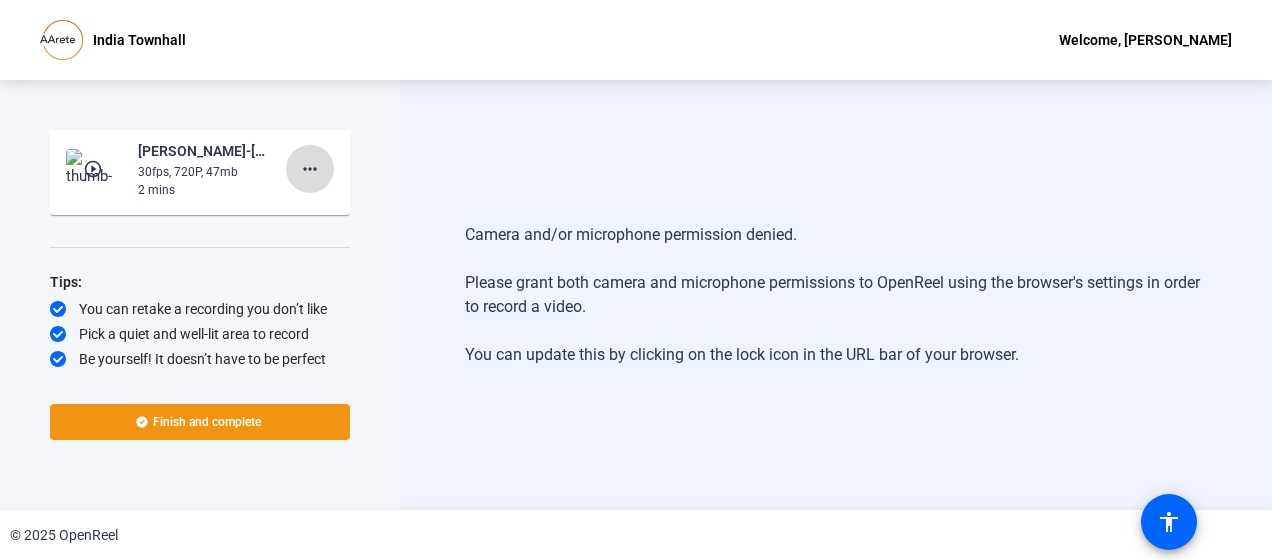 click on "more_horiz" 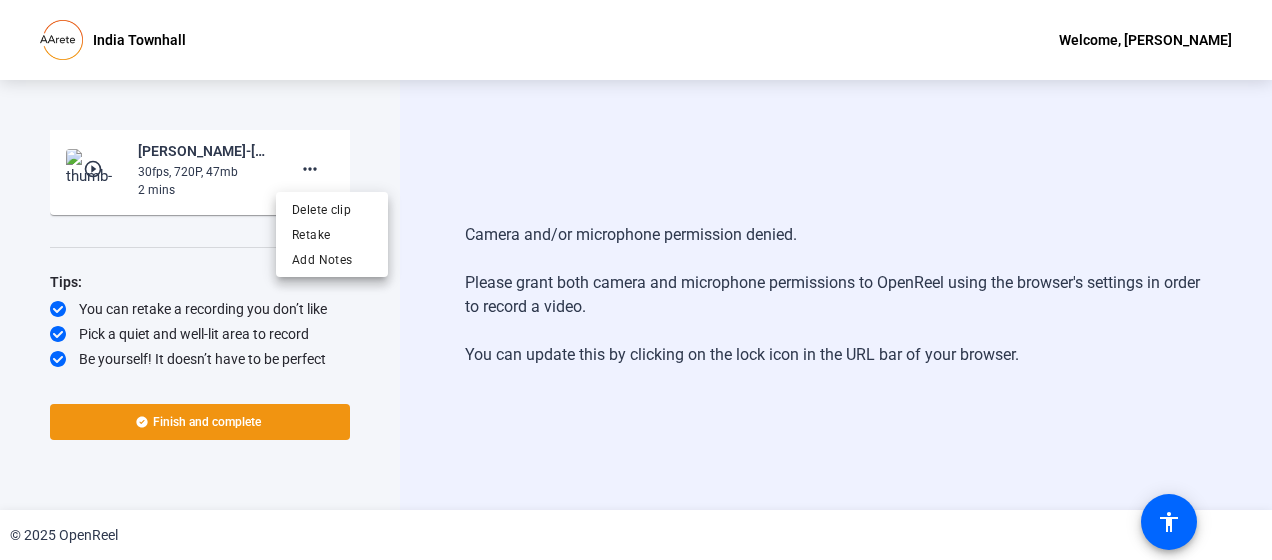 click at bounding box center [636, 280] 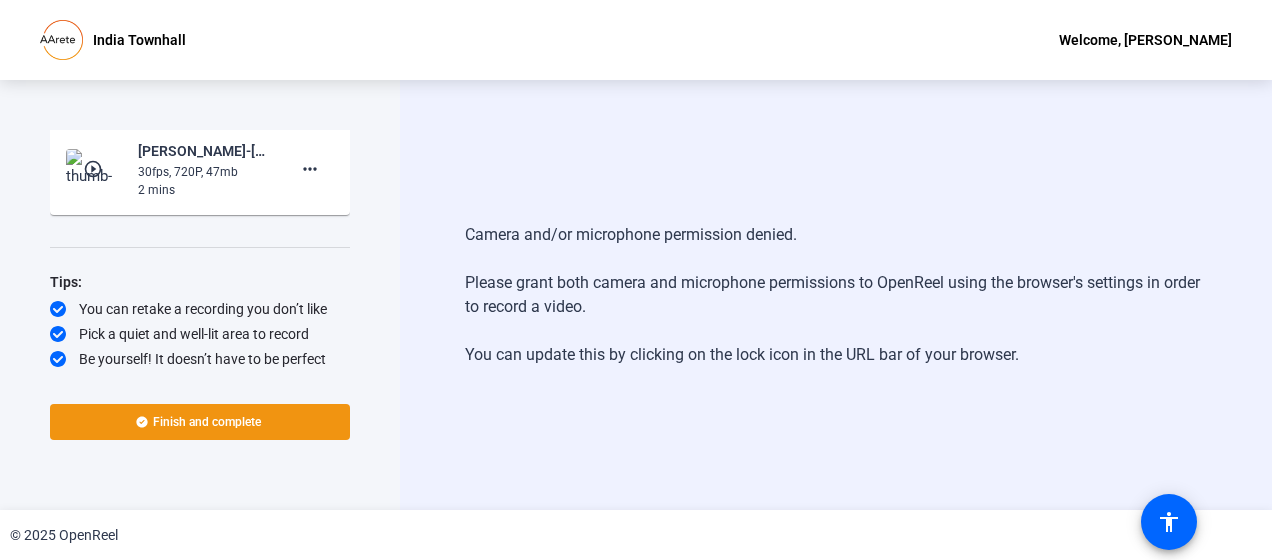 type 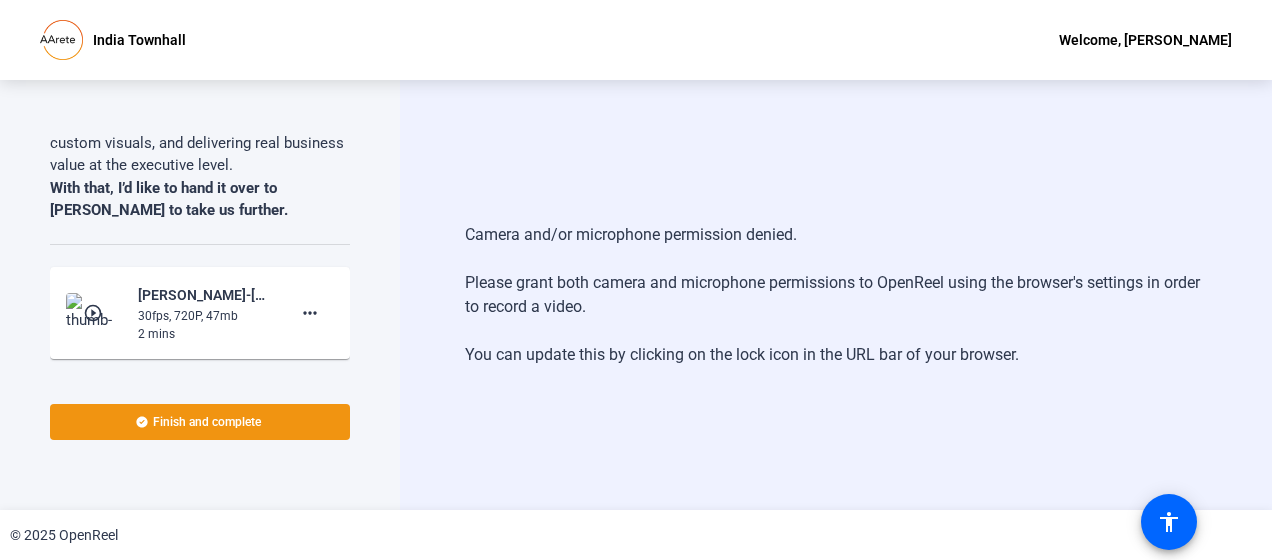scroll, scrollTop: 1202, scrollLeft: 0, axis: vertical 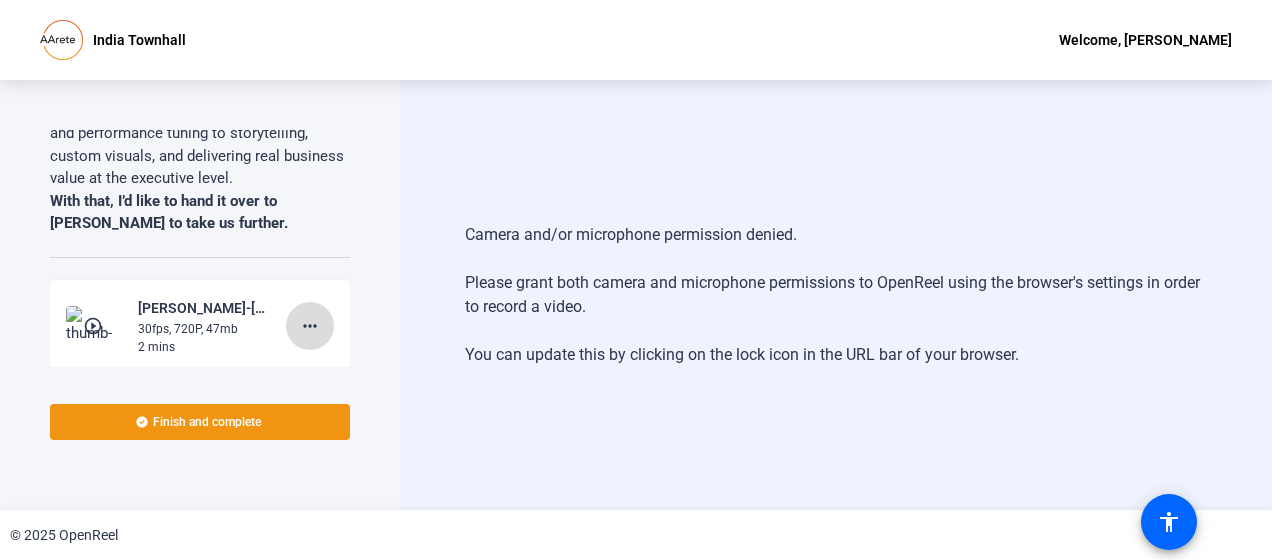 click on "more_horiz" 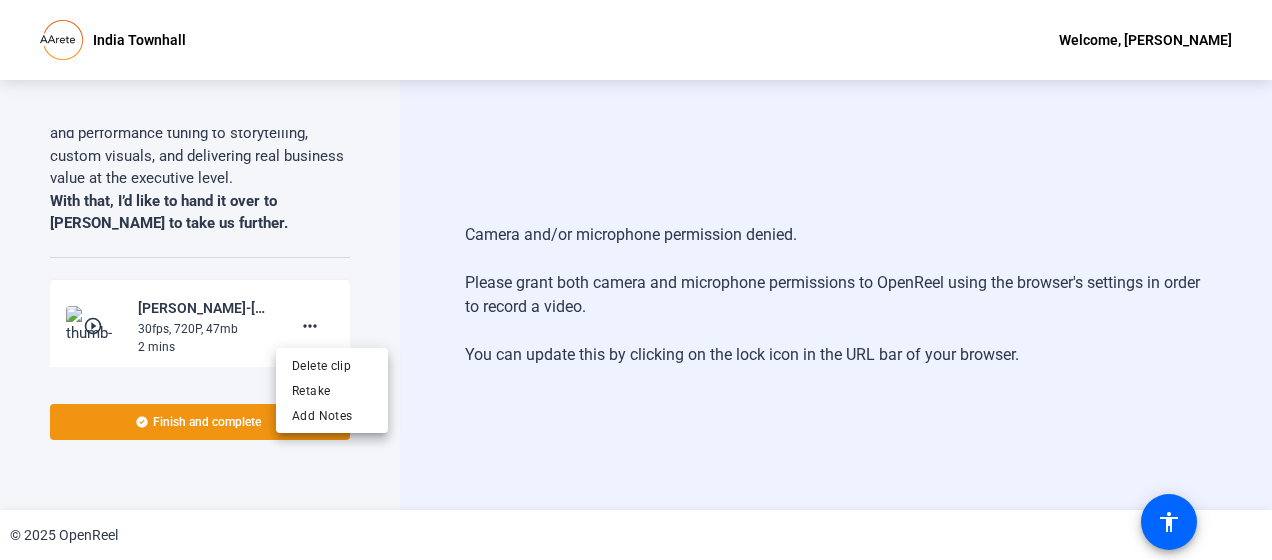 click at bounding box center [636, 280] 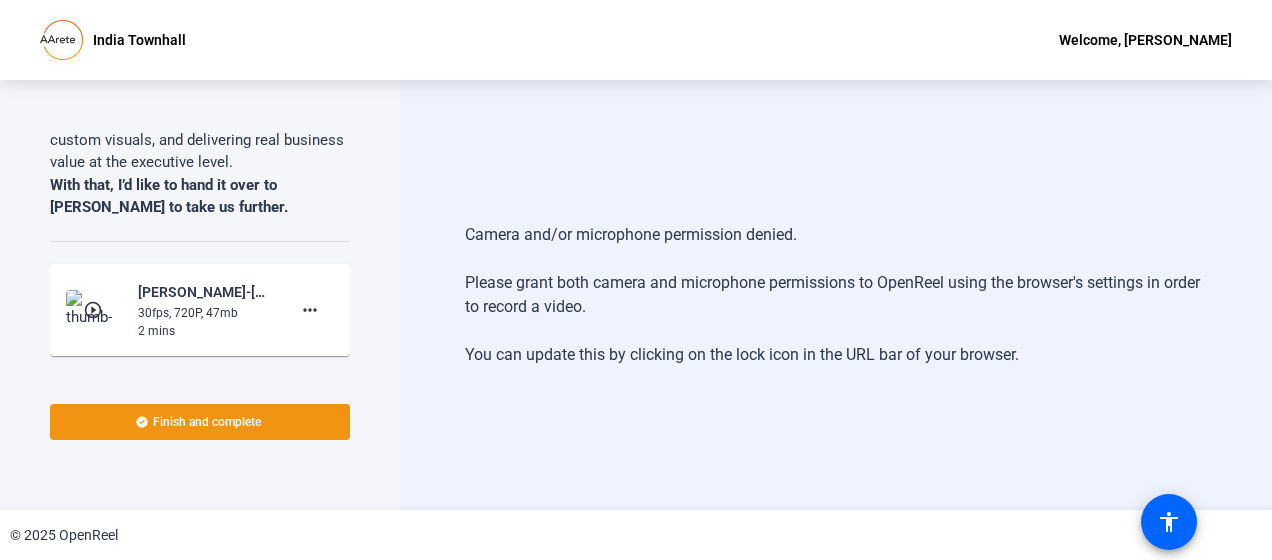 scroll, scrollTop: 1219, scrollLeft: 0, axis: vertical 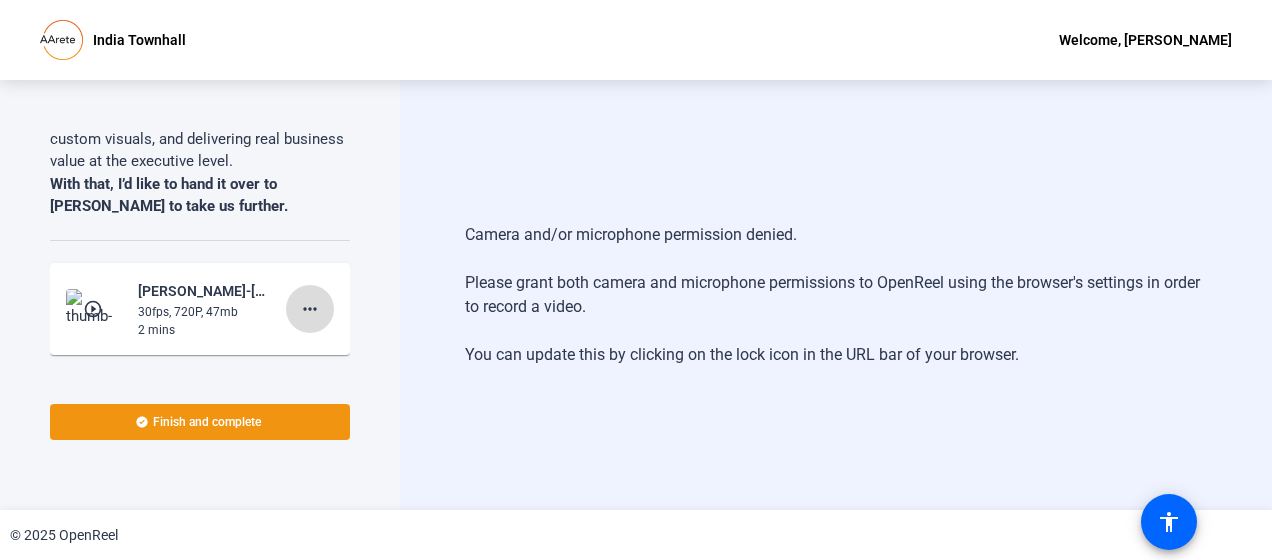 click on "more_horiz" 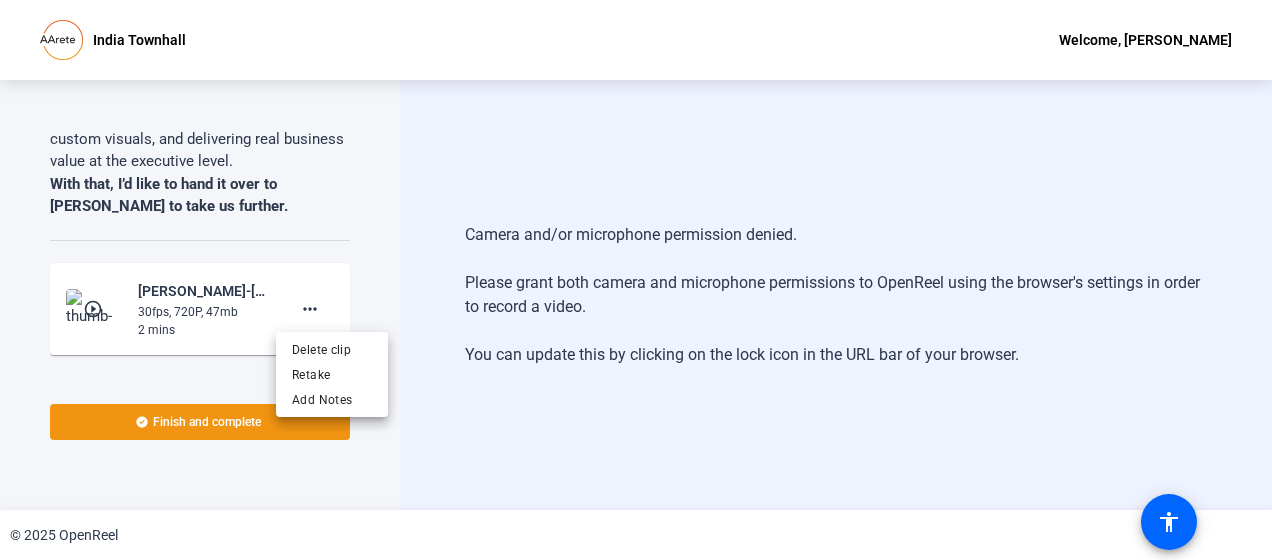 type 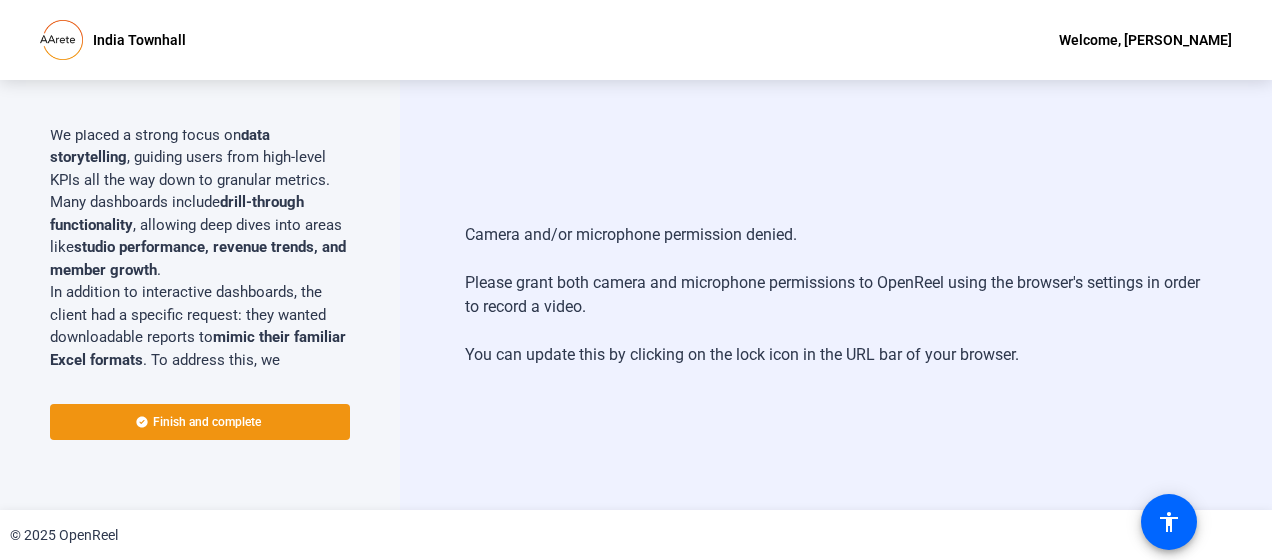 scroll, scrollTop: 695, scrollLeft: 0, axis: vertical 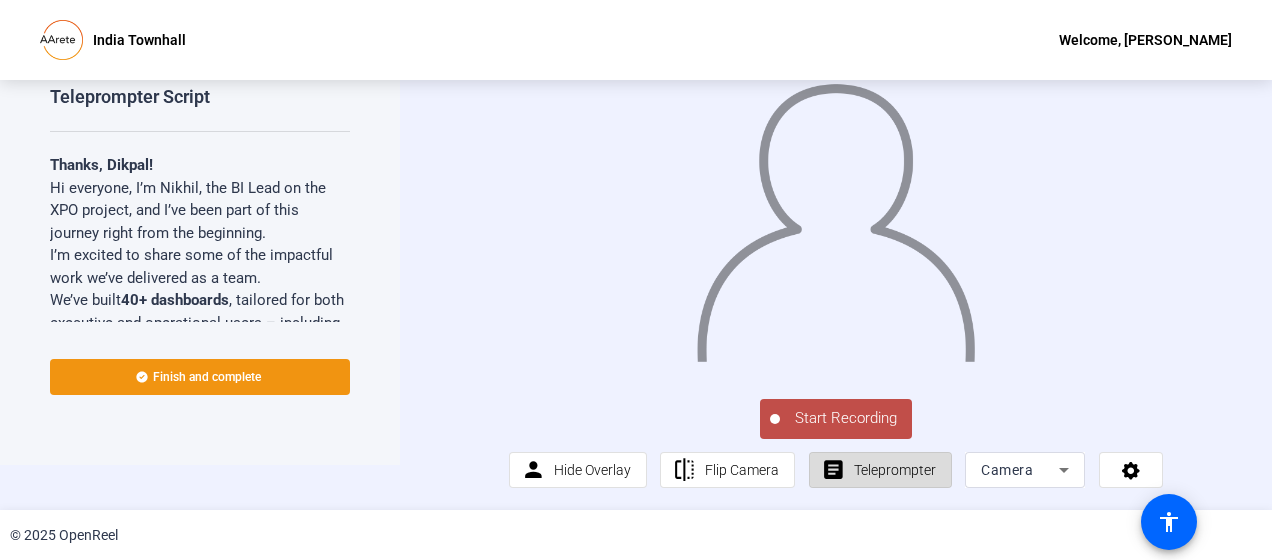 click on "Teleprompter" 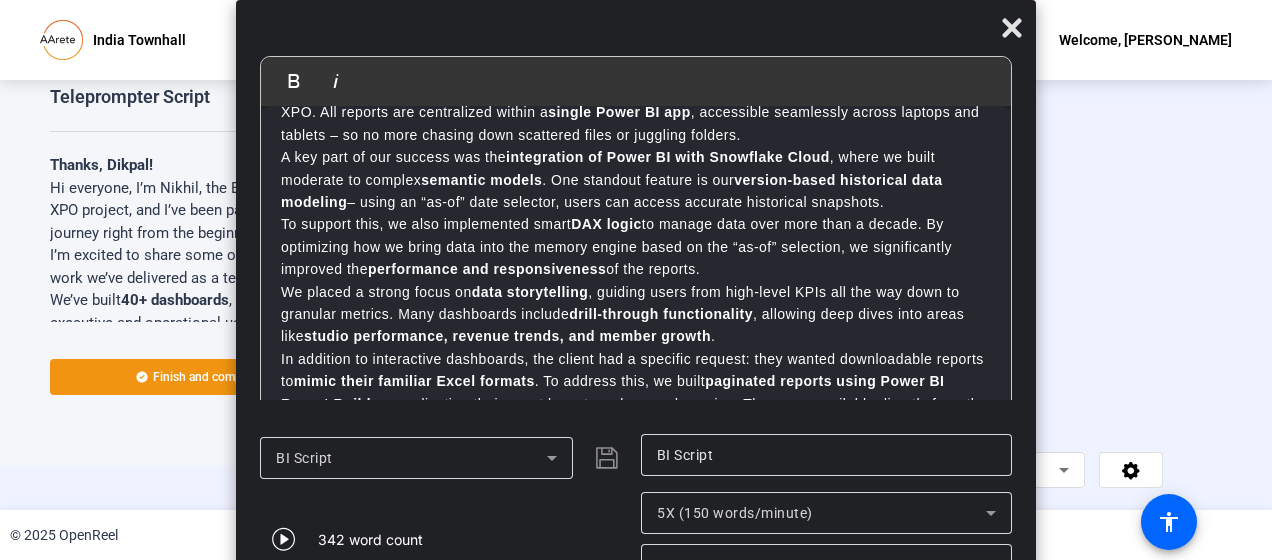 scroll, scrollTop: 147, scrollLeft: 0, axis: vertical 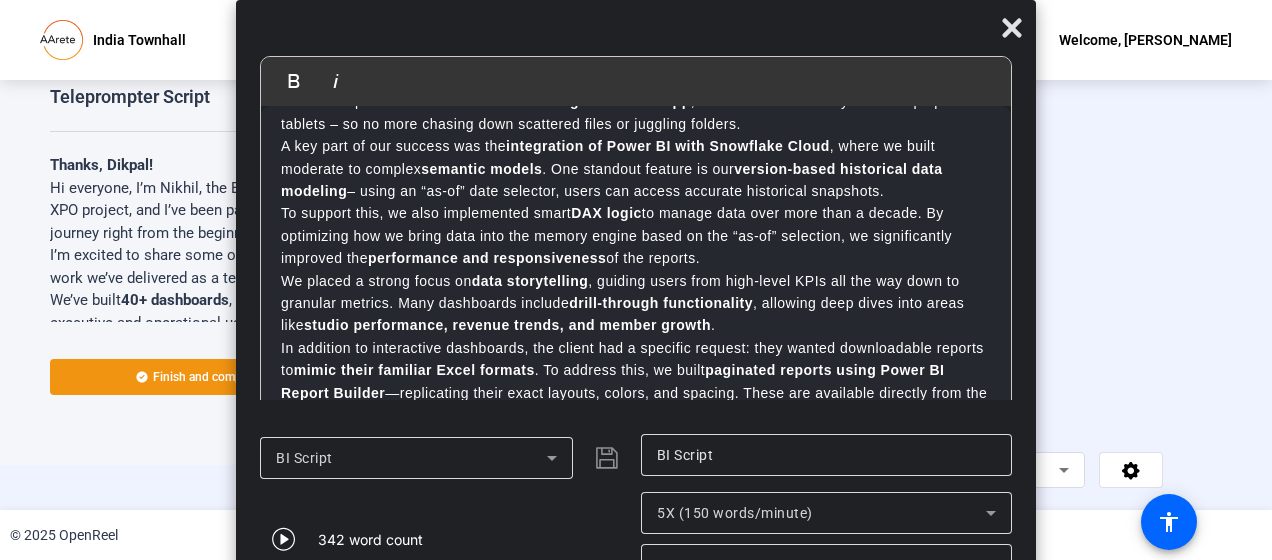 click on "A key part of our success was the  integration of Power BI with Snowflake Cloud , where we built moderate to complex  semantic models . One standout feature is our  version-based historical data modeling  – using an “as-of” date selector, users can access accurate historical snapshots." at bounding box center (636, 168) 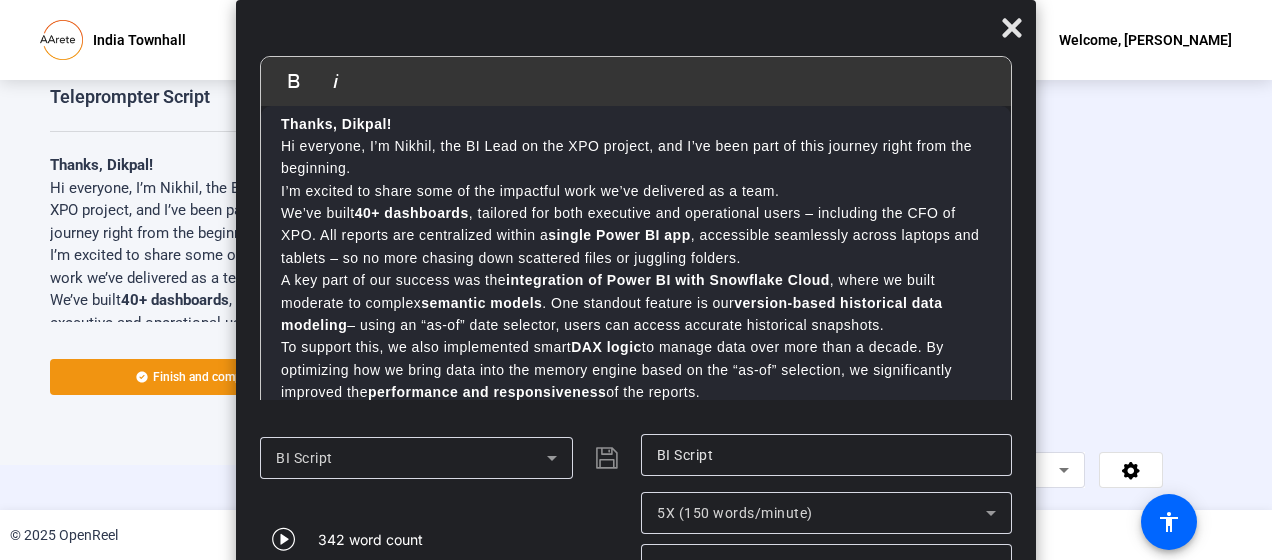 scroll, scrollTop: 14, scrollLeft: 0, axis: vertical 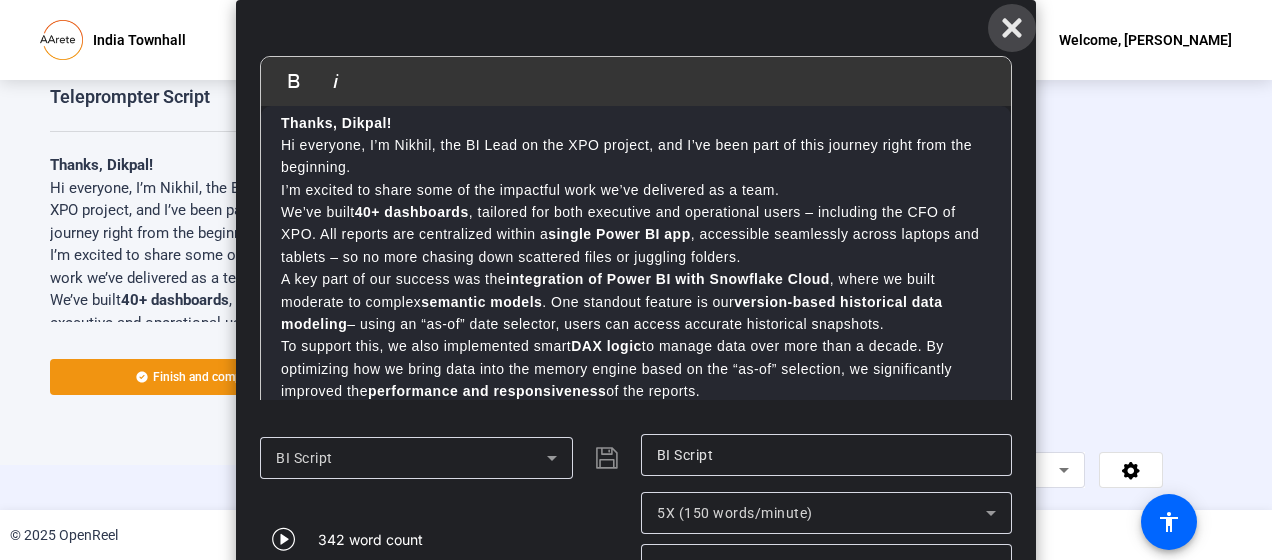 click 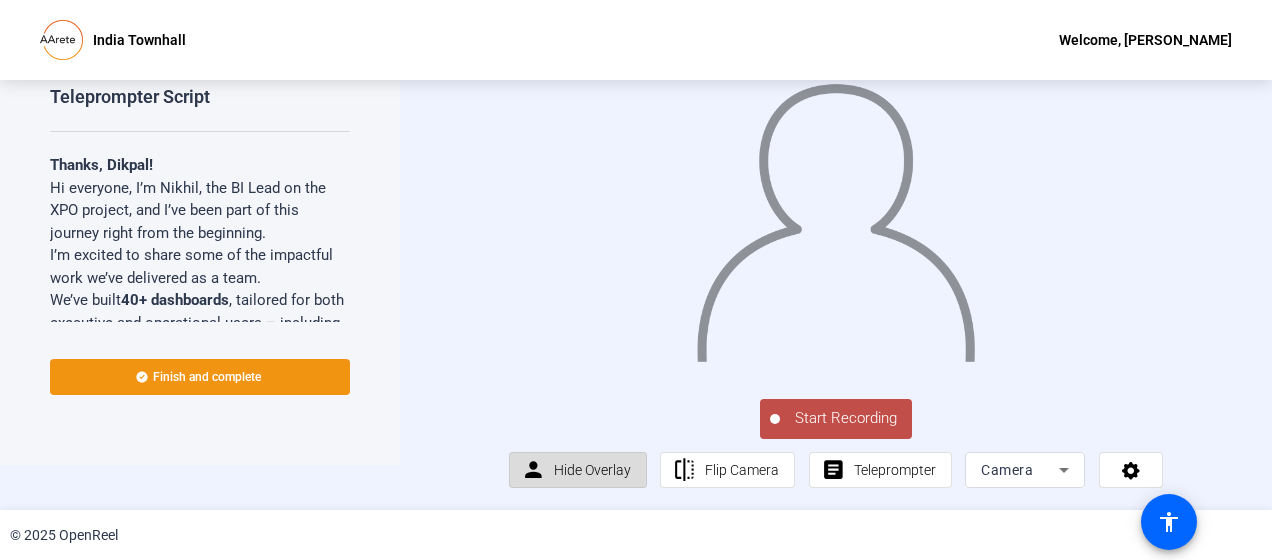 click on "Hide Overlay" 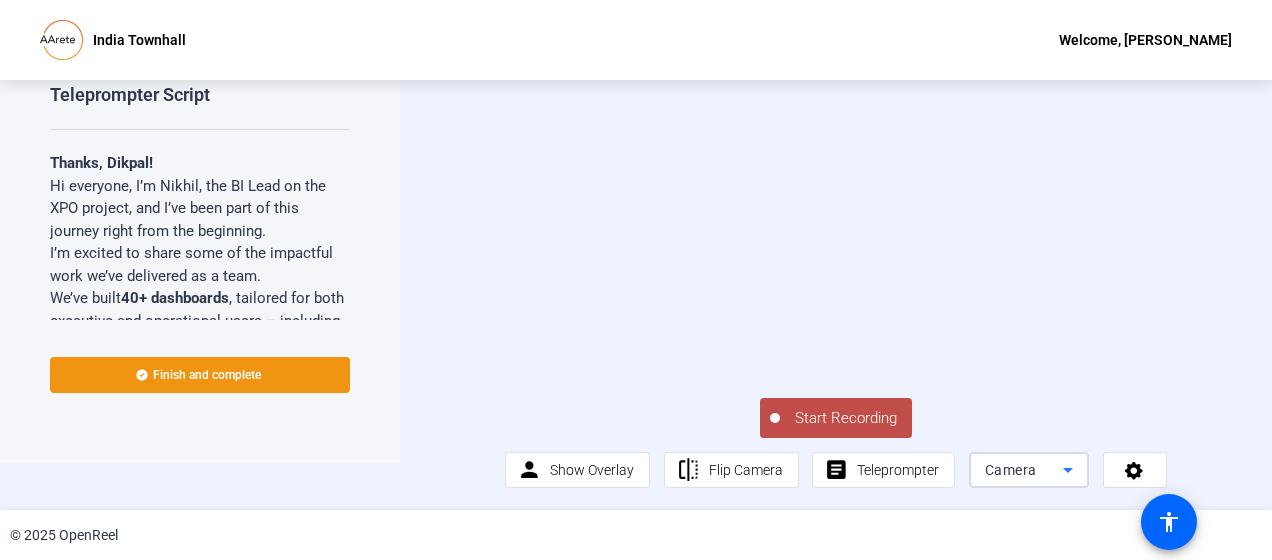 click on "Camera" at bounding box center [1024, 470] 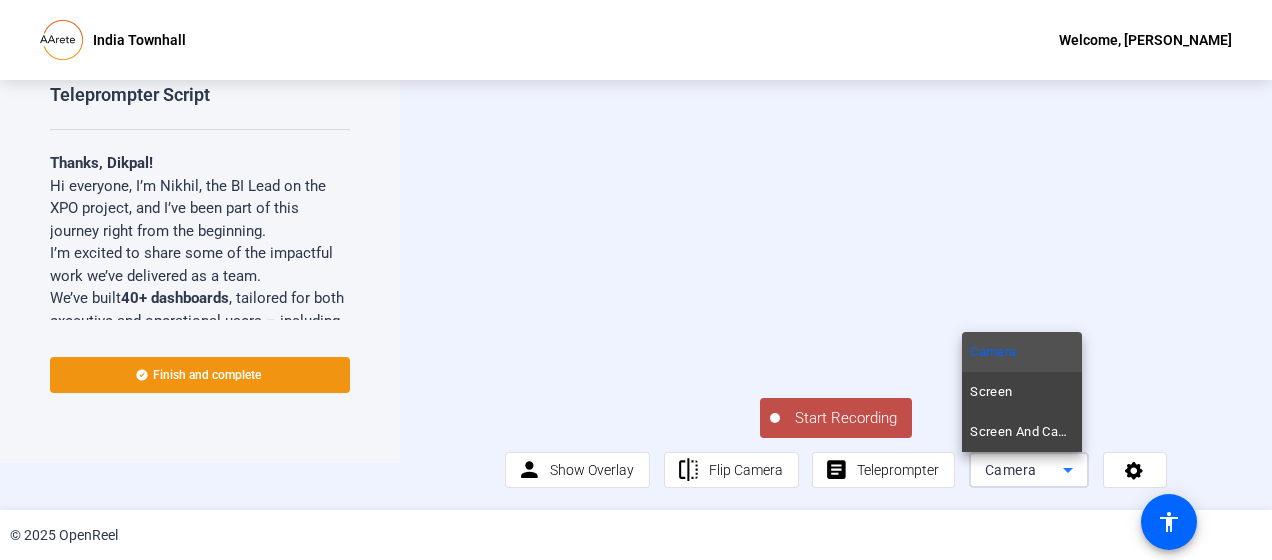 click at bounding box center (636, 280) 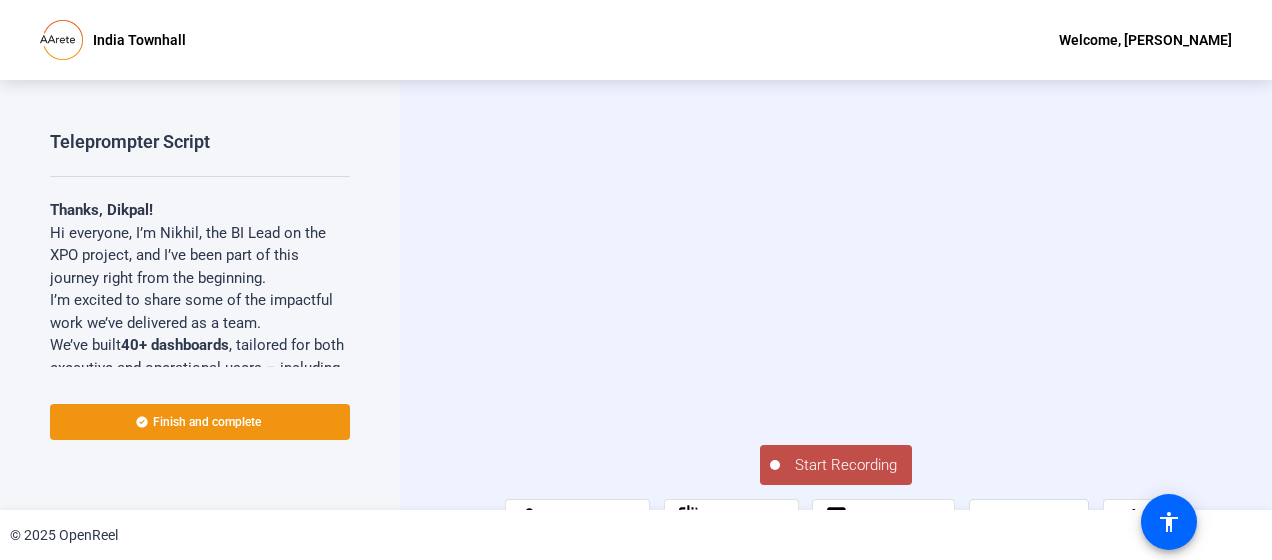 scroll, scrollTop: 21, scrollLeft: 0, axis: vertical 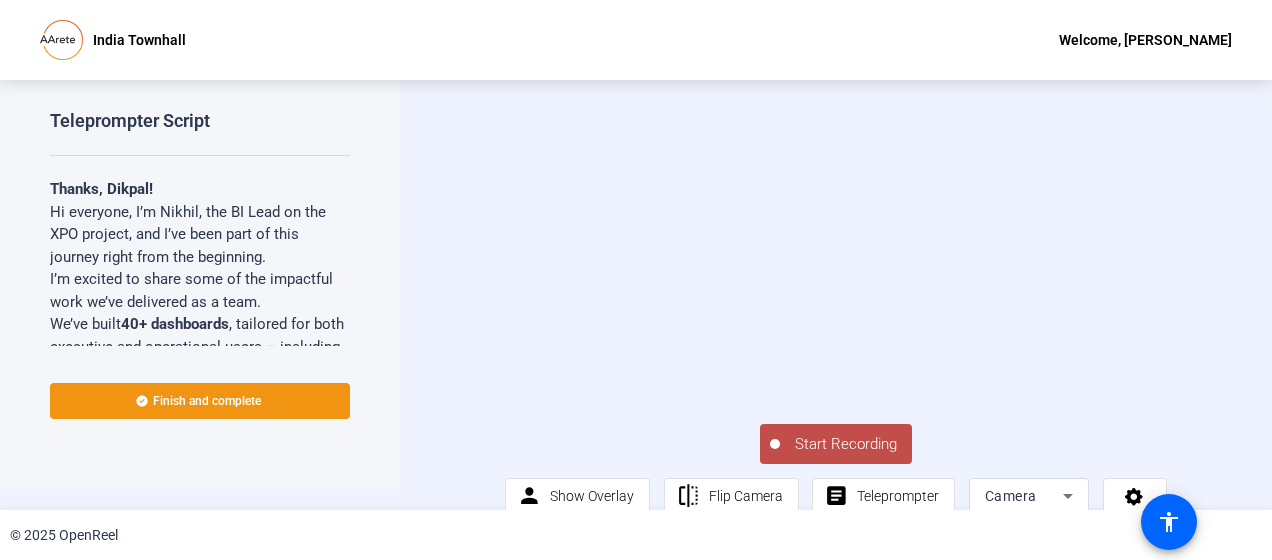 click on "Start Recording" 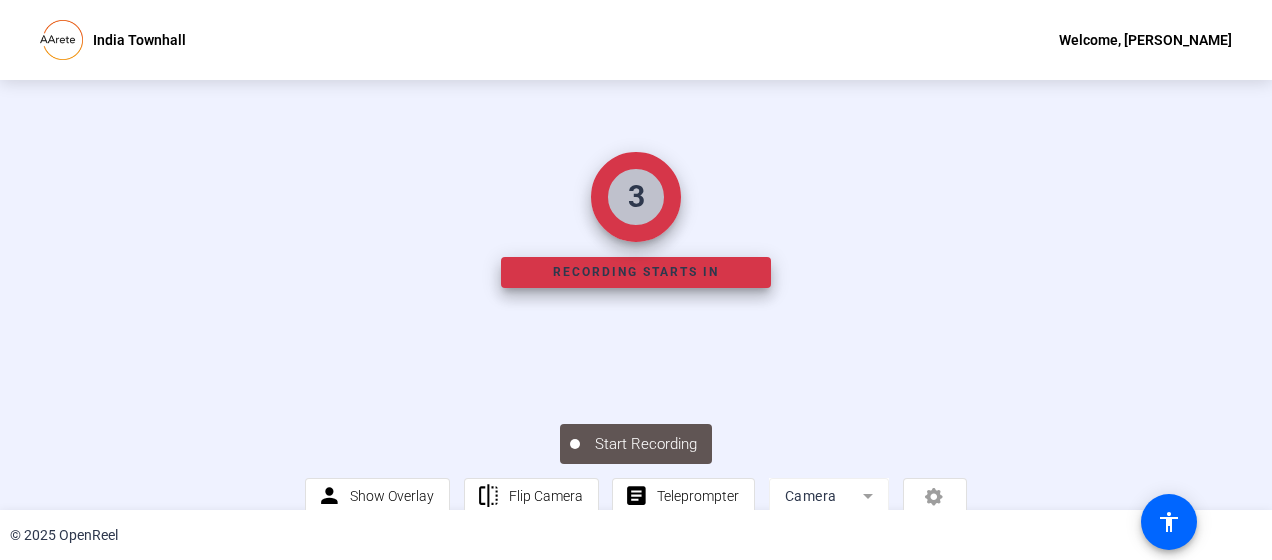 scroll, scrollTop: 0, scrollLeft: 0, axis: both 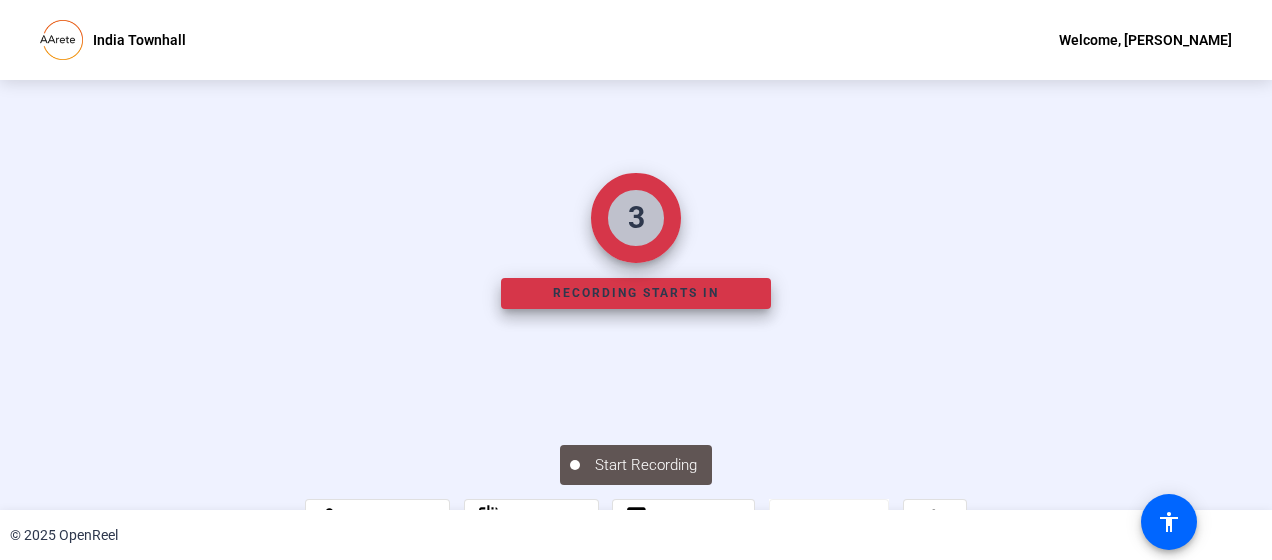 click on "3   Recording starts in" 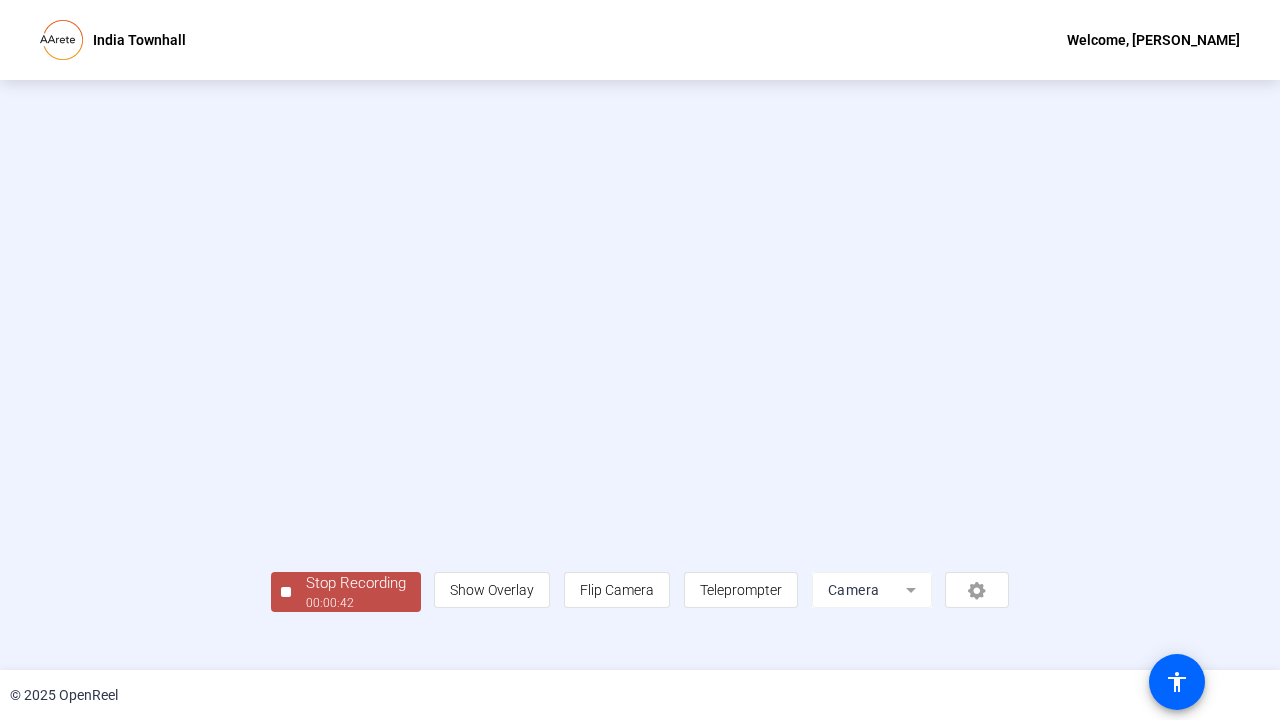 scroll, scrollTop: 56, scrollLeft: 0, axis: vertical 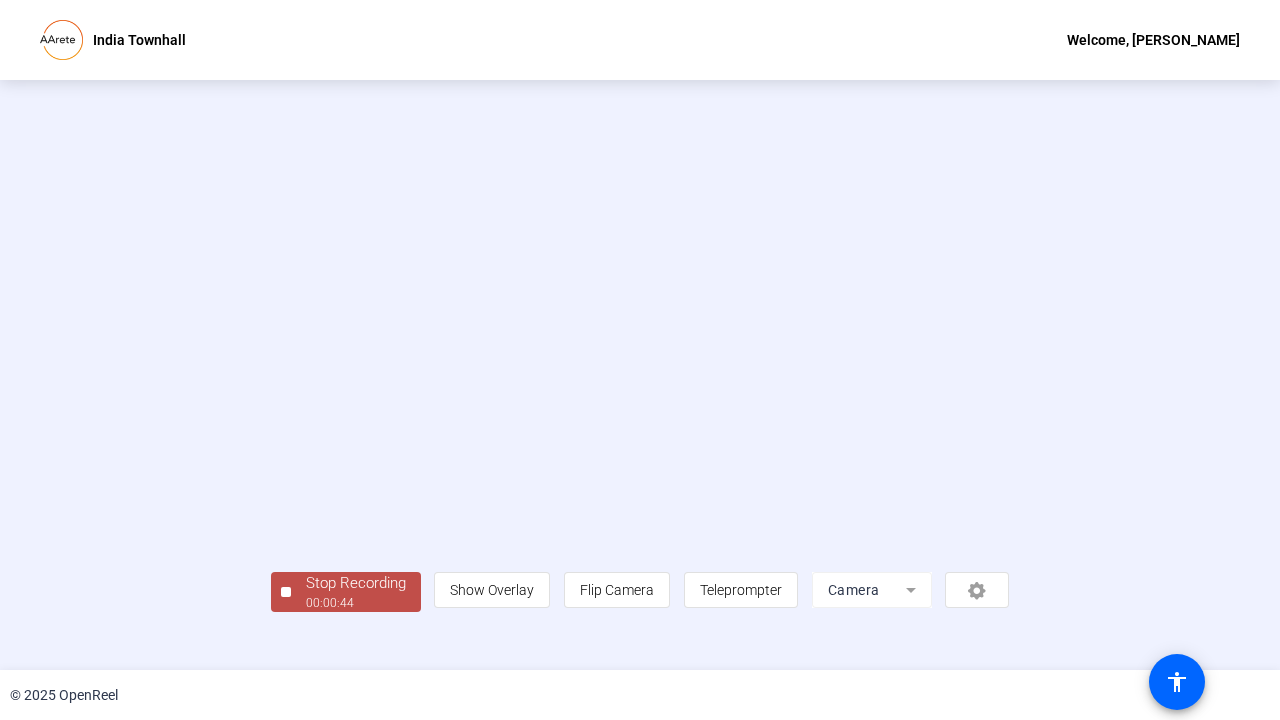 click on "00:00:44" 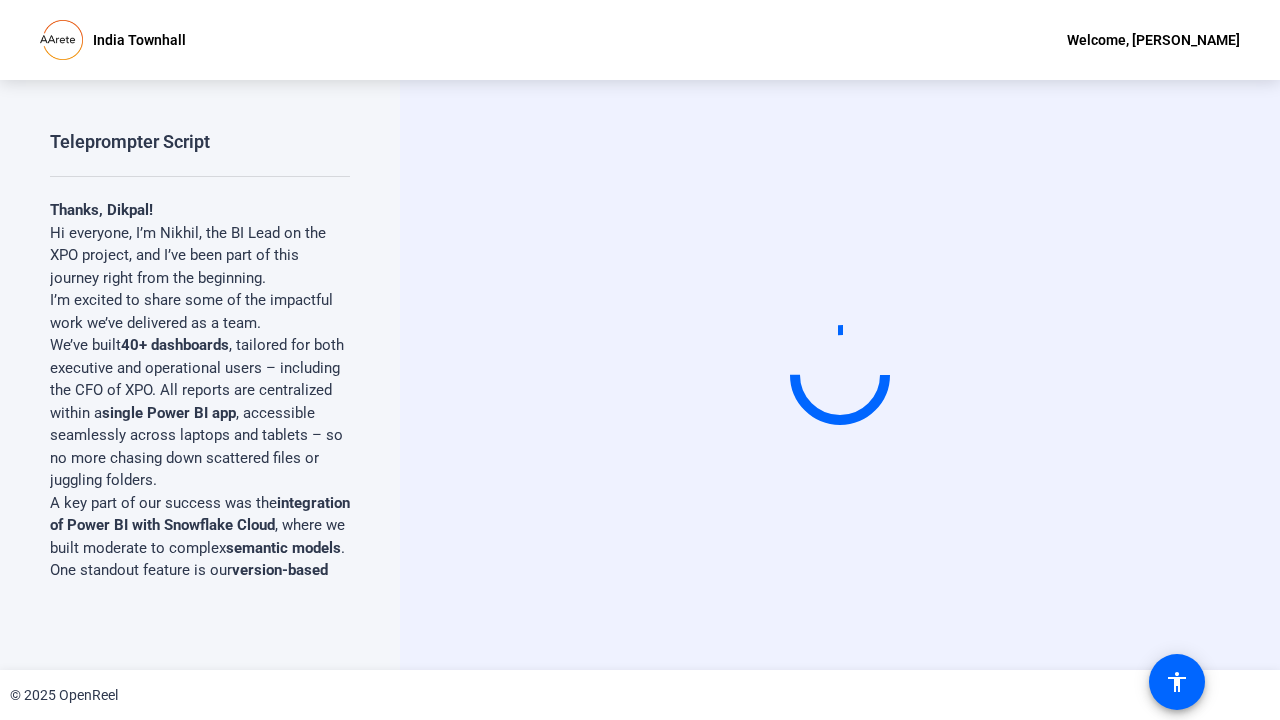 scroll, scrollTop: 0, scrollLeft: 0, axis: both 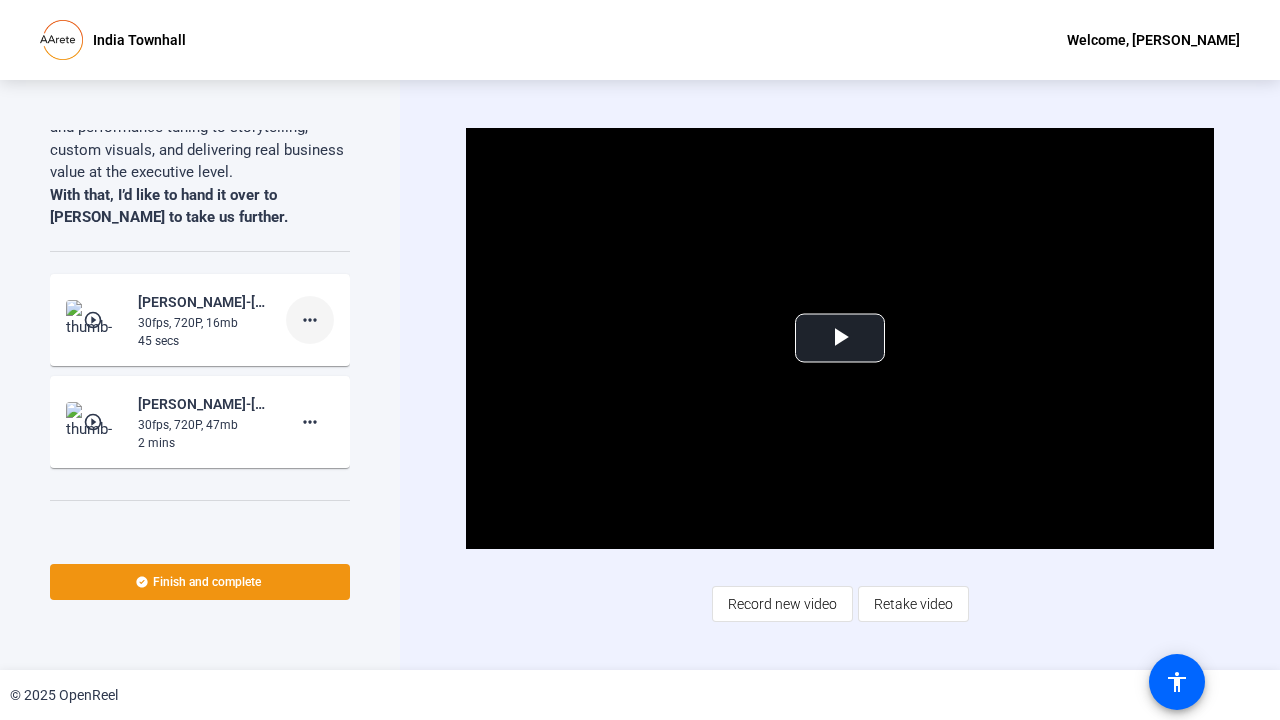 click 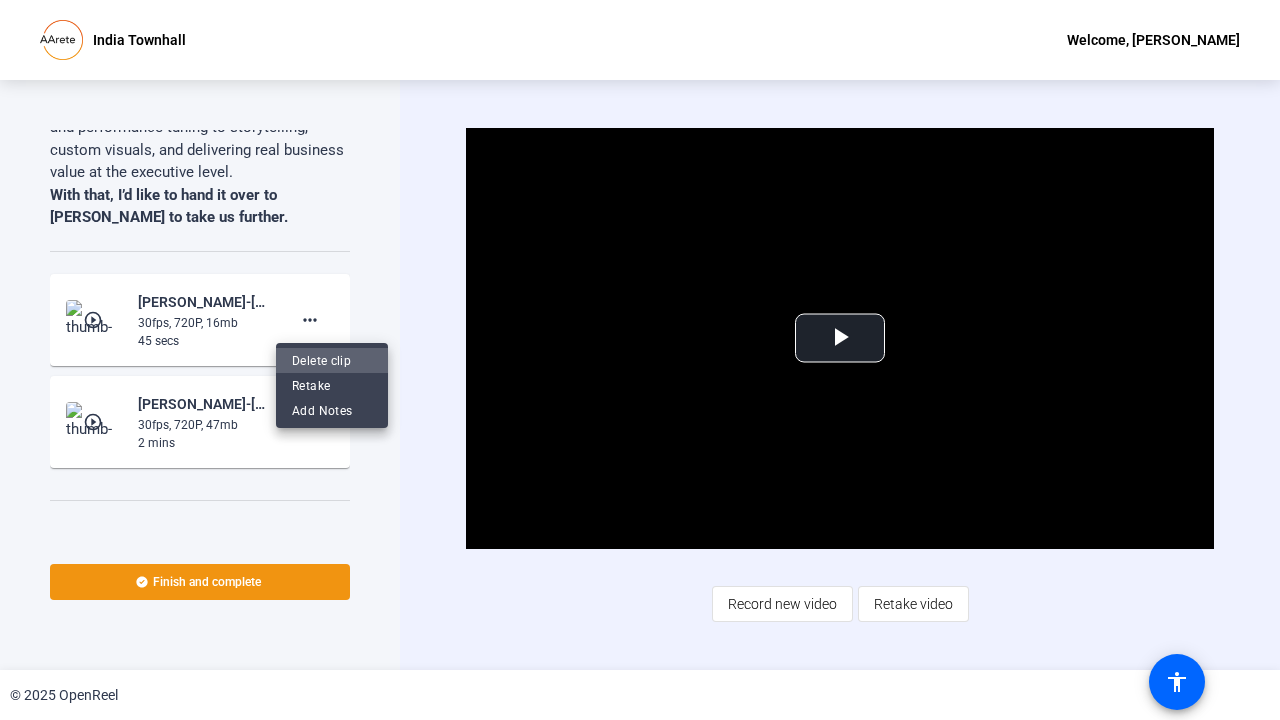 click on "Delete clip" at bounding box center [332, 360] 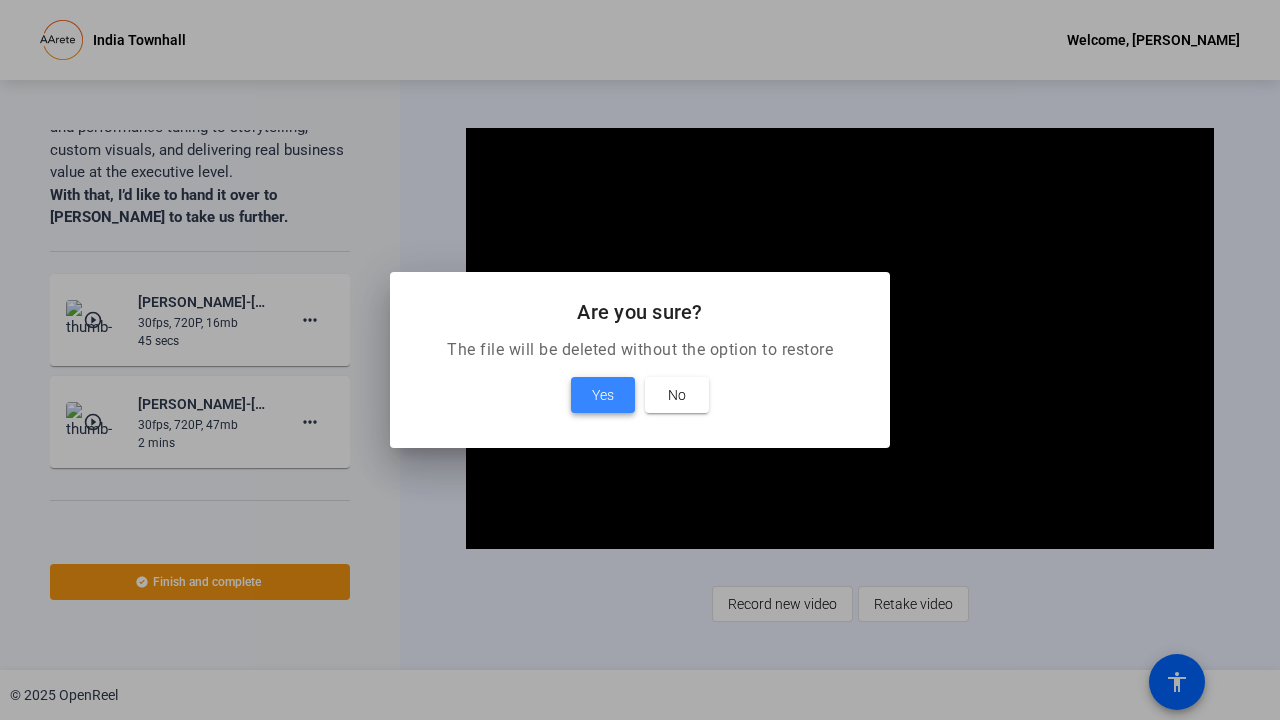 click at bounding box center [603, 395] 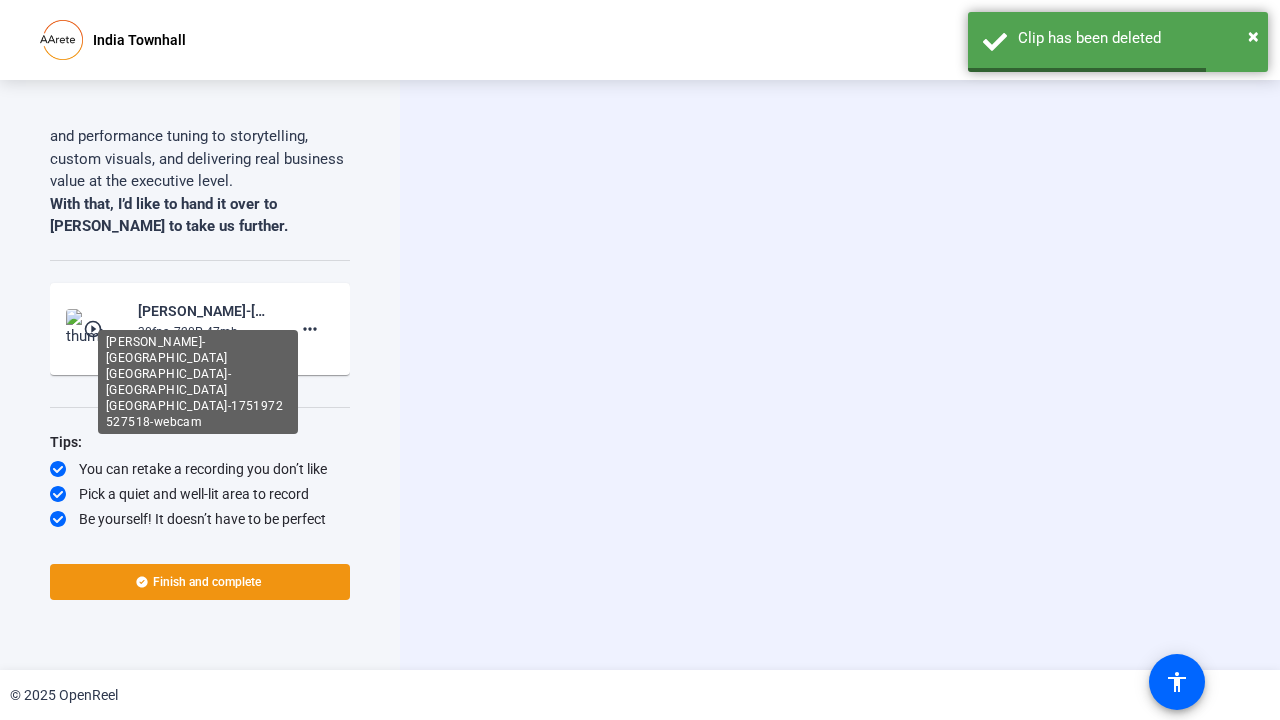 scroll, scrollTop: 1142, scrollLeft: 0, axis: vertical 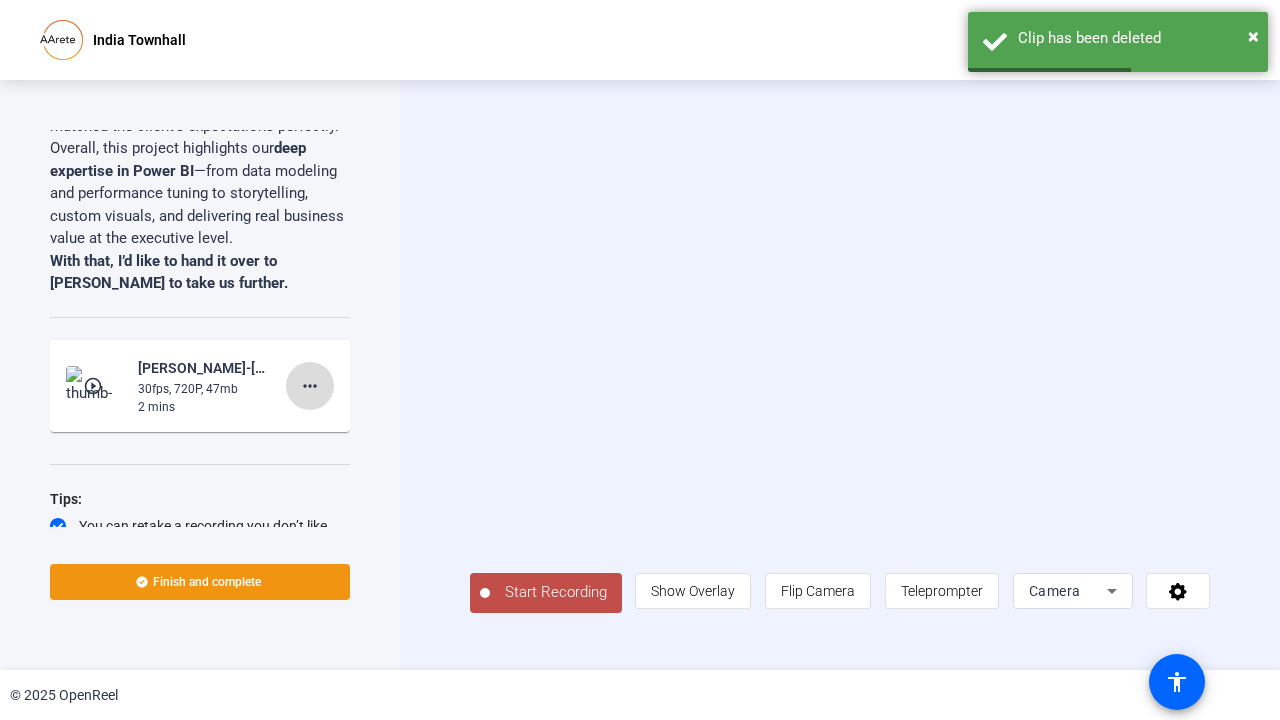 click on "more_horiz" 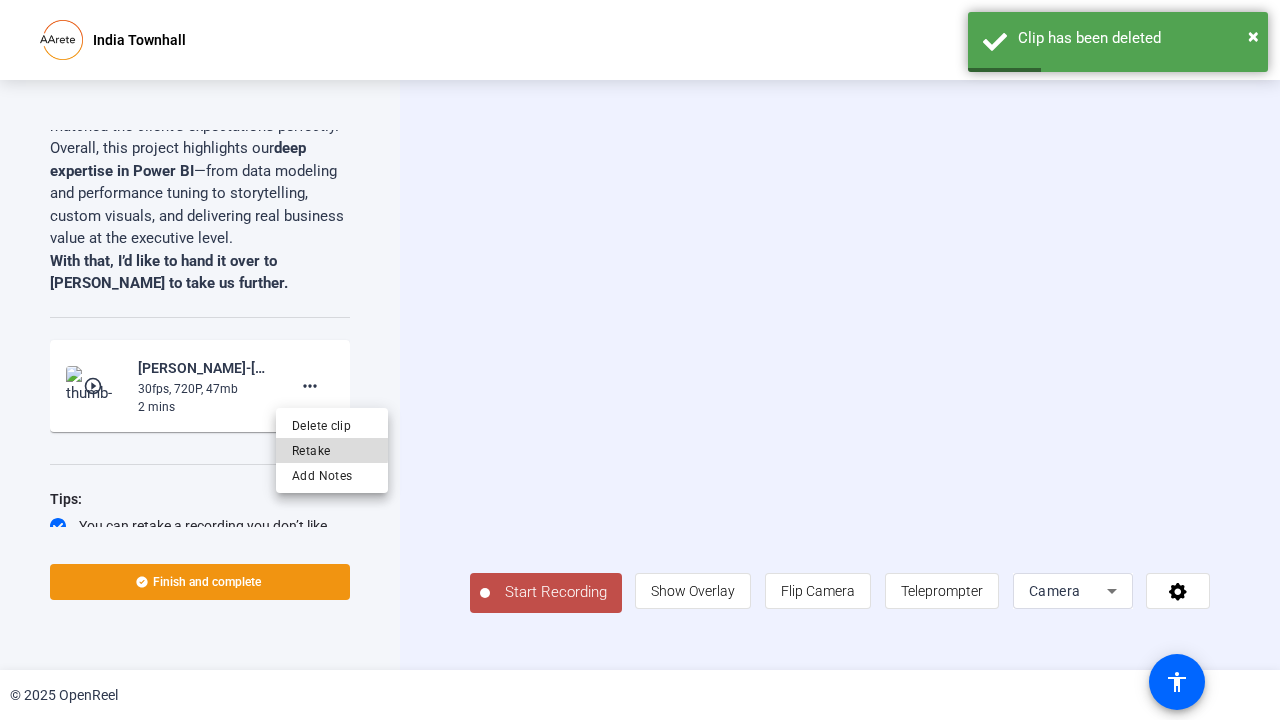 click on "Retake" at bounding box center (332, 451) 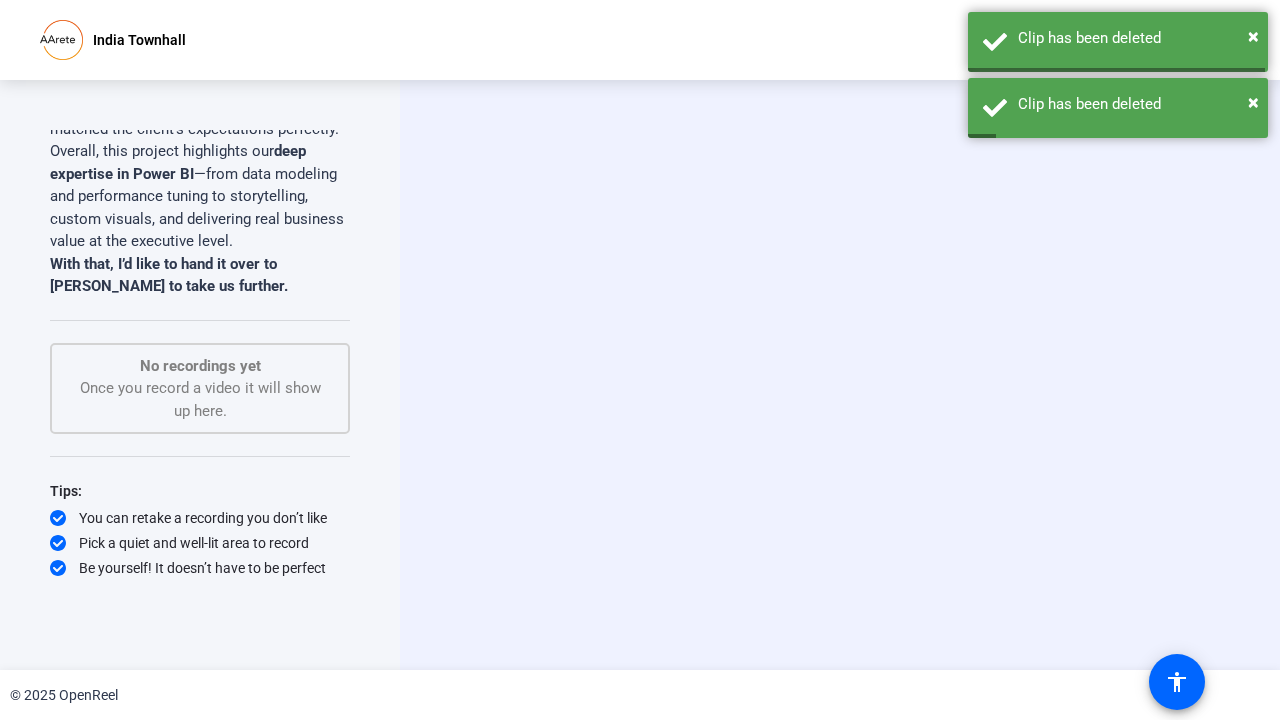 scroll, scrollTop: 1138, scrollLeft: 0, axis: vertical 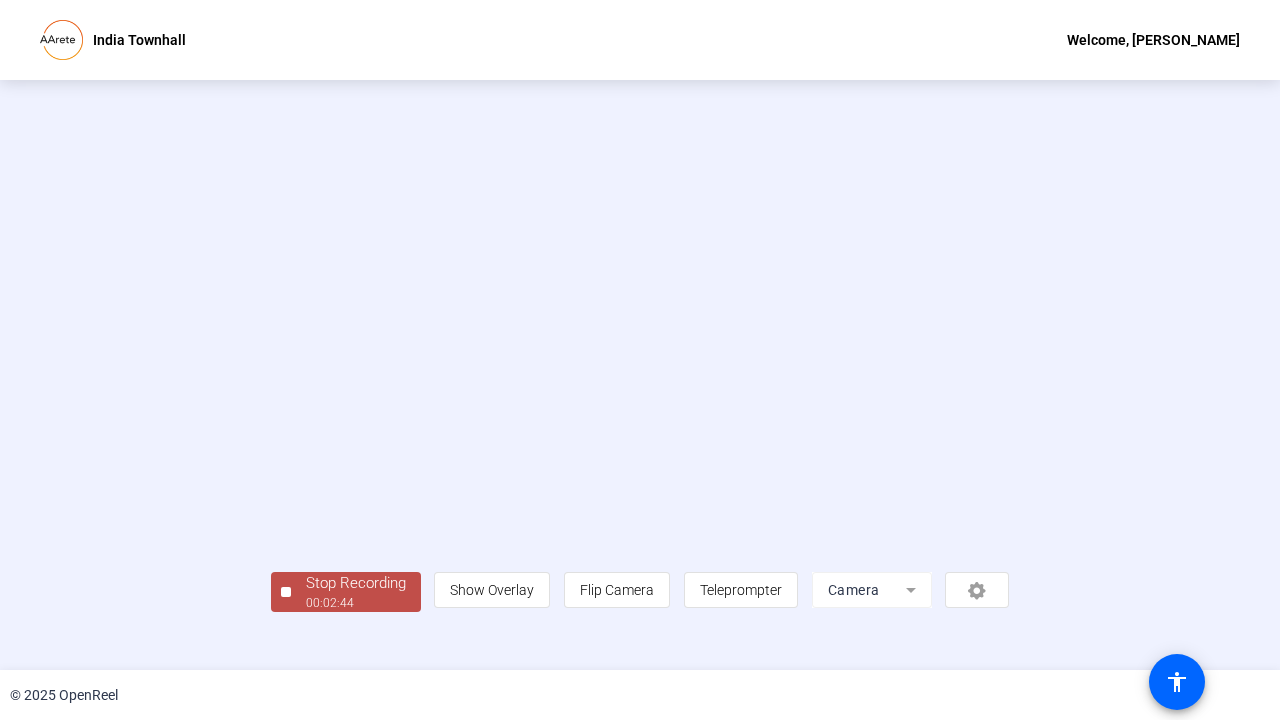 click on "Stop Recording  00:02:44" 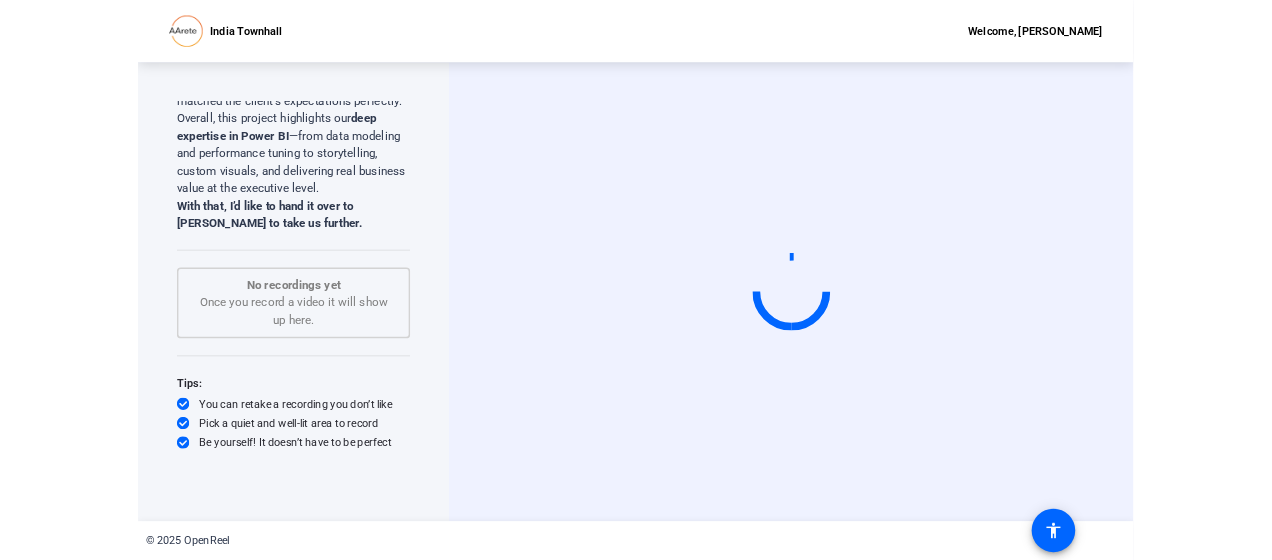 scroll, scrollTop: 0, scrollLeft: 0, axis: both 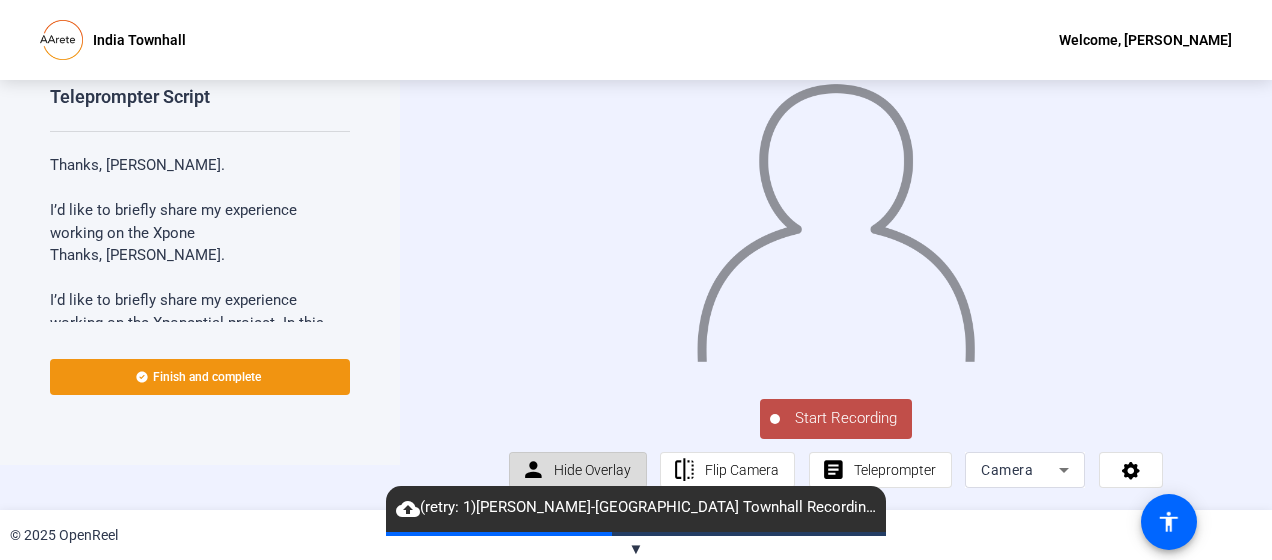 click on "Hide Overlay" 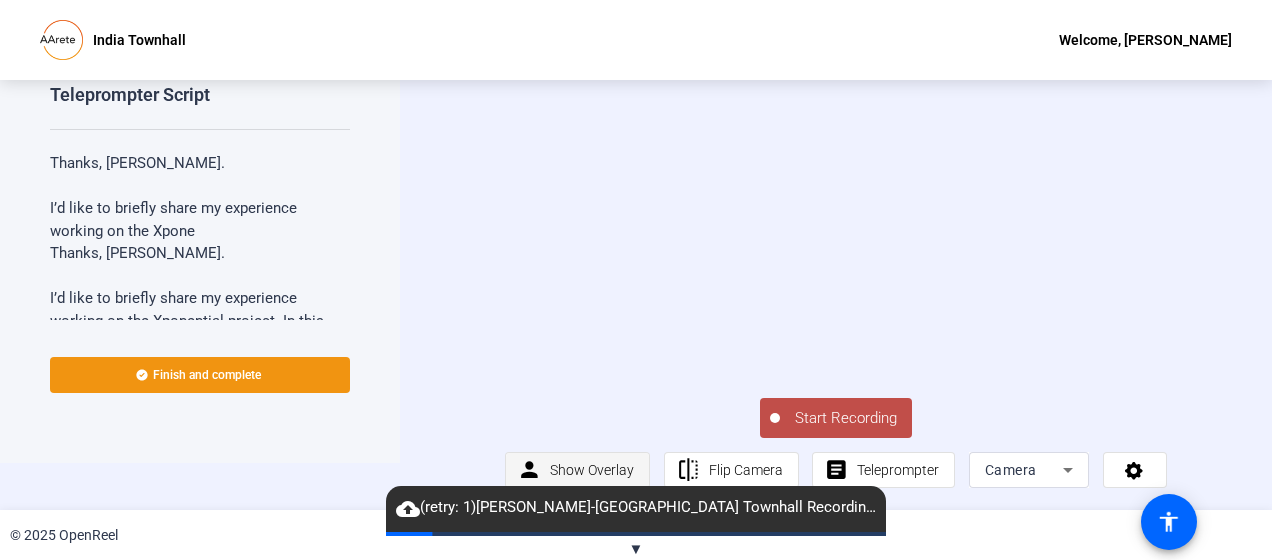 click on "Show Overlay" 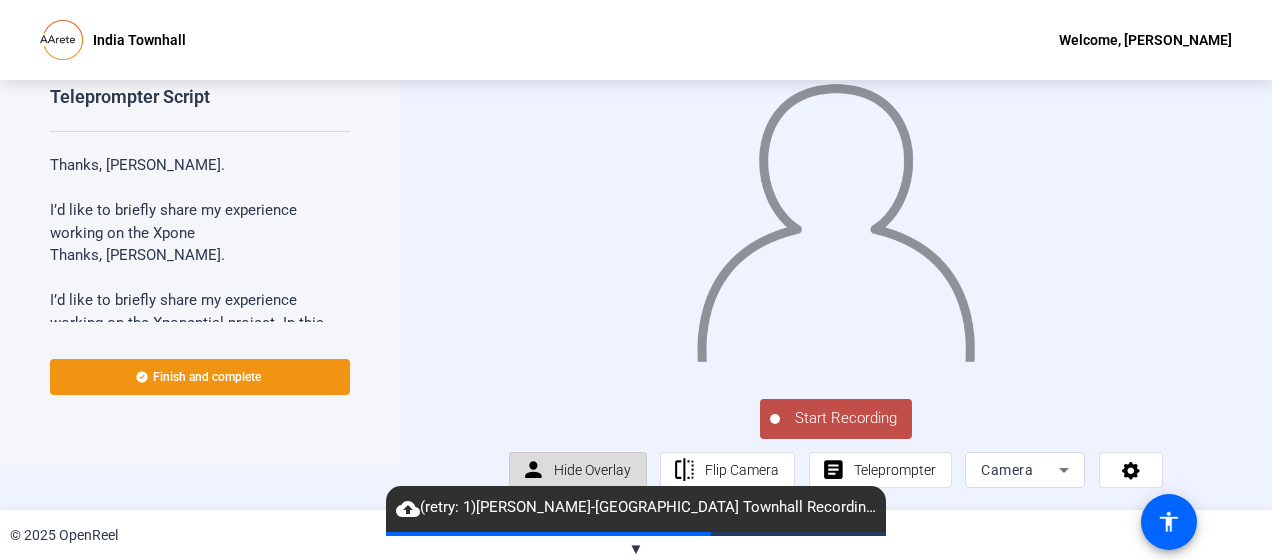 click on "Hide Overlay" 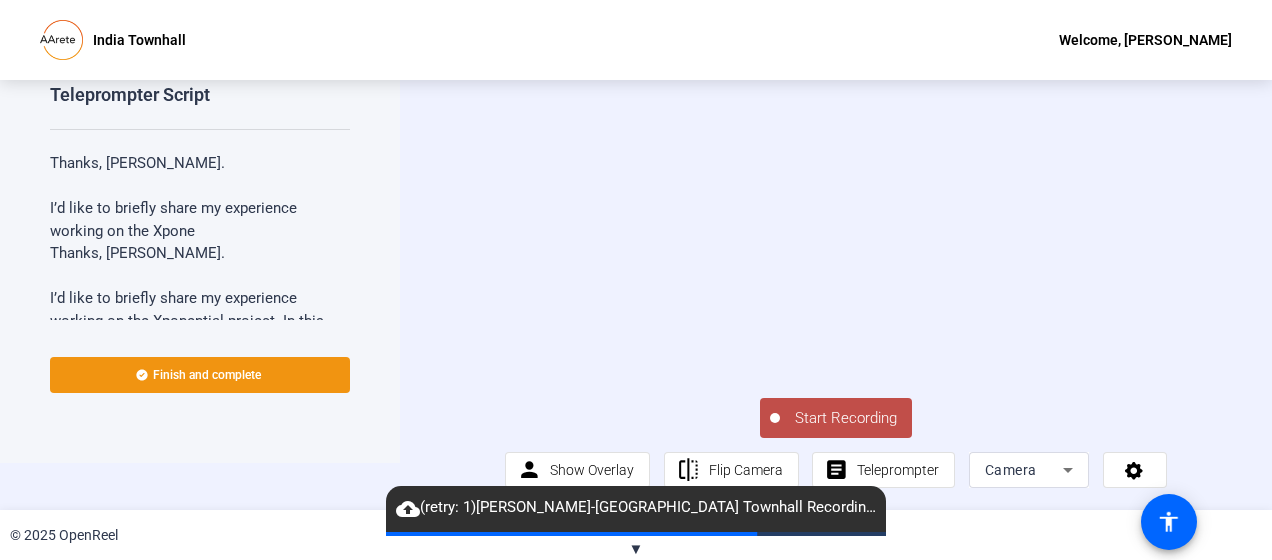 click on "cloud_upload   (retry: 1)   Nikhil Raut-India Townhall Recordings-India Townhall-1752581612847-webcam" 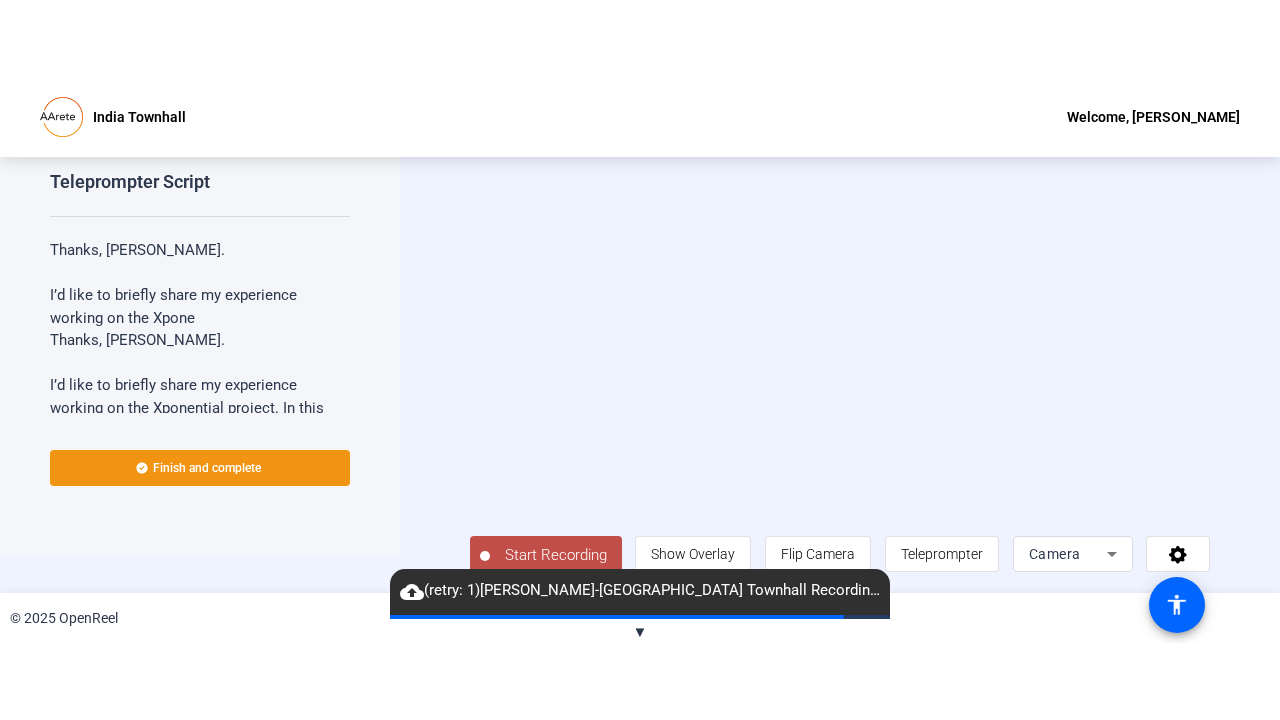 scroll, scrollTop: 0, scrollLeft: 0, axis: both 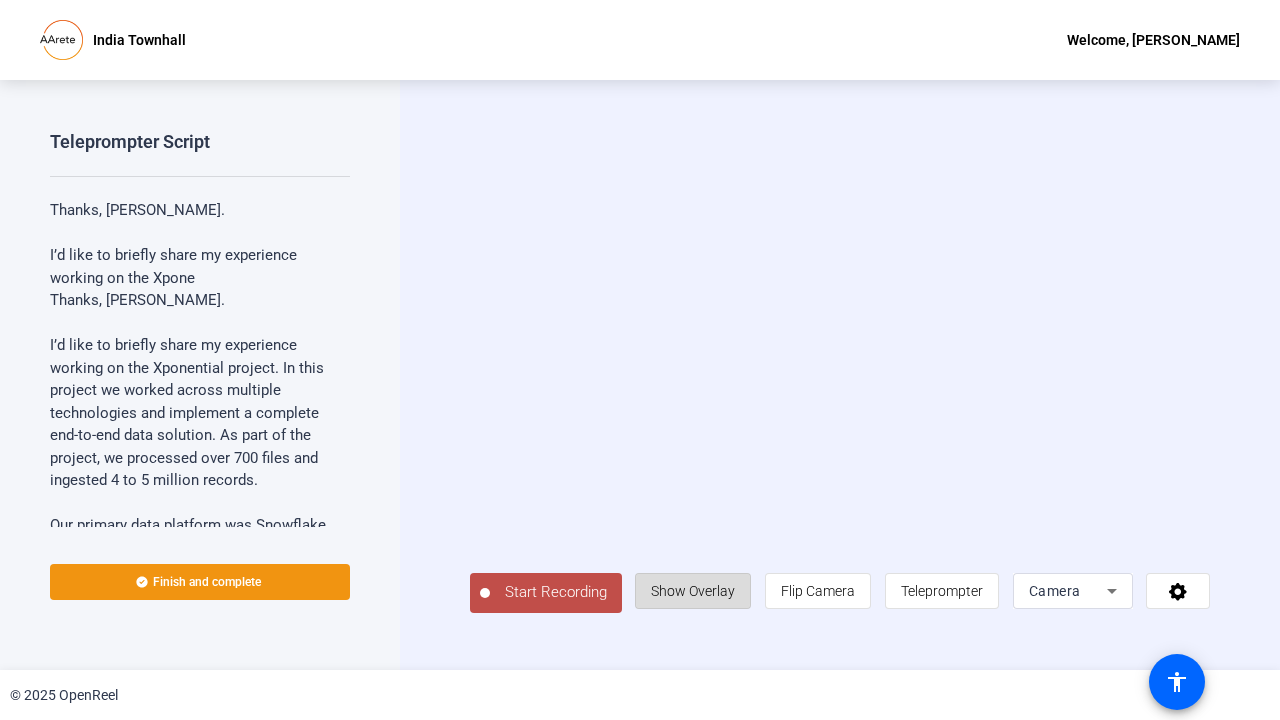 click on "Show Overlay" 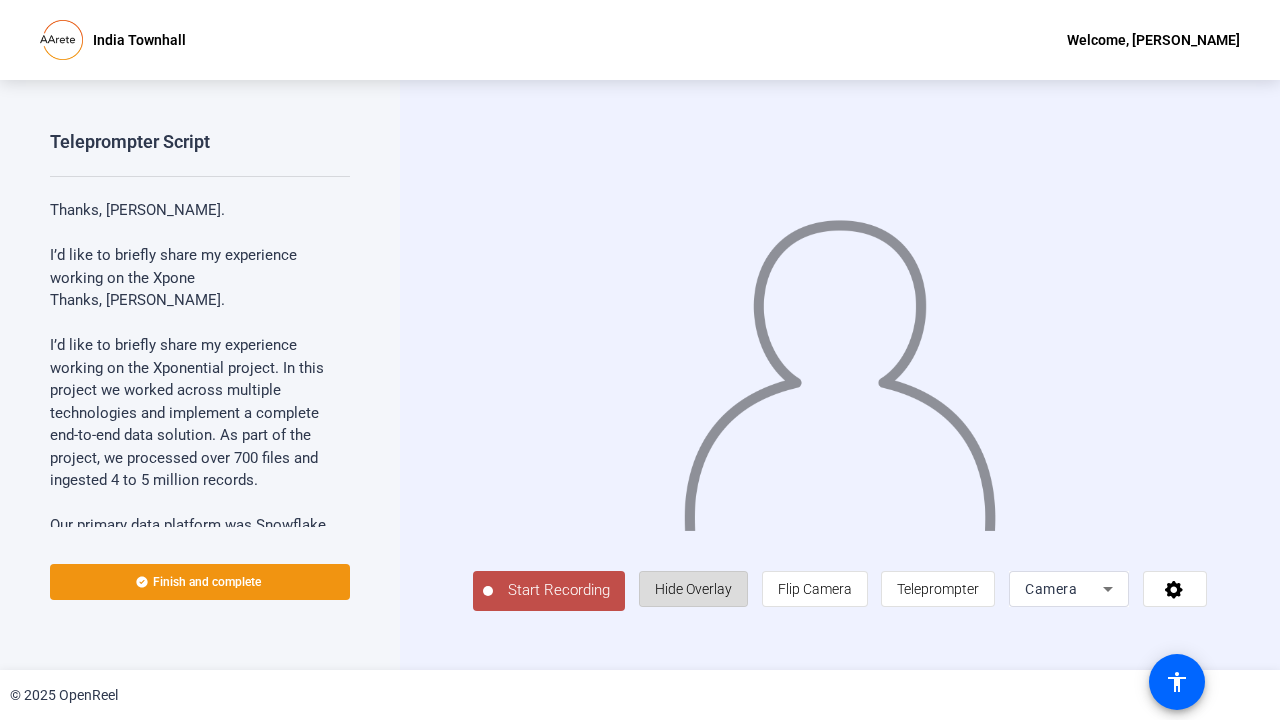 click on "Hide Overlay" 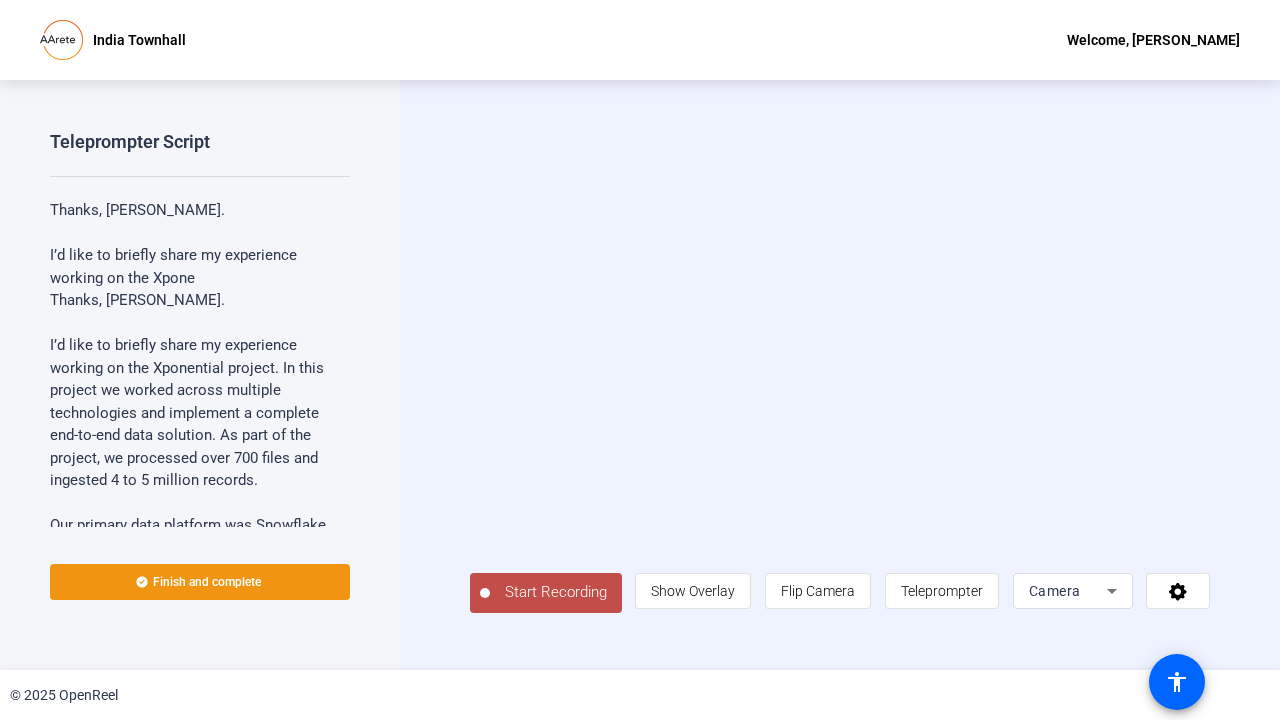 click on "Start Recording" 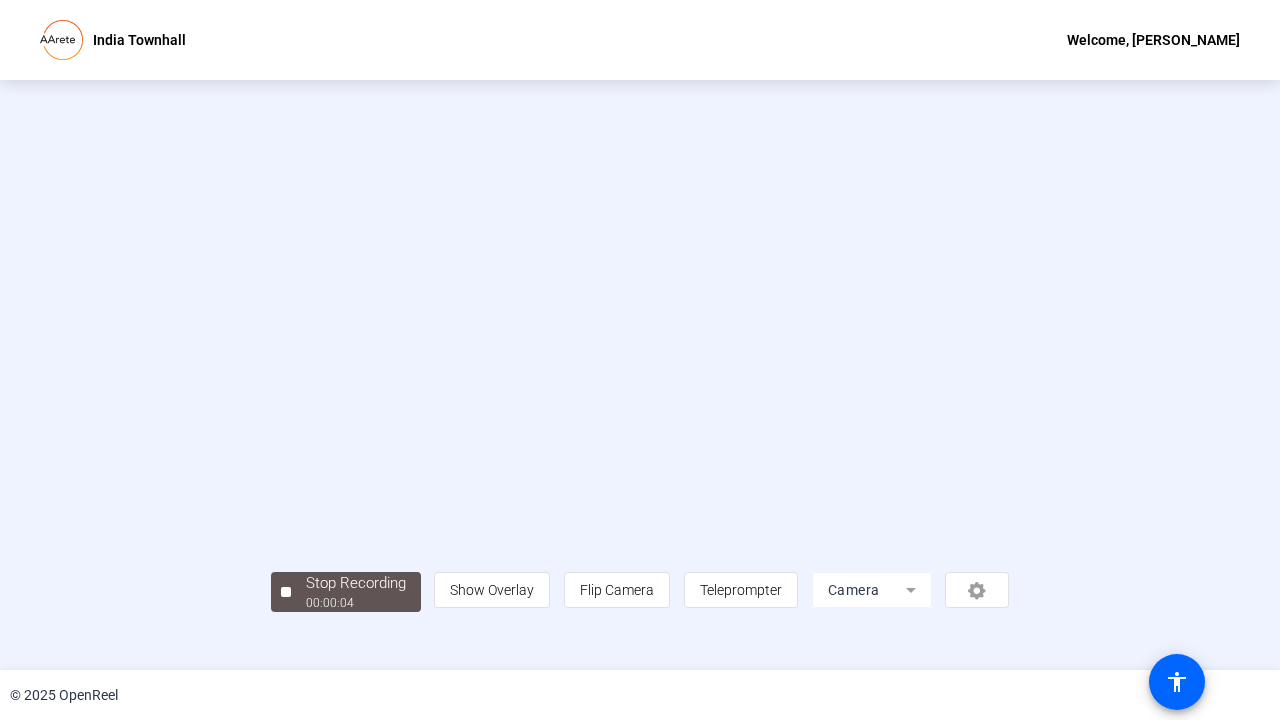 scroll, scrollTop: 56, scrollLeft: 0, axis: vertical 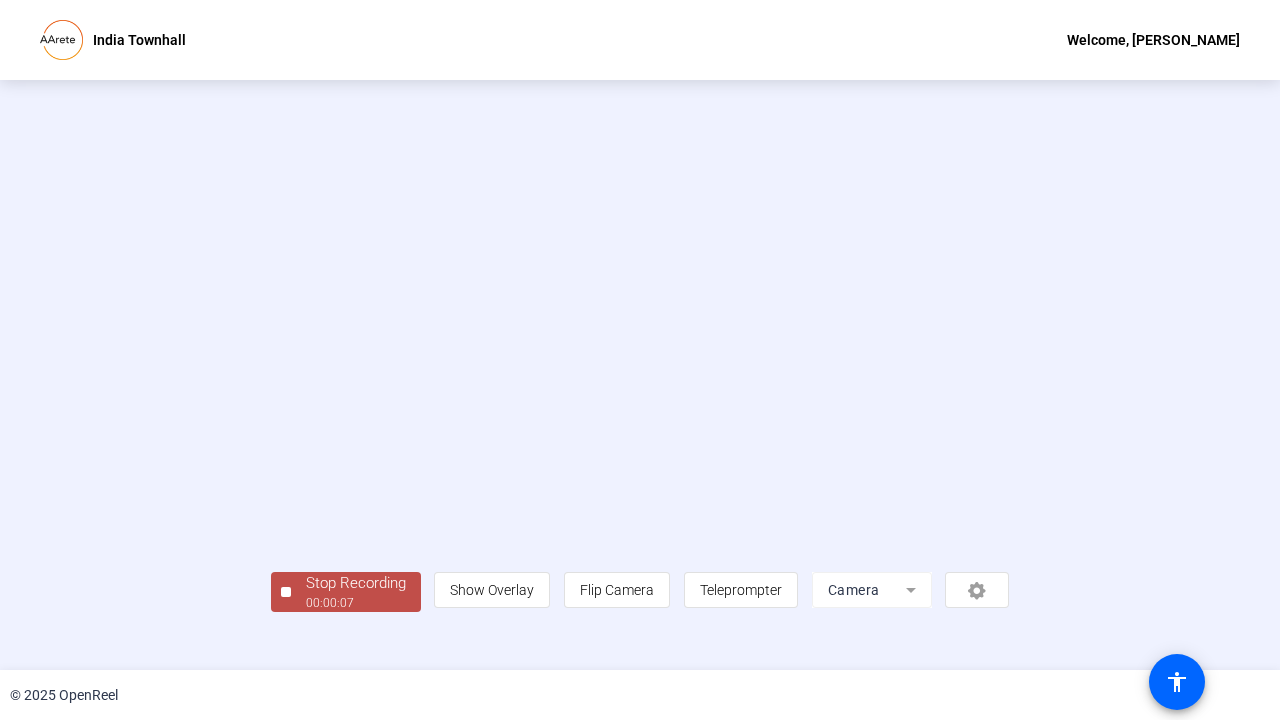 click on "Stop Recording  00:00:07" 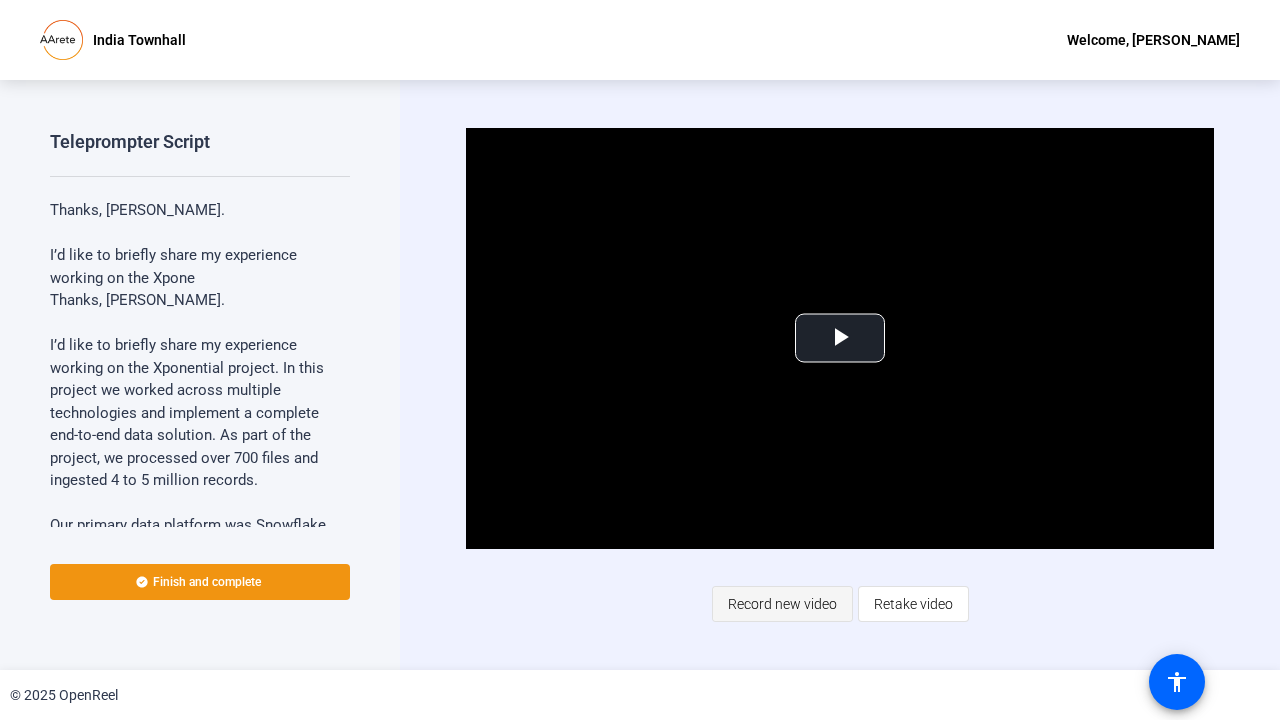 click on "Record new video" 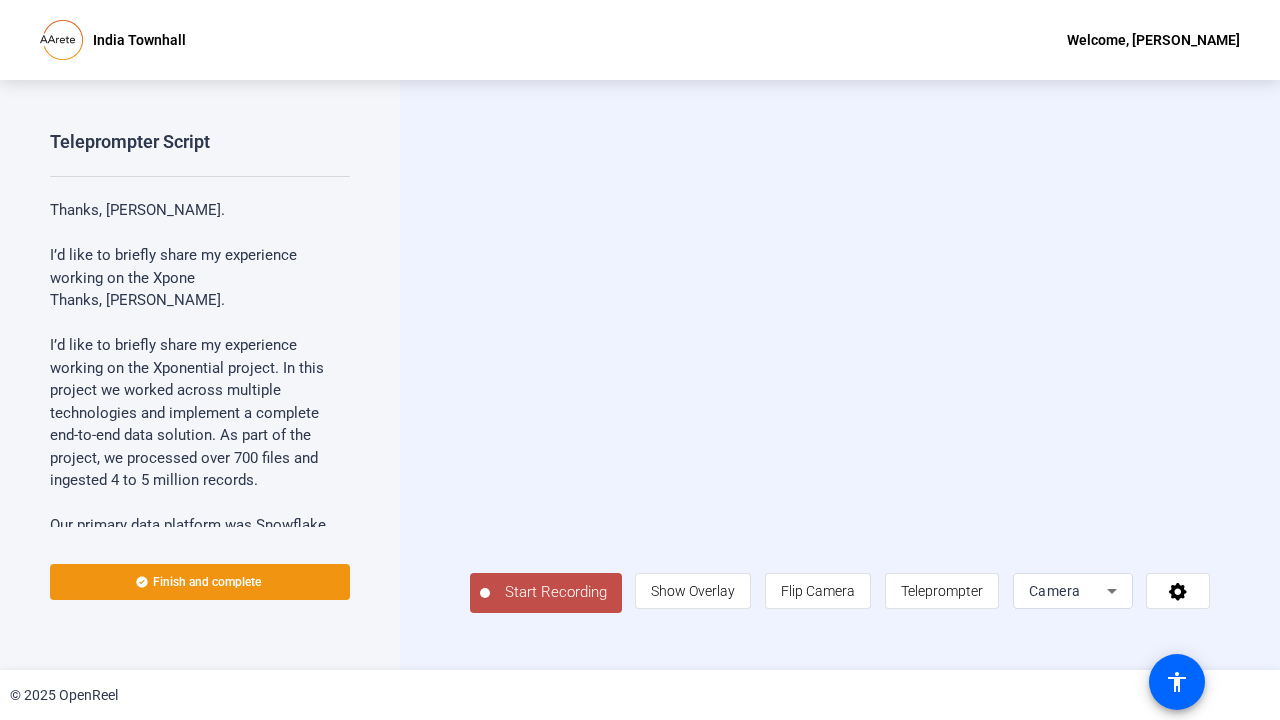 click on "Start Recording" 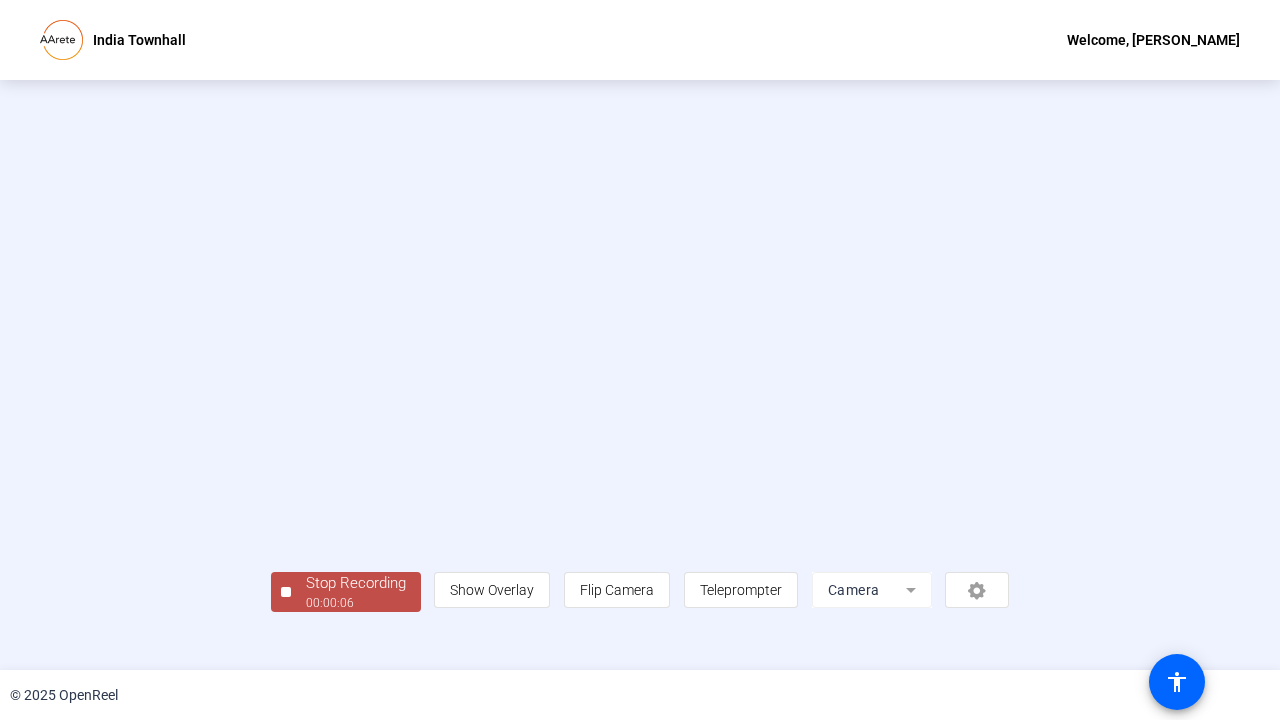 scroll, scrollTop: 55, scrollLeft: 0, axis: vertical 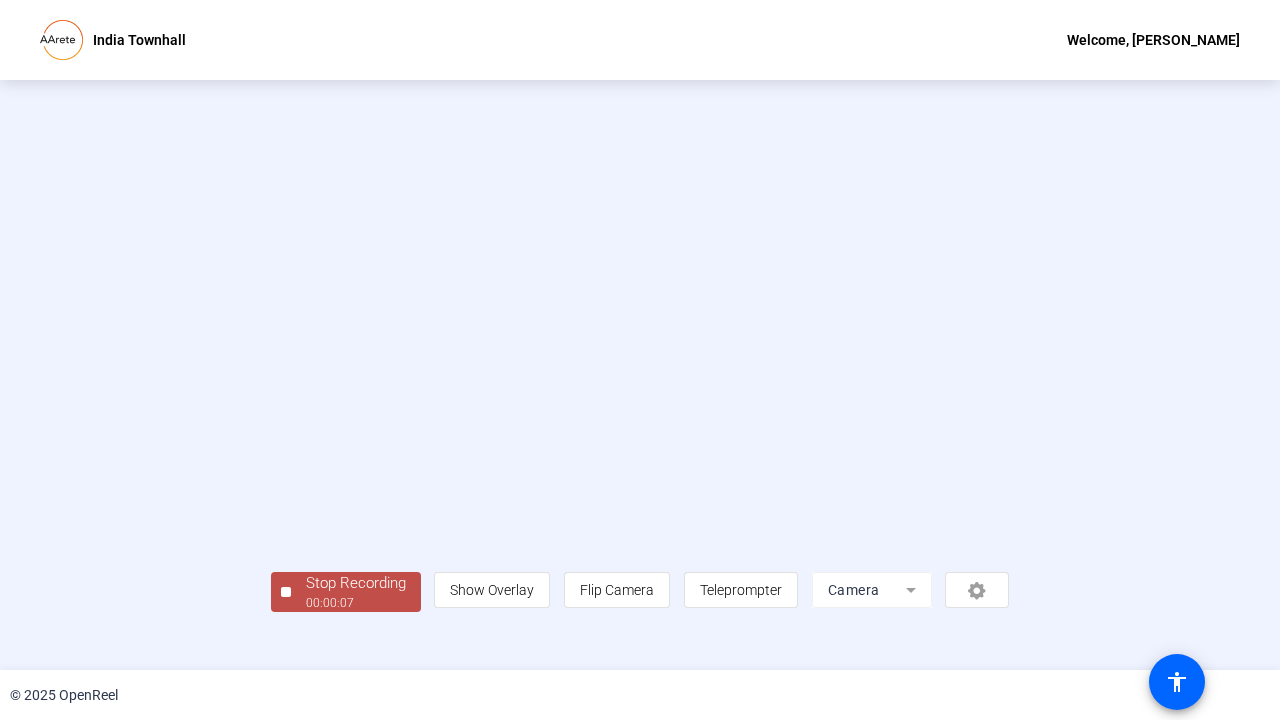 click on "00:00:07" 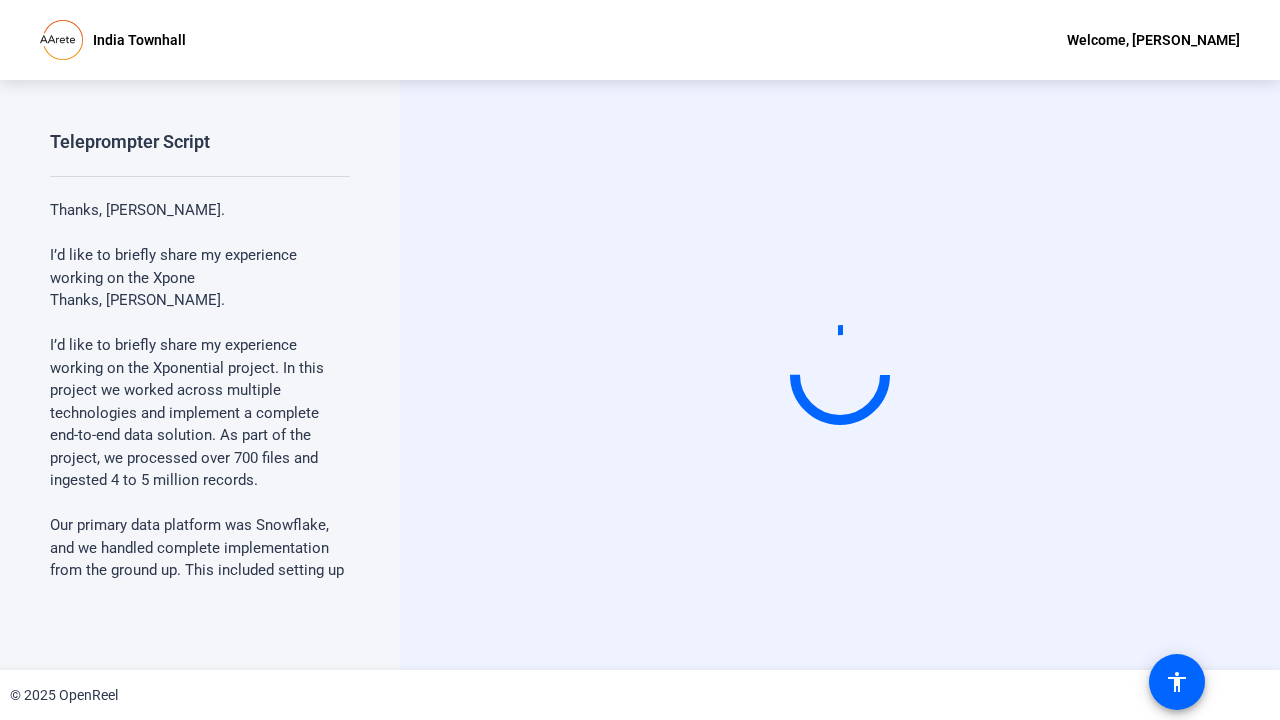 scroll, scrollTop: 0, scrollLeft: 0, axis: both 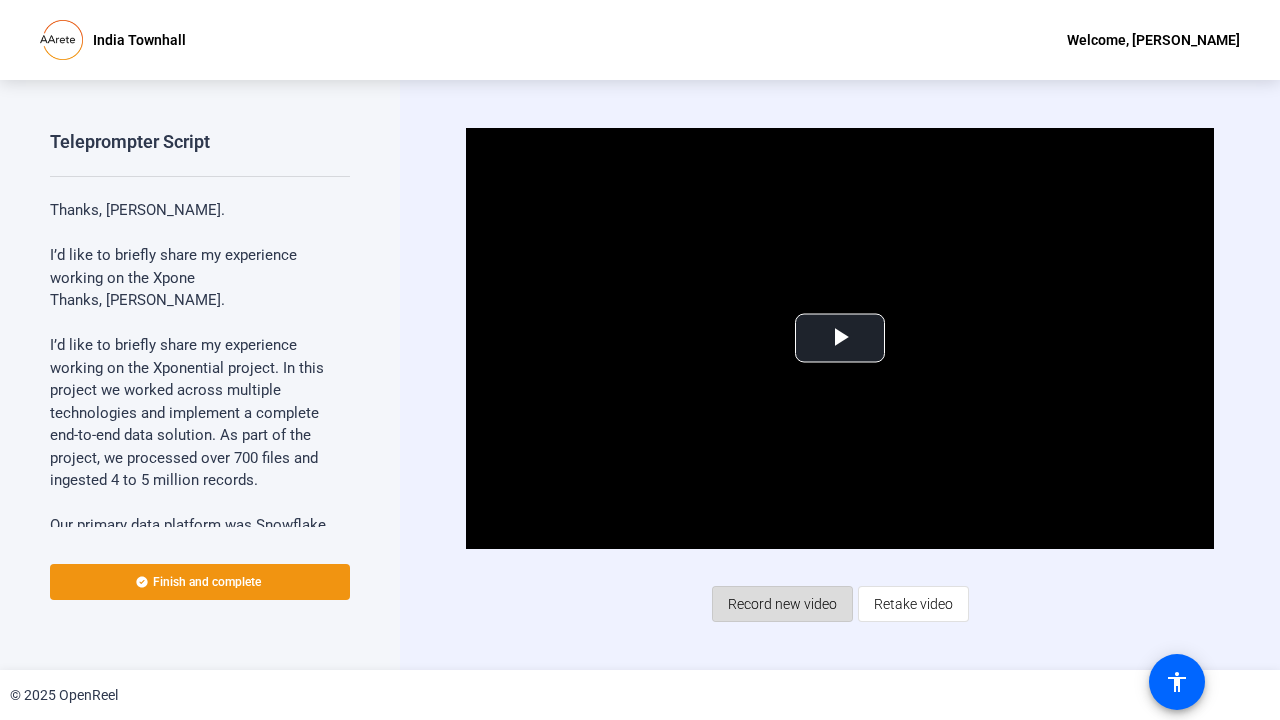 click on "Record new video" 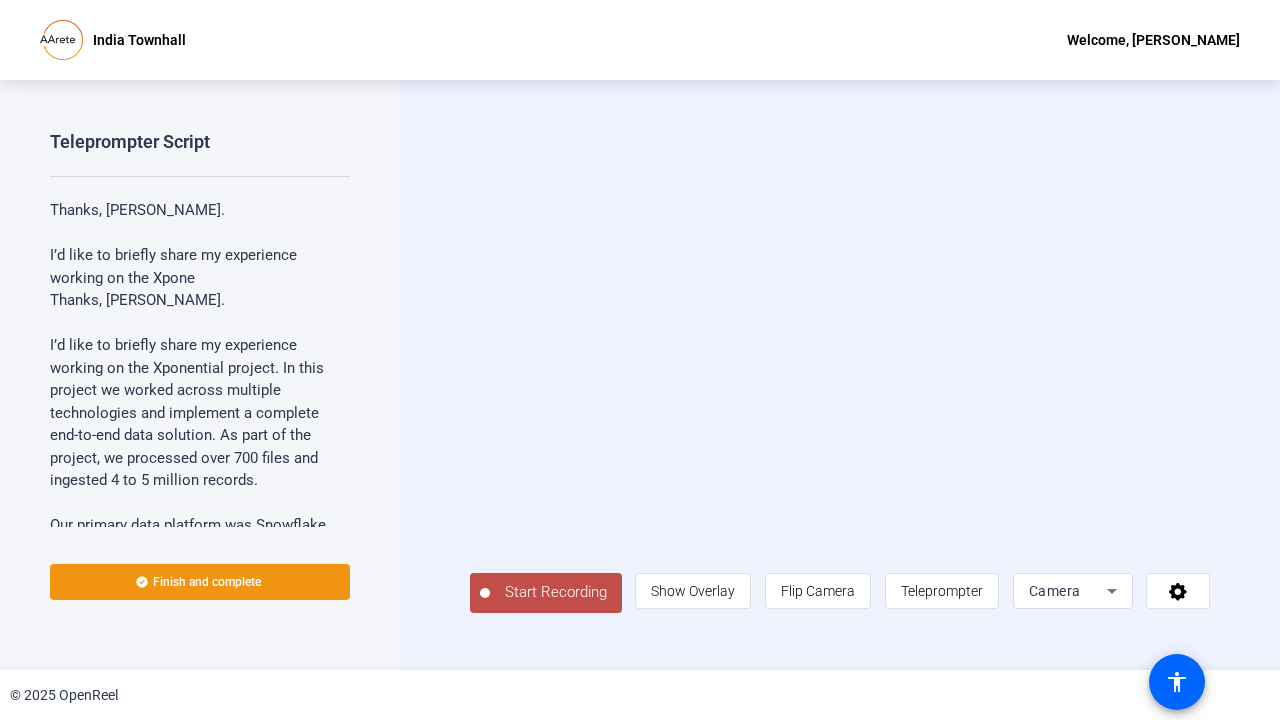 click on "Start Recording" 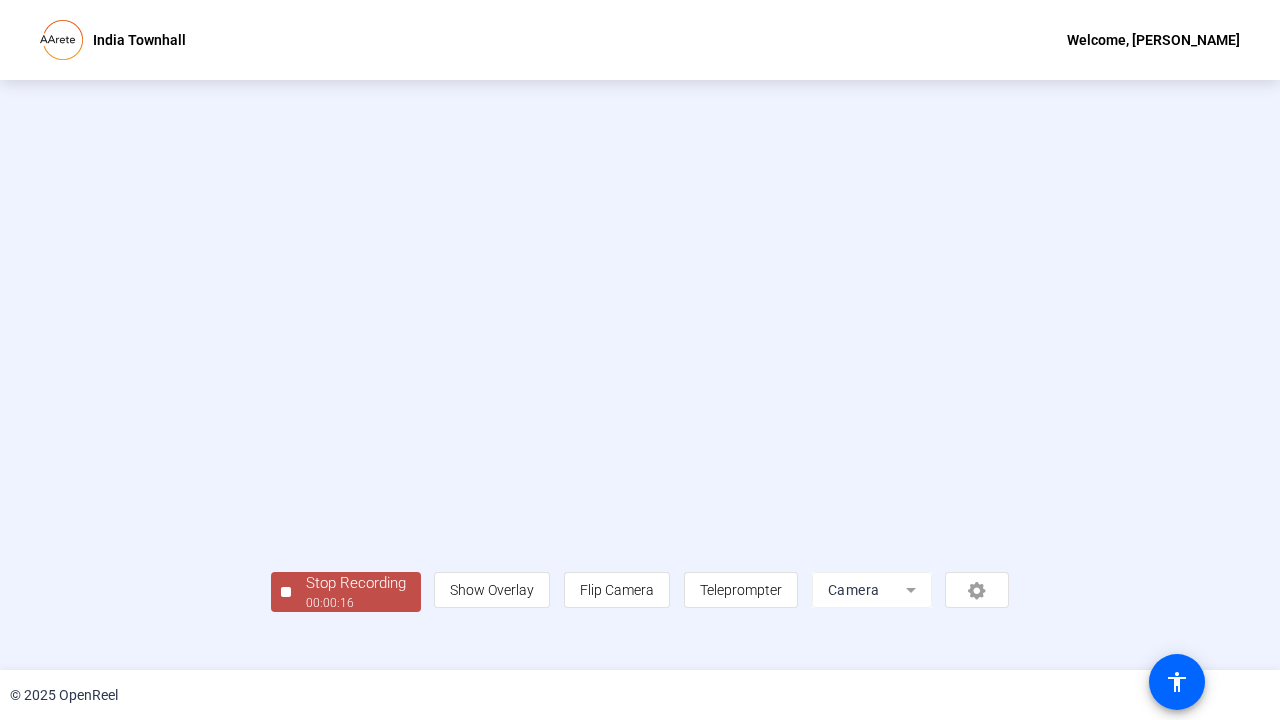 scroll, scrollTop: 56, scrollLeft: 0, axis: vertical 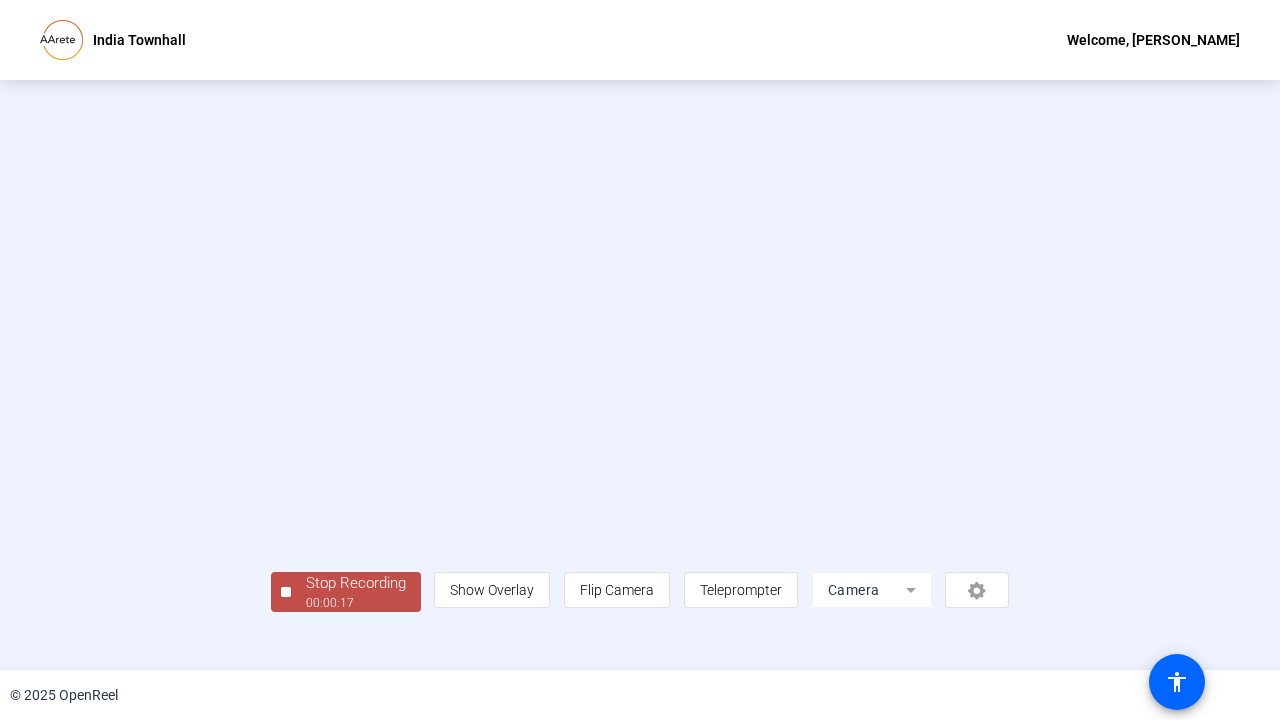 click on "Stop Recording" 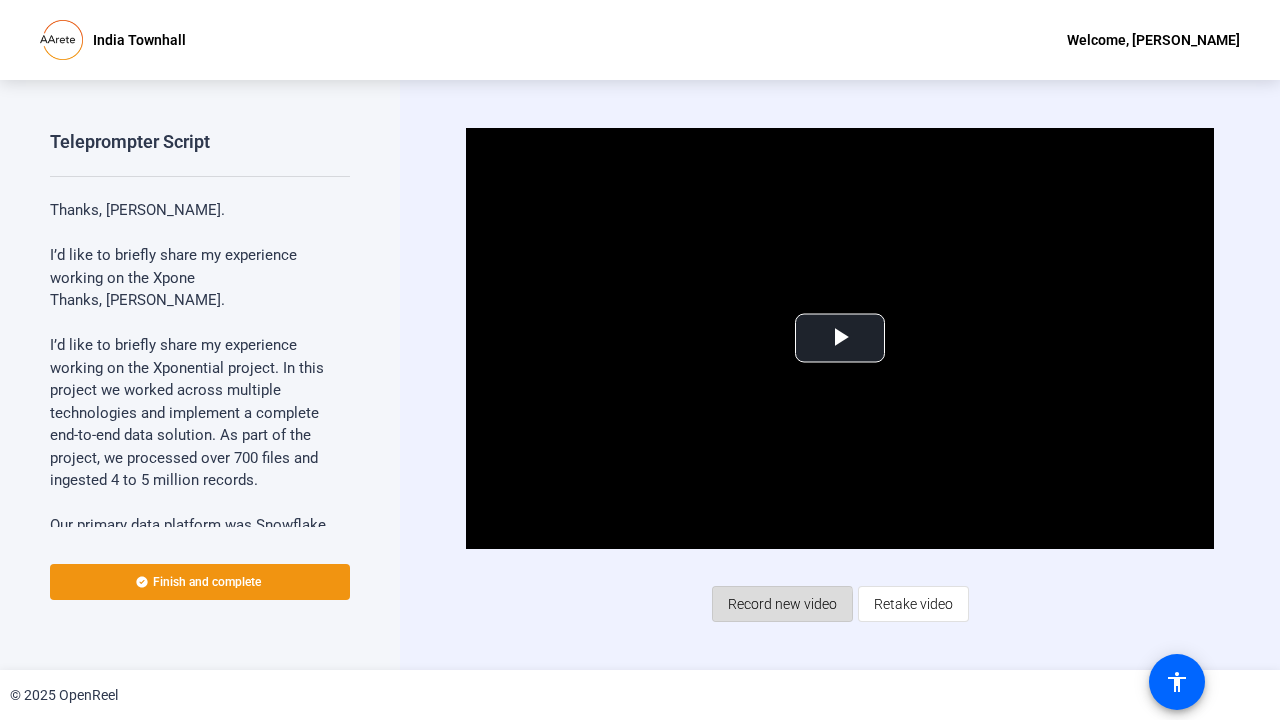 click on "Record new video" 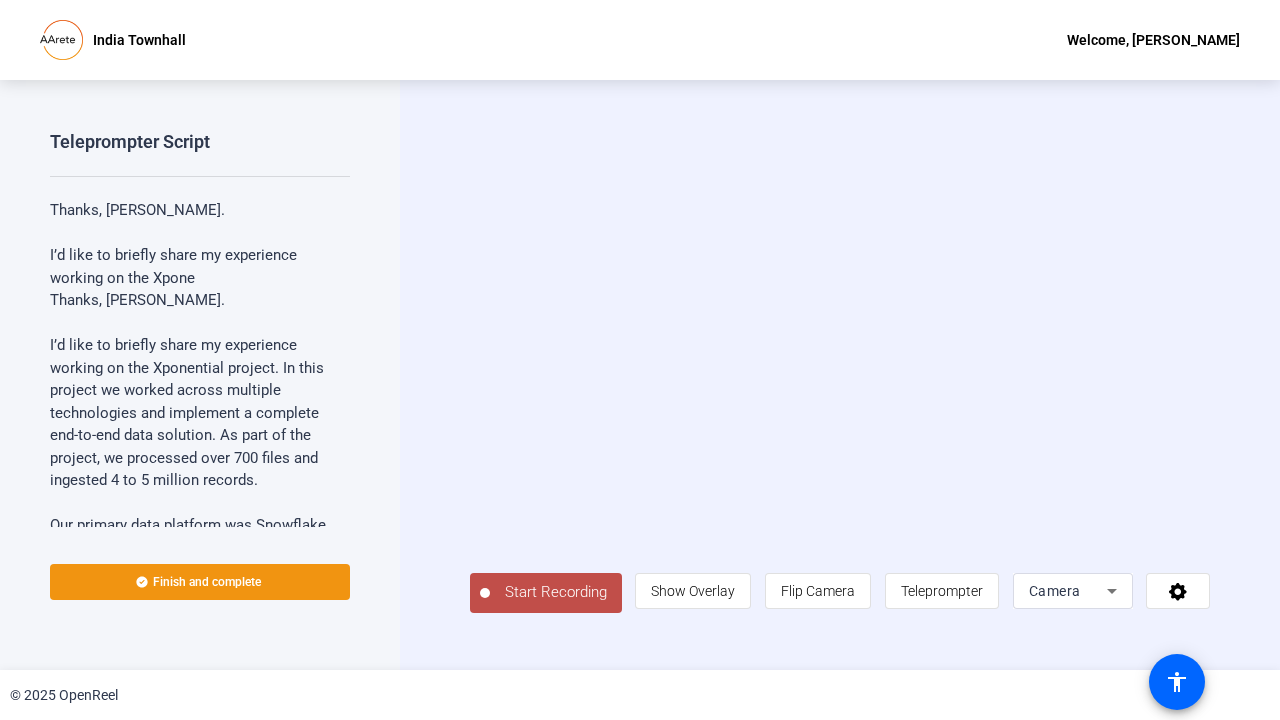 click on "Start Recording" 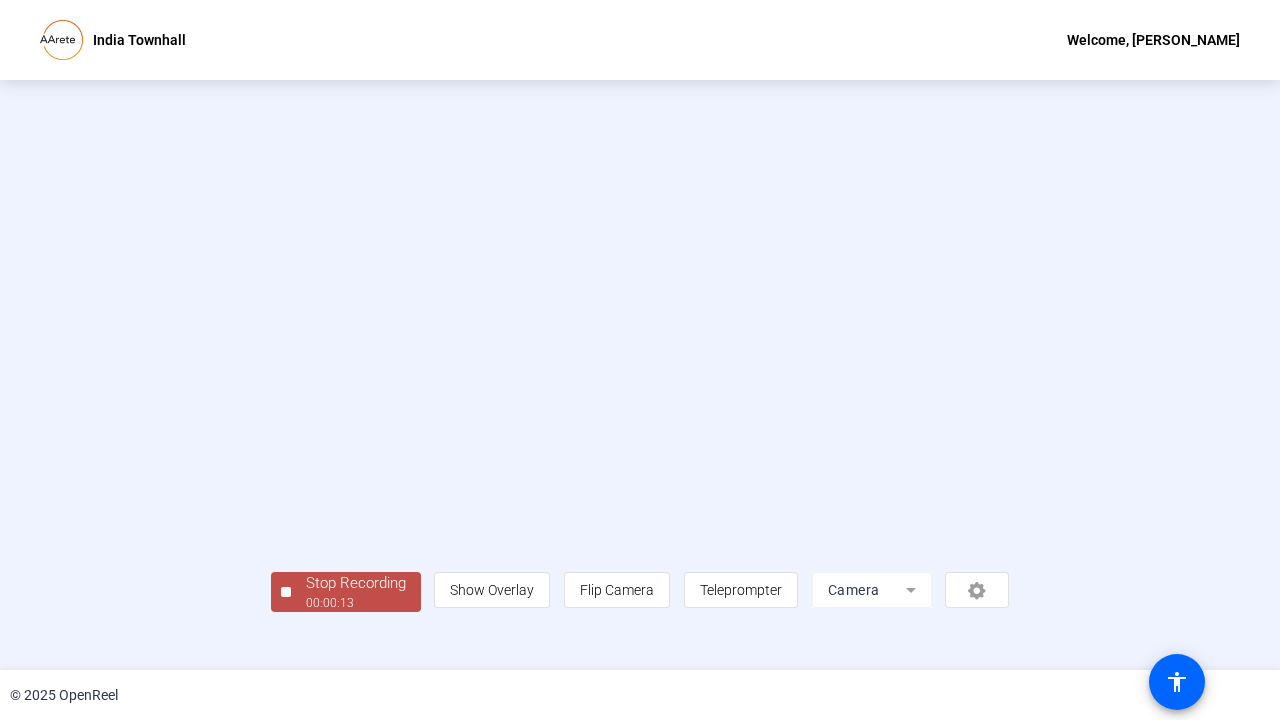 scroll, scrollTop: 55, scrollLeft: 0, axis: vertical 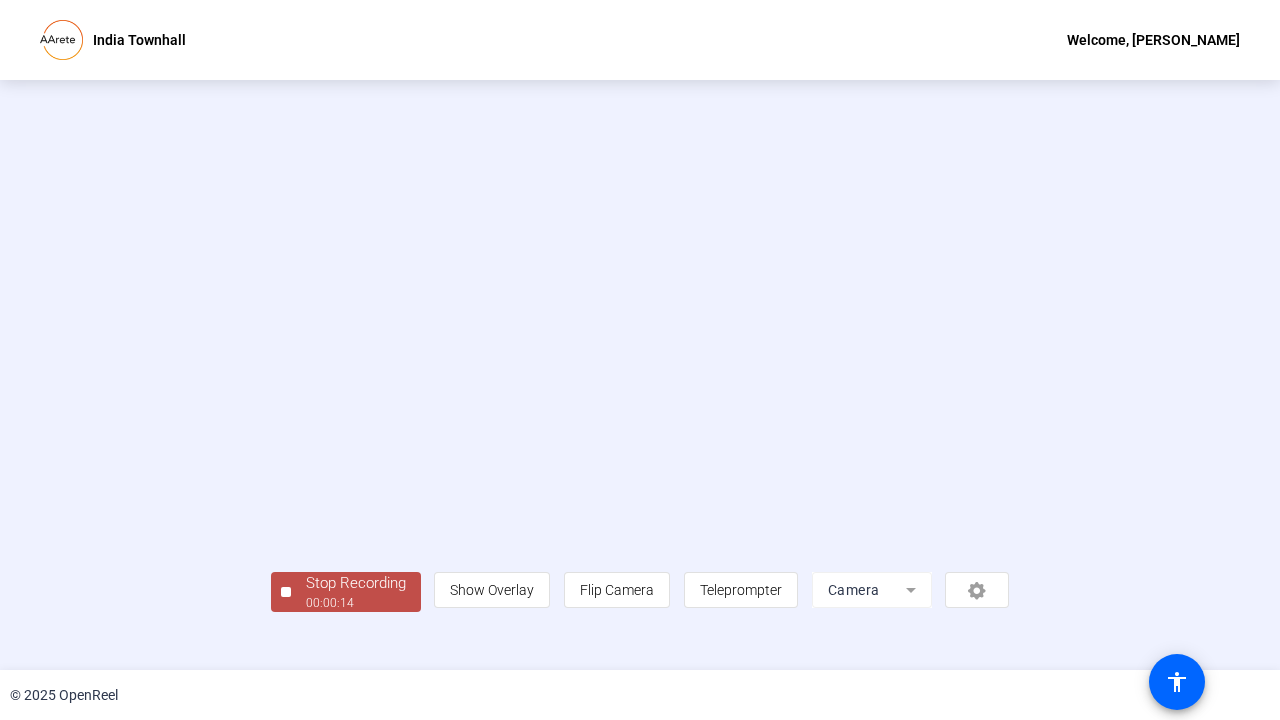 click on "00:00:14" 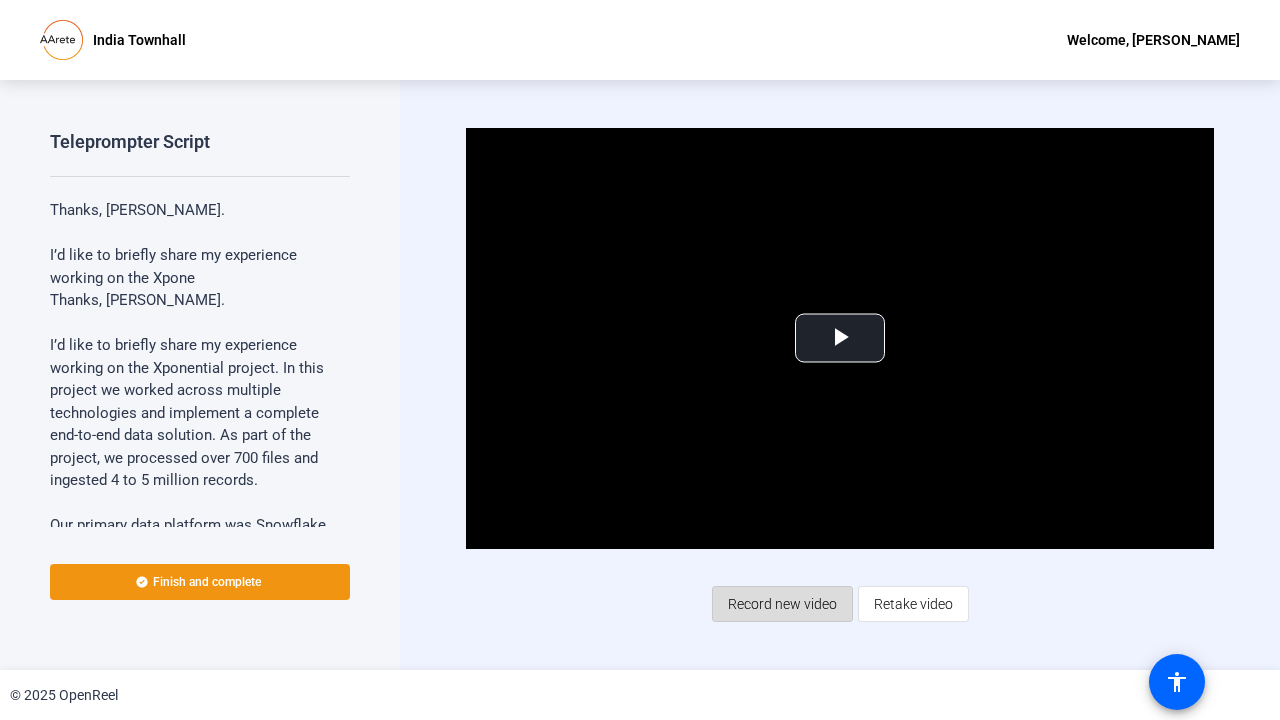 click on "Record new video" 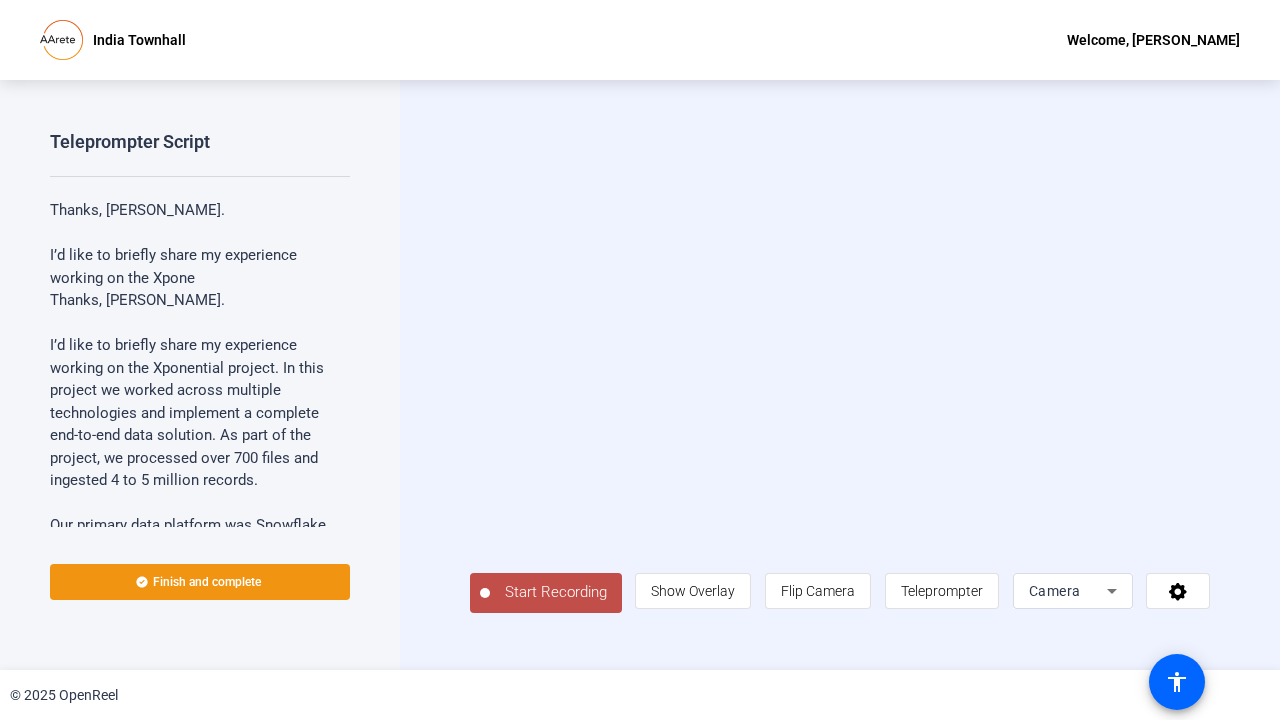 click on "Start Recording" 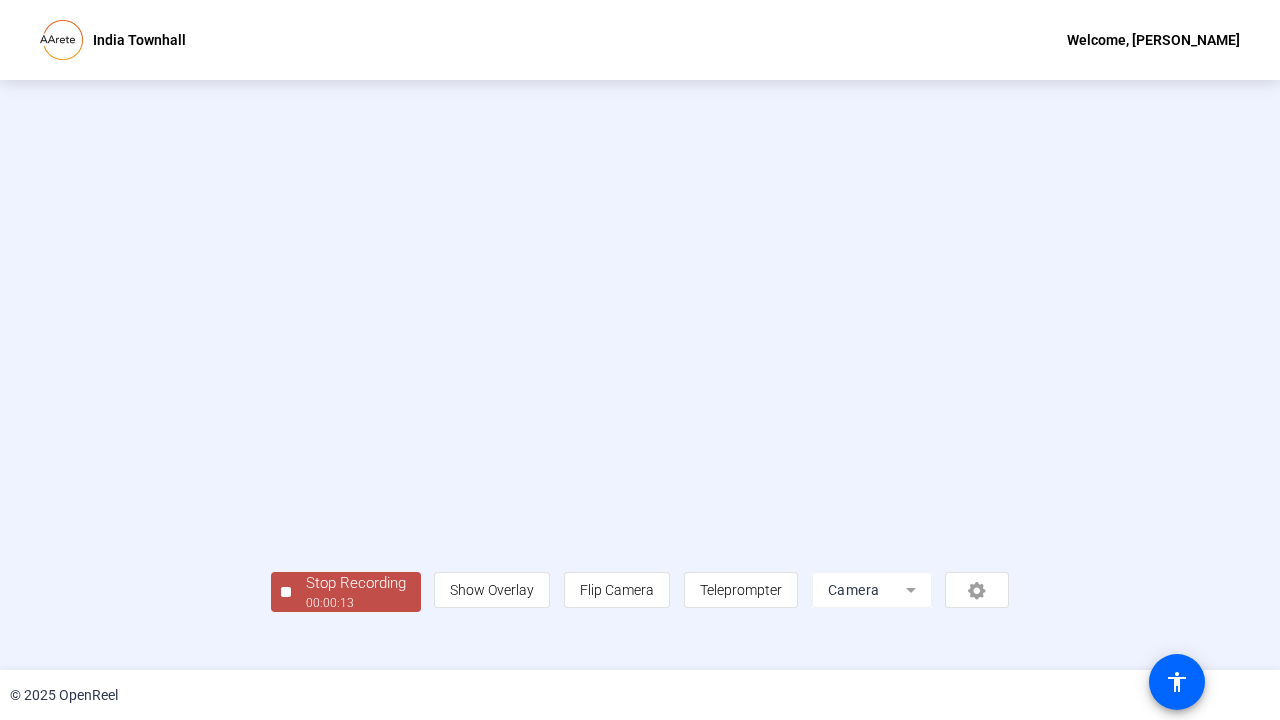 scroll, scrollTop: 38, scrollLeft: 0, axis: vertical 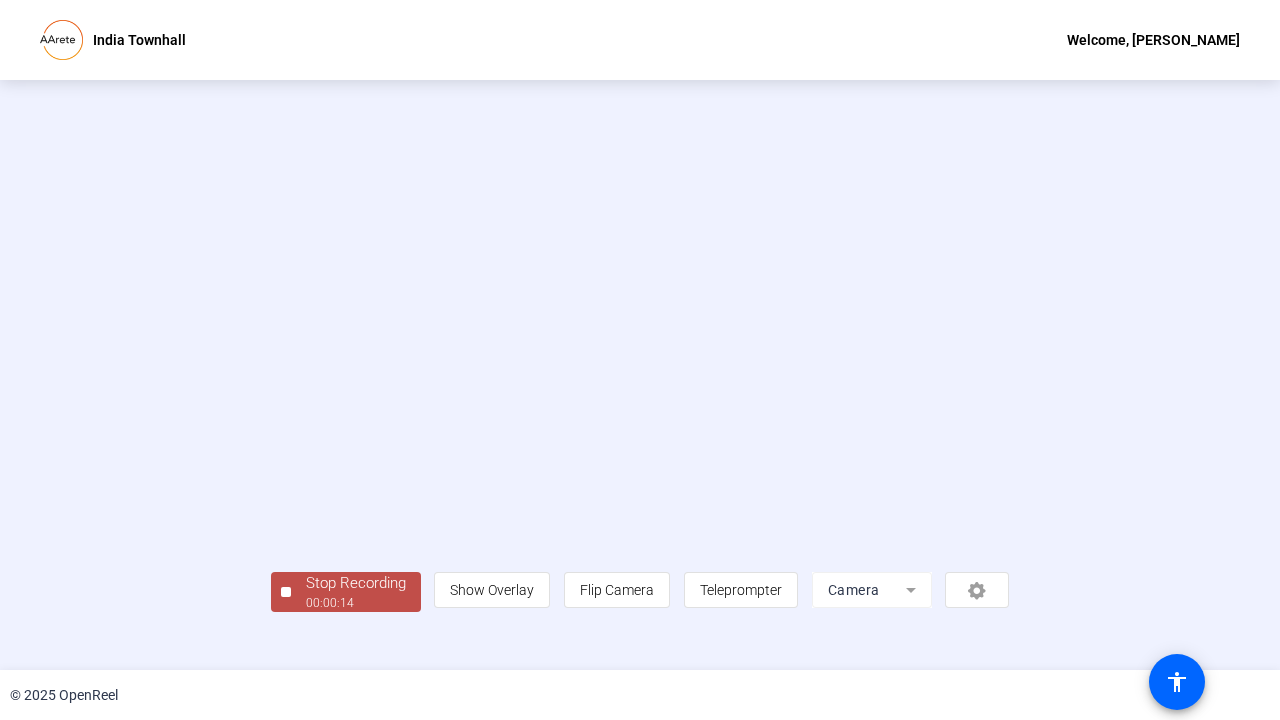 click on "00:00:14" 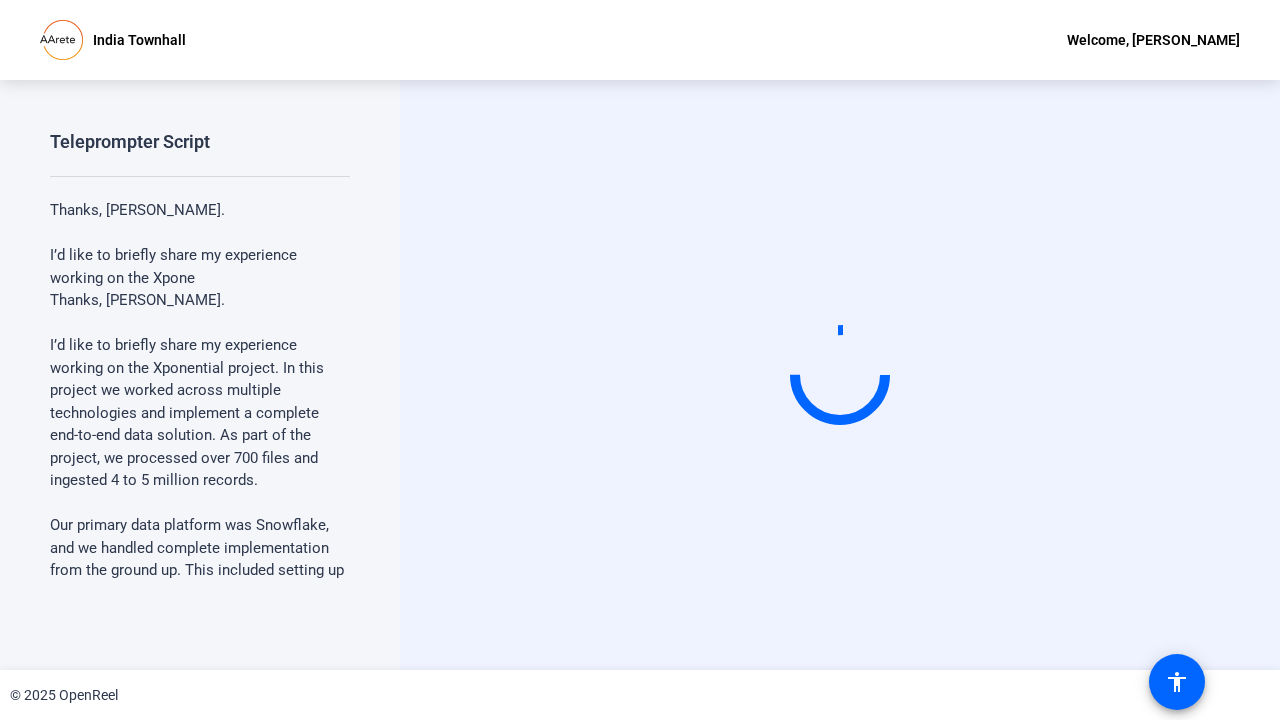 scroll, scrollTop: 0, scrollLeft: 0, axis: both 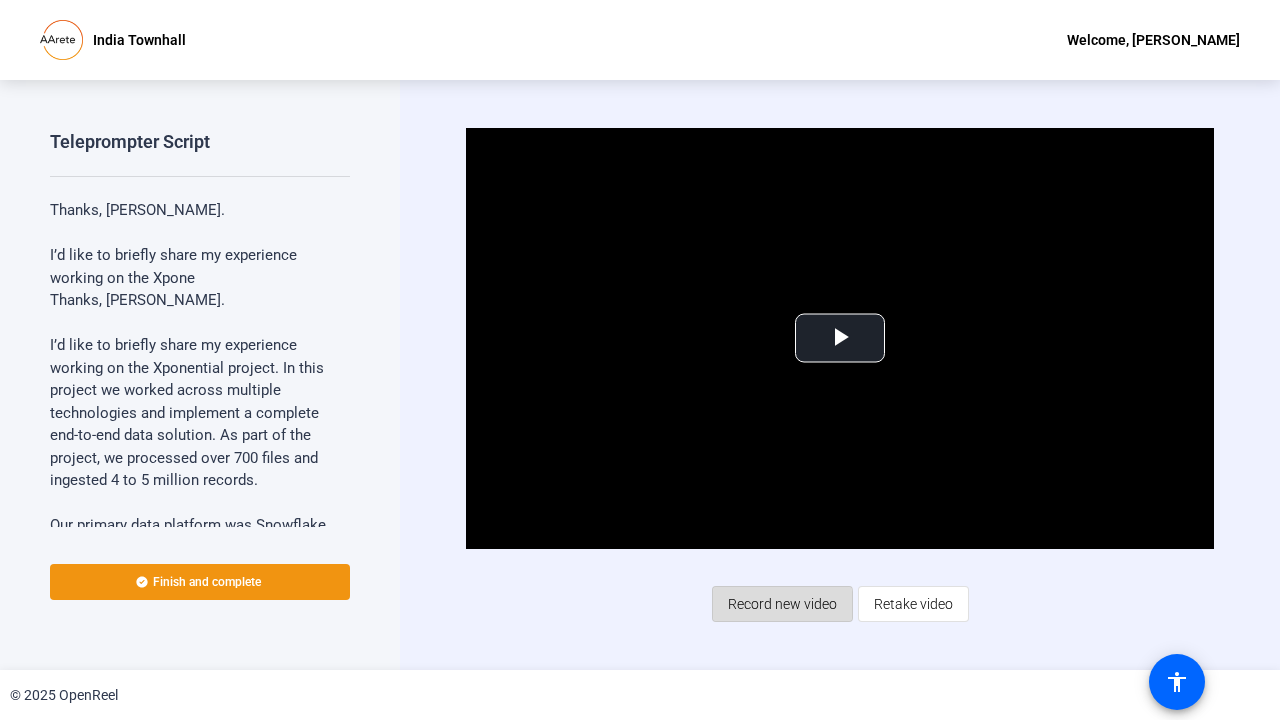 click on "Record new video" 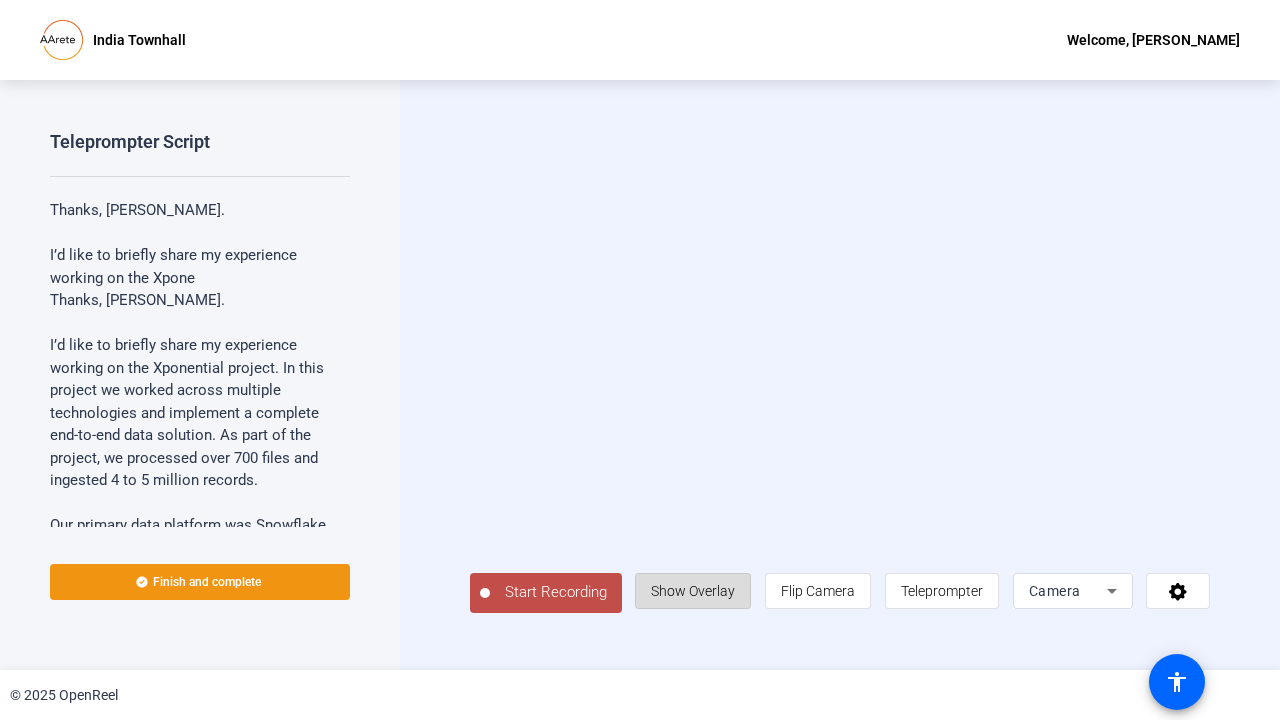 click on "Show Overlay" 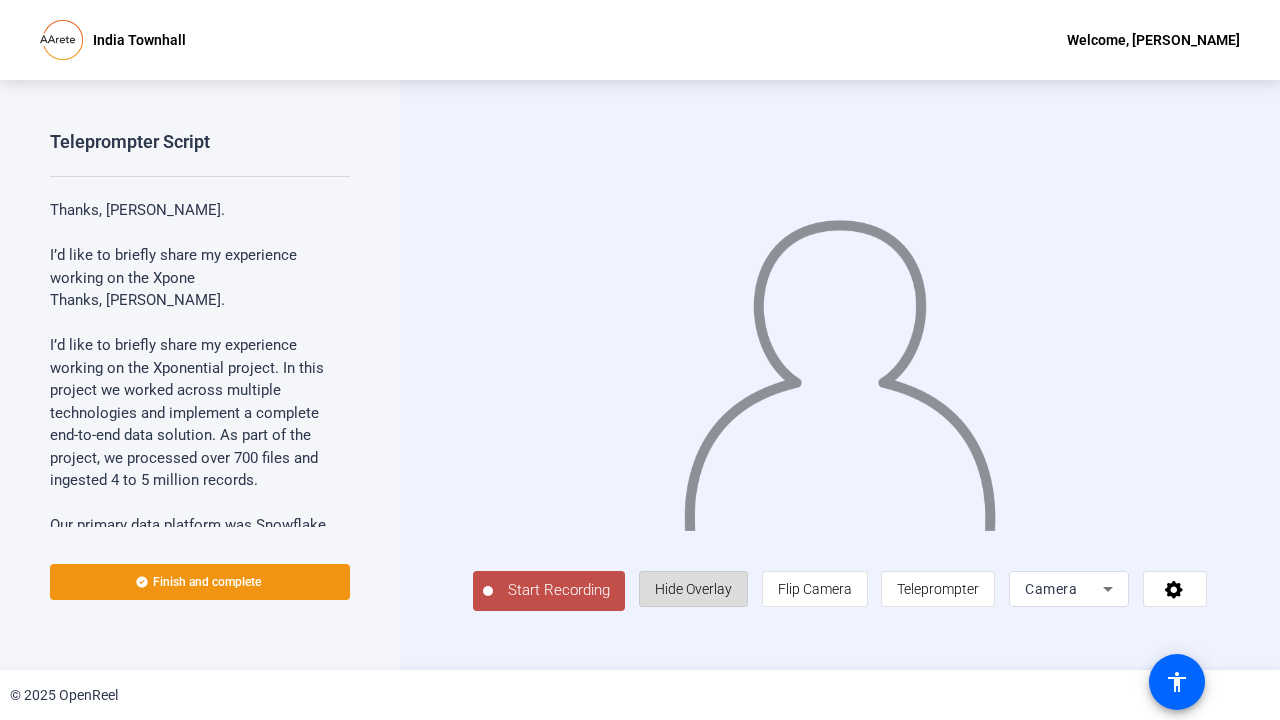 click on "Hide Overlay" 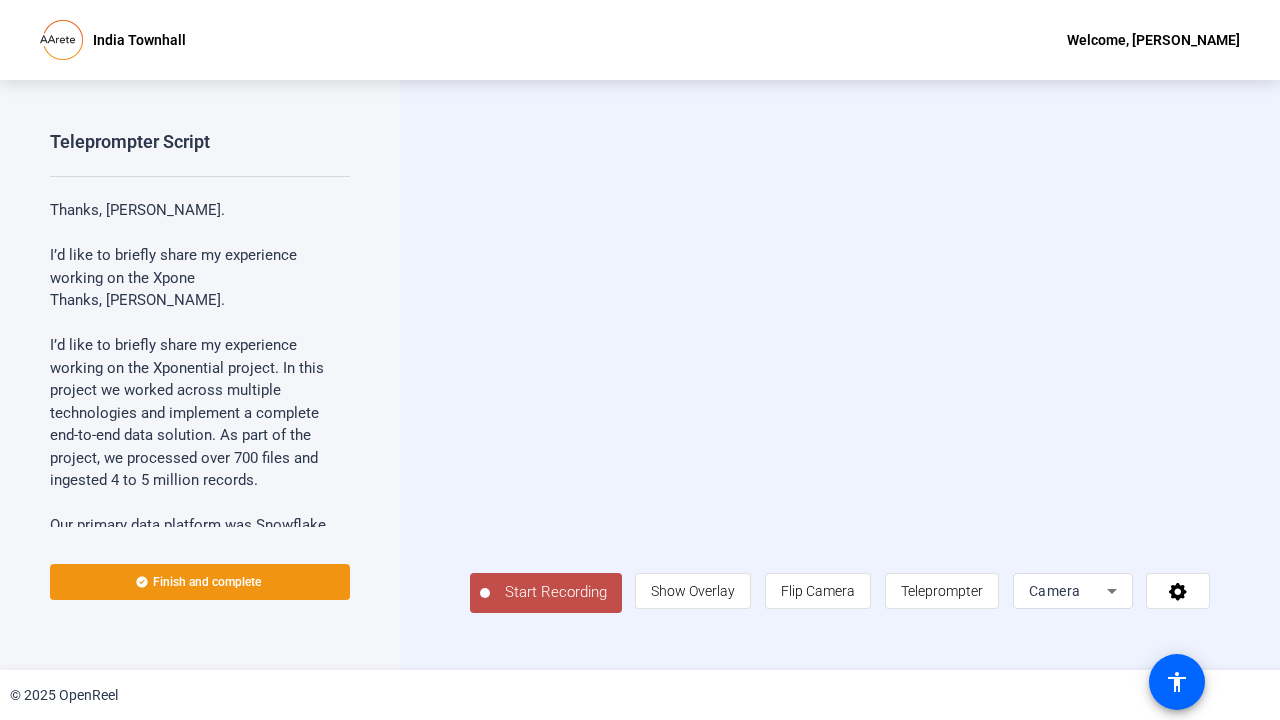 click on "Start Recording" 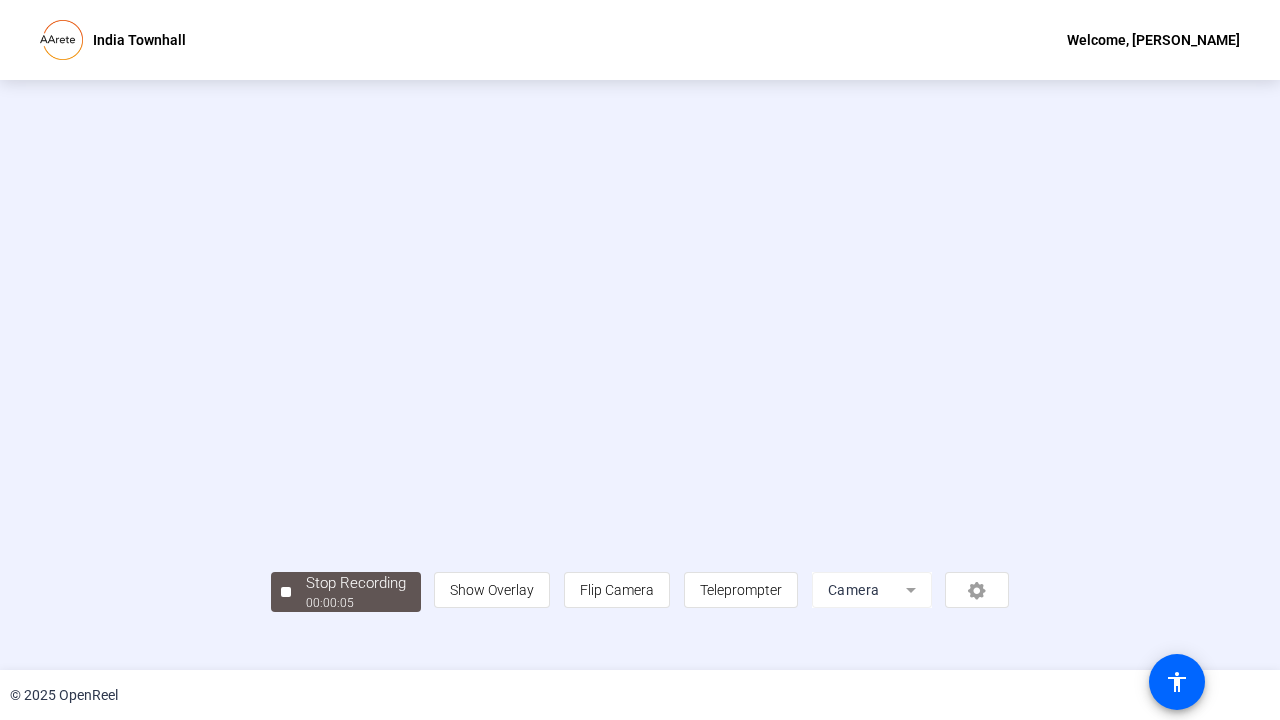 scroll, scrollTop: 56, scrollLeft: 0, axis: vertical 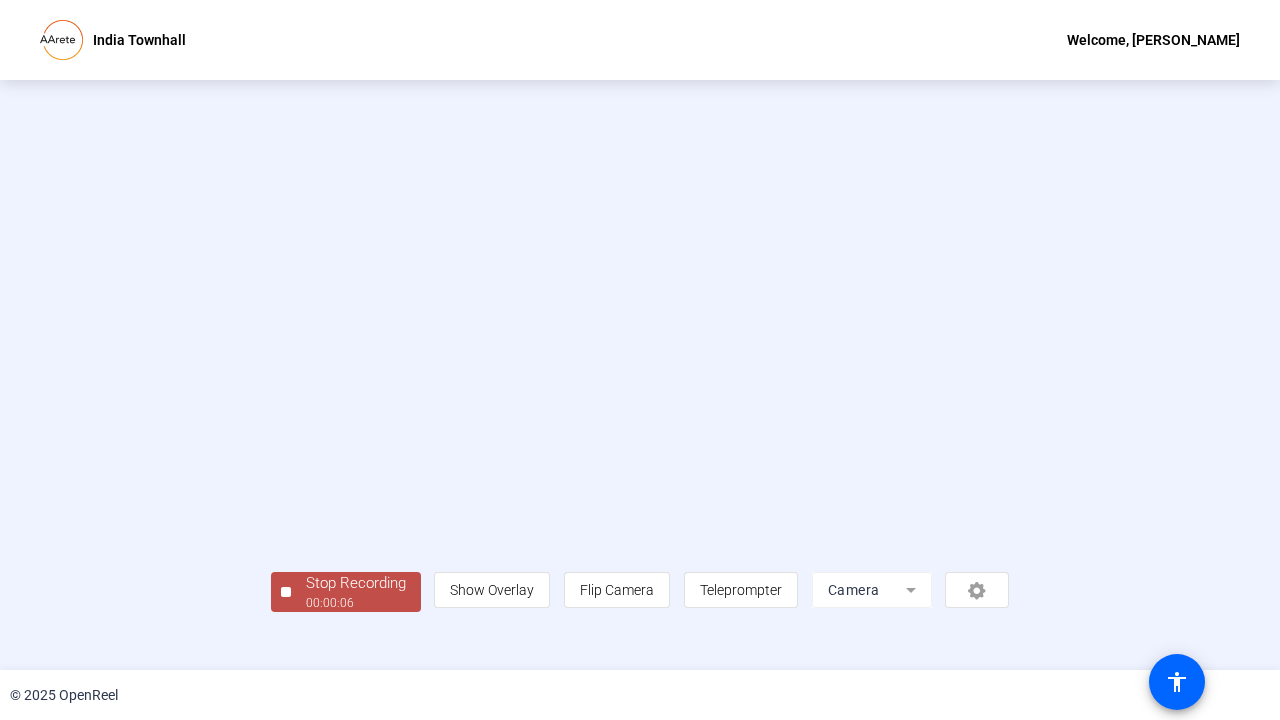 click on "Stop Recording" 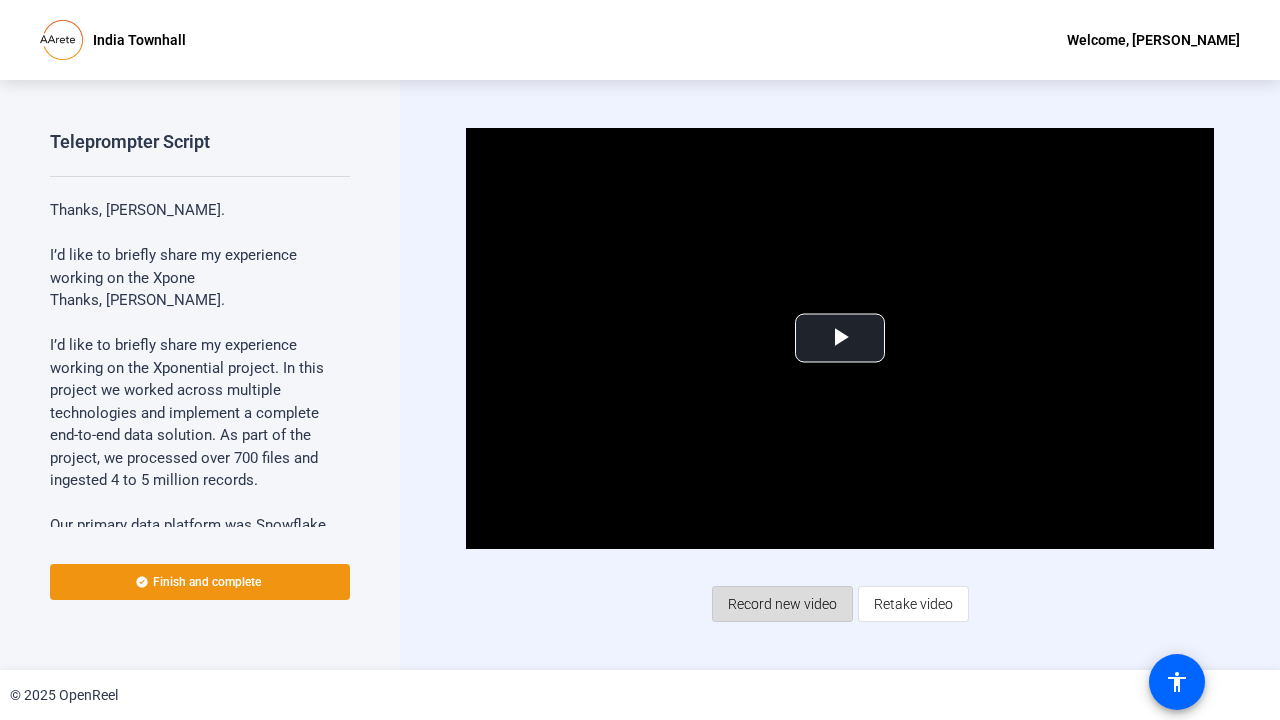 click on "Record new video" 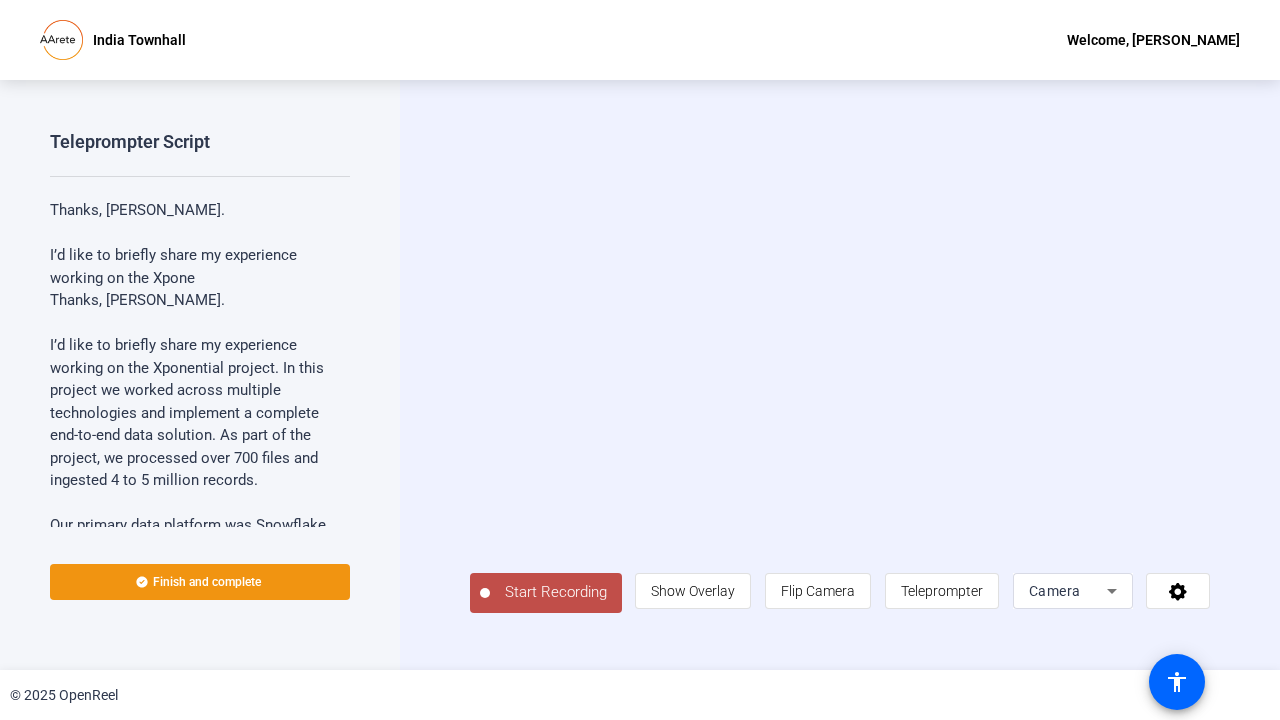 click on "Start Recording" 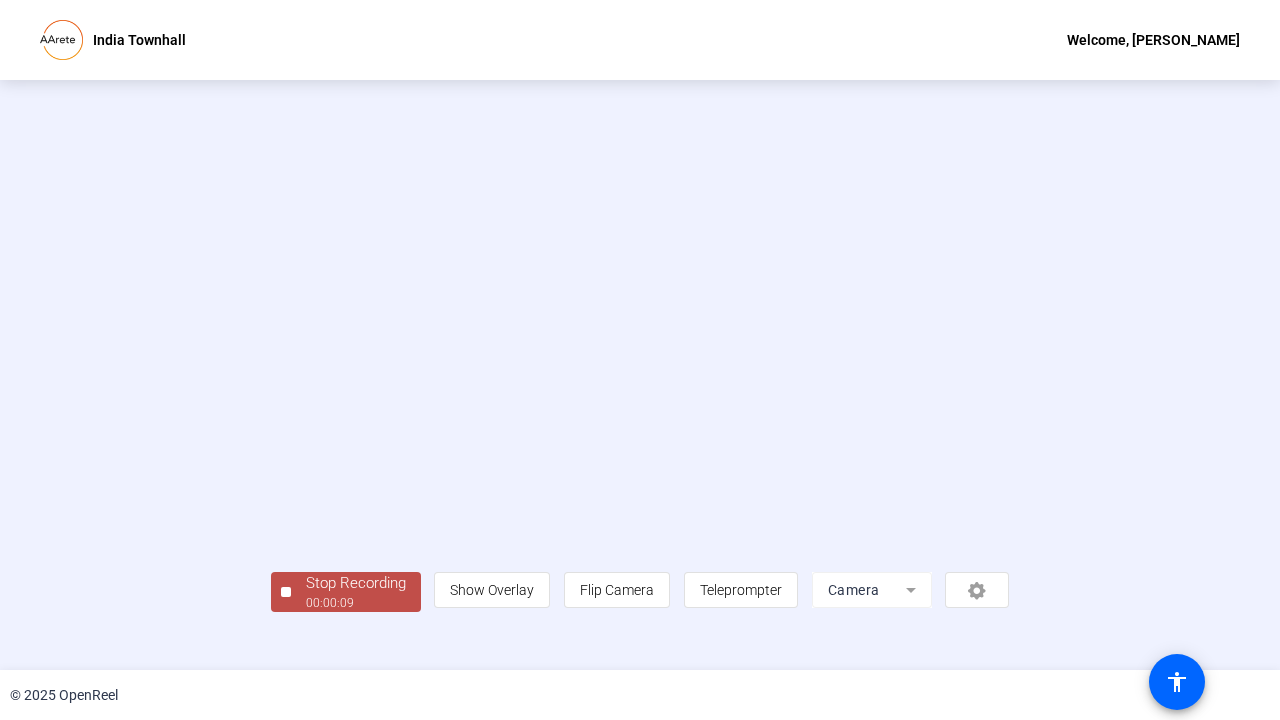 scroll, scrollTop: 37, scrollLeft: 0, axis: vertical 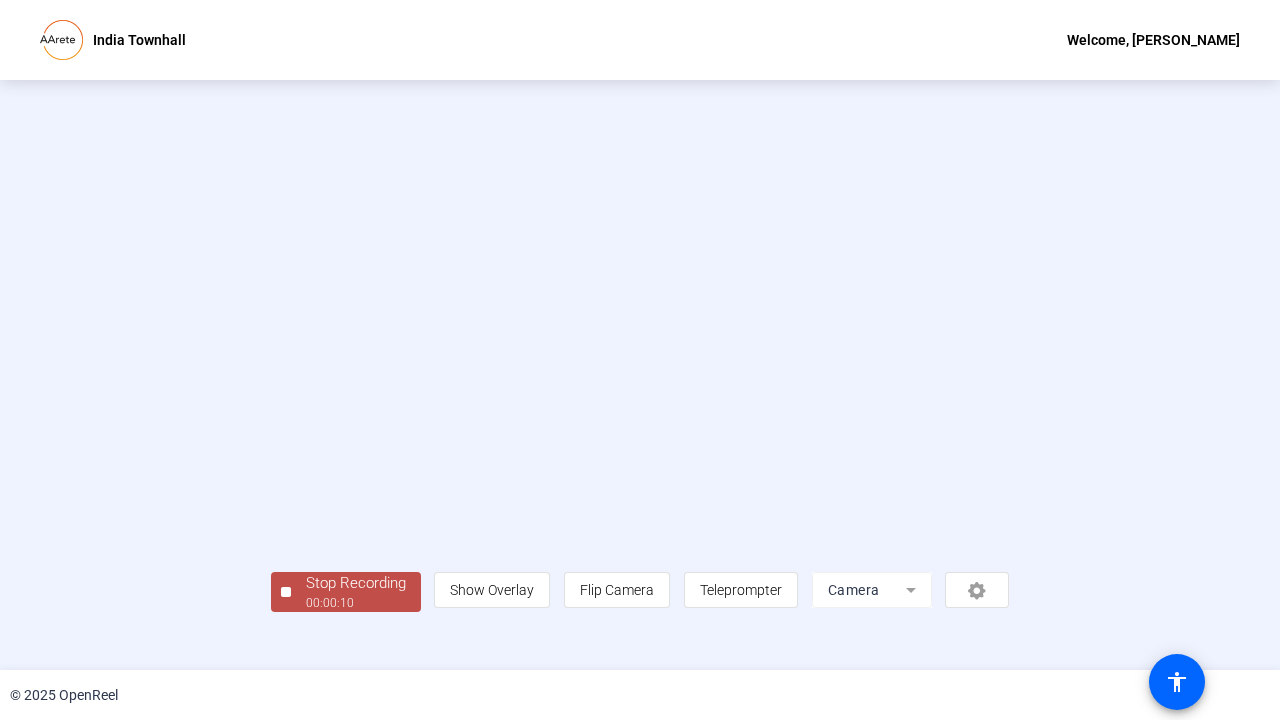 click on "00:00:10" 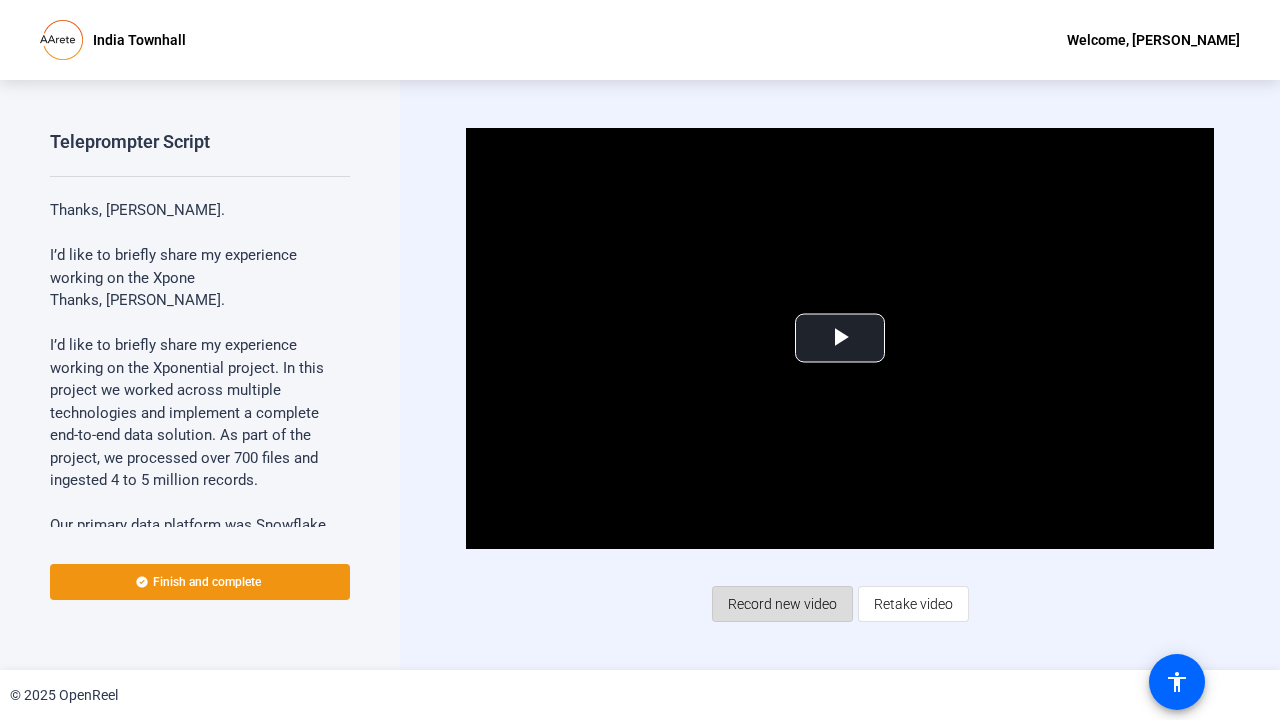 click 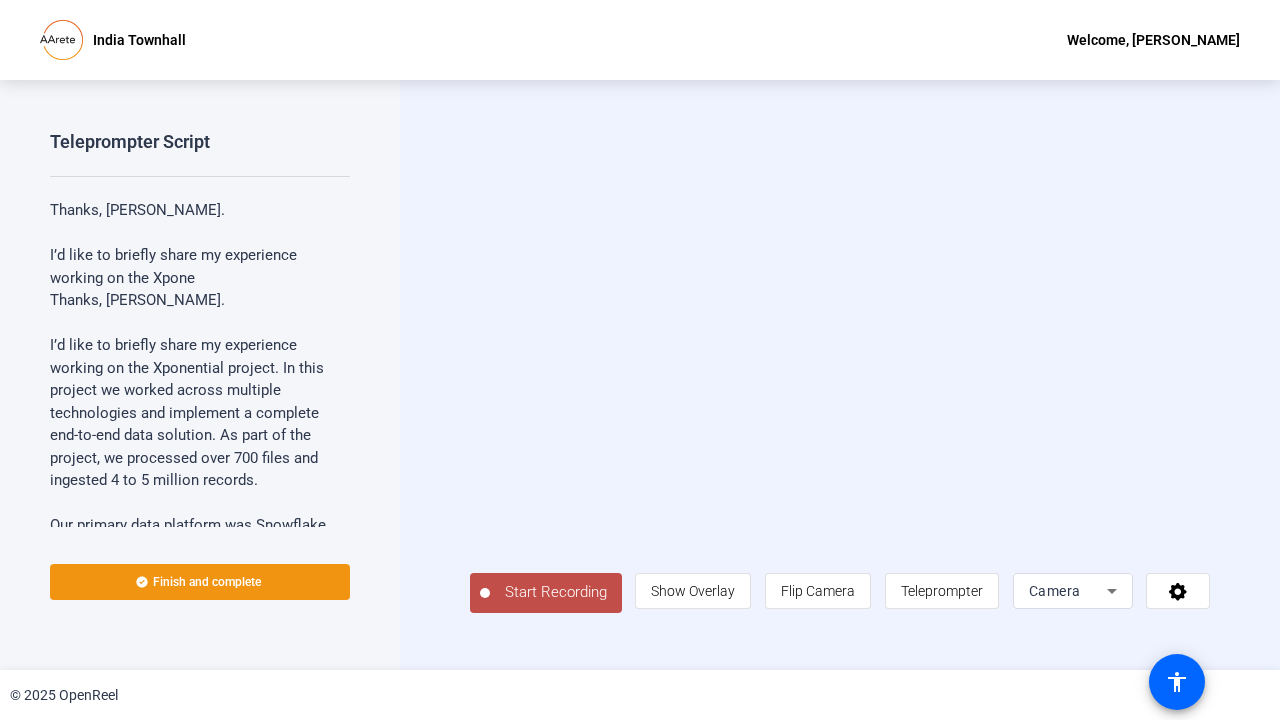 click on "Start Recording" 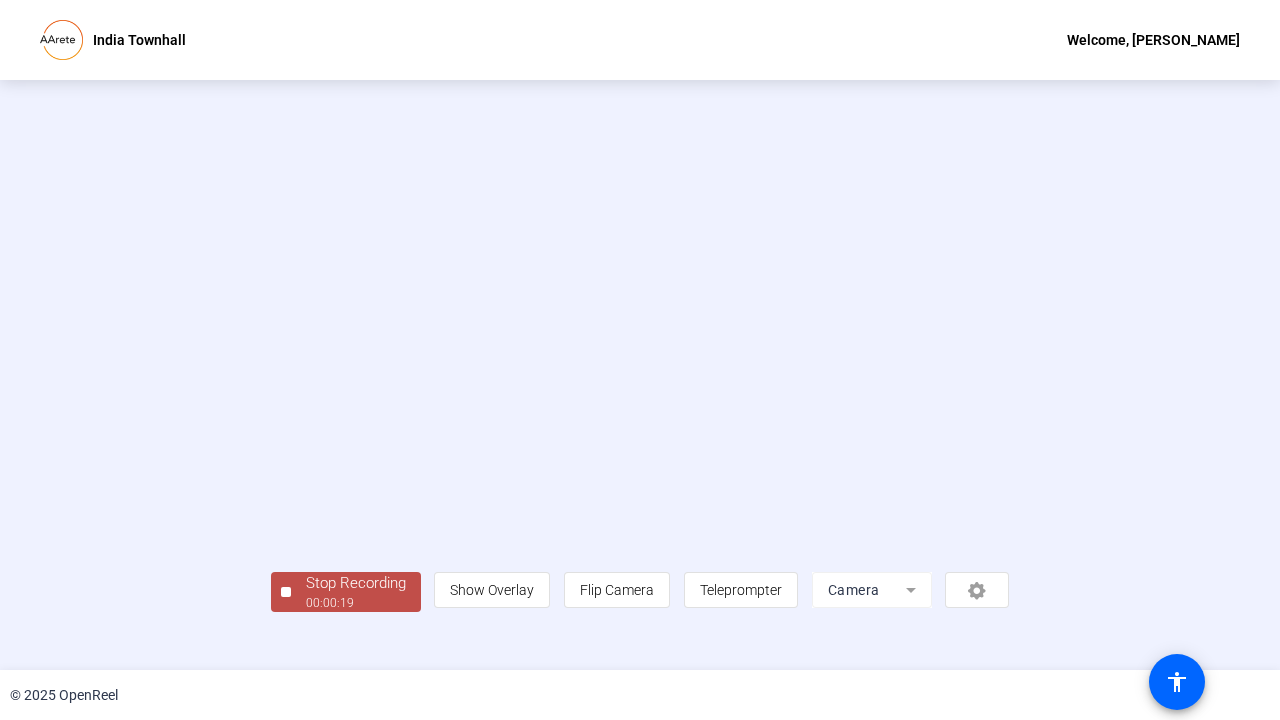 scroll, scrollTop: 56, scrollLeft: 0, axis: vertical 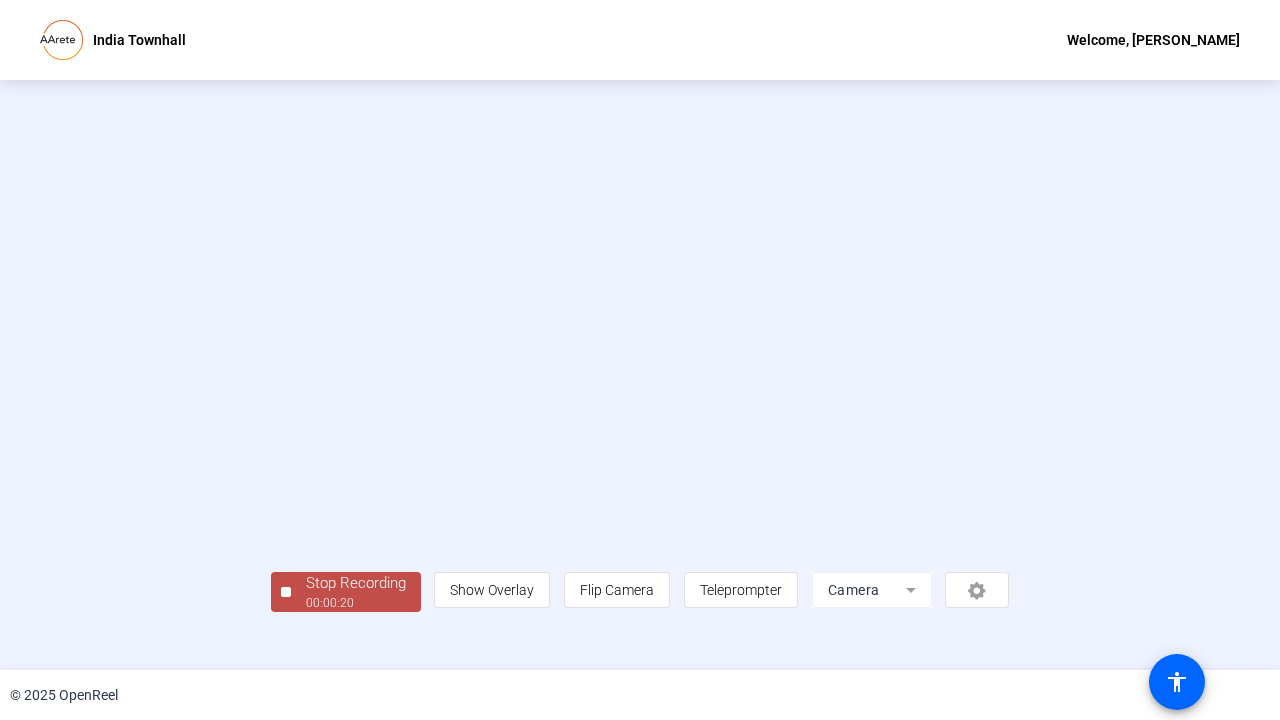 click on "00:00:20" 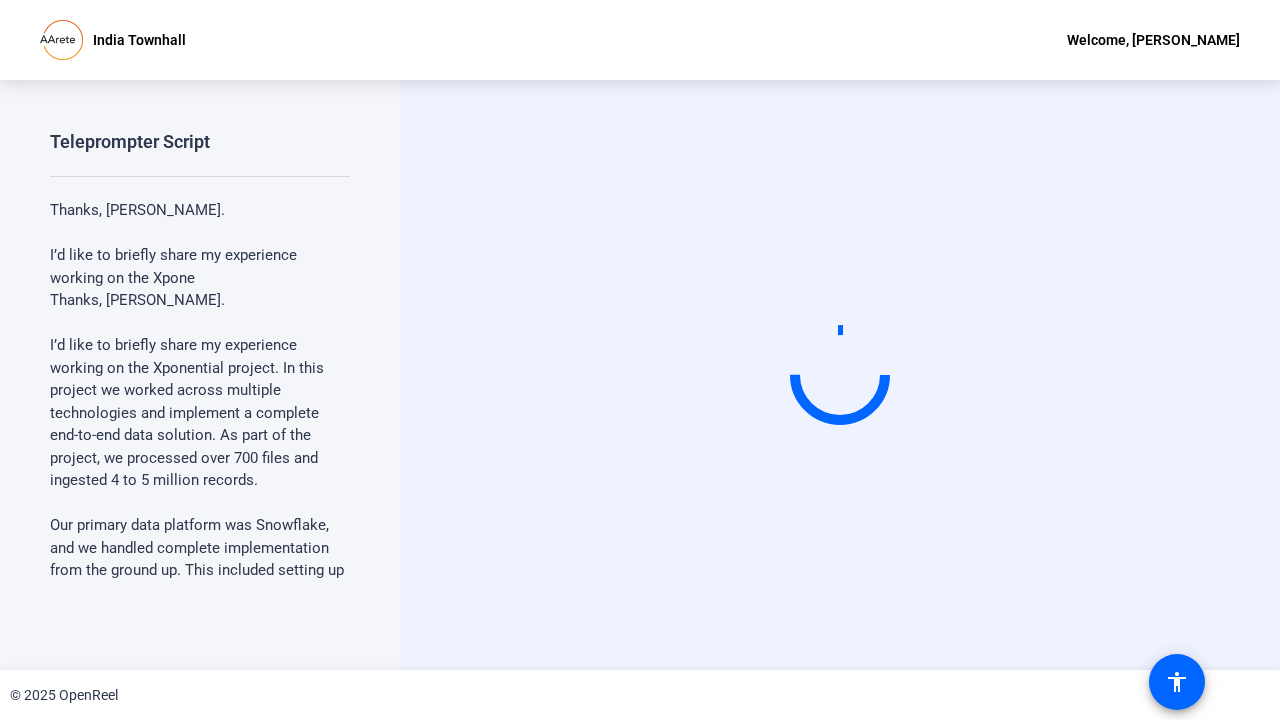 scroll, scrollTop: 0, scrollLeft: 0, axis: both 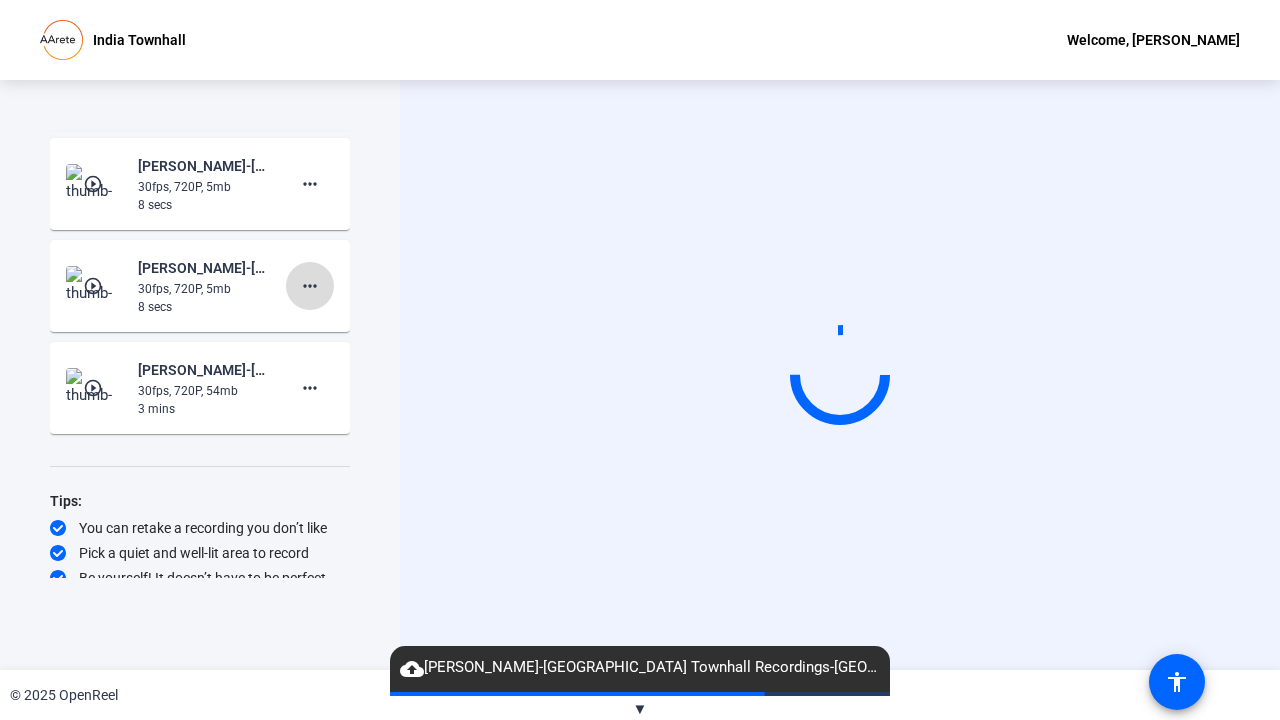 click on "more_horiz" 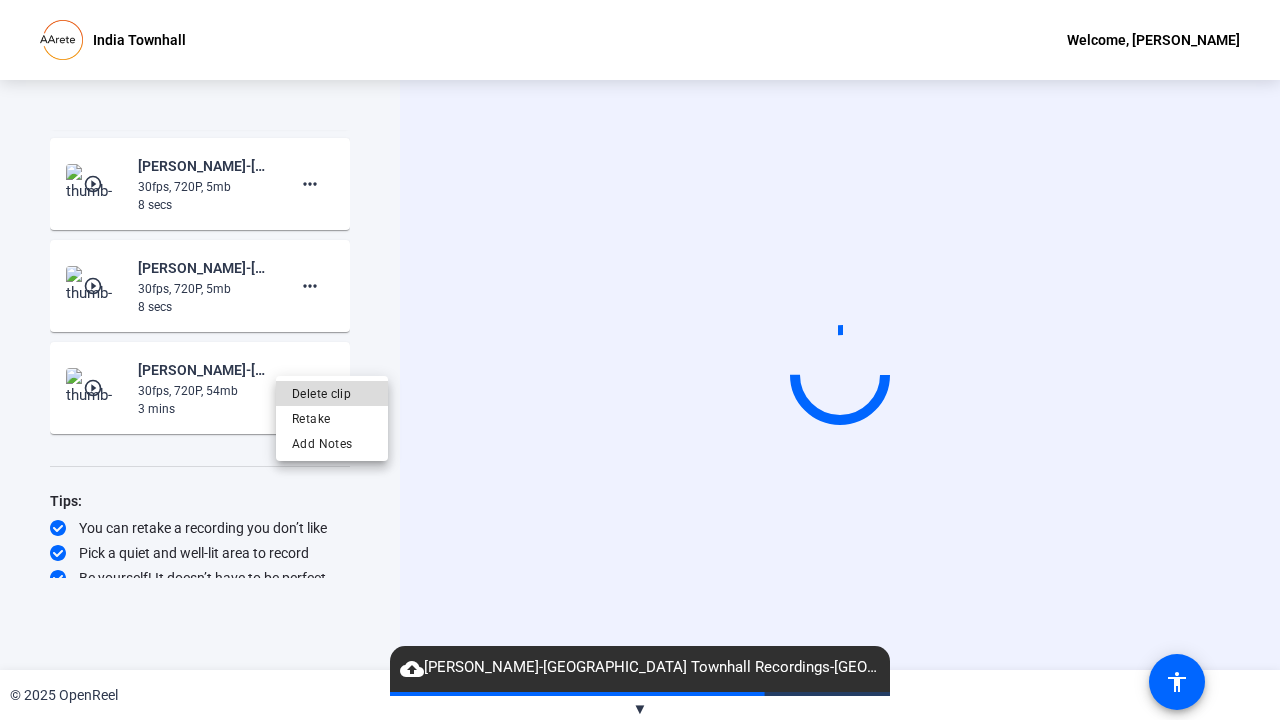 click on "Delete clip" at bounding box center (332, 394) 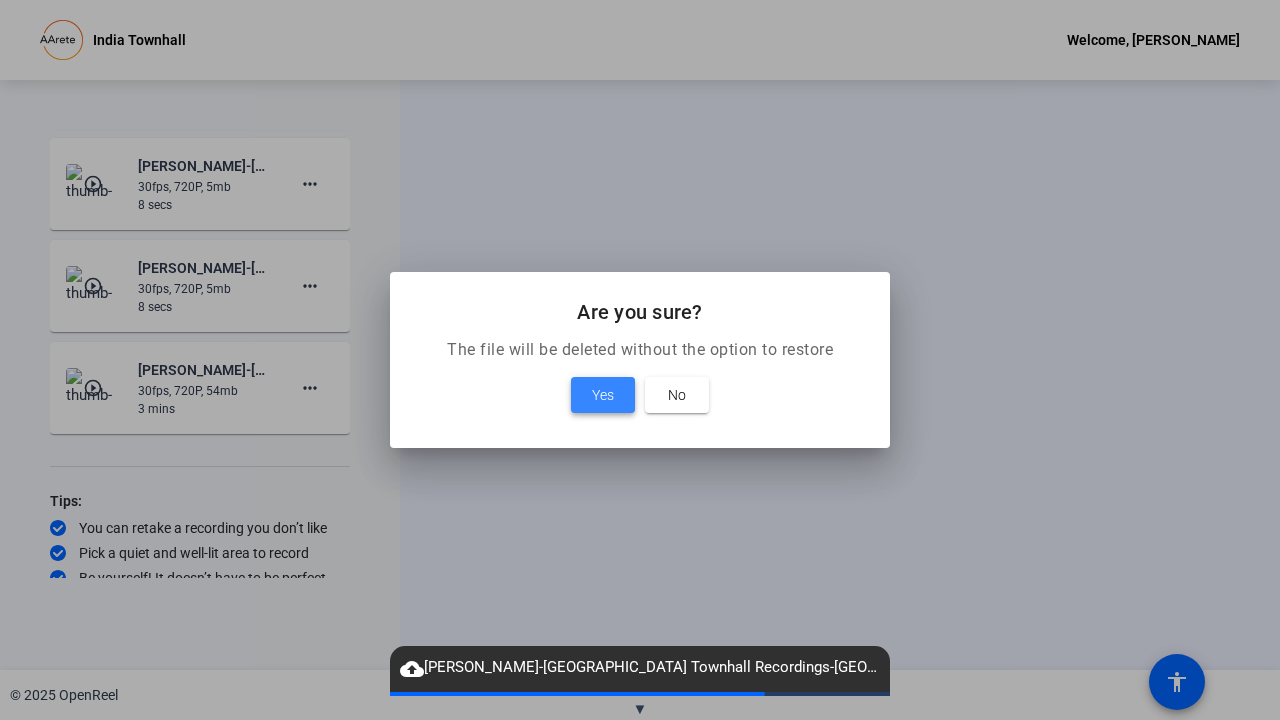 click on "Yes" at bounding box center (603, 395) 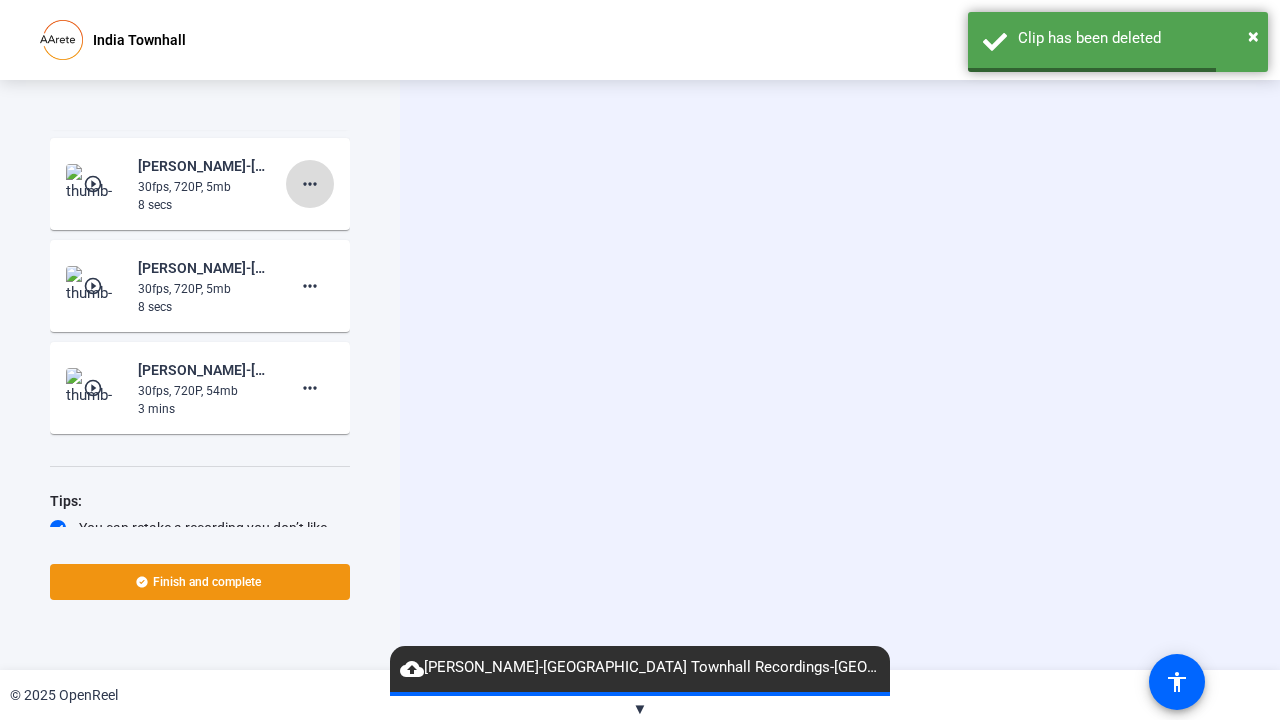 click 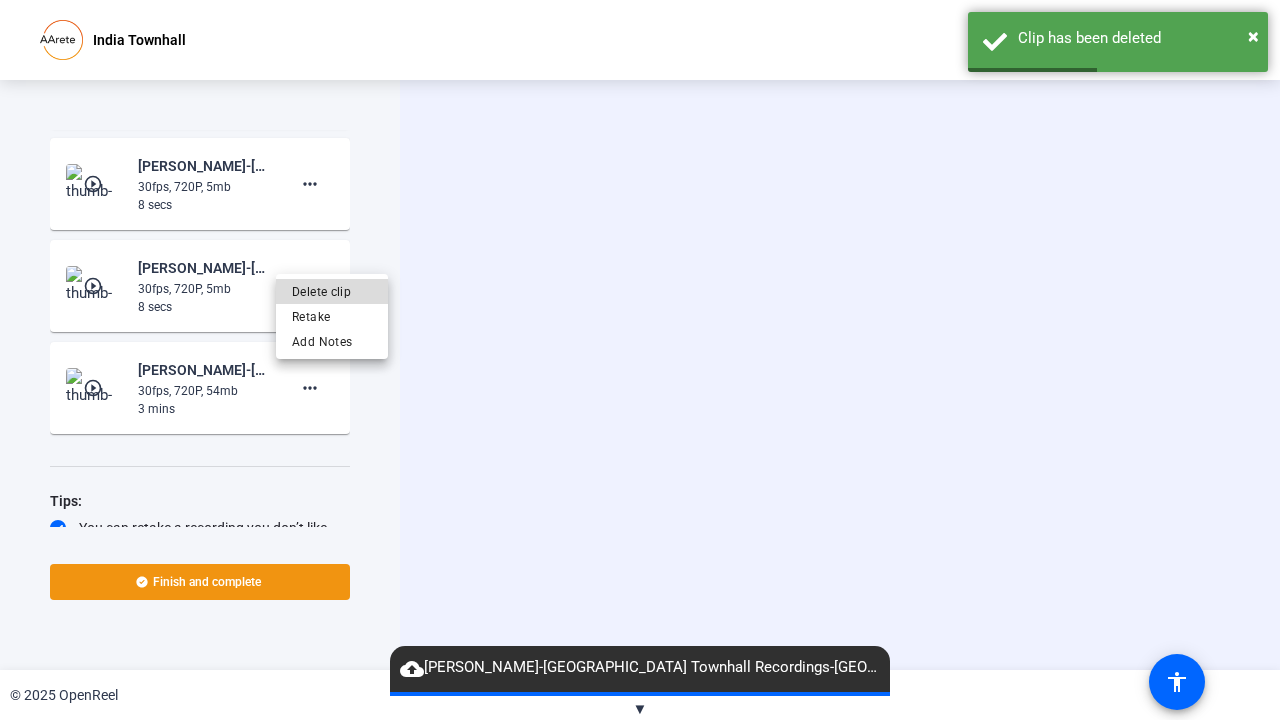 click on "Delete clip" at bounding box center (332, 292) 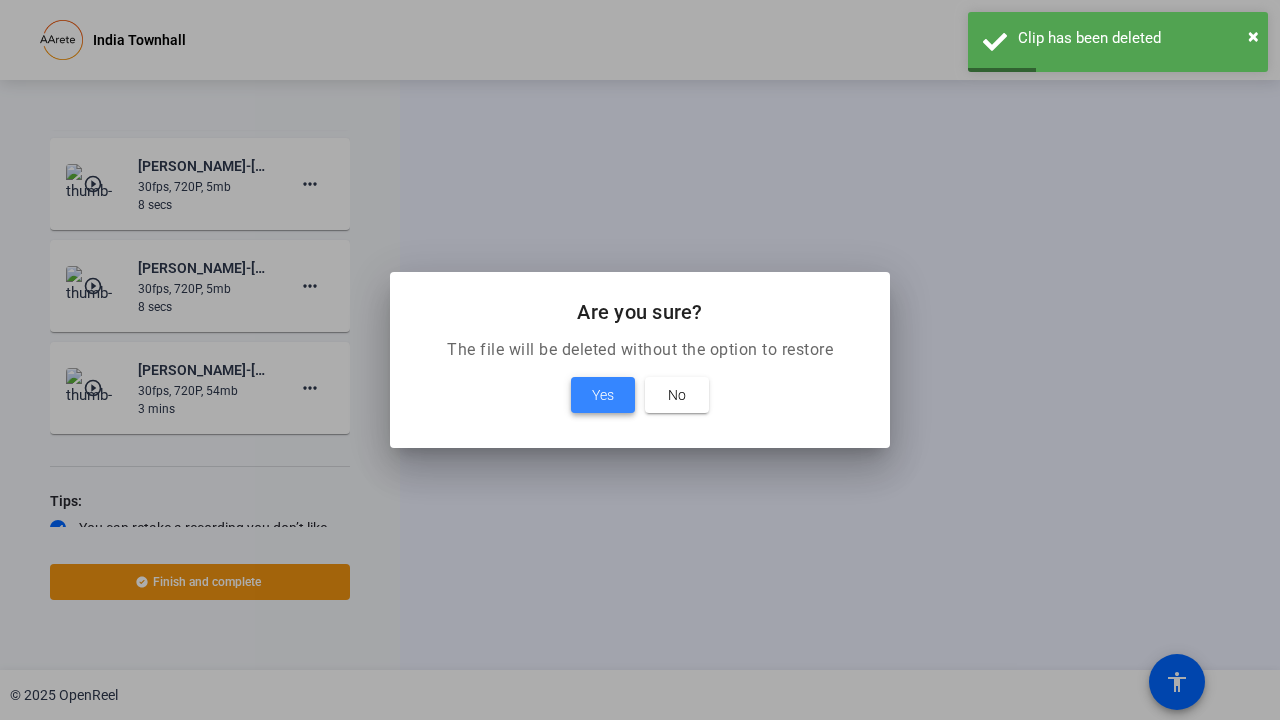 click at bounding box center [603, 395] 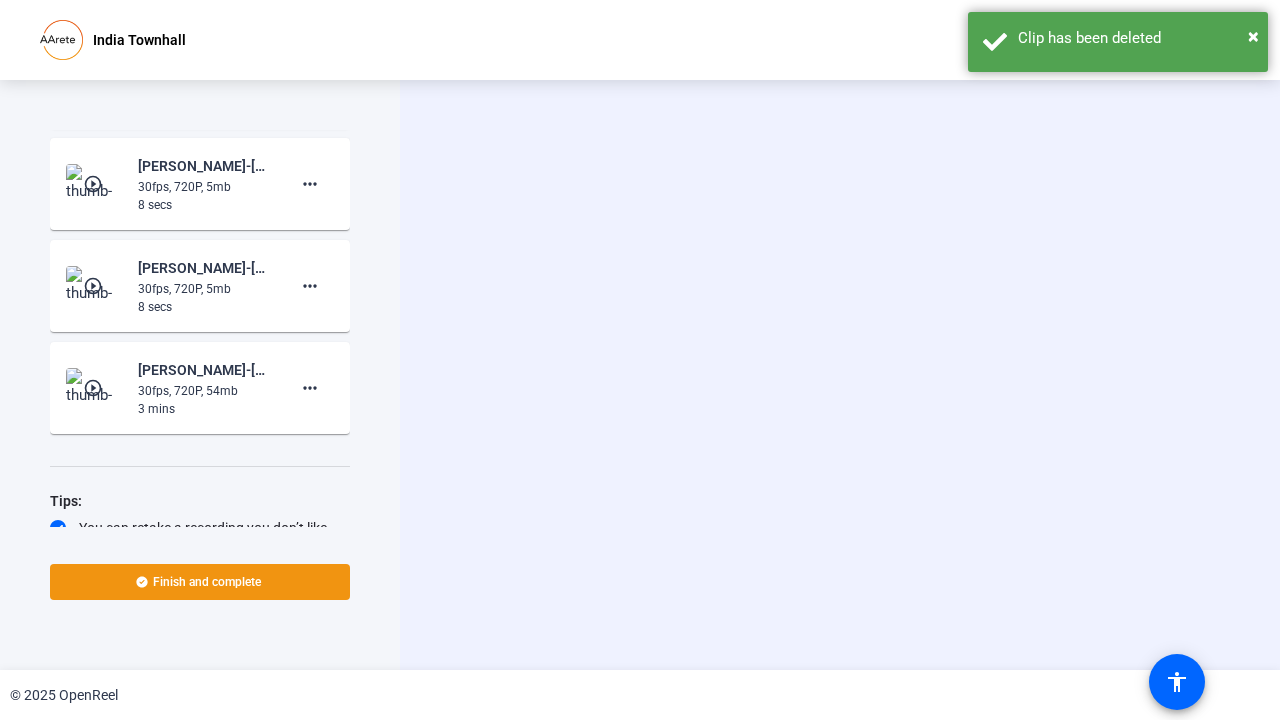 scroll, scrollTop: 2162, scrollLeft: 0, axis: vertical 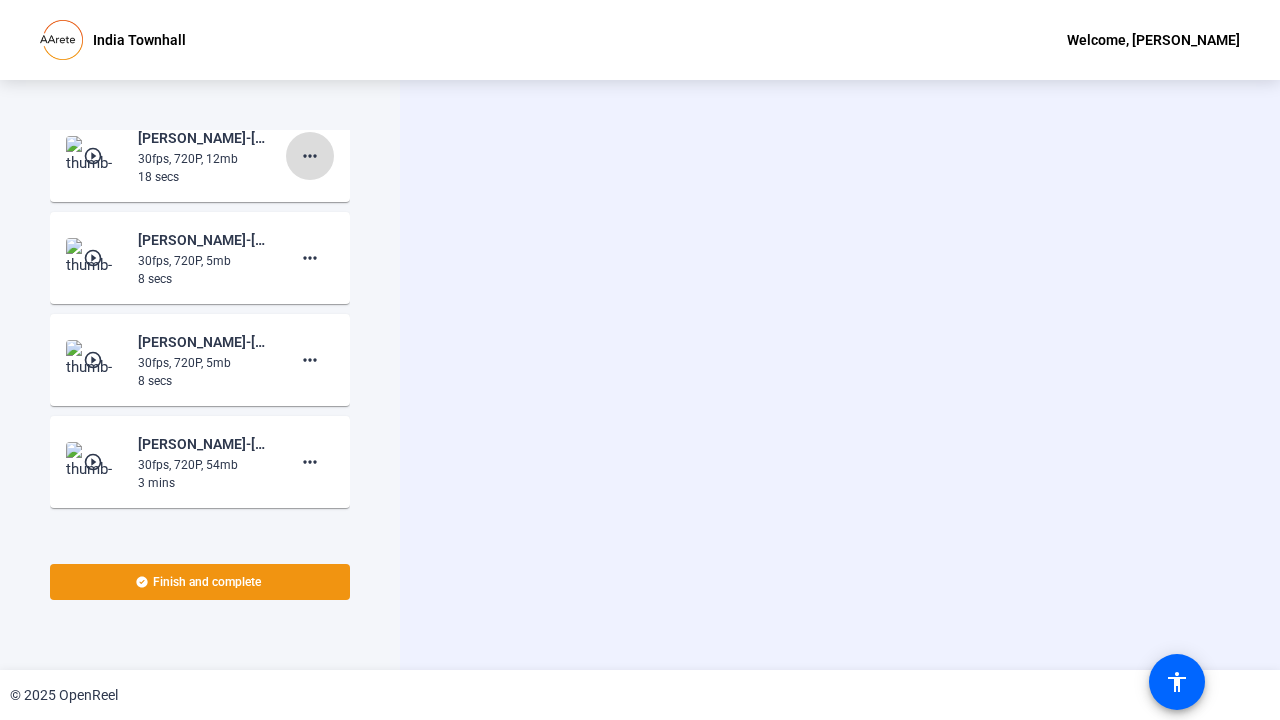 click on "more_horiz" 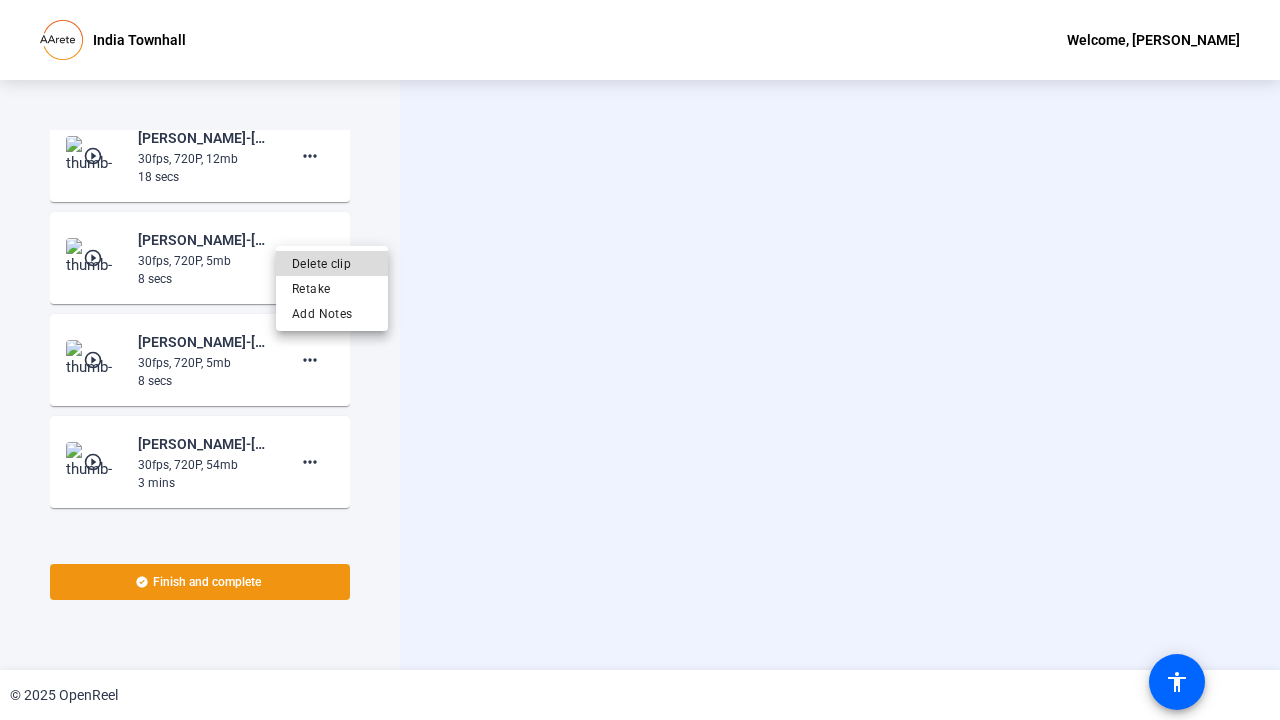 click on "Delete clip" at bounding box center (332, 264) 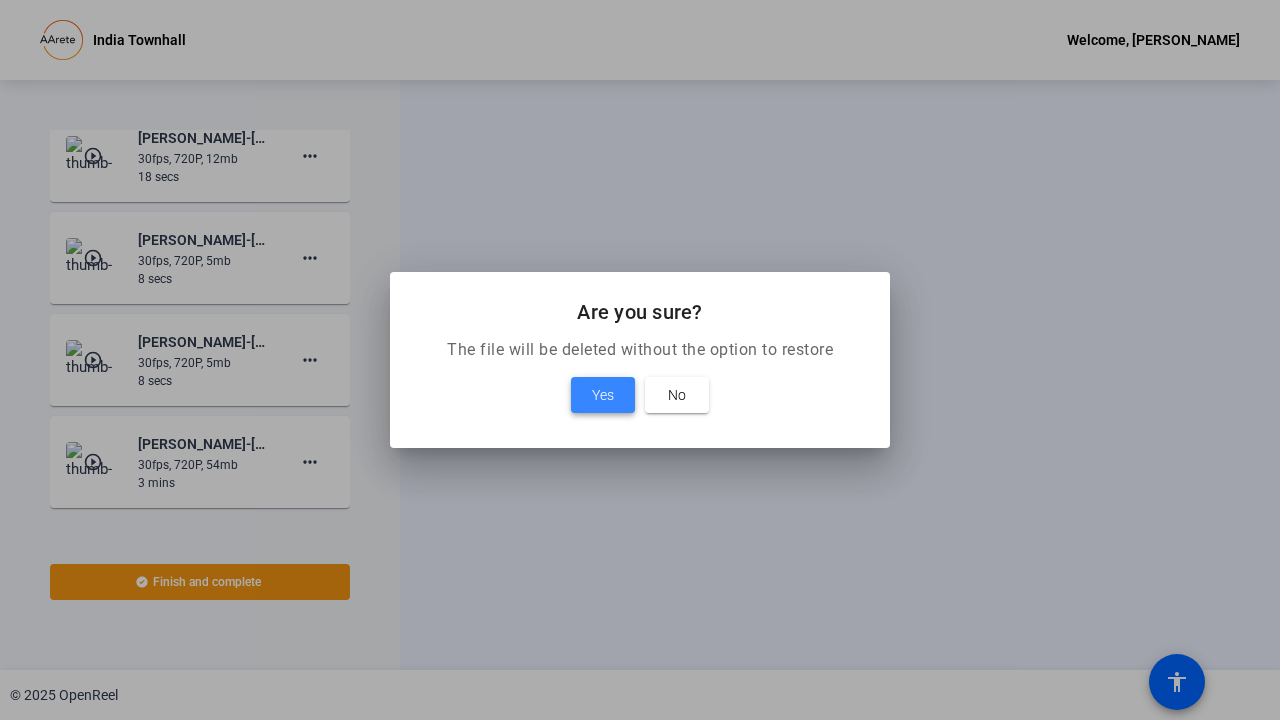 click on "Yes" at bounding box center (603, 395) 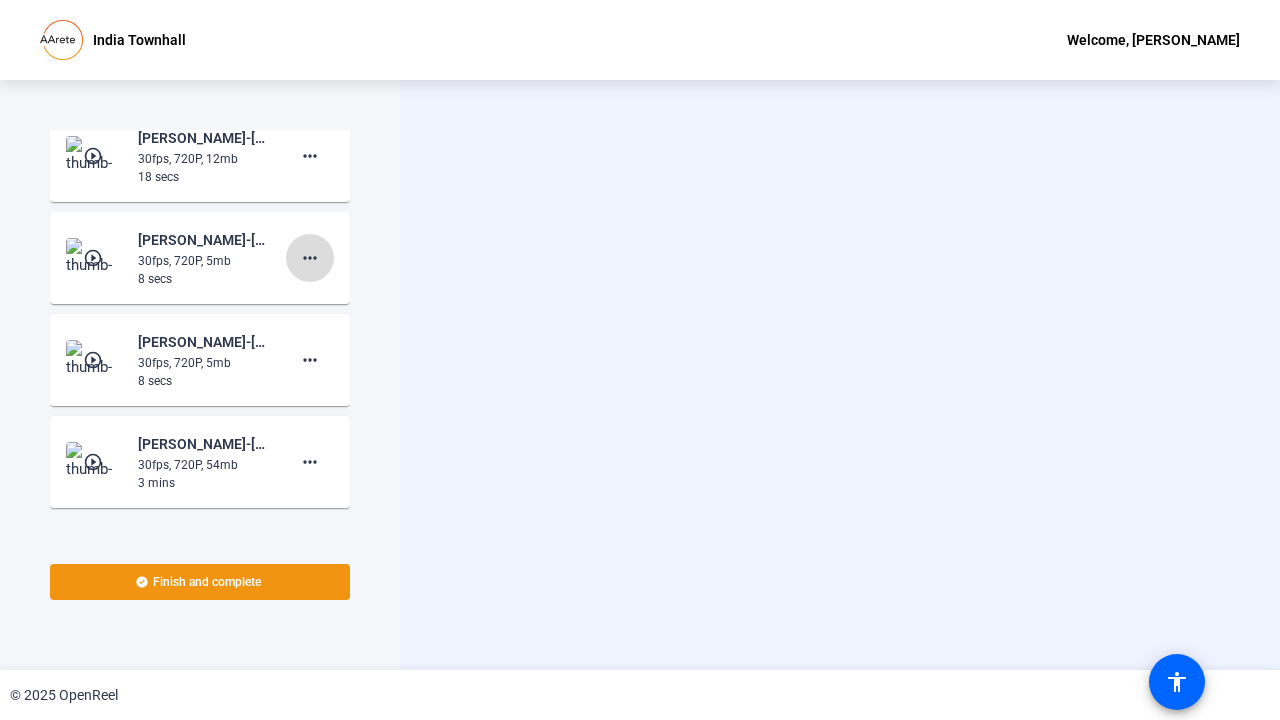 click on "more_horiz" 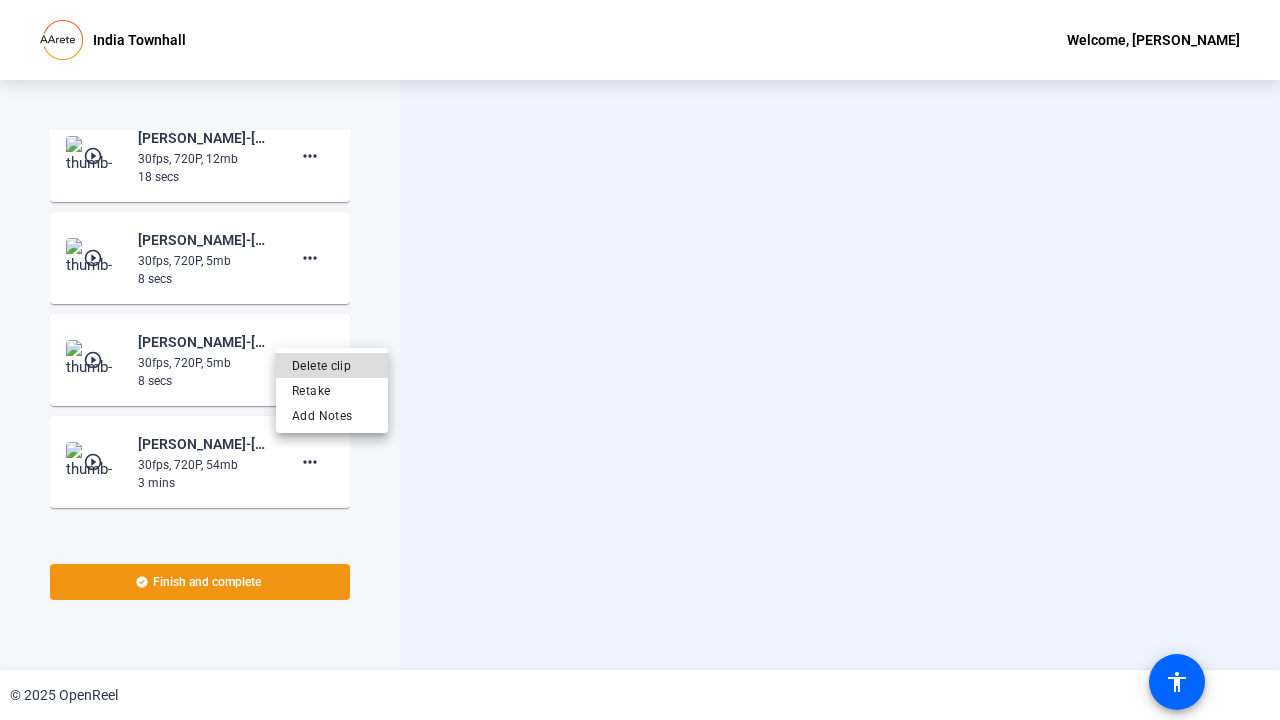 click on "Delete clip" at bounding box center [332, 366] 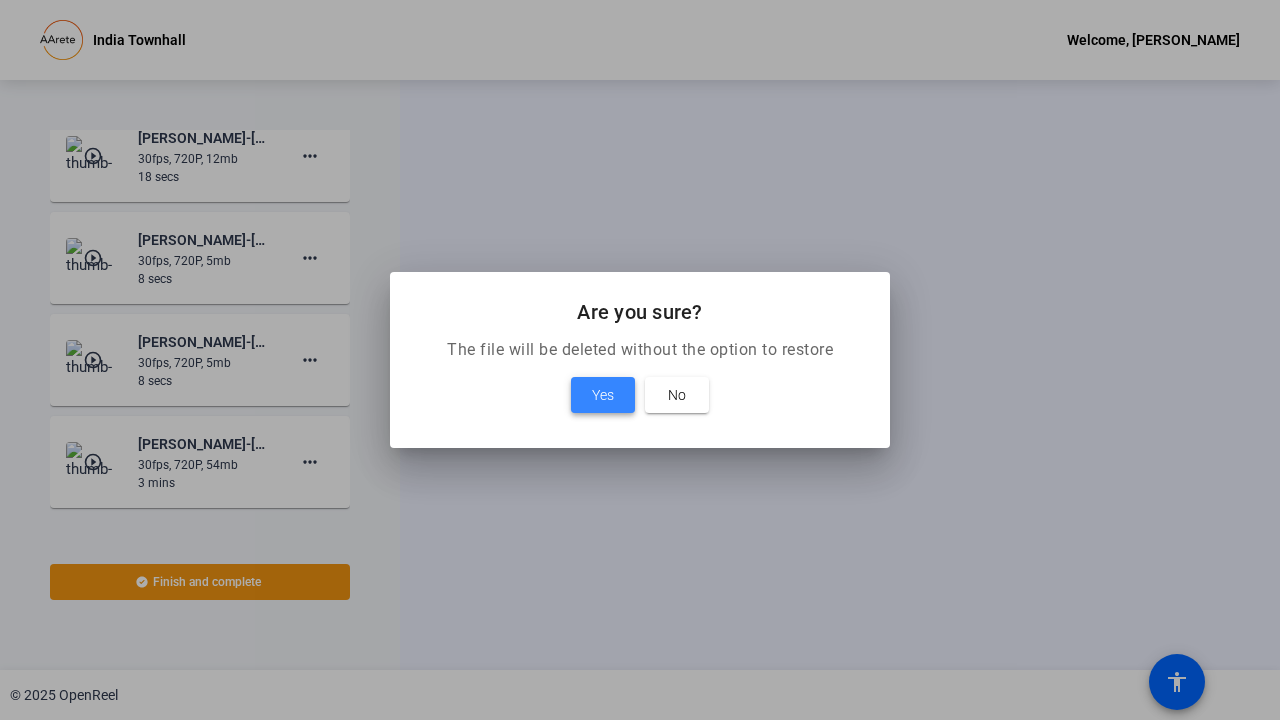 click on "Yes" at bounding box center (603, 395) 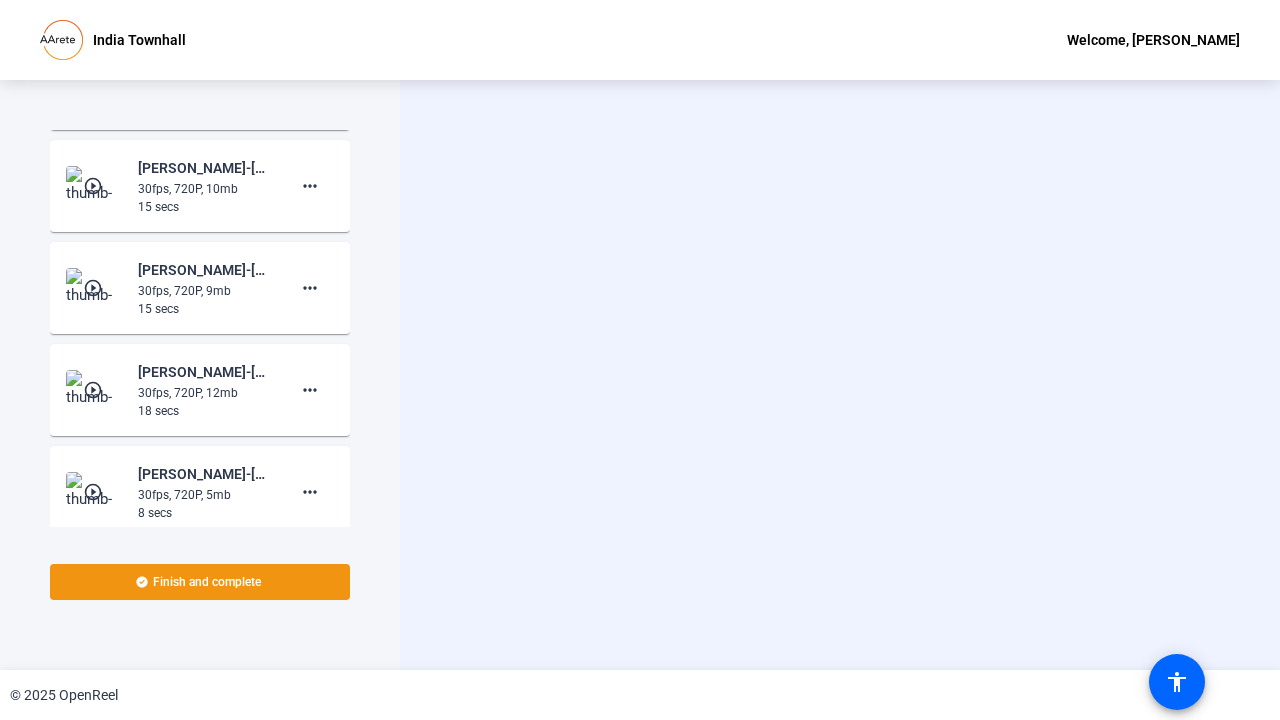 scroll, scrollTop: 1927, scrollLeft: 0, axis: vertical 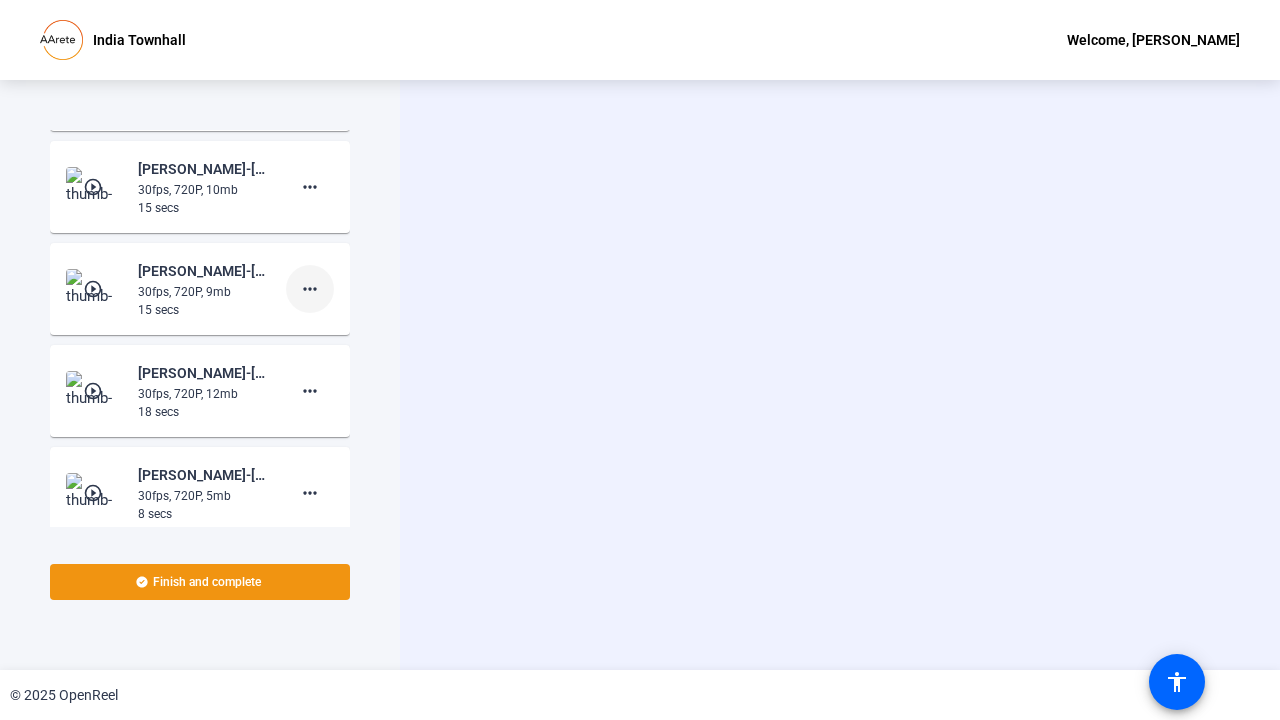 click on "more_horiz" 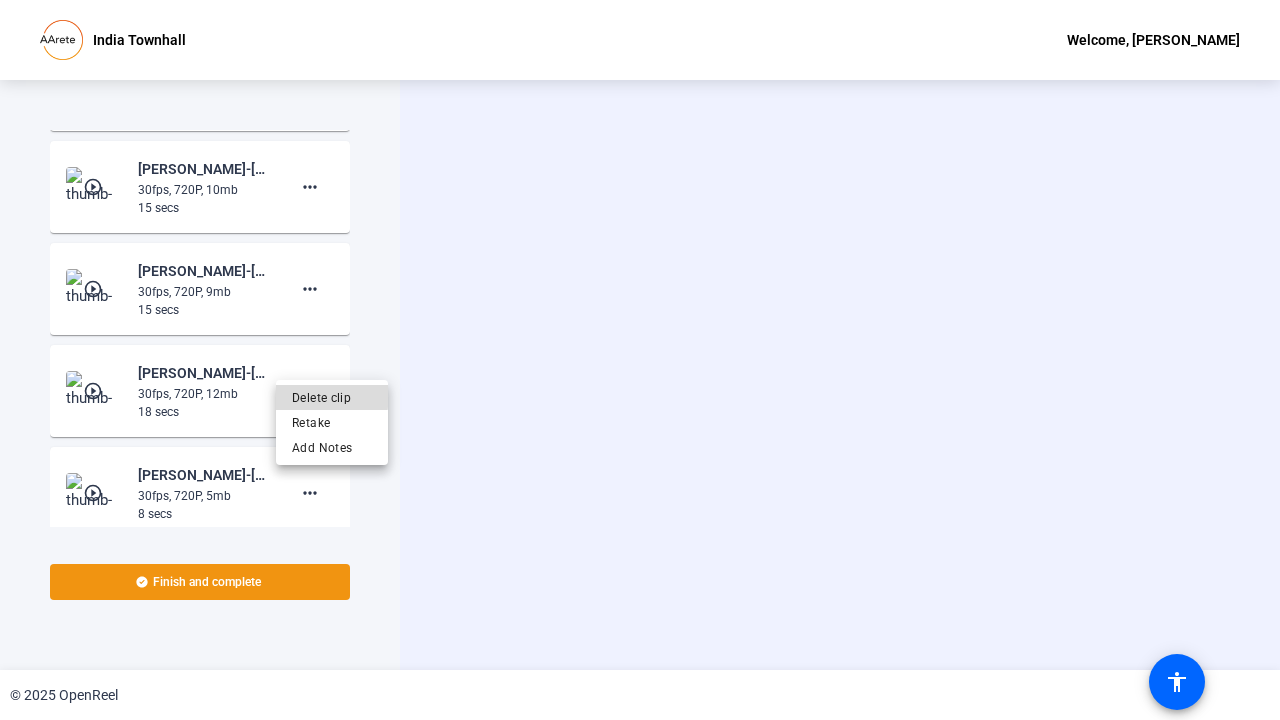 click on "Delete clip" at bounding box center [332, 397] 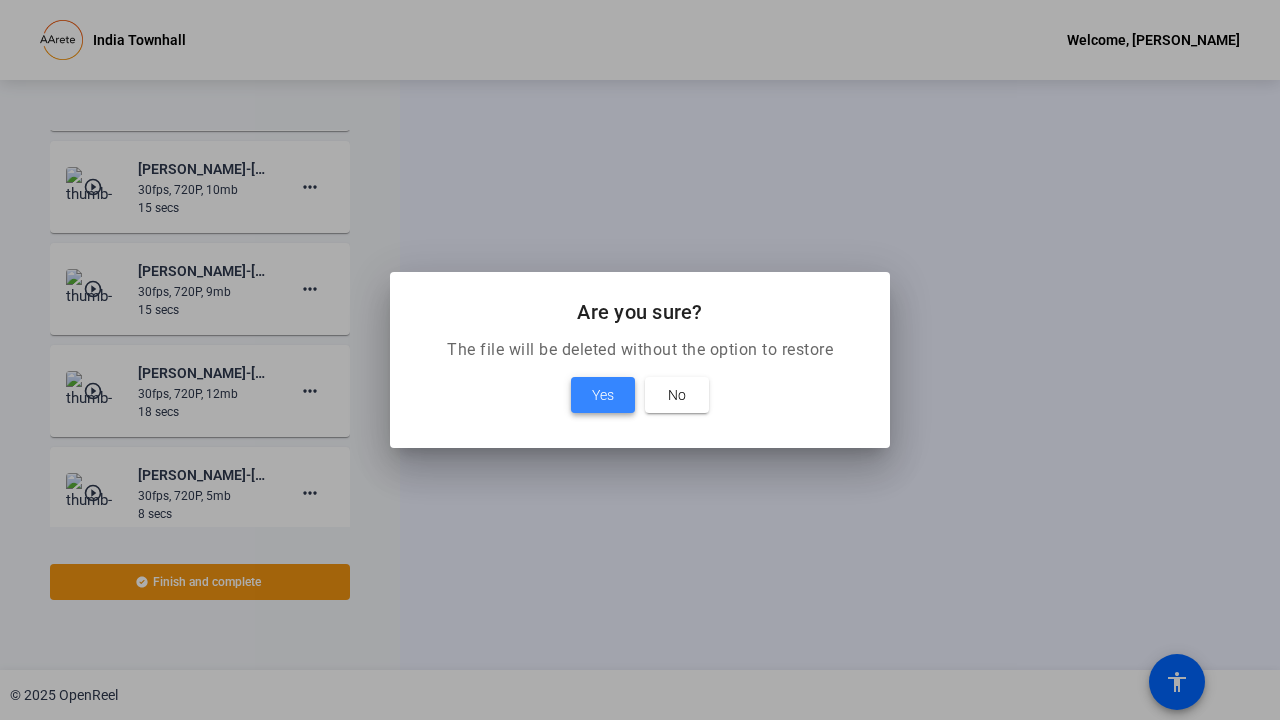 click on "Yes" at bounding box center (603, 395) 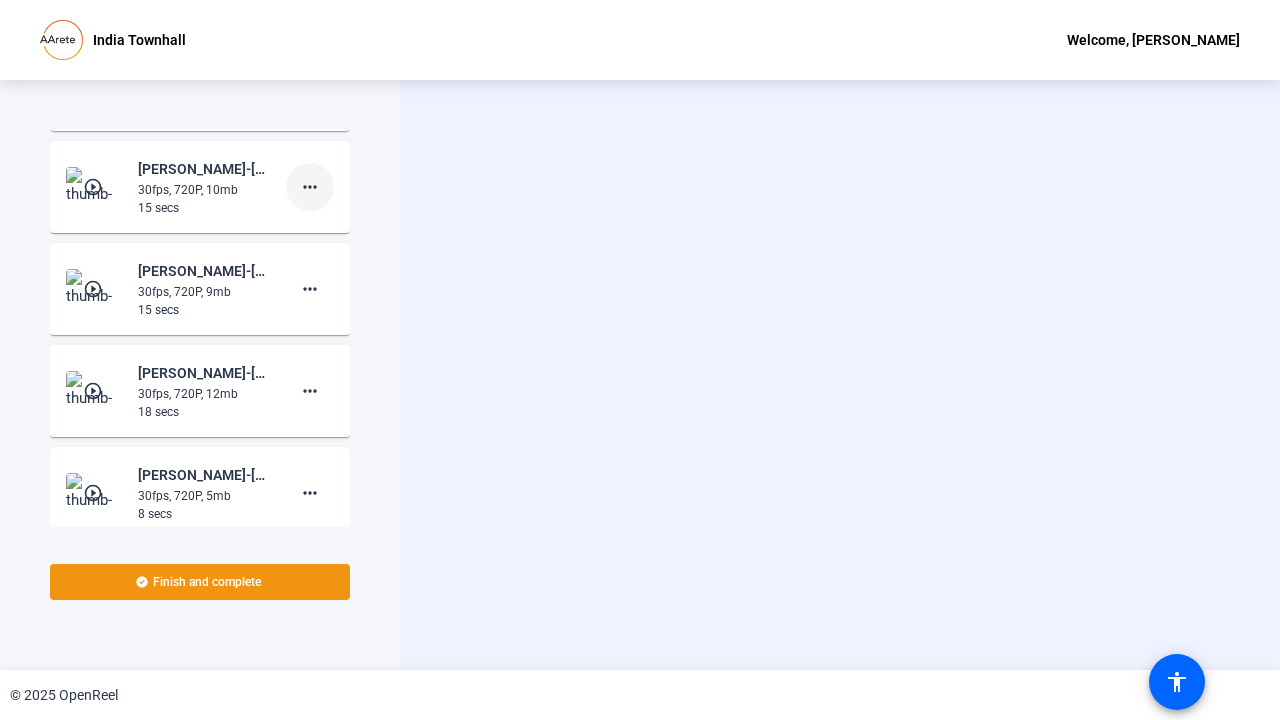 click on "more_horiz" 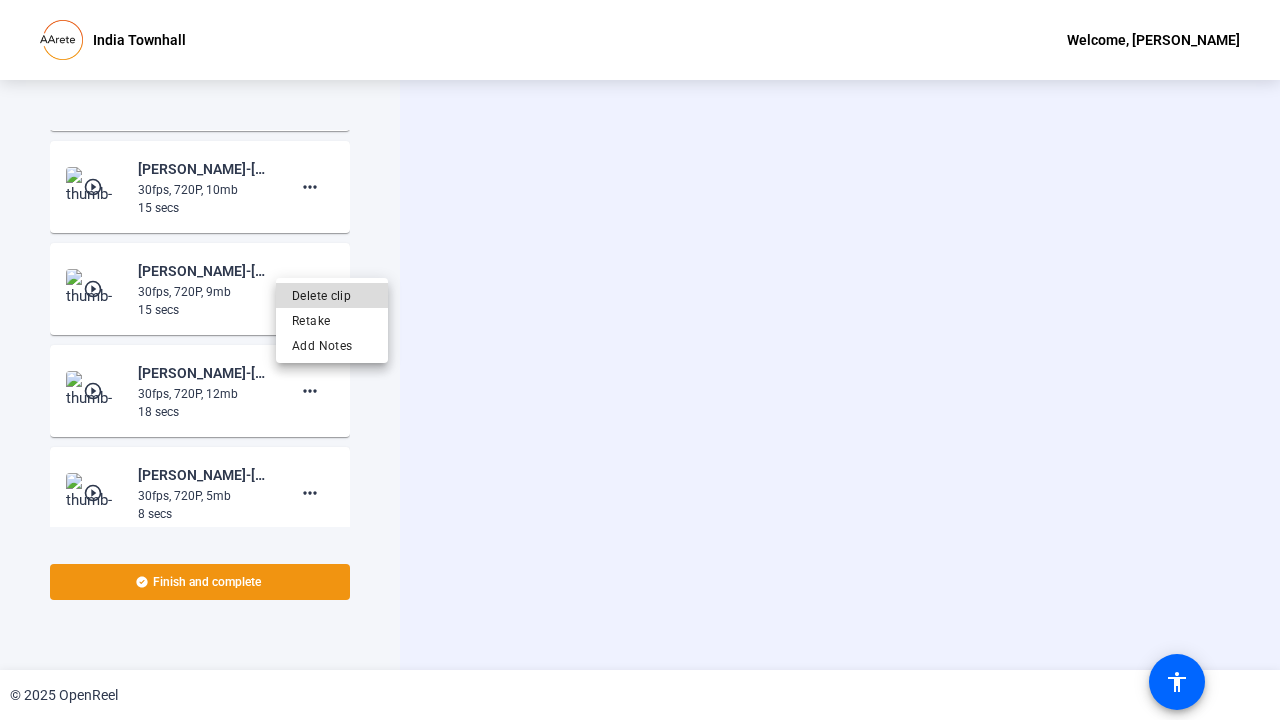 click on "Delete clip" at bounding box center (332, 295) 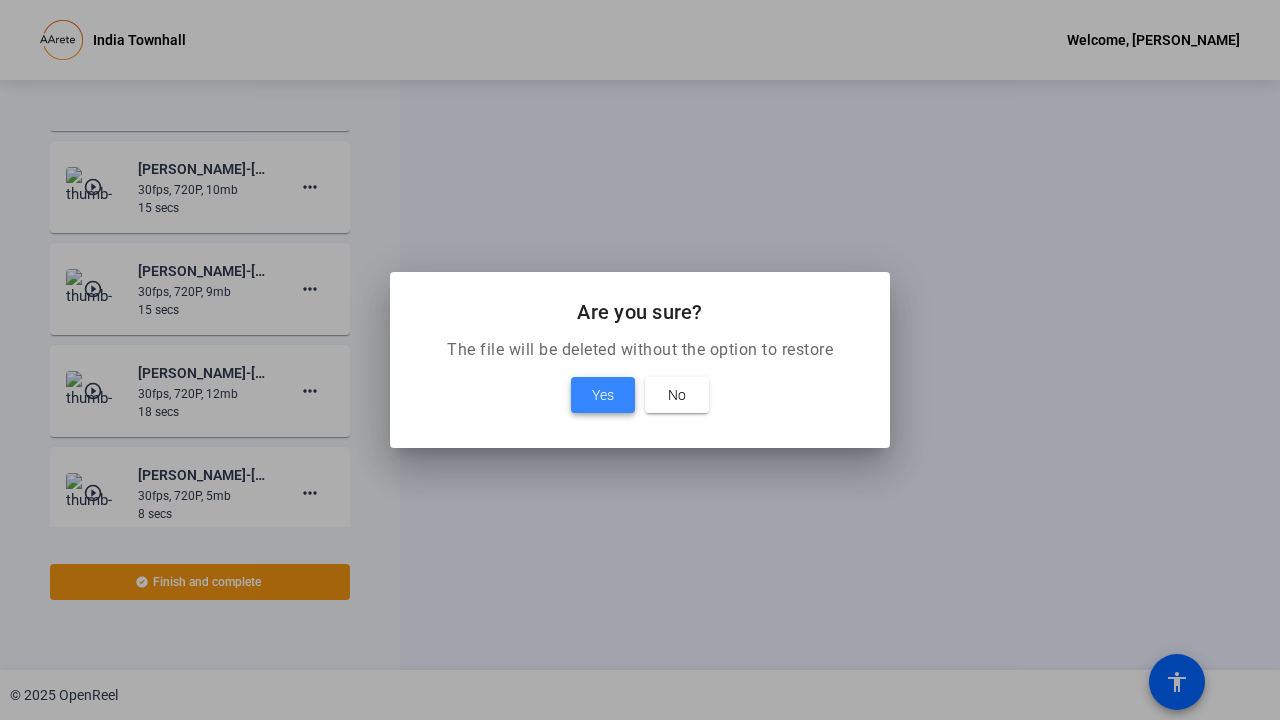click at bounding box center (603, 395) 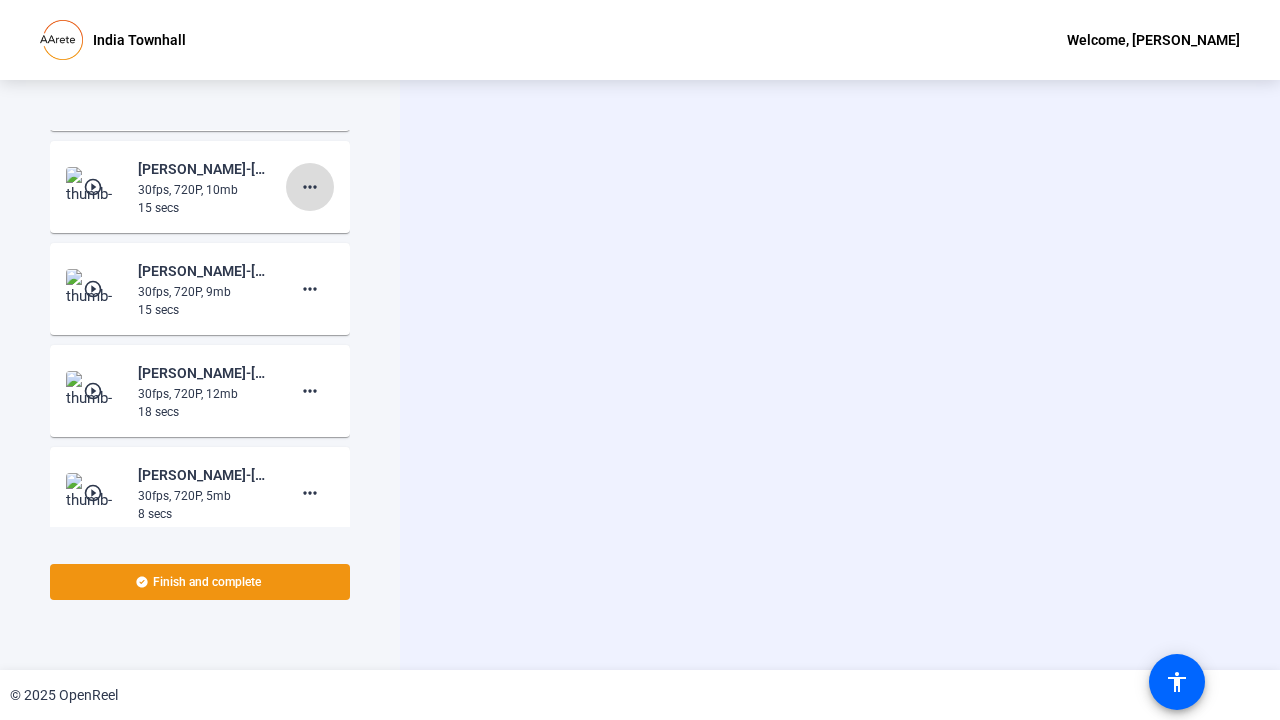 click 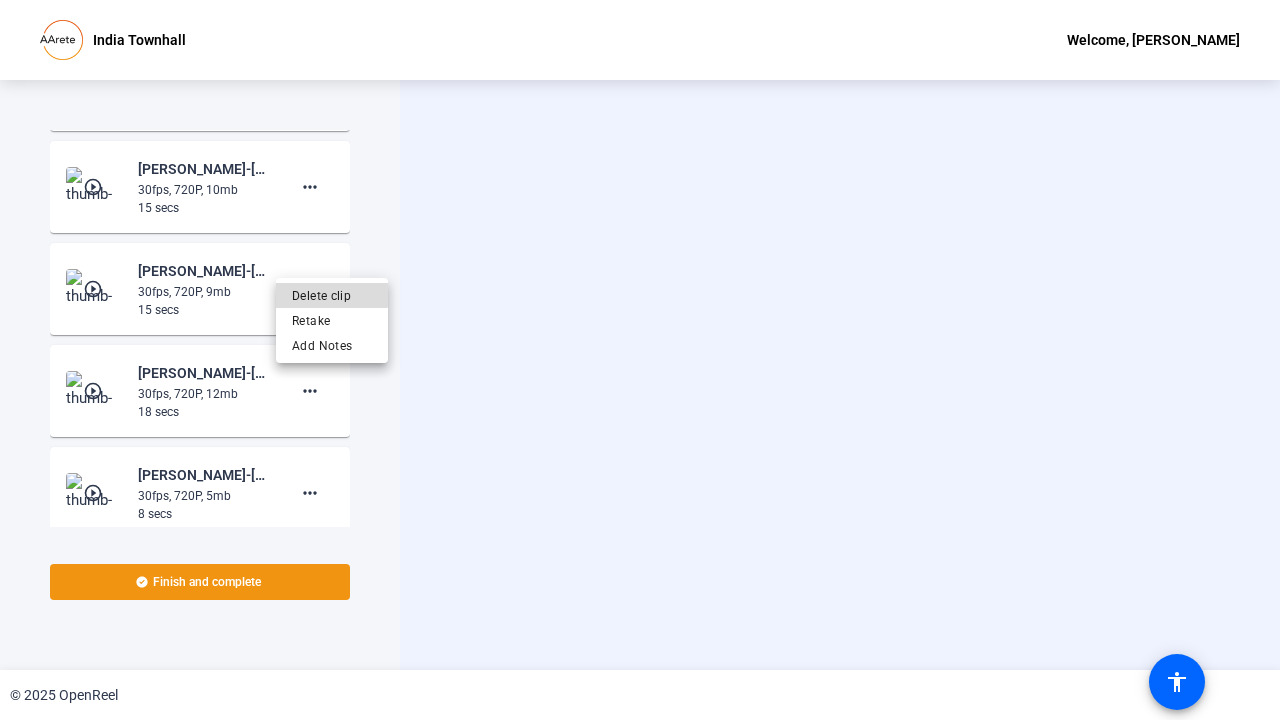 click on "Delete clip" at bounding box center [332, 295] 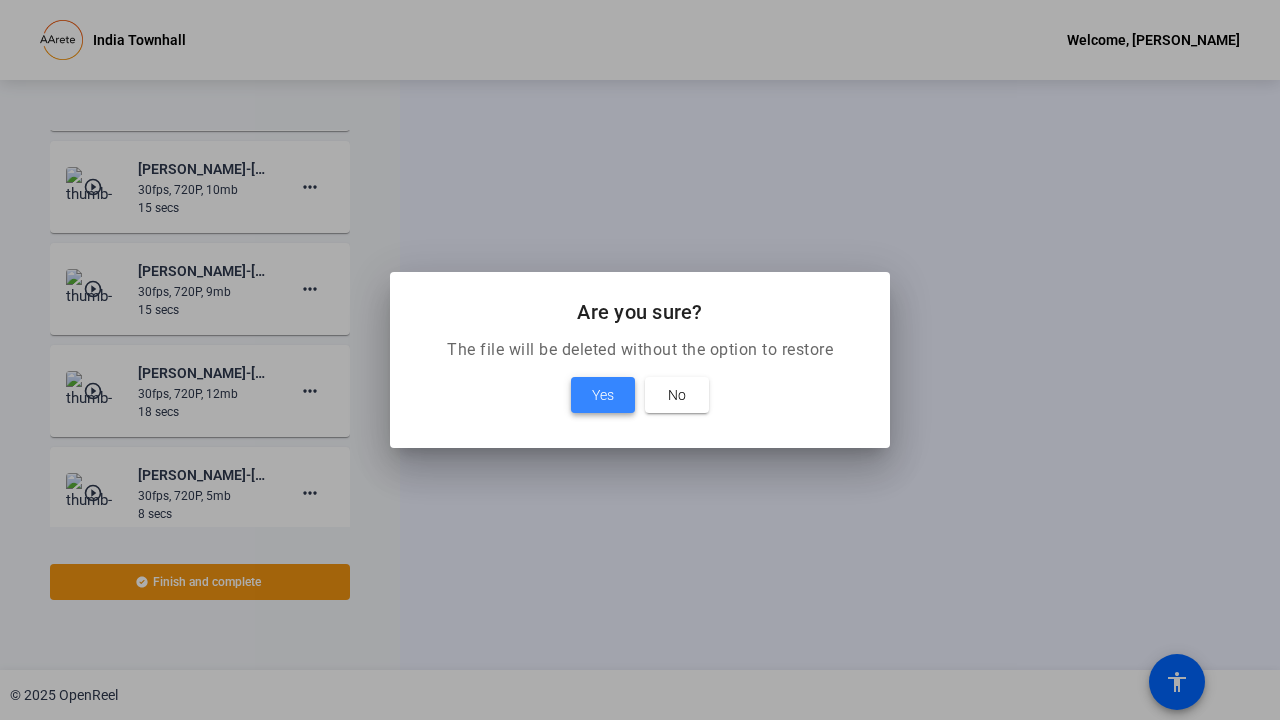 click at bounding box center [603, 395] 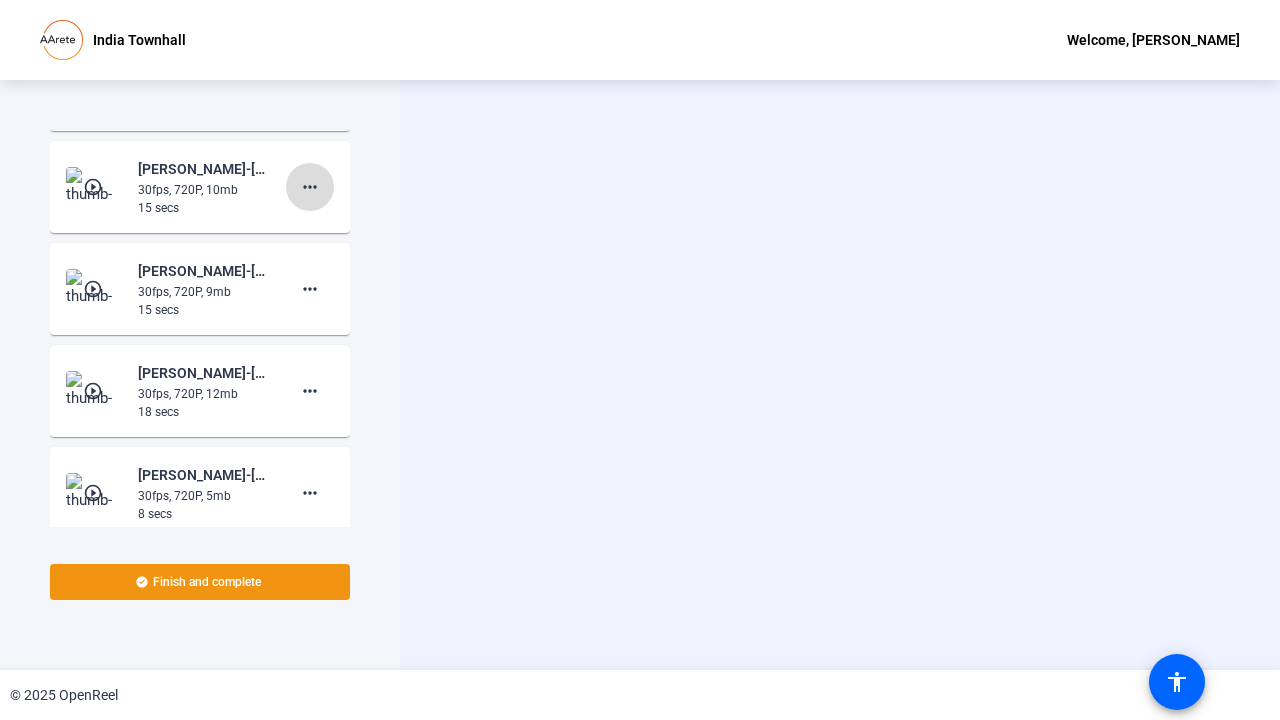 click on "more_horiz" 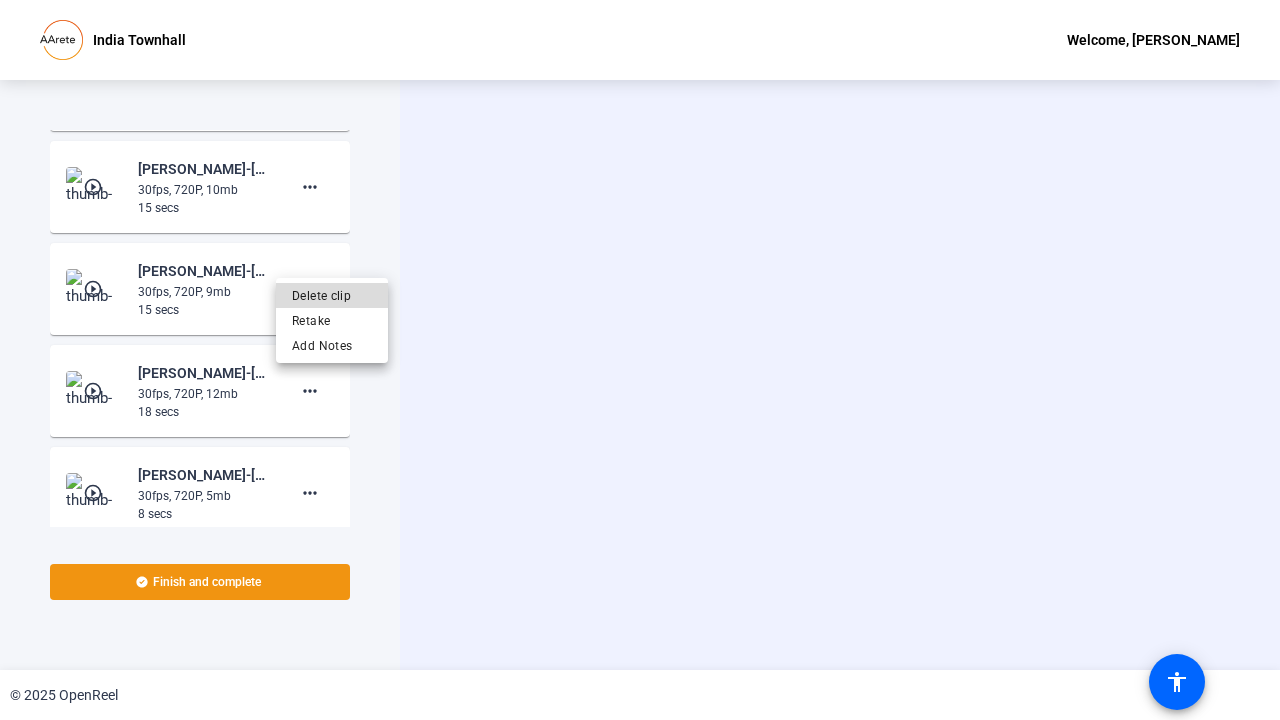 click on "Delete clip" at bounding box center [332, 295] 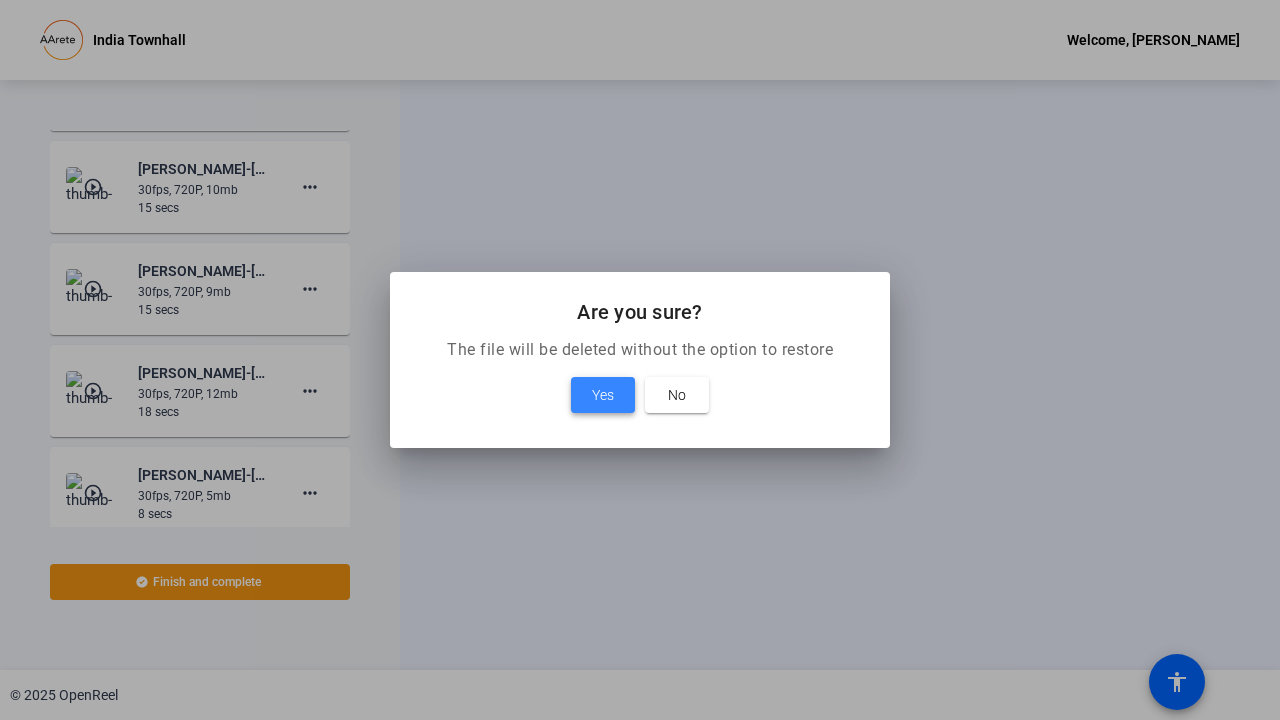 click at bounding box center (603, 395) 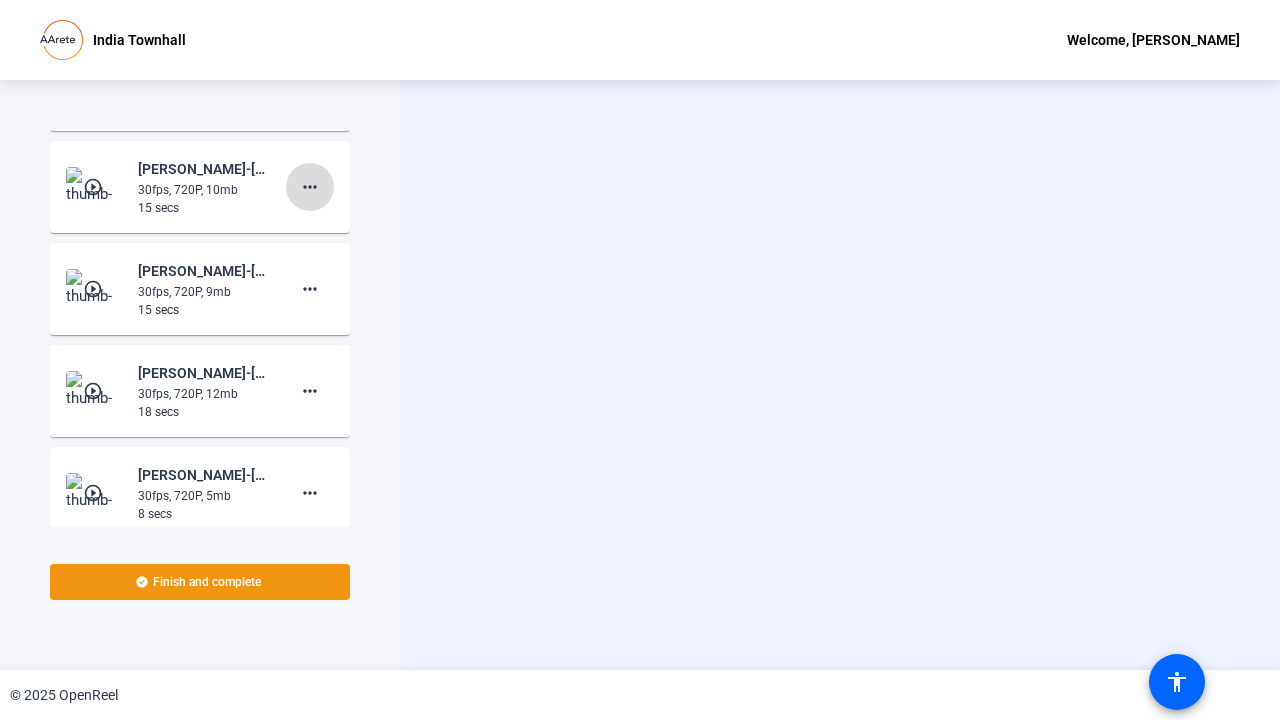 click on "more_horiz" 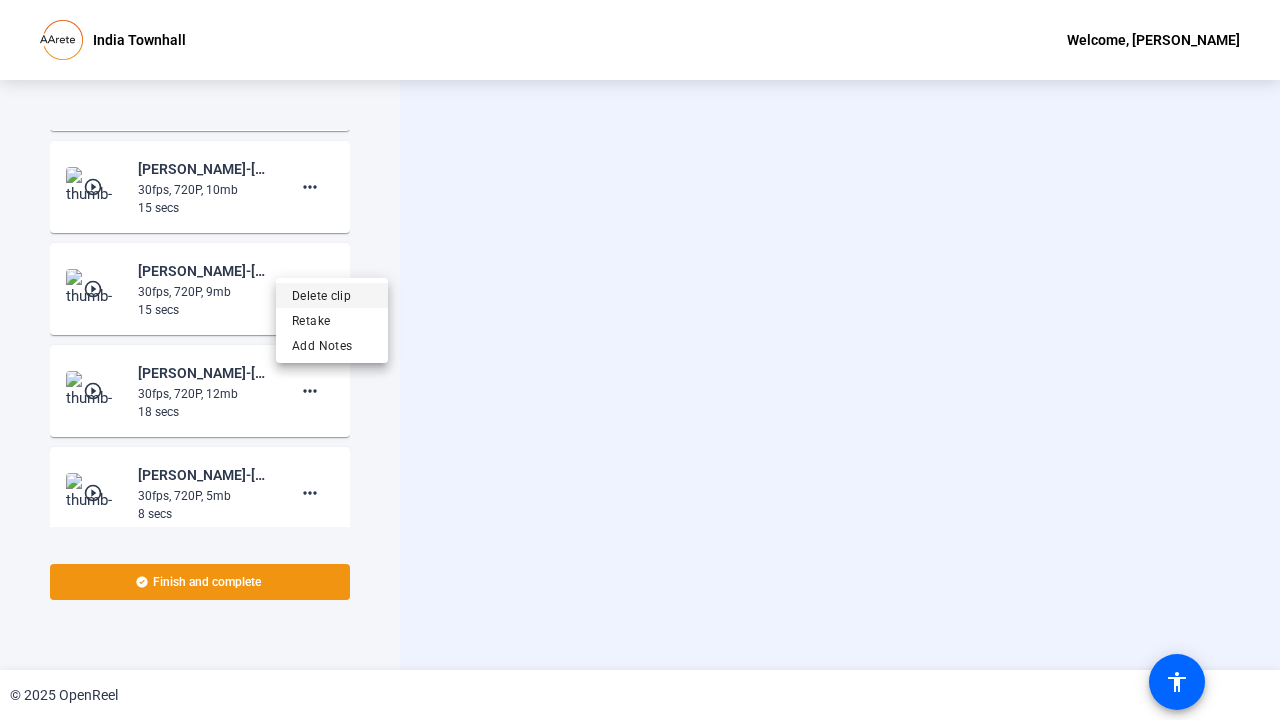 click on "Delete clip" at bounding box center (332, 295) 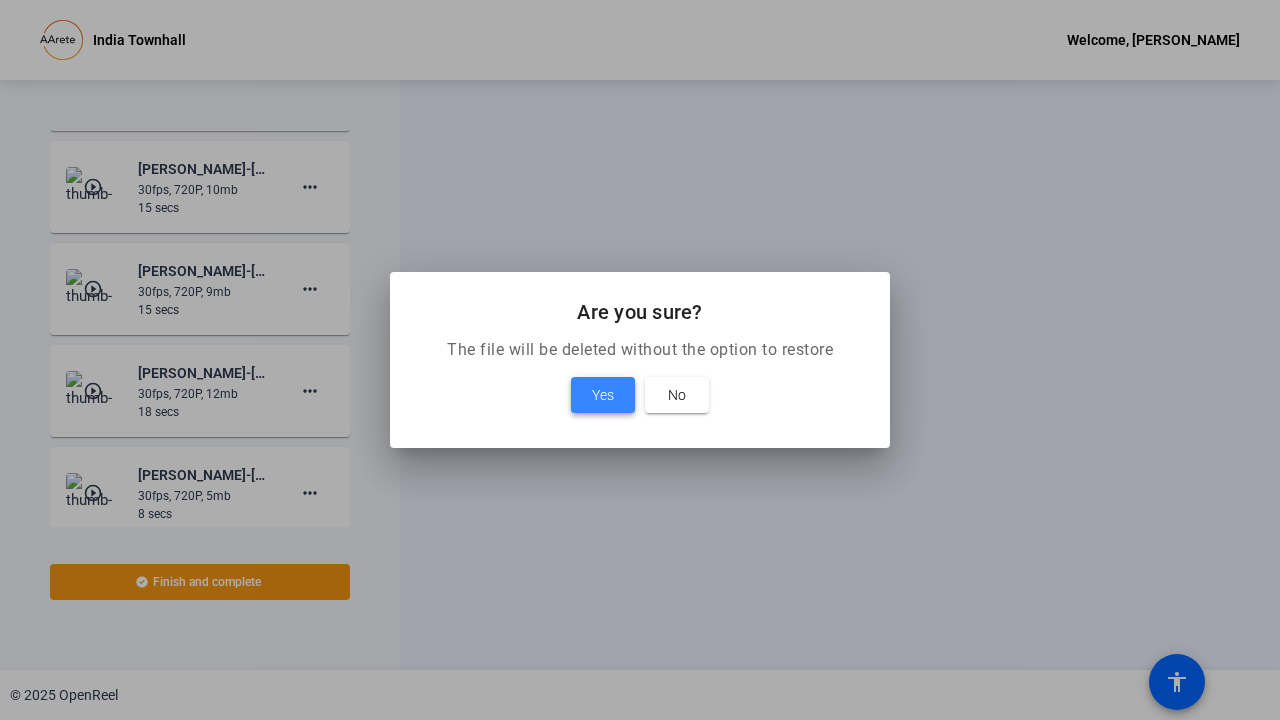 click at bounding box center [603, 395] 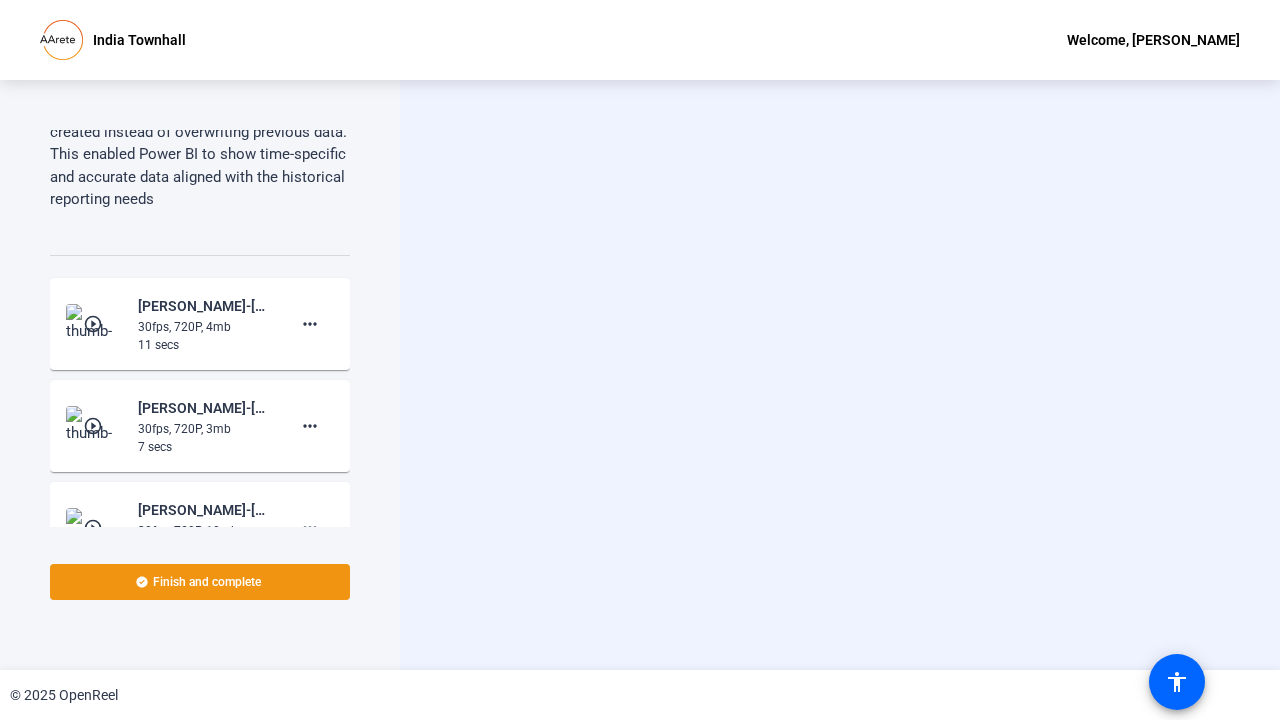 scroll, scrollTop: 1586, scrollLeft: 0, axis: vertical 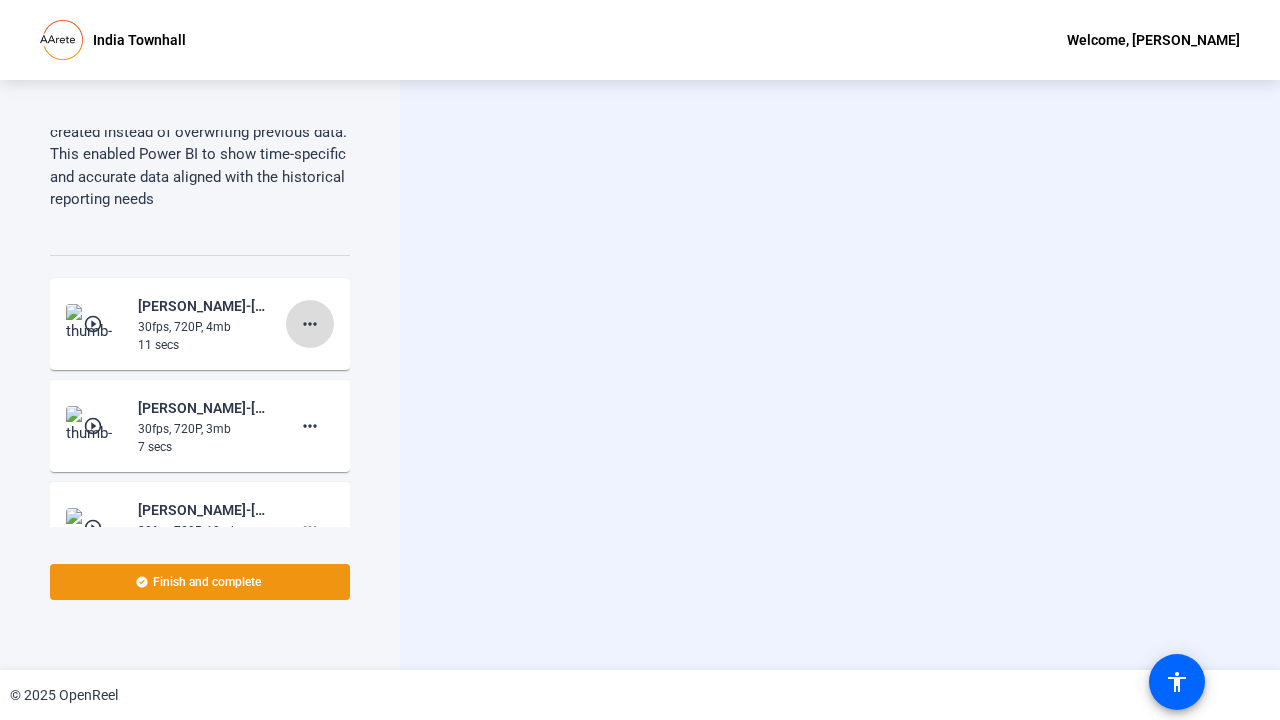 click on "more_horiz" 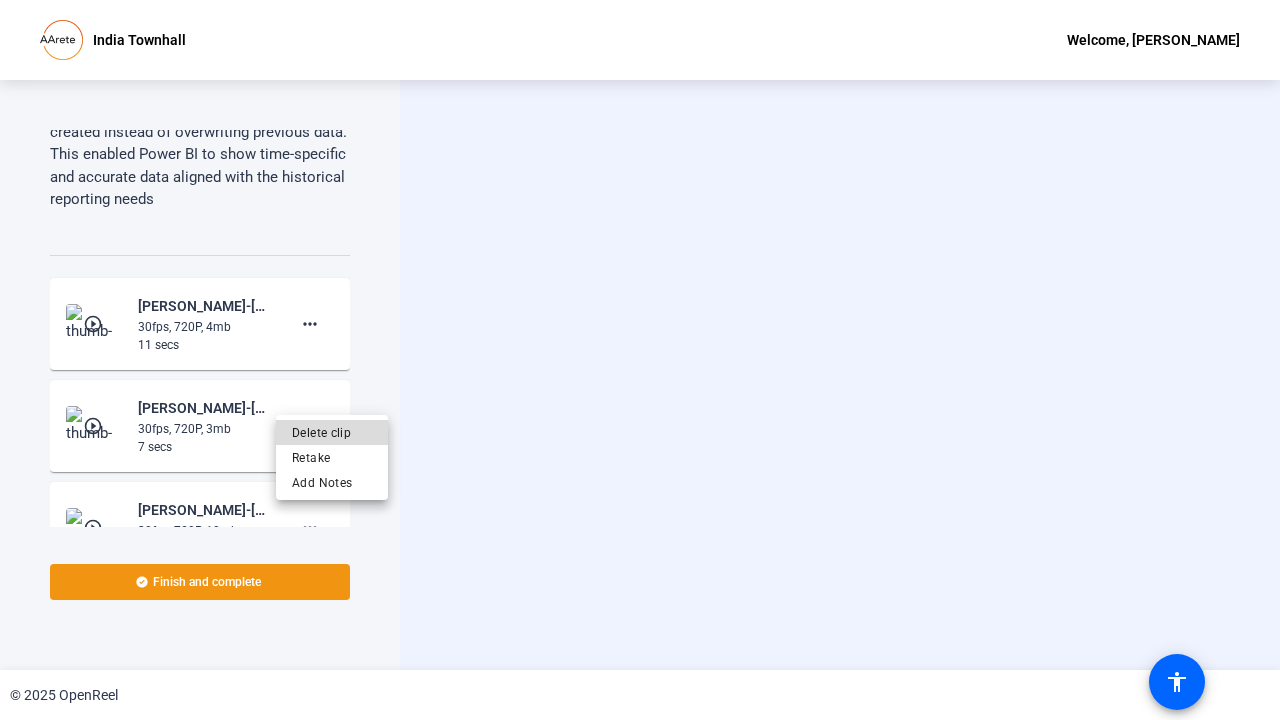 click on "Delete clip" at bounding box center (332, 432) 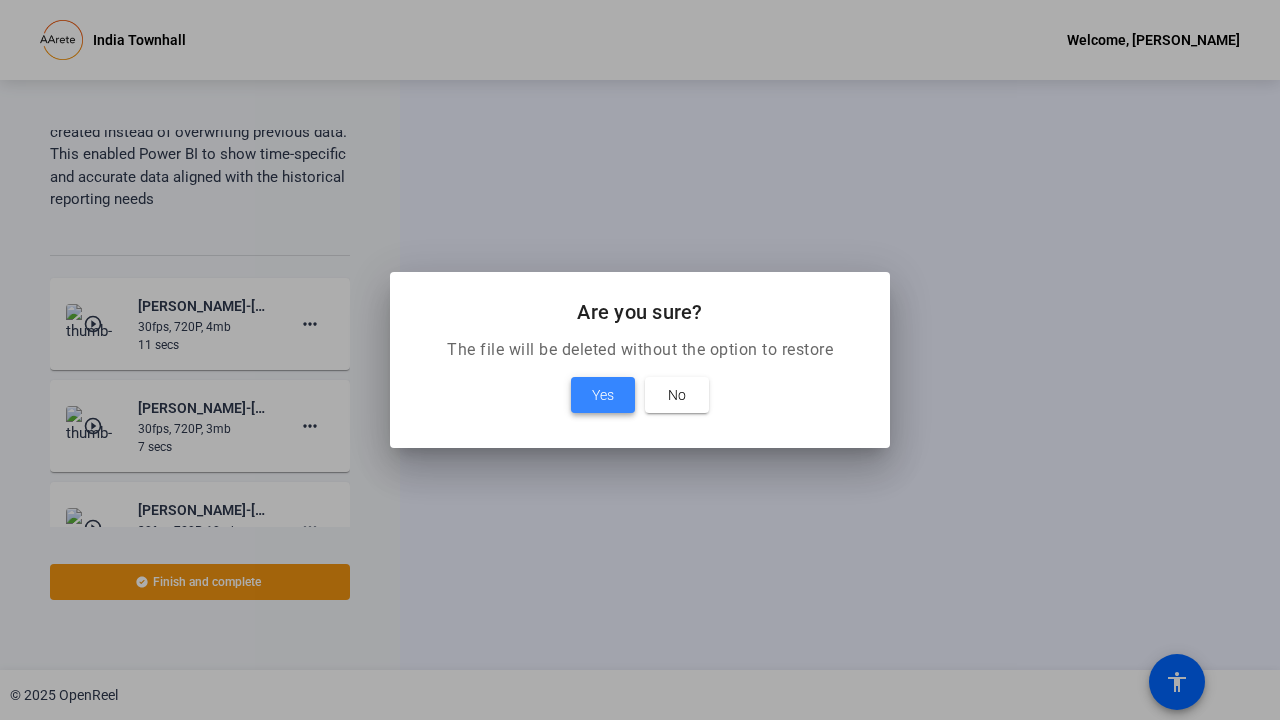 click on "Yes" at bounding box center [603, 395] 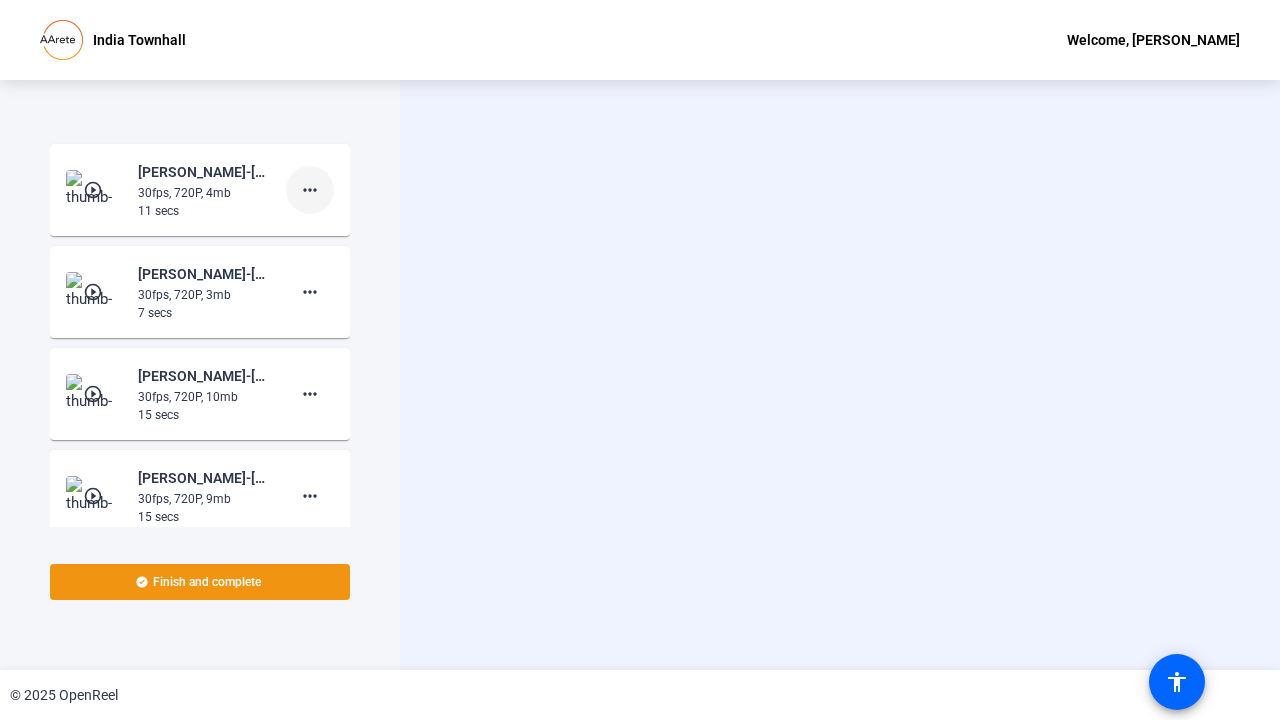 scroll, scrollTop: 1724, scrollLeft: 0, axis: vertical 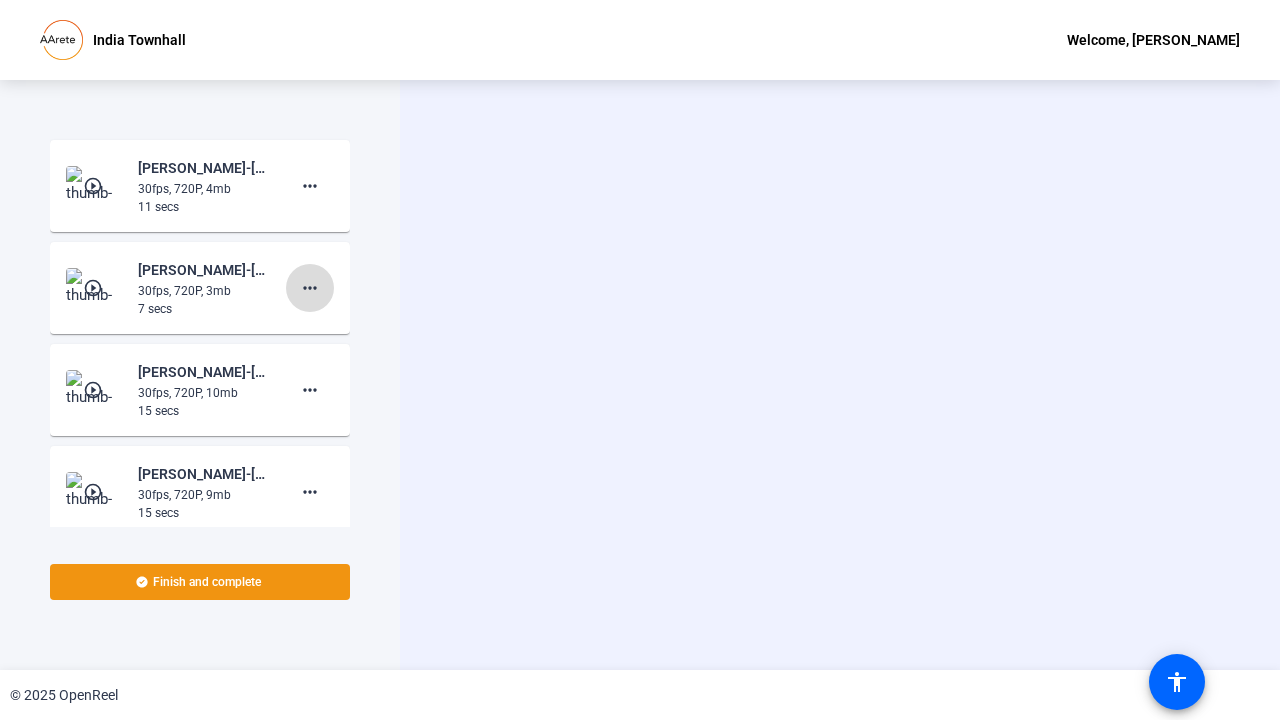 click on "more_horiz" 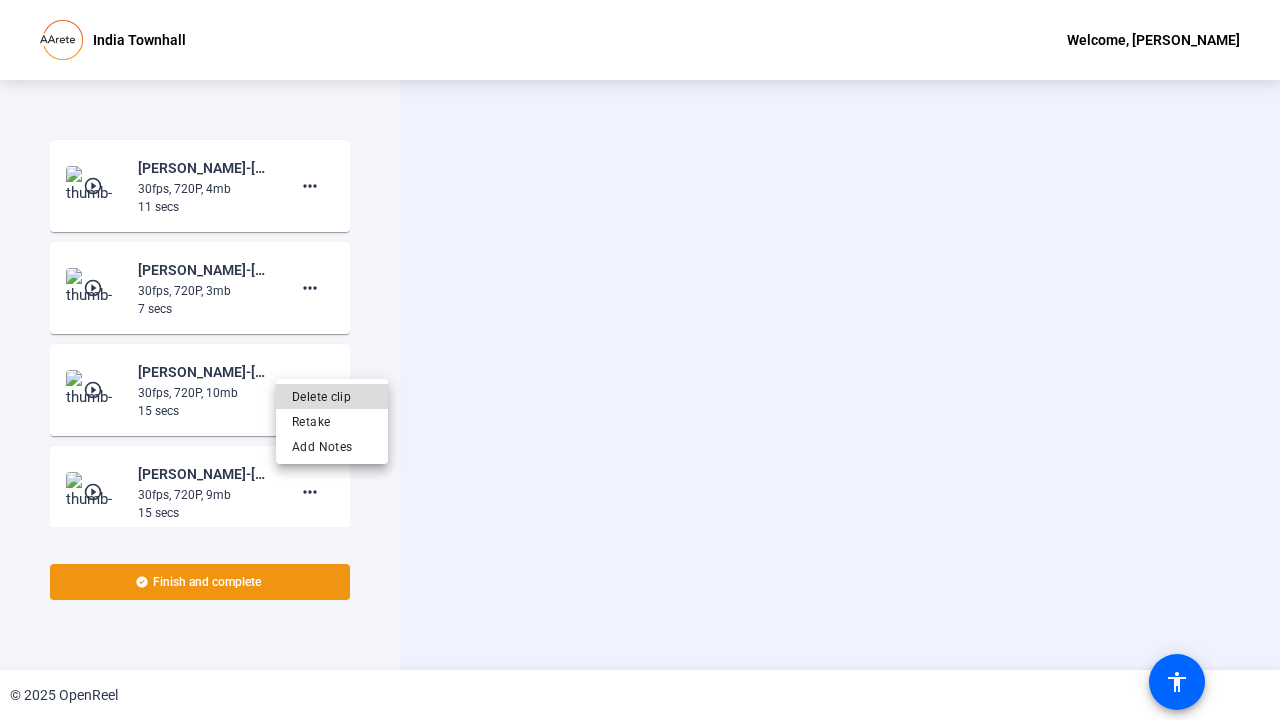 click on "Delete clip" at bounding box center (332, 396) 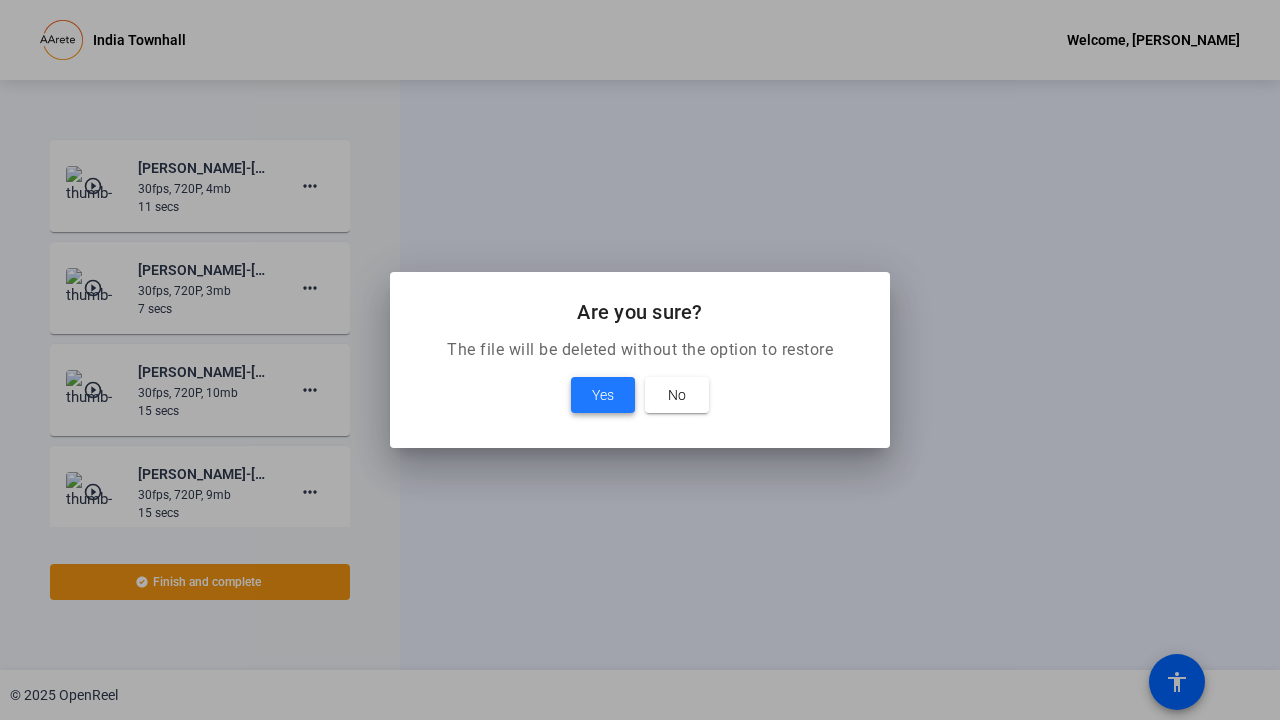 click on "Yes" at bounding box center (603, 395) 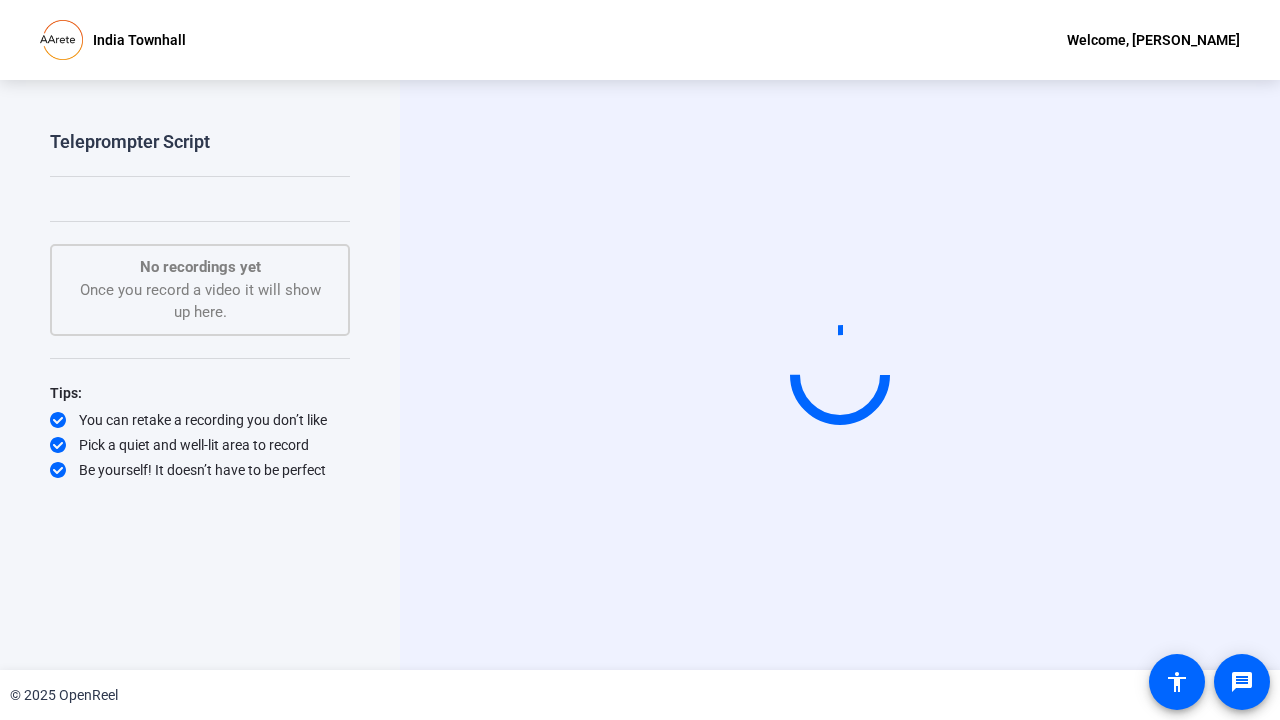 scroll, scrollTop: 0, scrollLeft: 0, axis: both 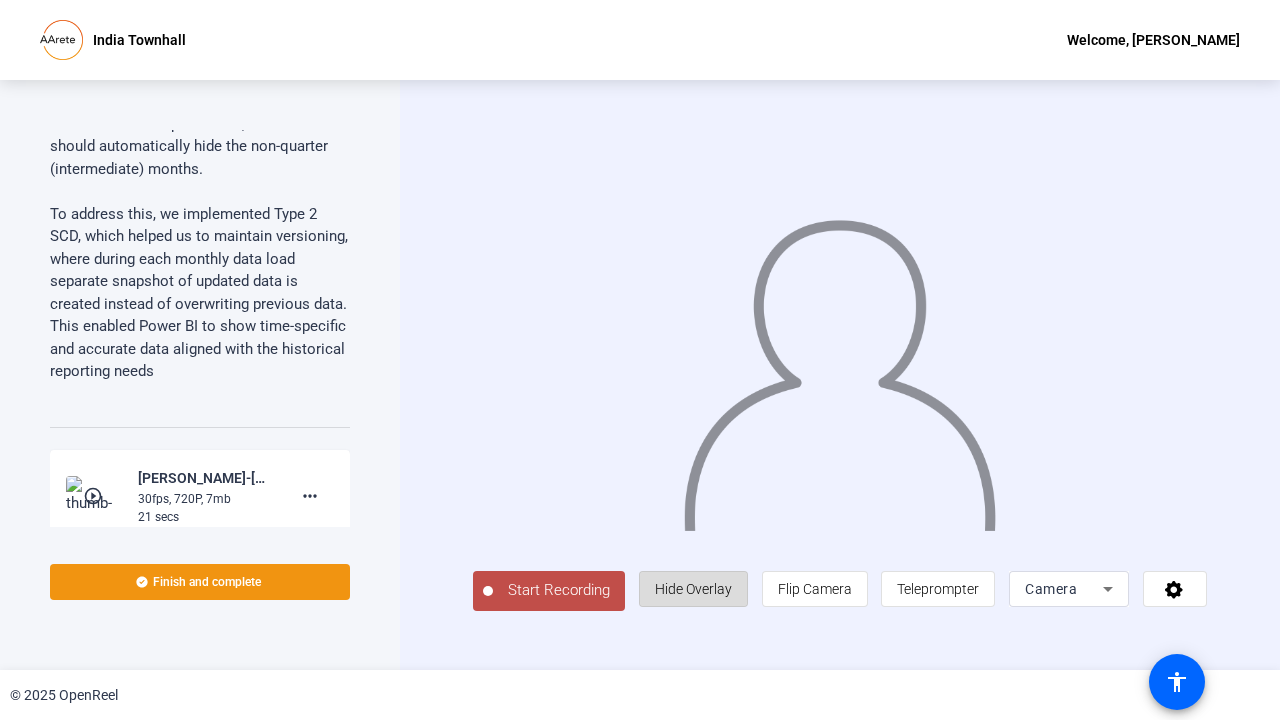 click on "Hide Overlay" 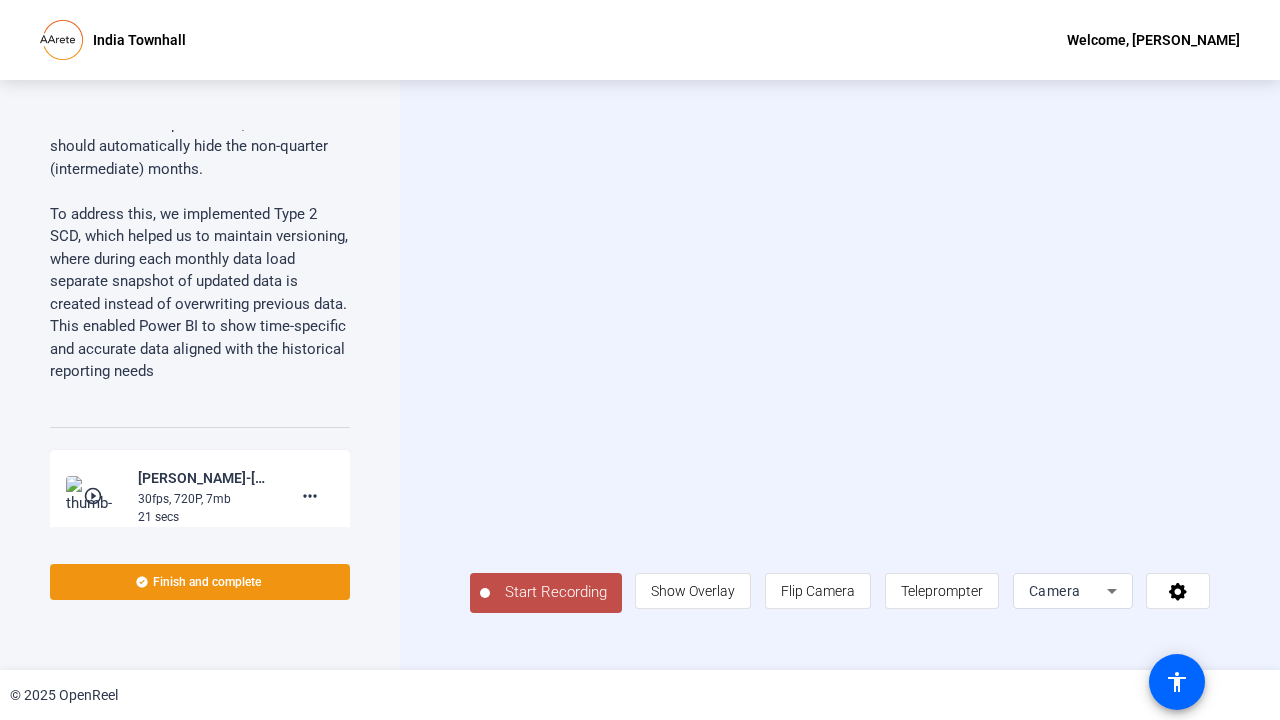 click on "Start Recording" 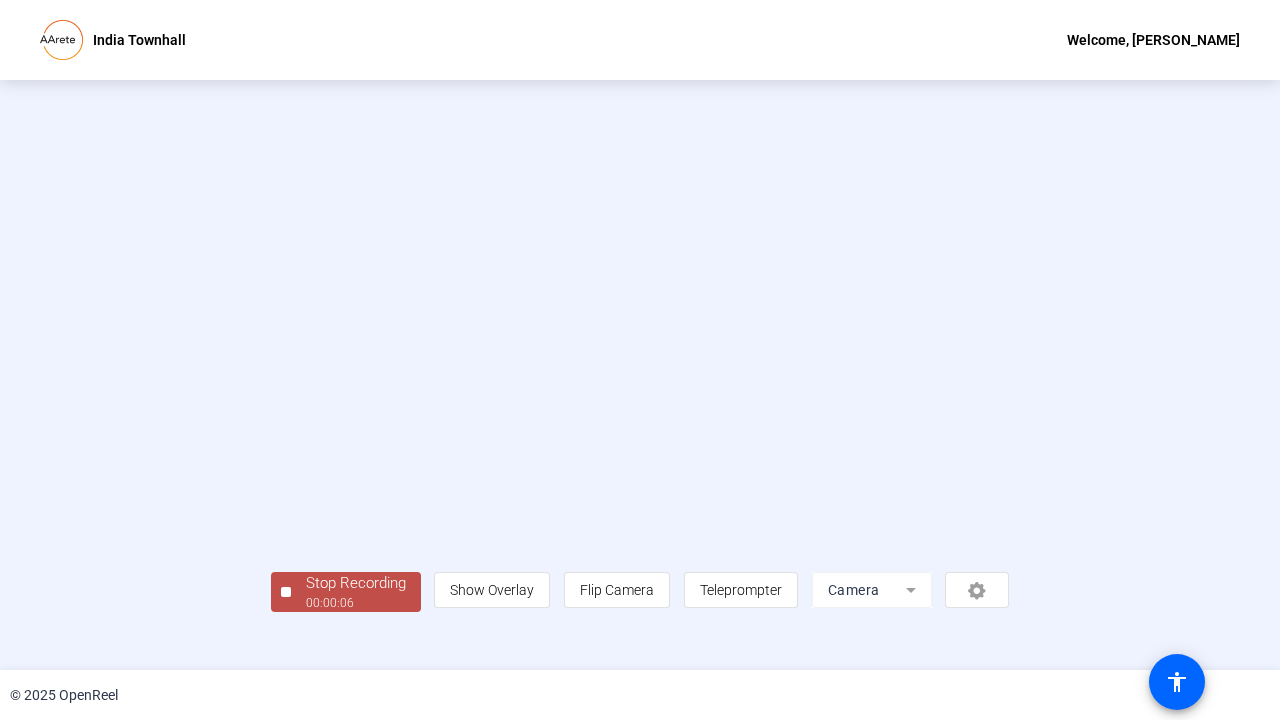 scroll, scrollTop: 56, scrollLeft: 0, axis: vertical 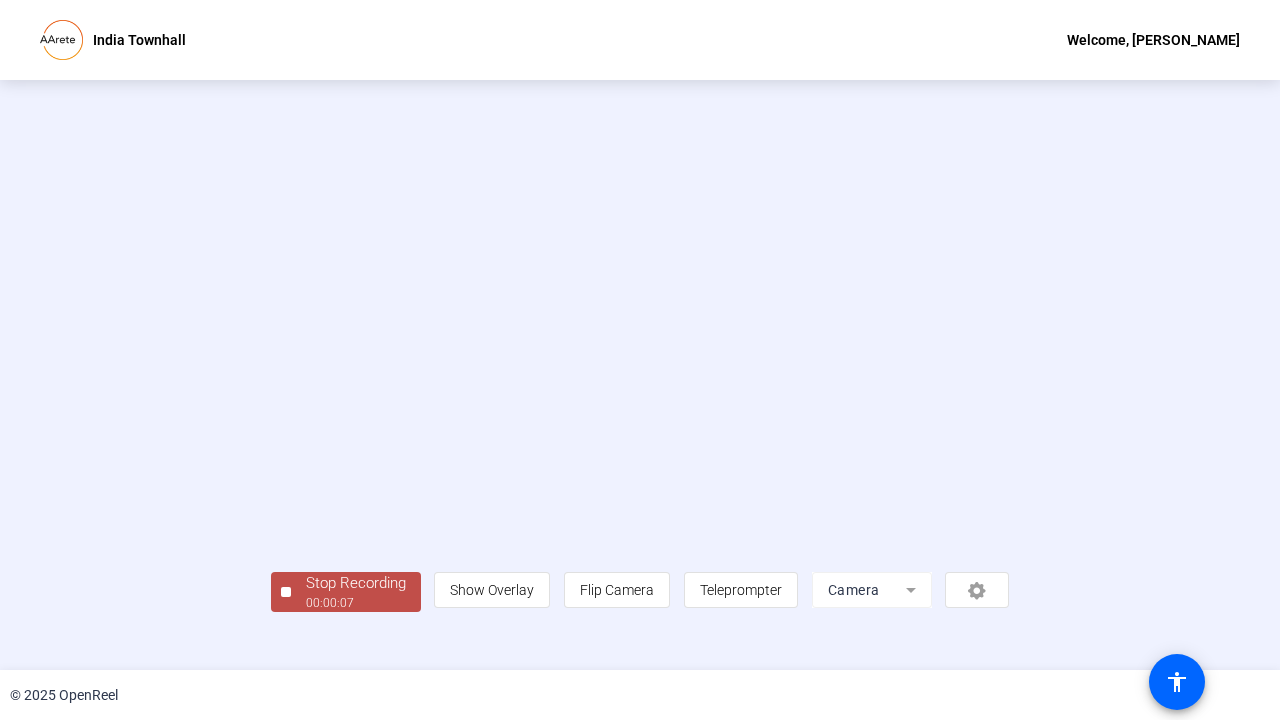 click on "00:00:07" 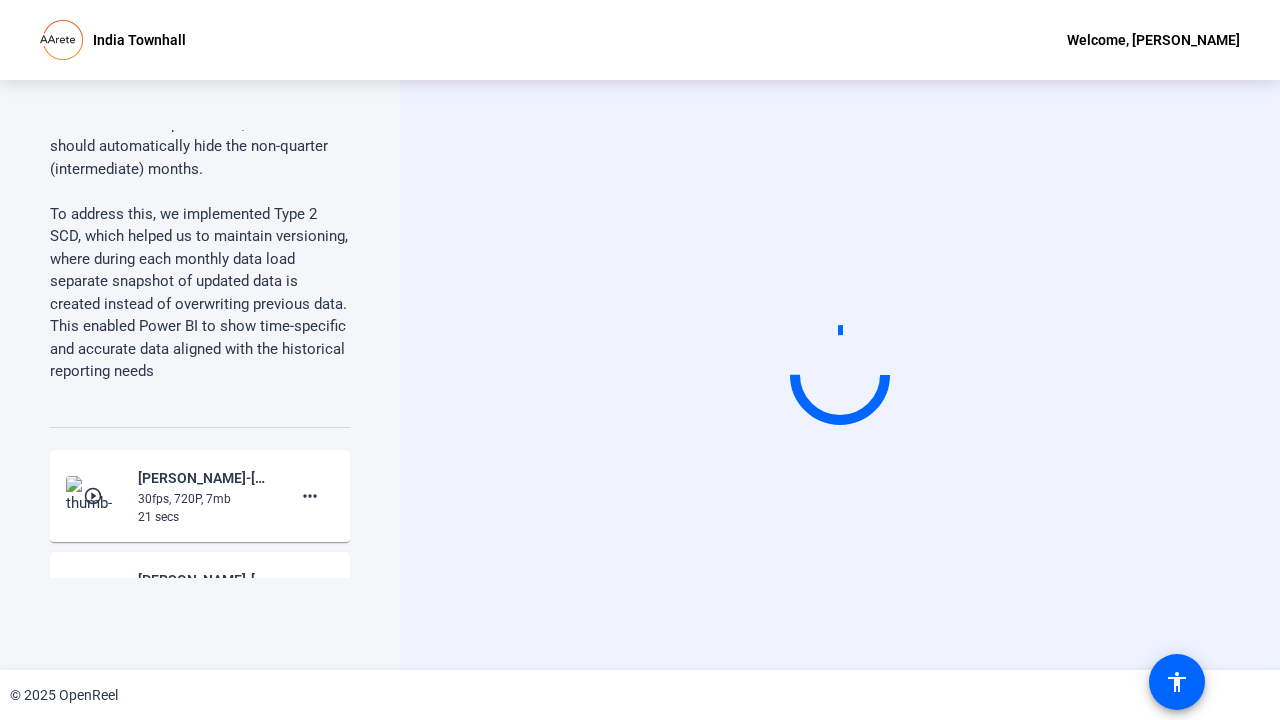scroll, scrollTop: 0, scrollLeft: 0, axis: both 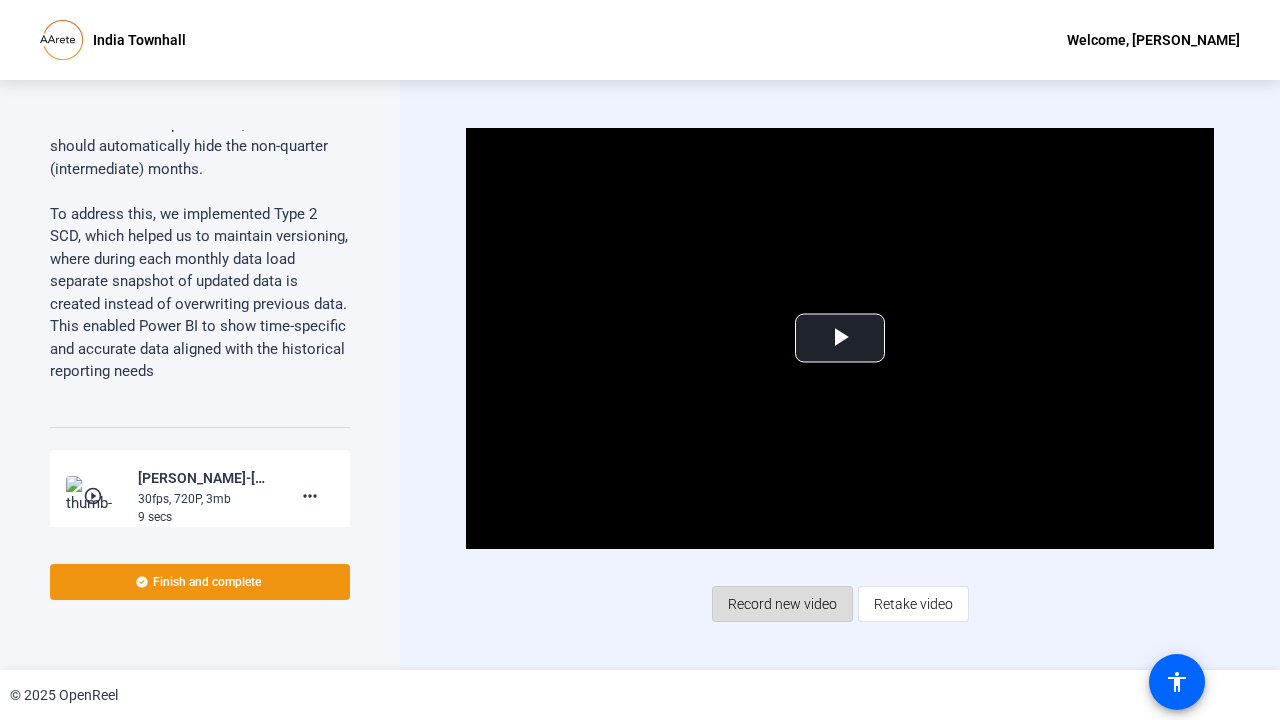 click on "Record new video" 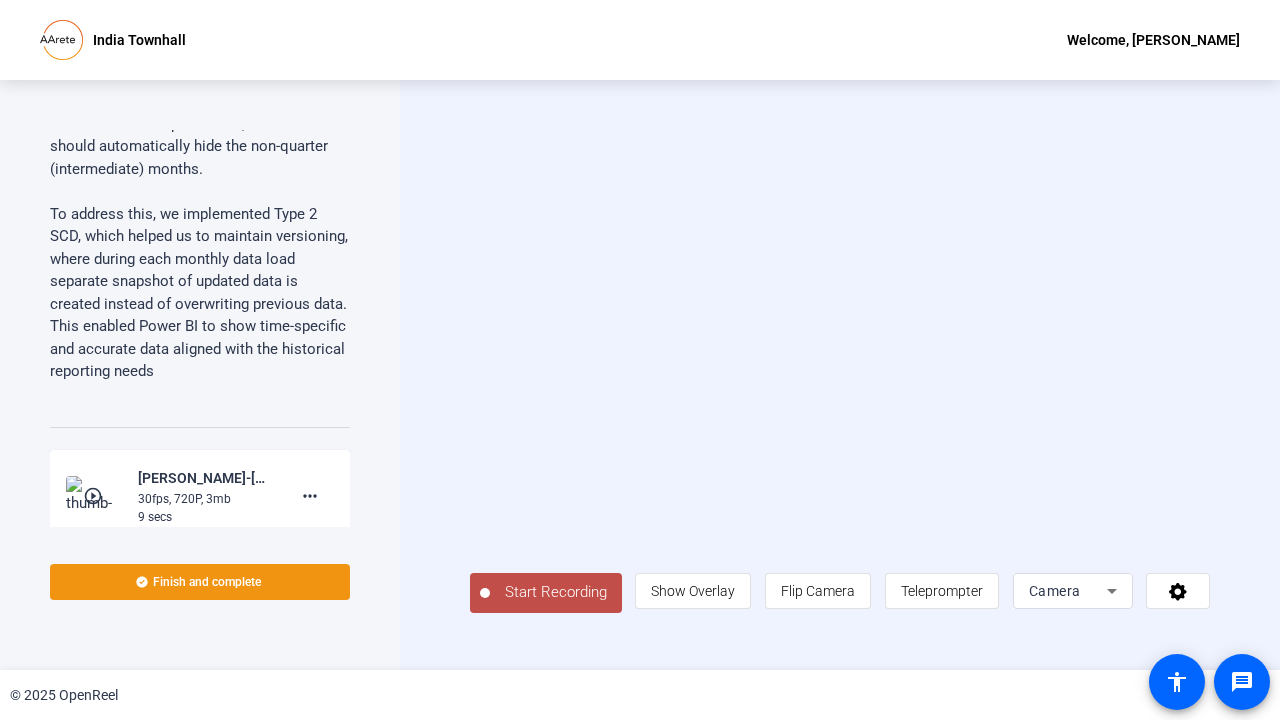 click on "Start Recording" 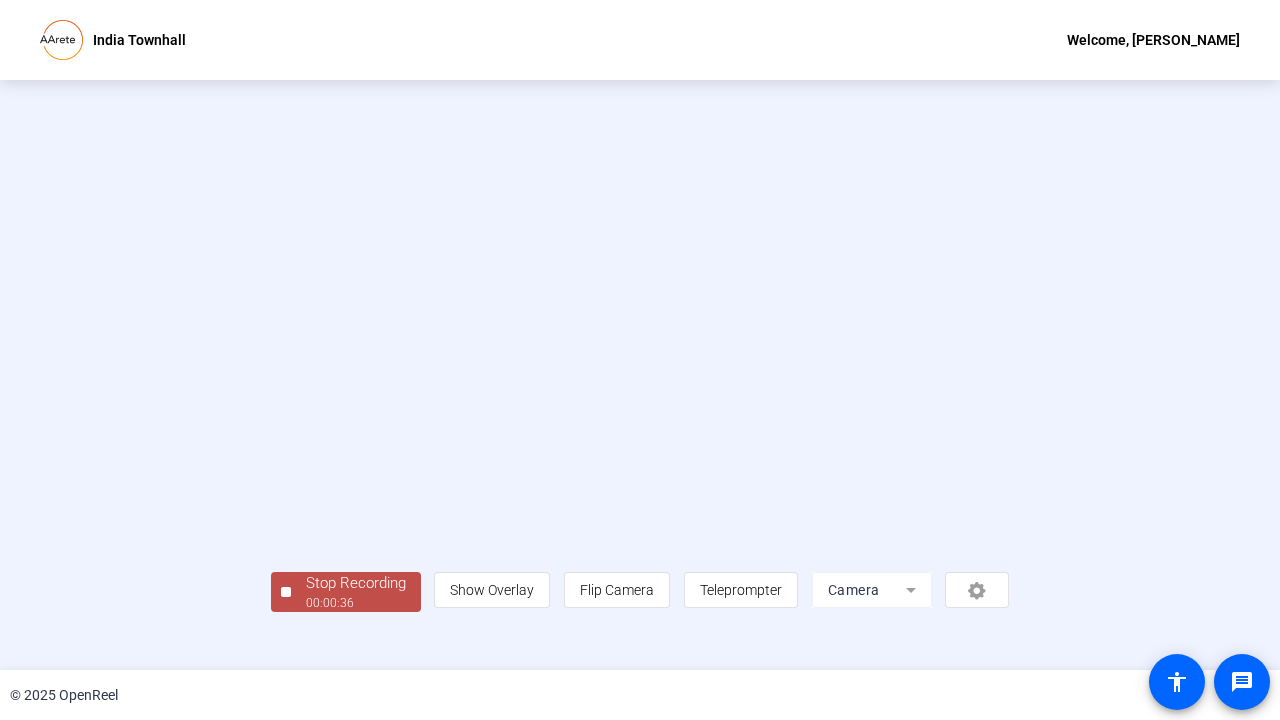 scroll, scrollTop: 56, scrollLeft: 0, axis: vertical 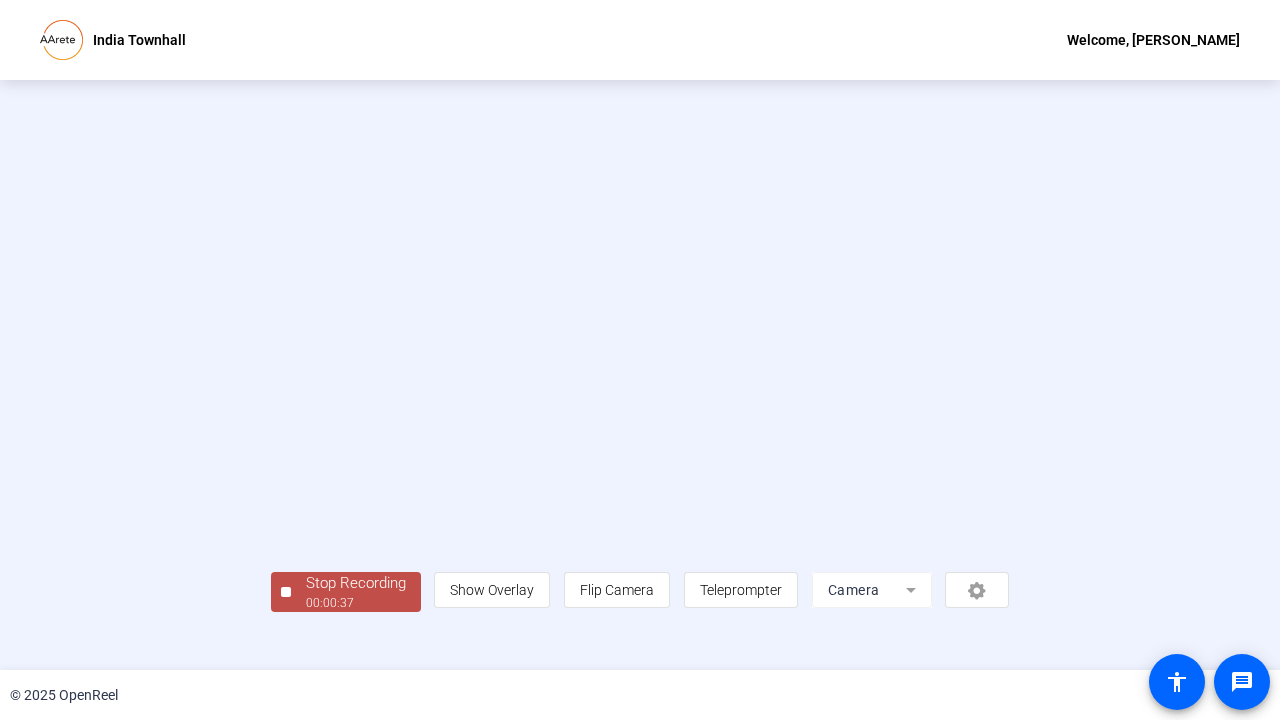 click on "00:00:37" 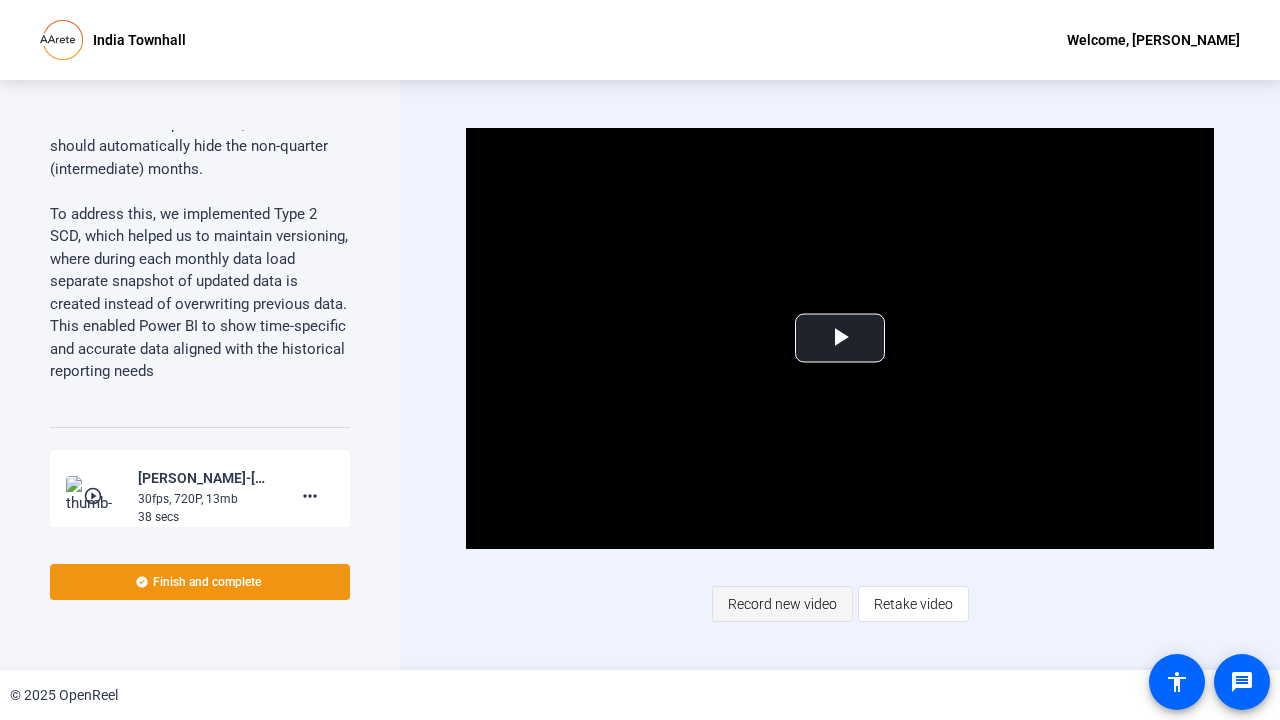 click on "Record new video" 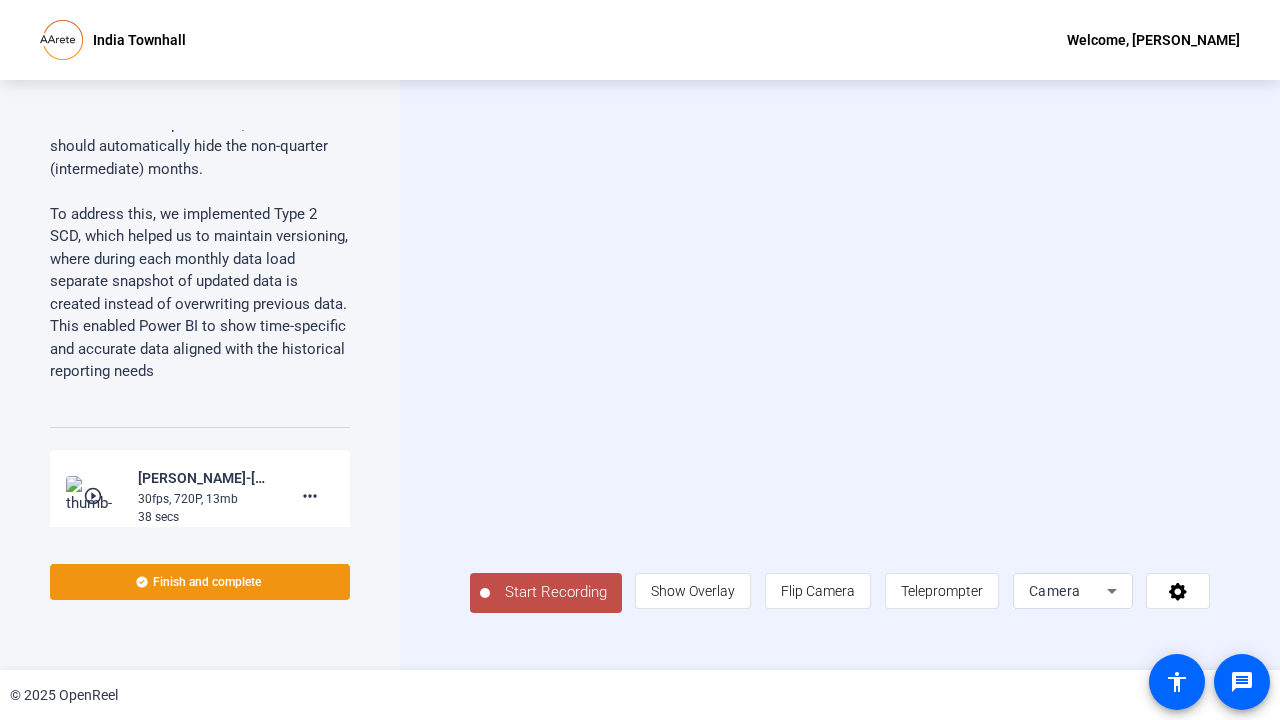 click on "Start Recording" 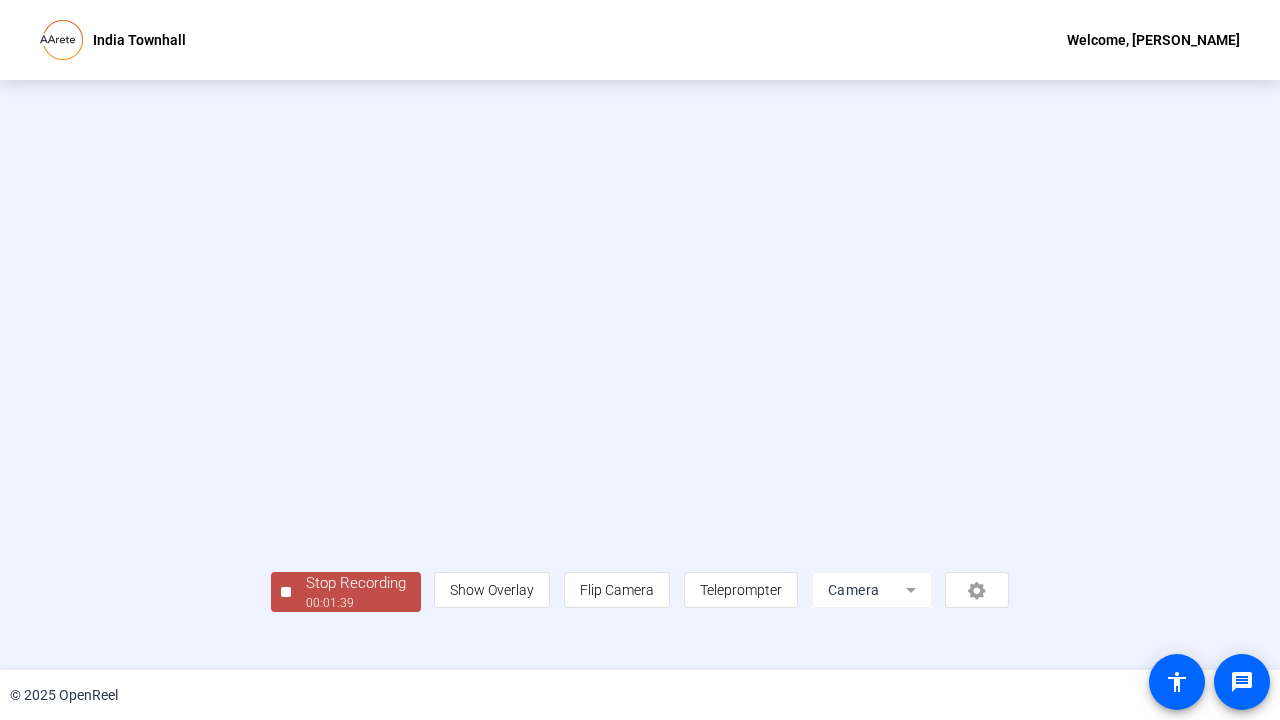 scroll, scrollTop: 56, scrollLeft: 0, axis: vertical 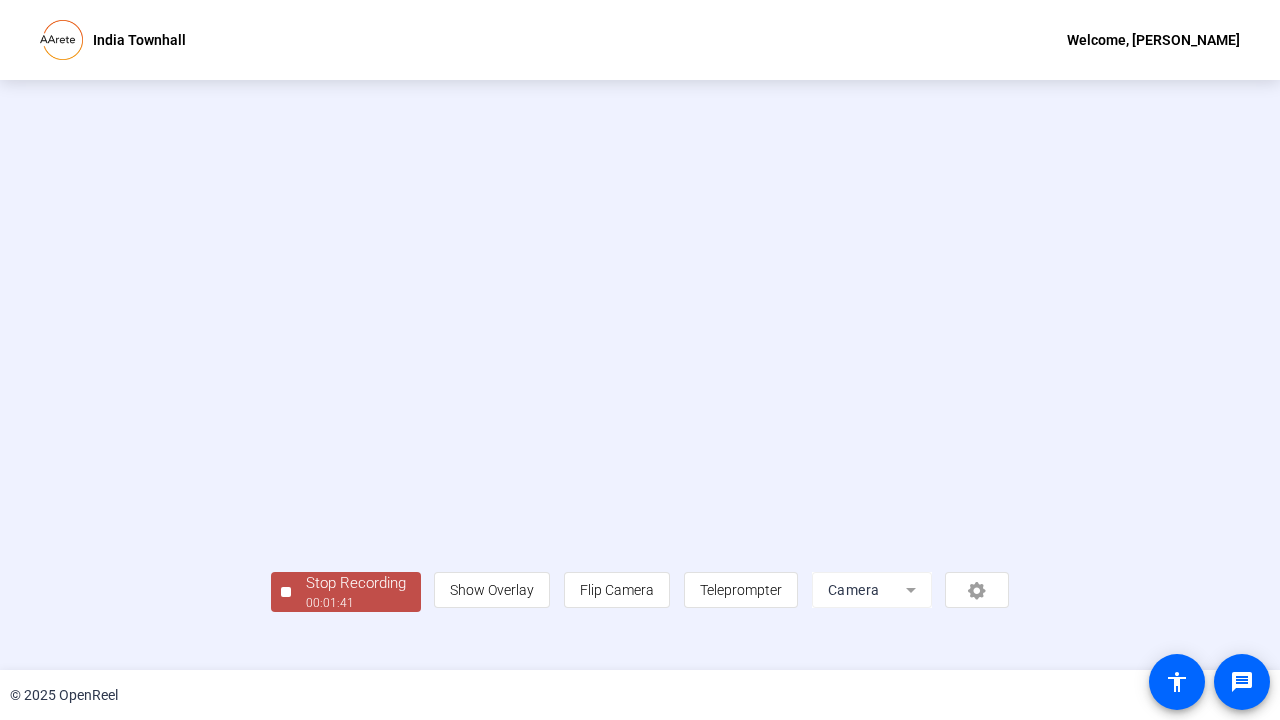 click on "00:01:41" 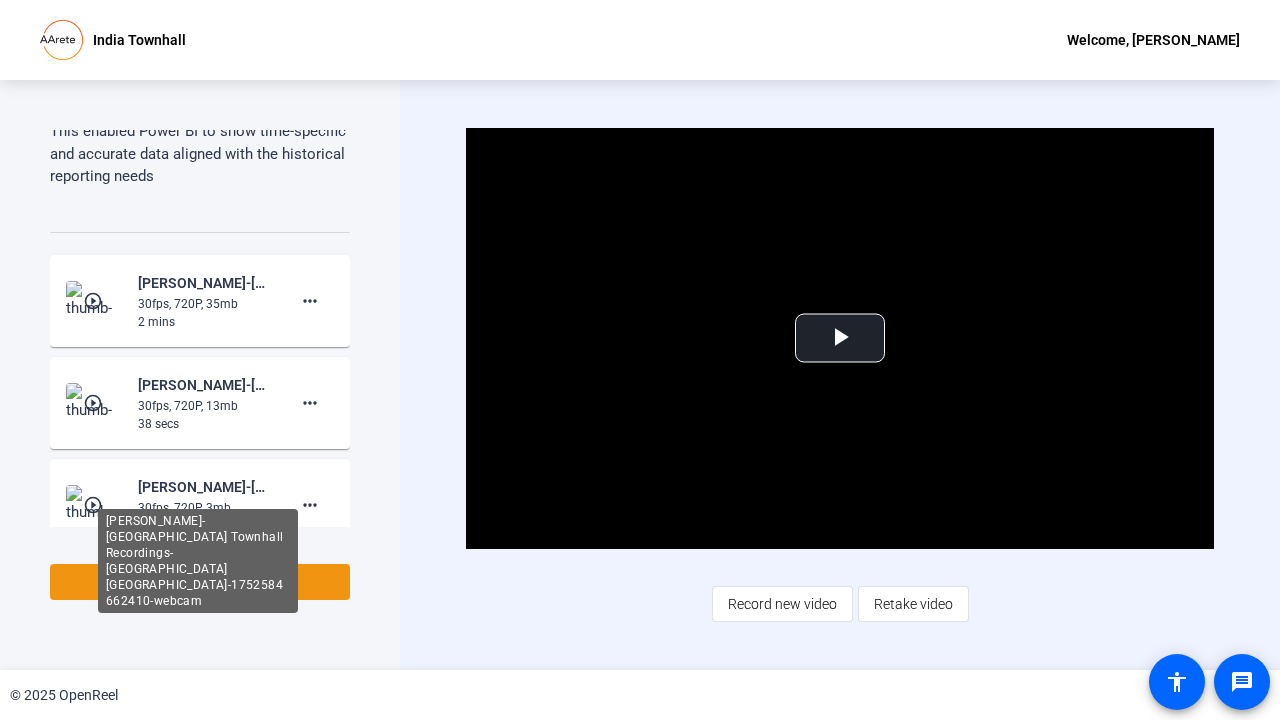 scroll, scrollTop: 1610, scrollLeft: 0, axis: vertical 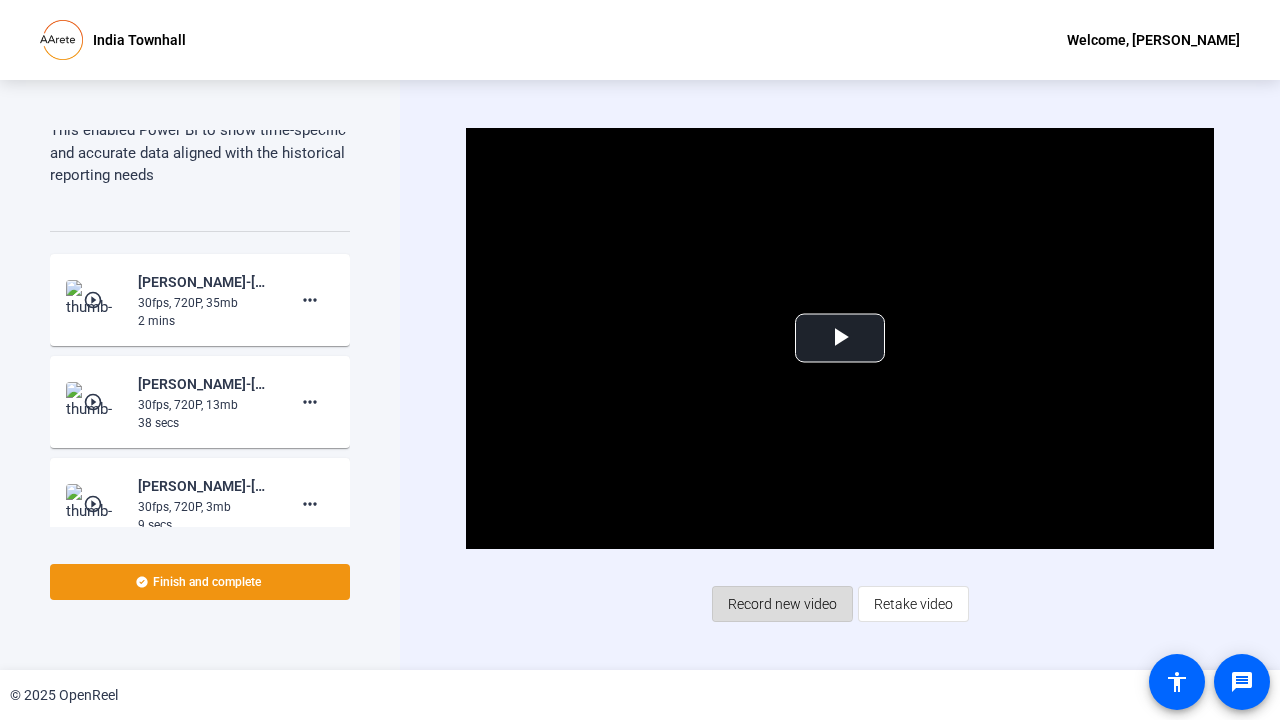 click on "Record new video" 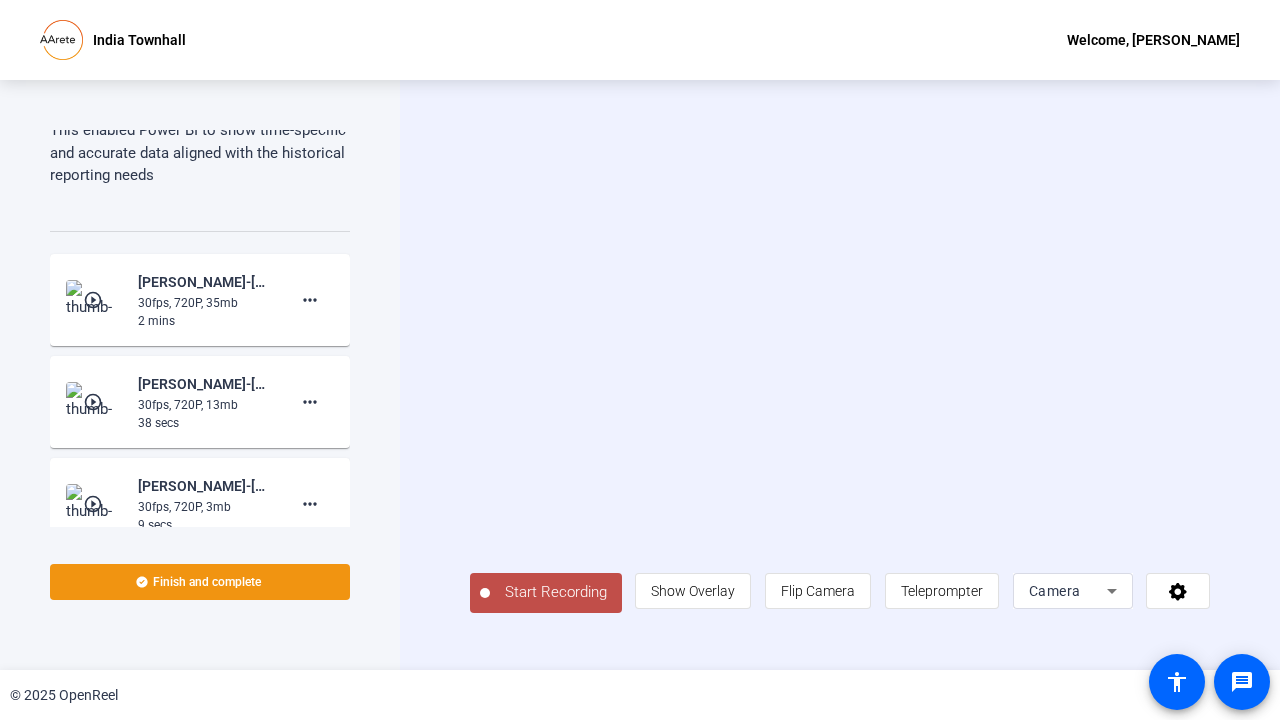 click on "Start Recording" 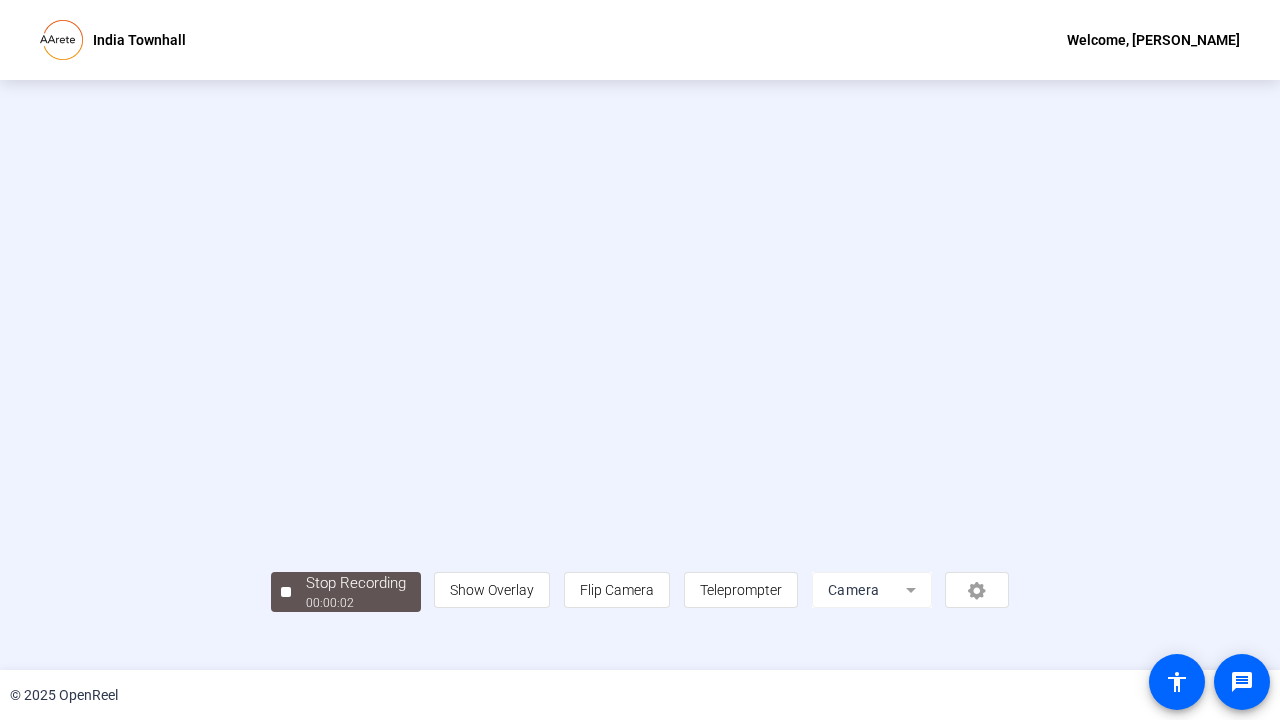 scroll, scrollTop: 56, scrollLeft: 0, axis: vertical 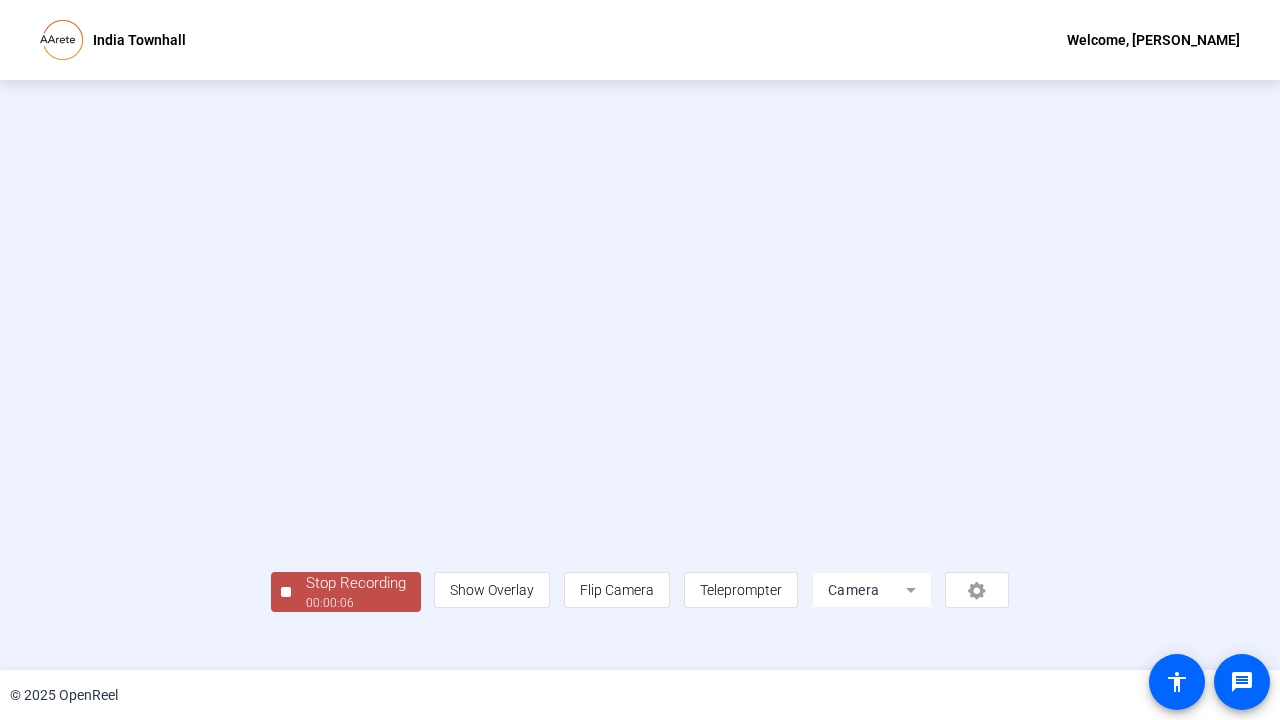 click on "00:00:06" 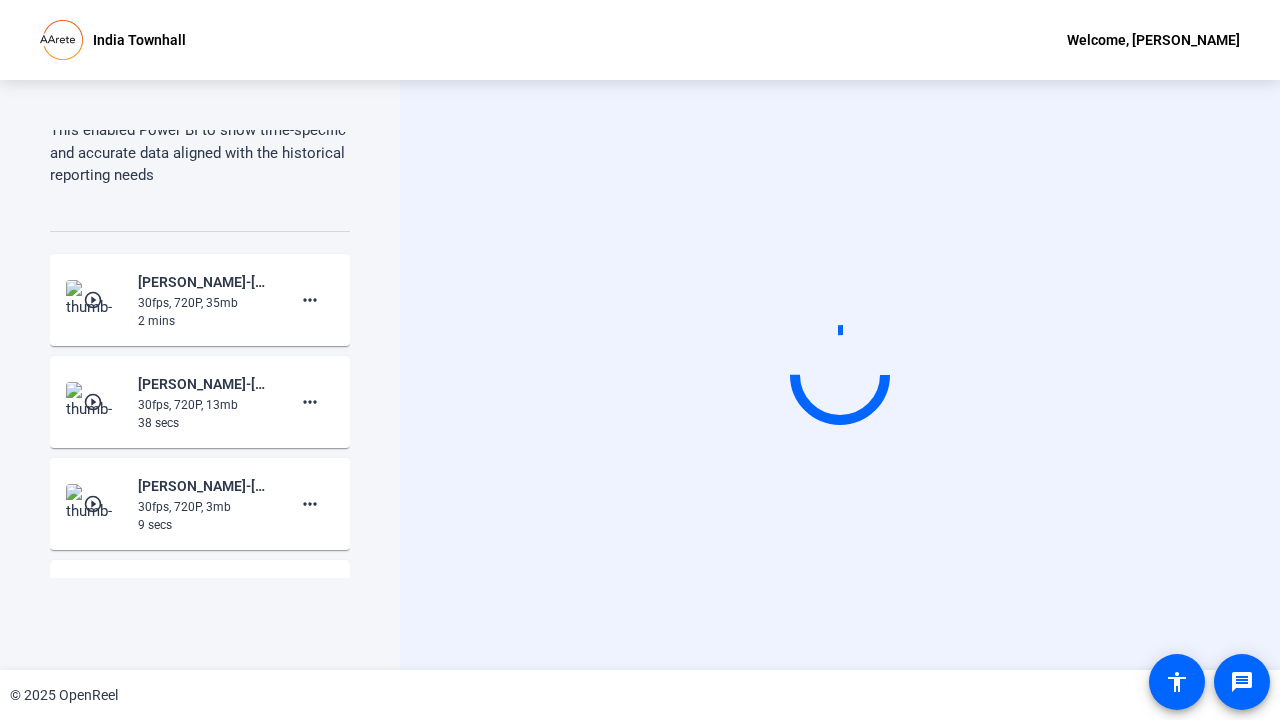 scroll, scrollTop: 0, scrollLeft: 0, axis: both 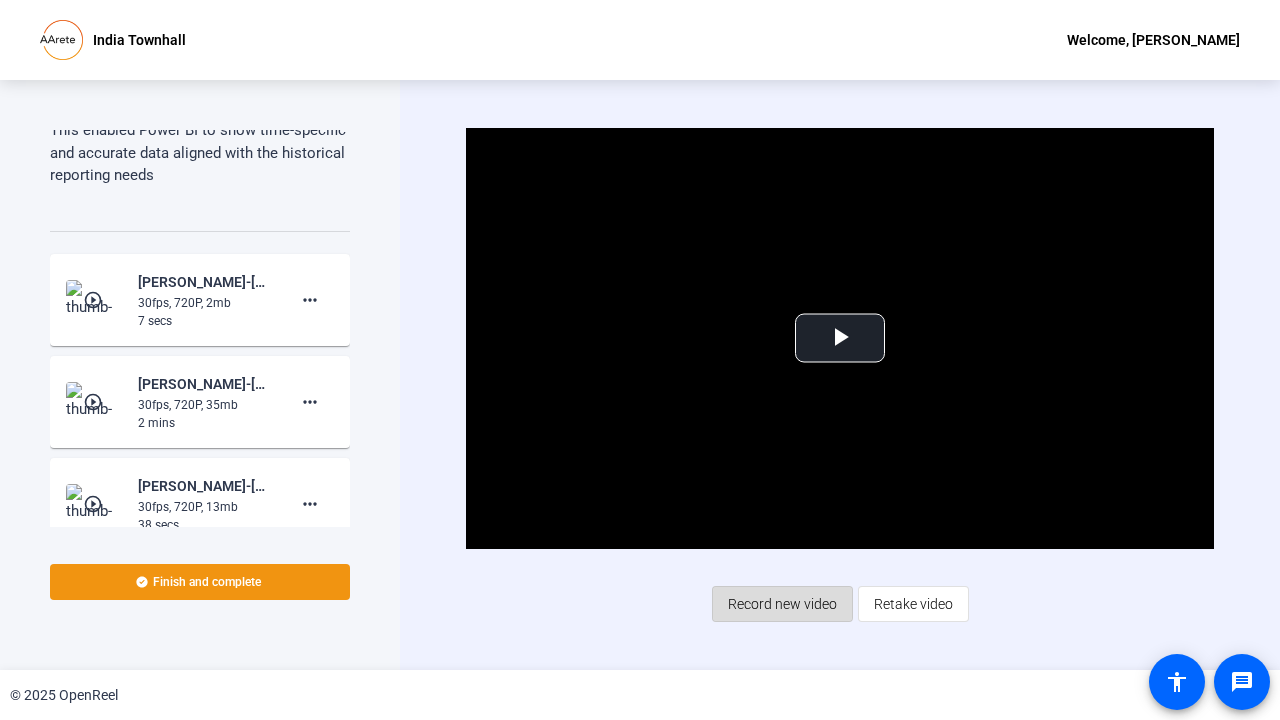 click 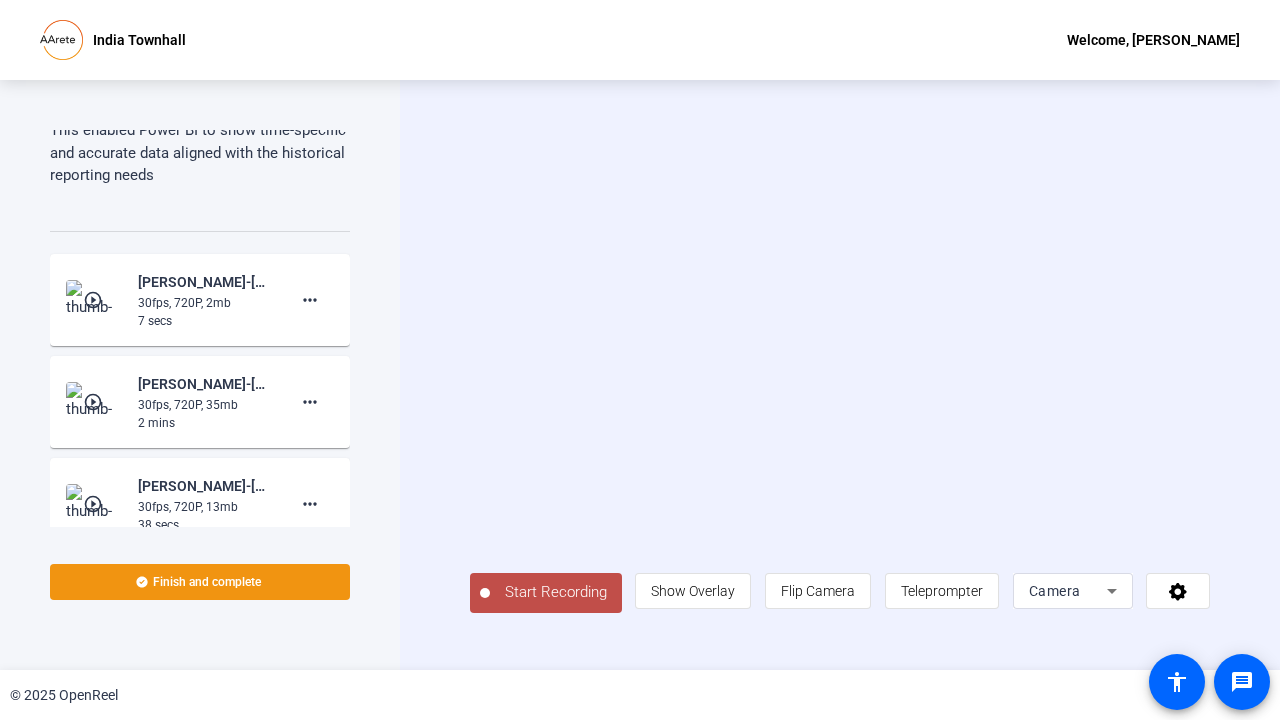 click on "Start Recording" 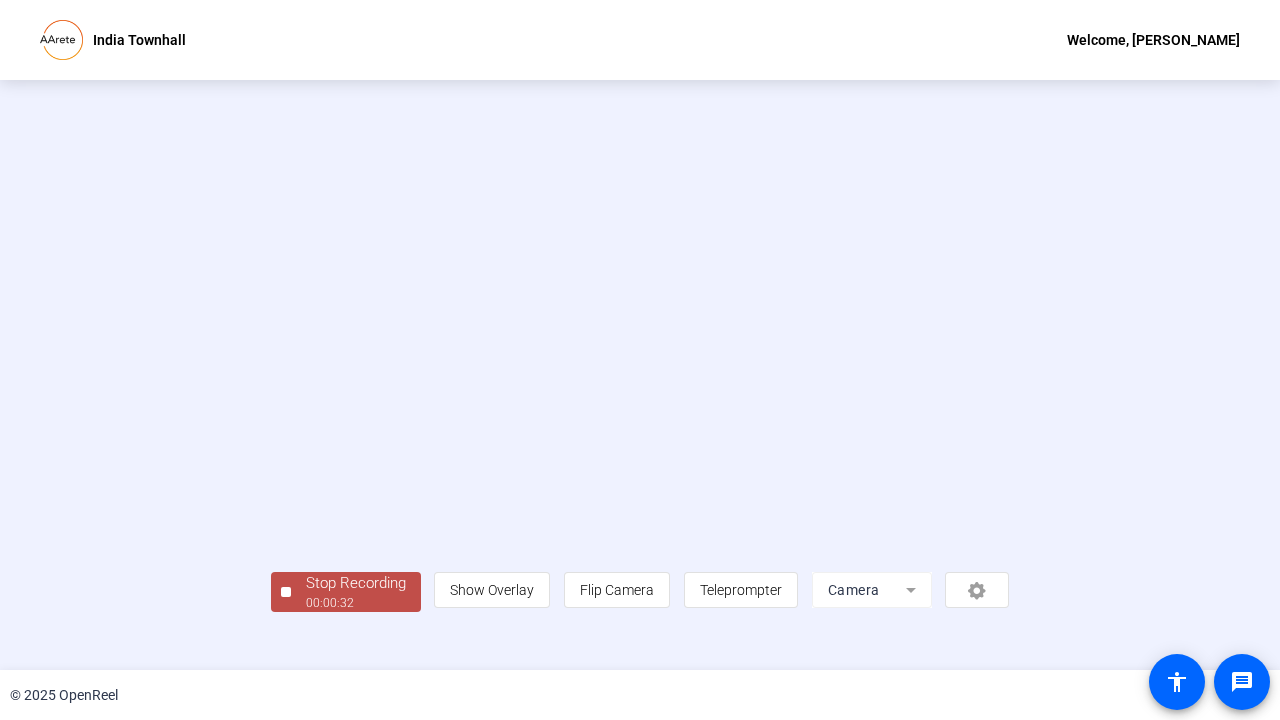 scroll, scrollTop: 56, scrollLeft: 0, axis: vertical 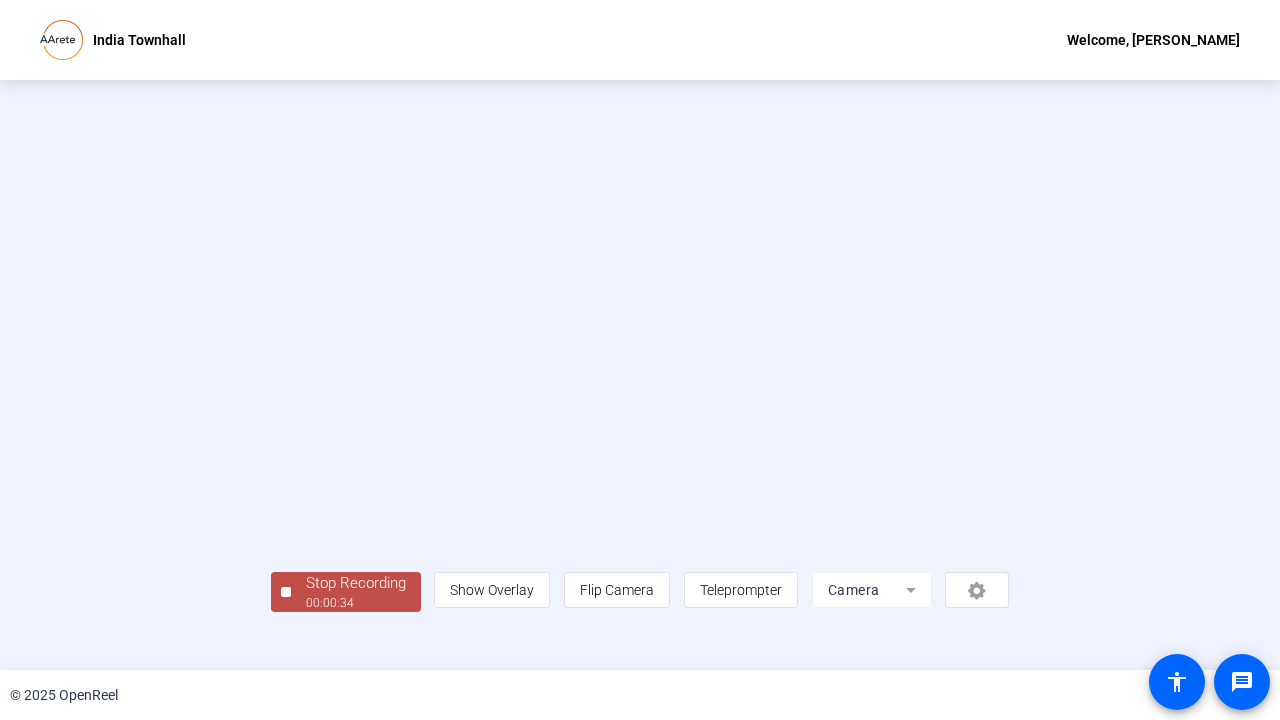 click on "Stop Recording" 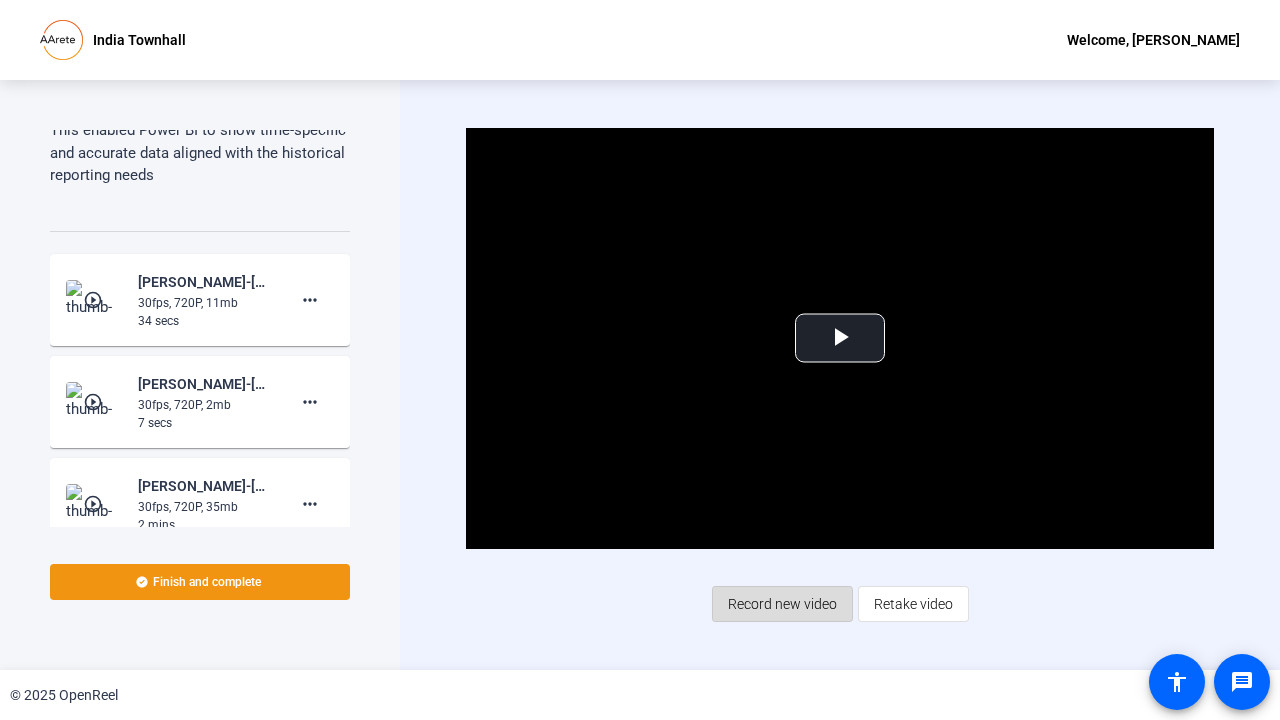 click on "Record new video" 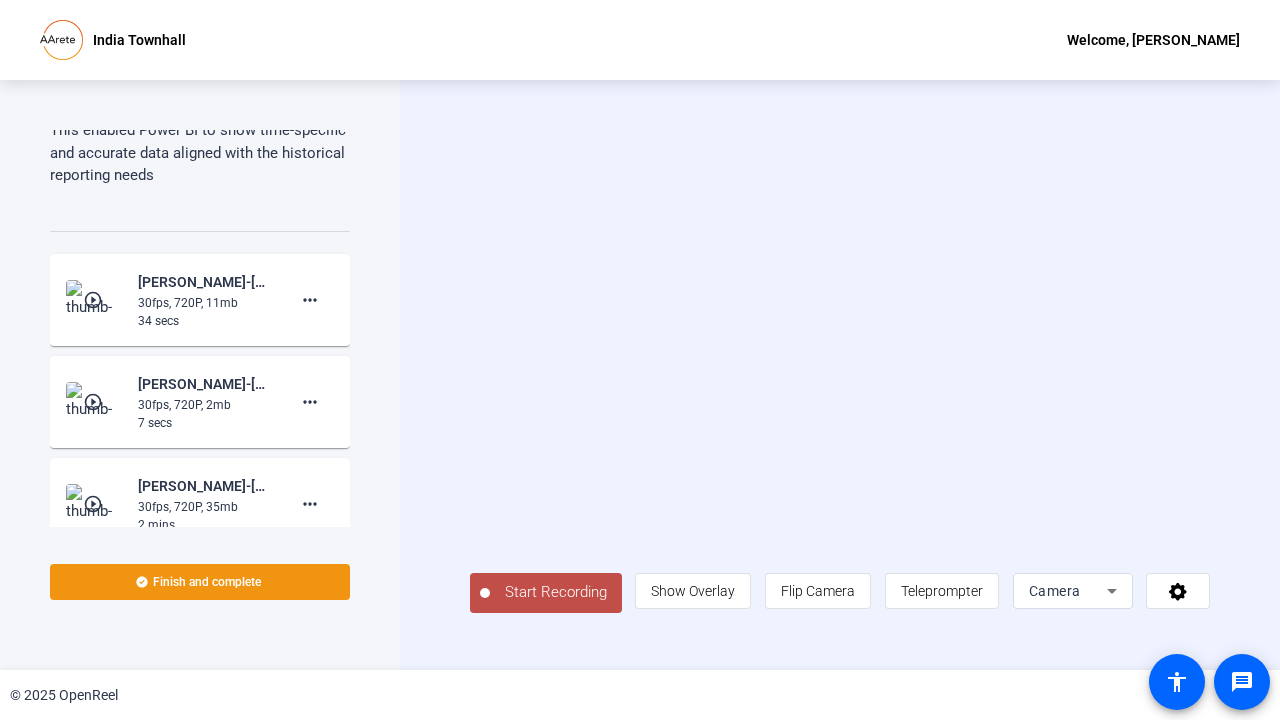 click on "Start Recording" 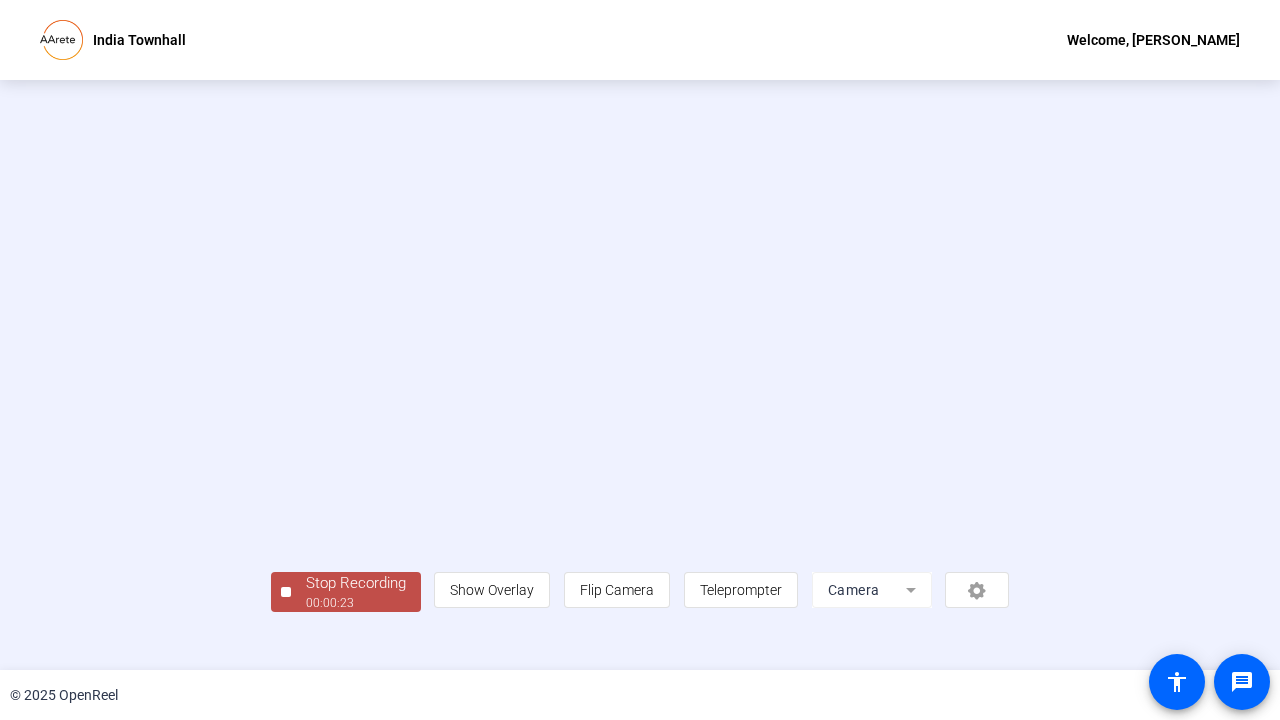 scroll, scrollTop: 56, scrollLeft: 0, axis: vertical 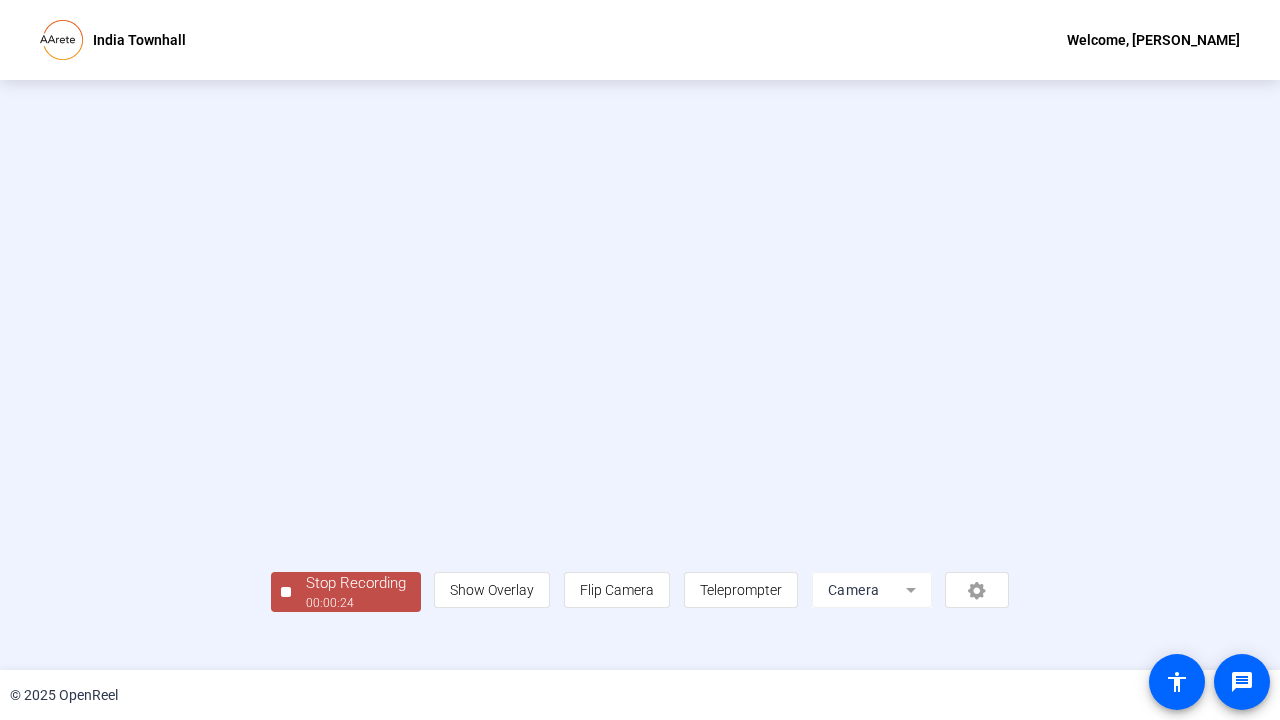 click on "Stop Recording" 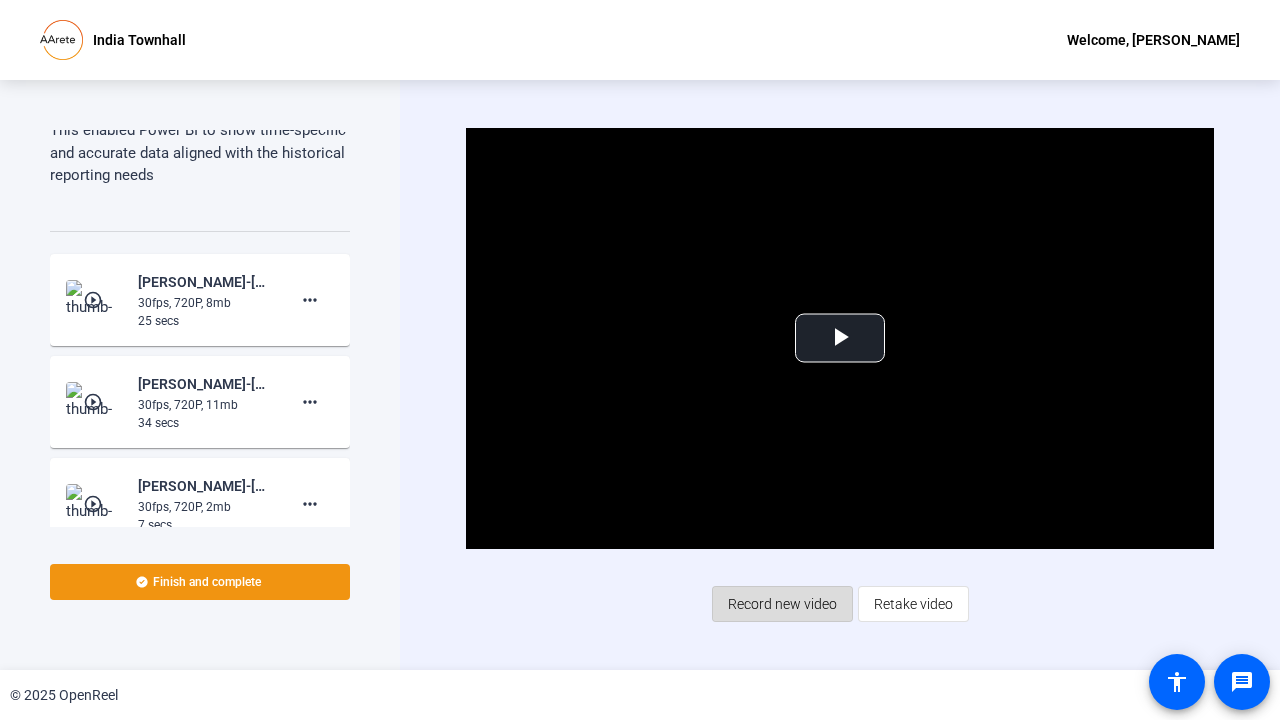 click 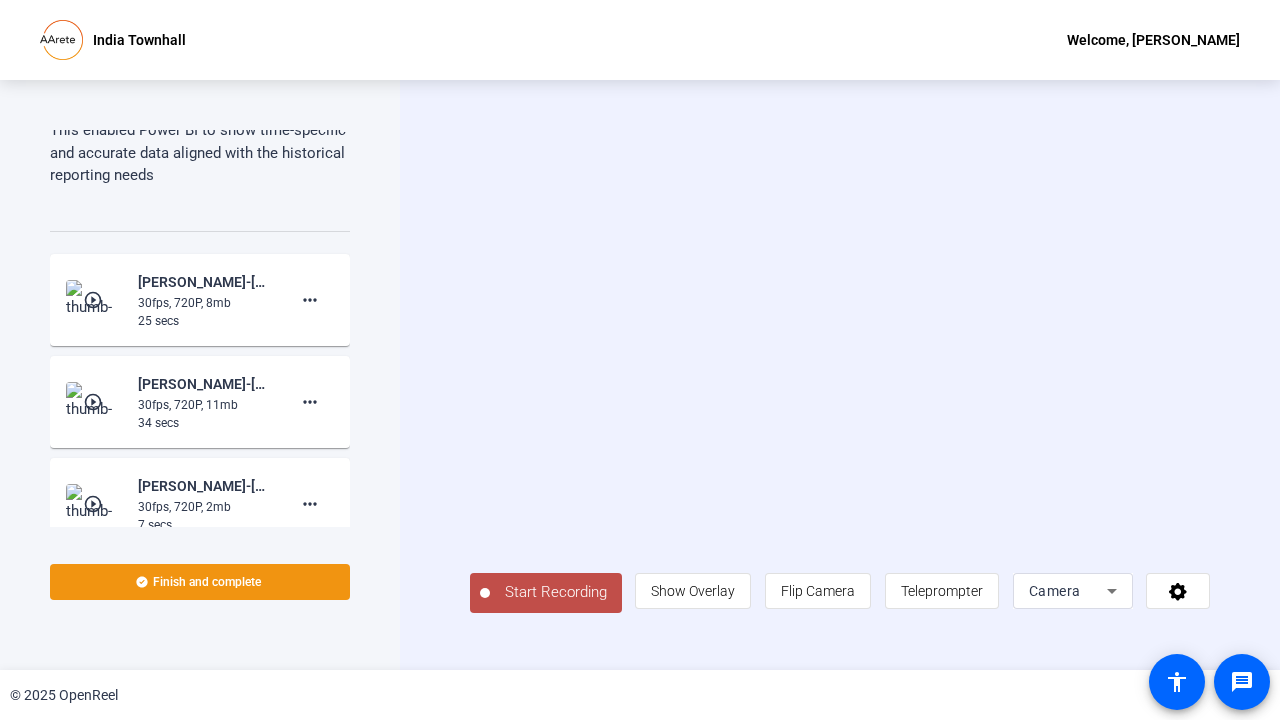 click on "Start Recording" 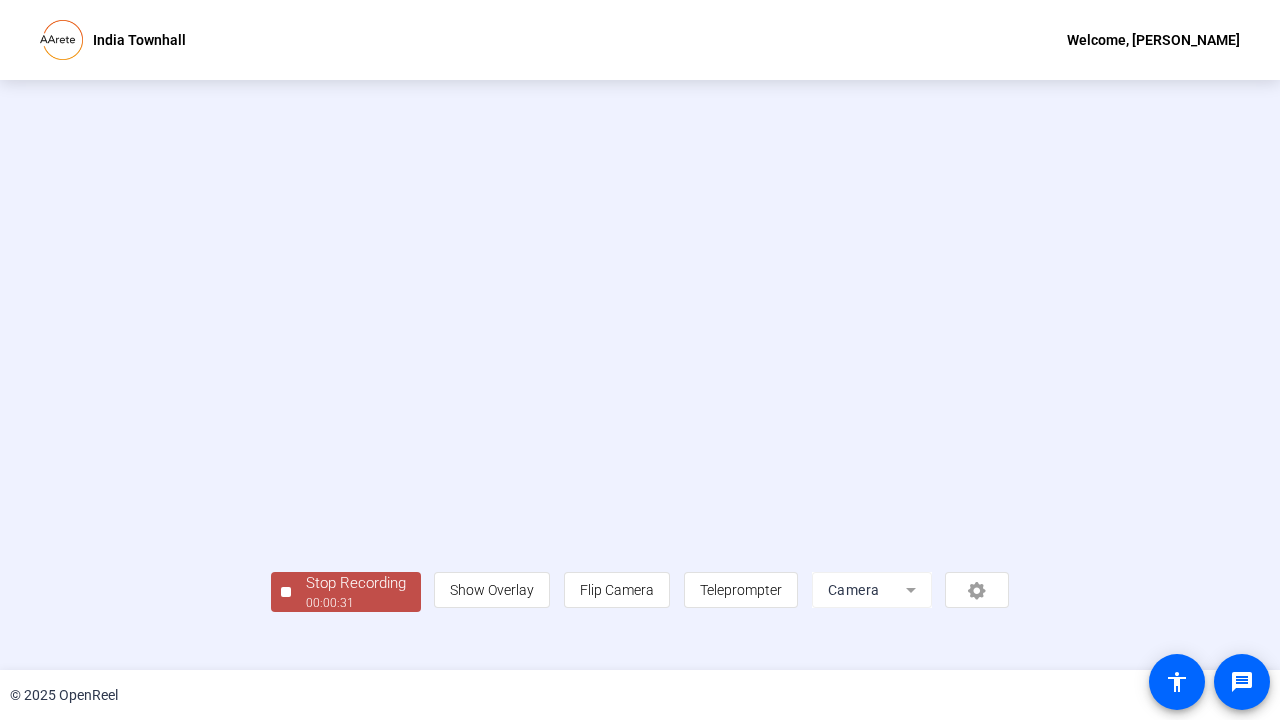 scroll, scrollTop: 56, scrollLeft: 0, axis: vertical 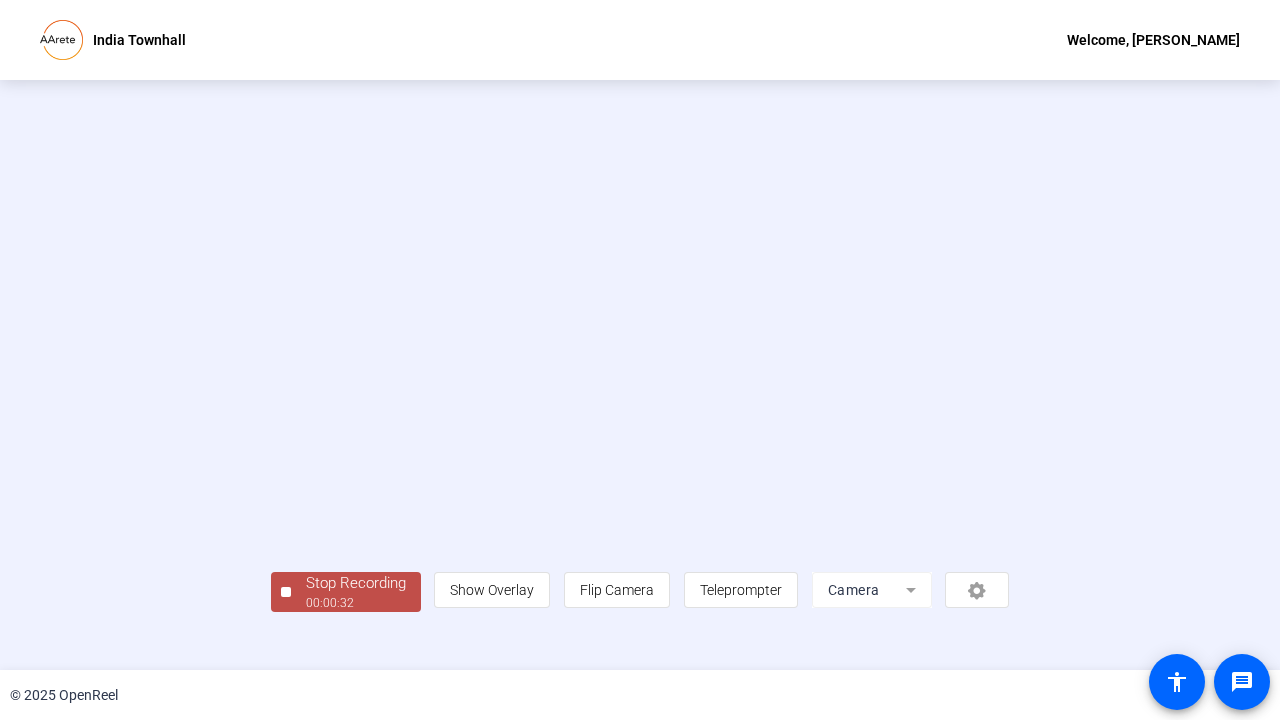 click on "Stop Recording  00:00:32" 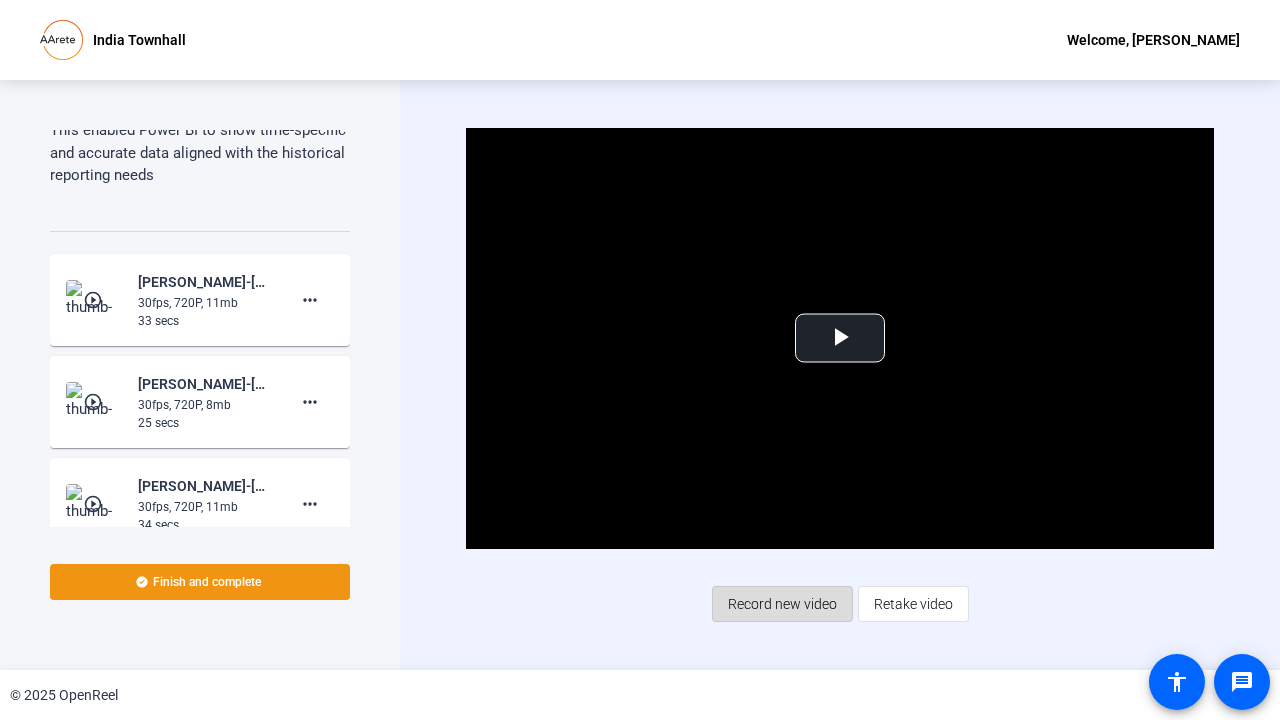 click on "Record new video" 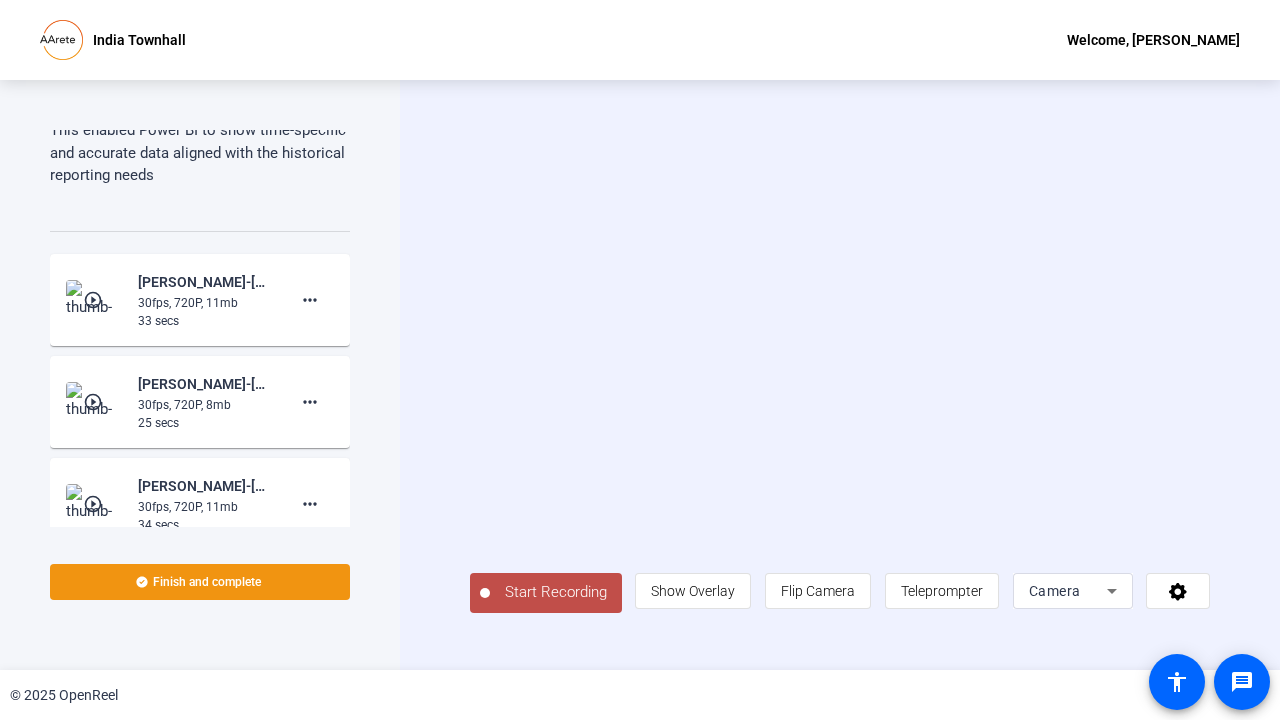 click on "Start Recording" 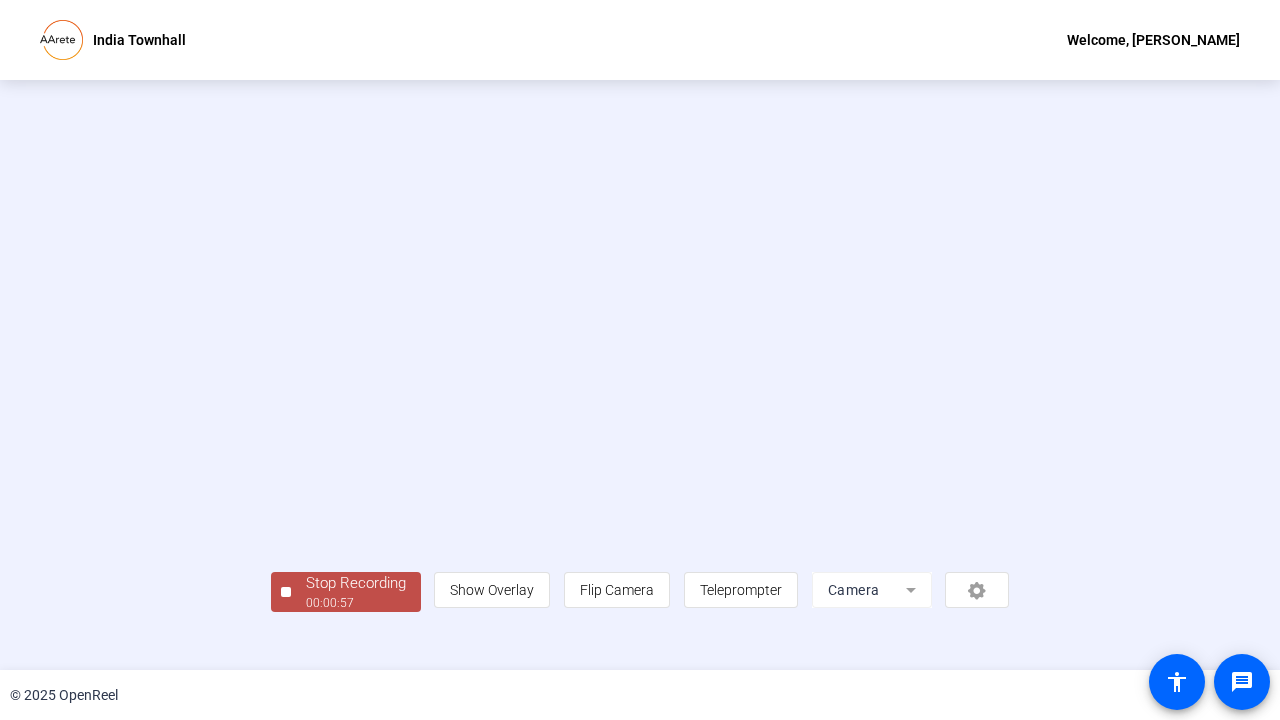 scroll, scrollTop: 56, scrollLeft: 0, axis: vertical 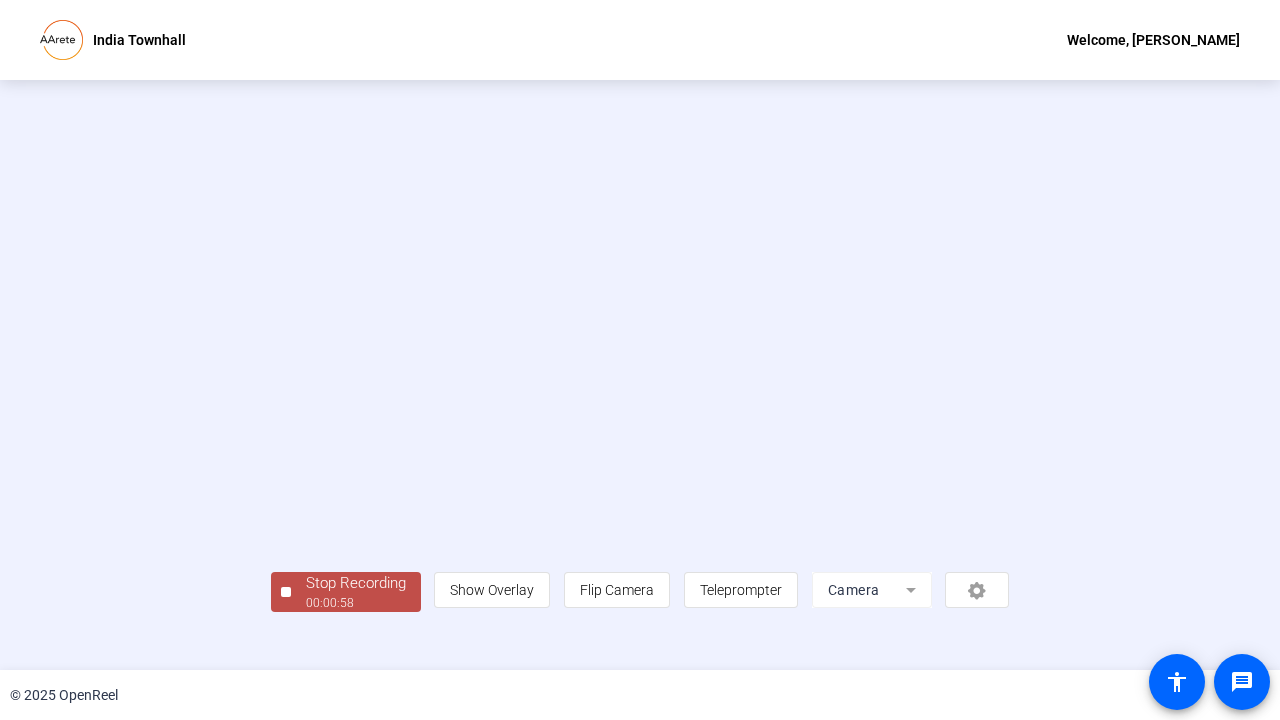 click on "Stop Recording" 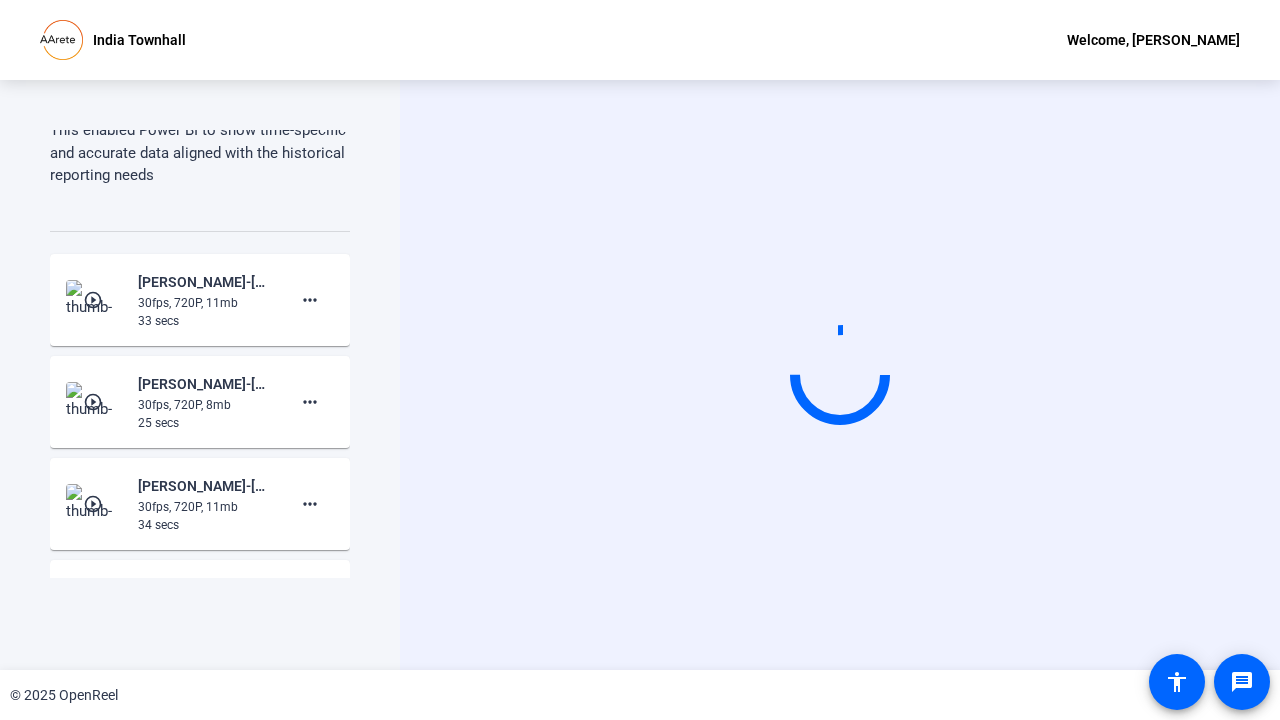 scroll, scrollTop: 0, scrollLeft: 0, axis: both 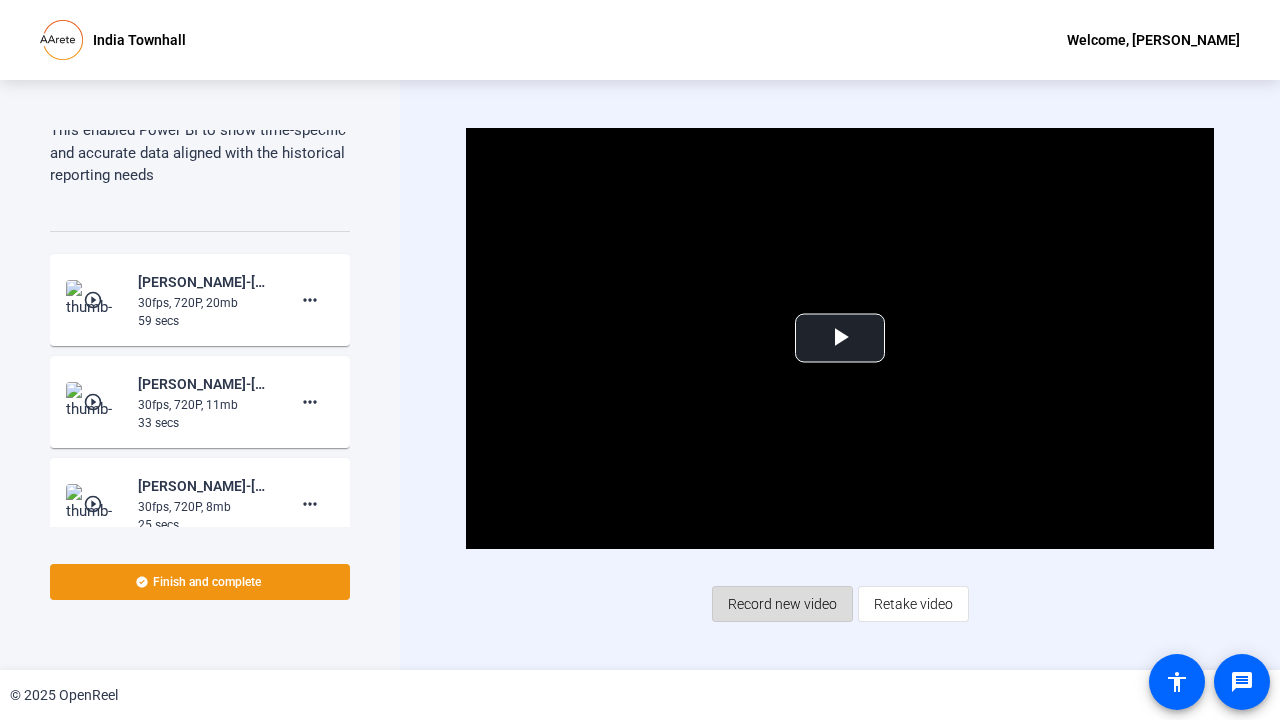 click on "Record new video" 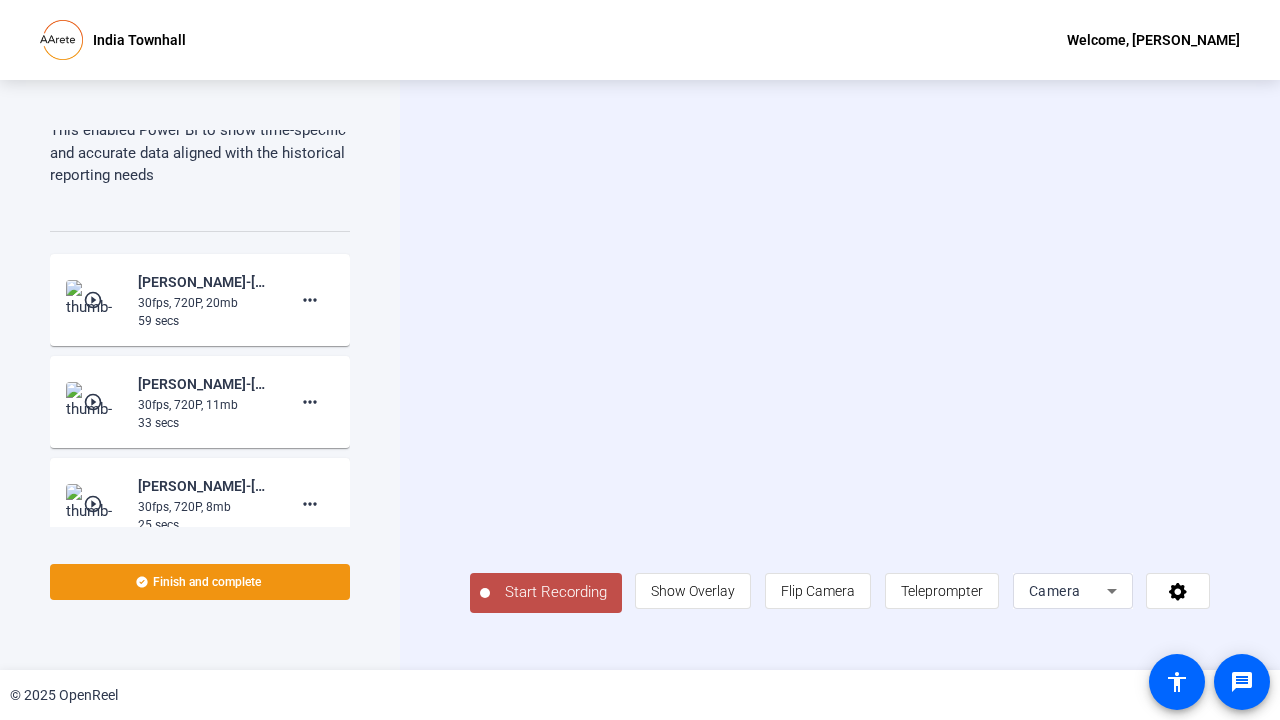 click on "Start Recording" 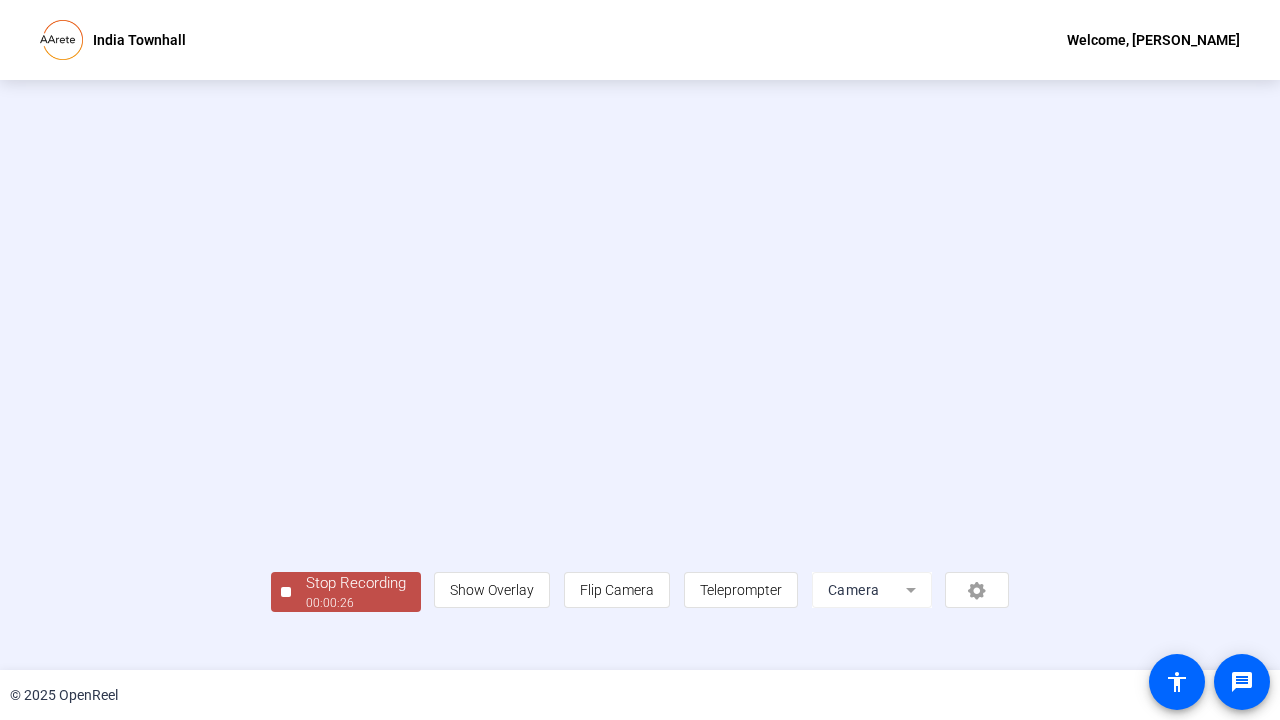 scroll, scrollTop: 38, scrollLeft: 0, axis: vertical 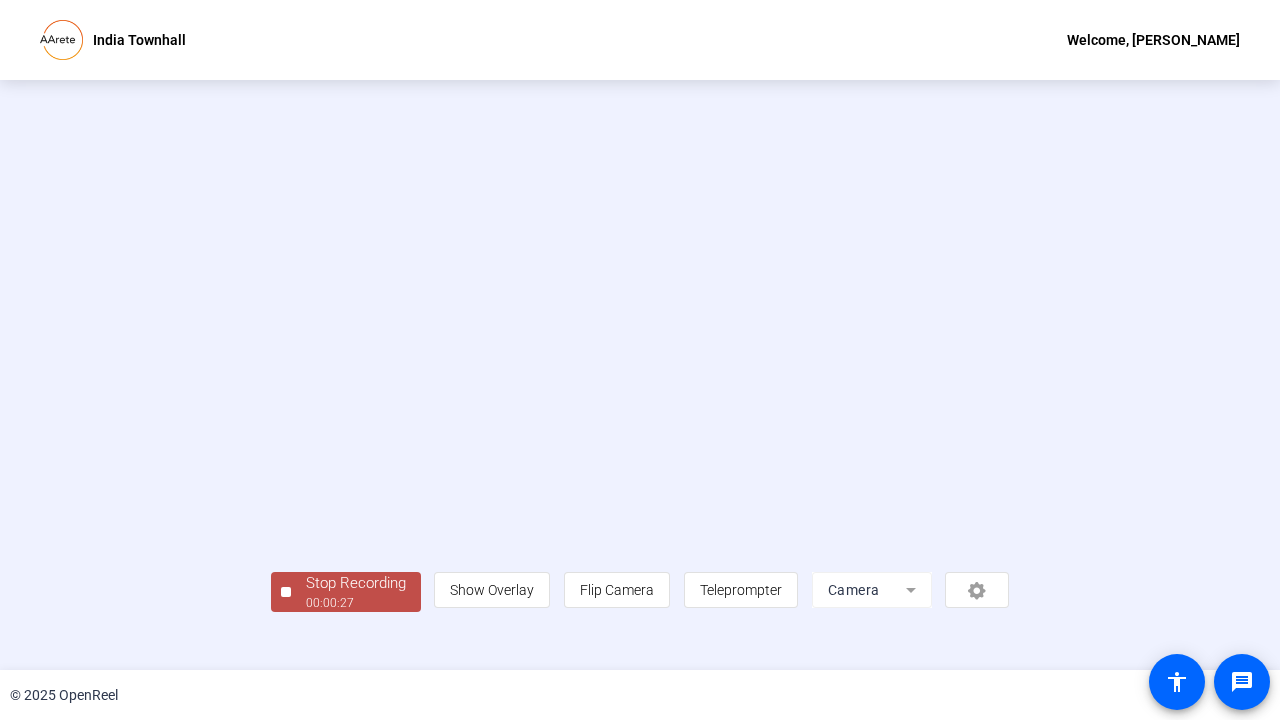 click on "Stop Recording" 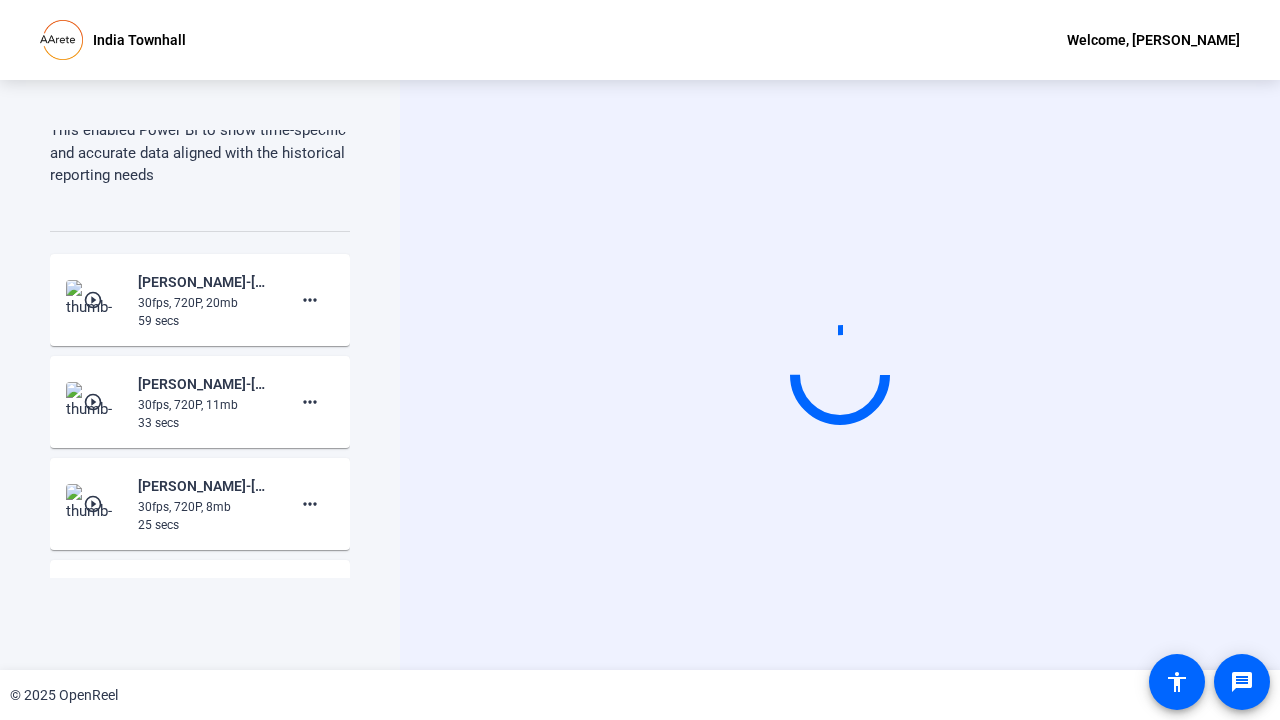 scroll, scrollTop: 0, scrollLeft: 0, axis: both 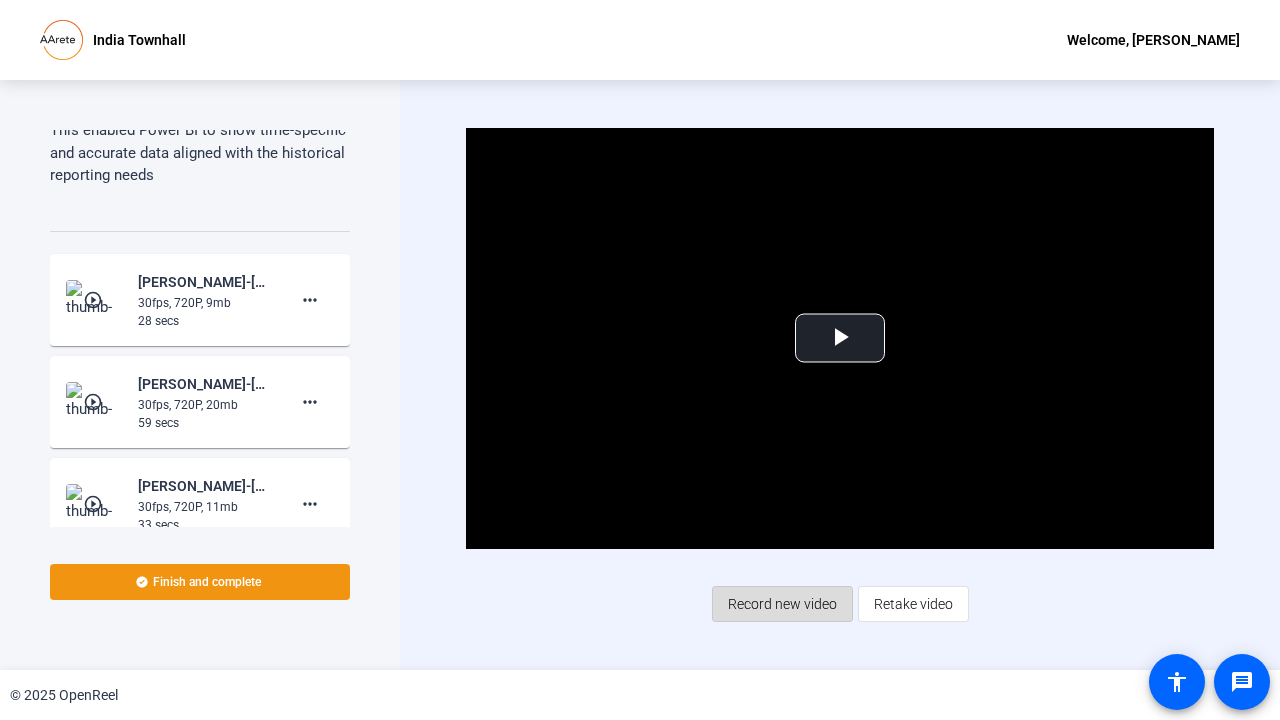 click on "Record new video" 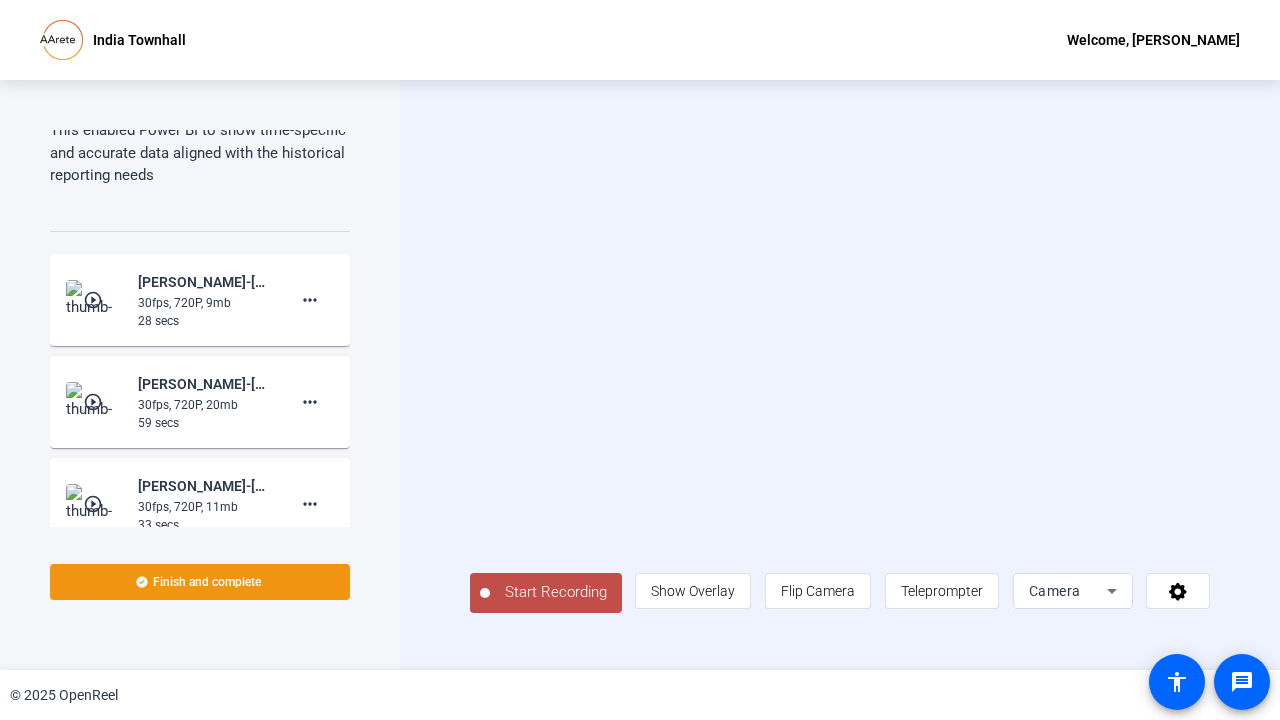 click on "Start Recording" 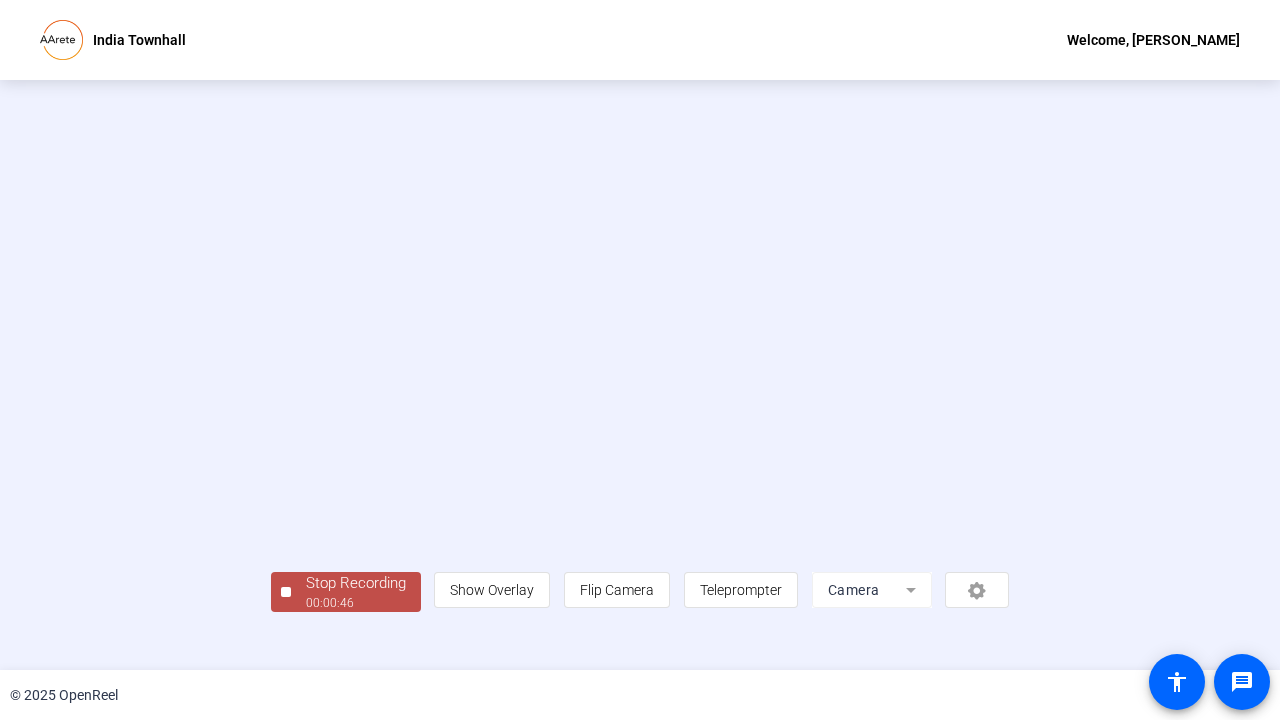 click at bounding box center [640, 346] 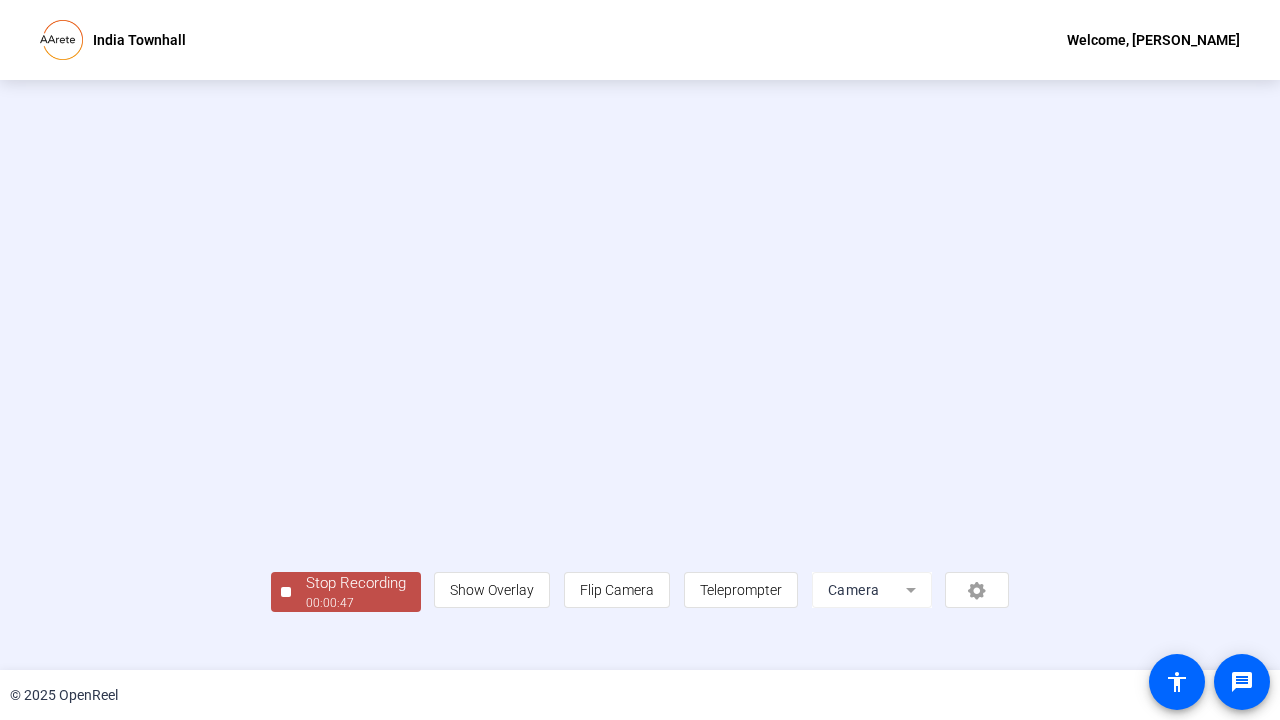 scroll, scrollTop: 56, scrollLeft: 0, axis: vertical 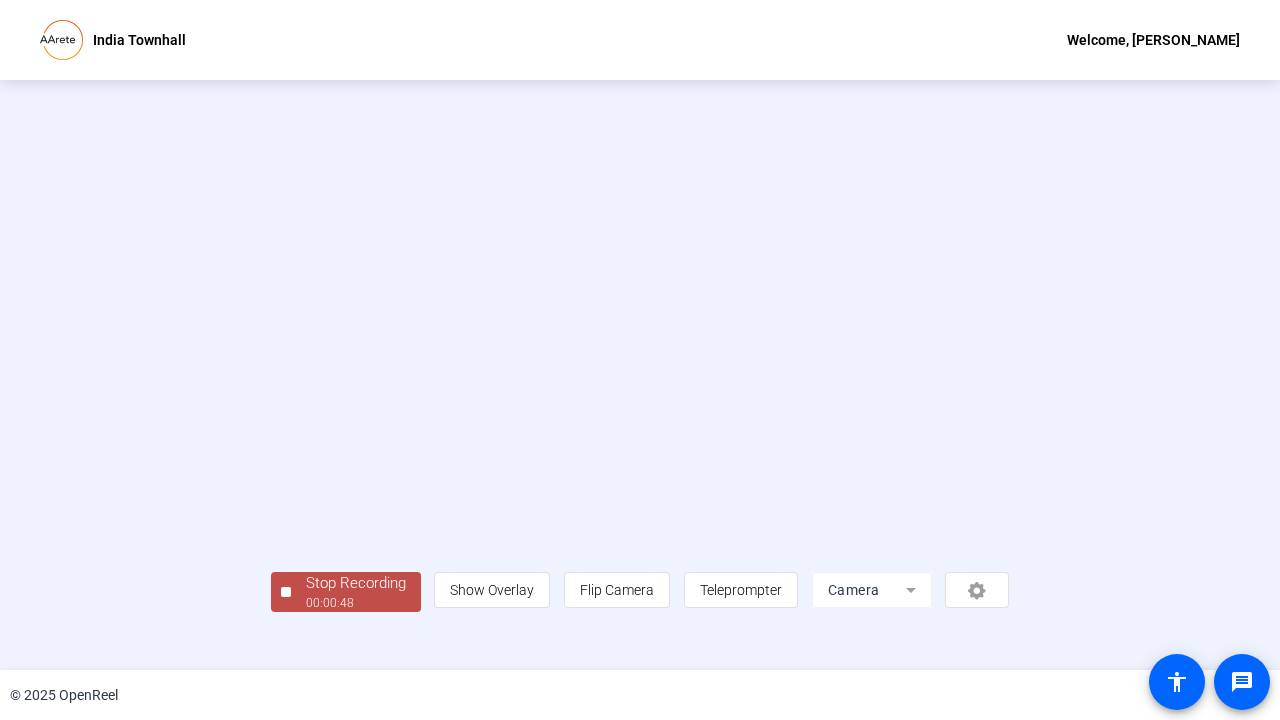 click on "Stop Recording" 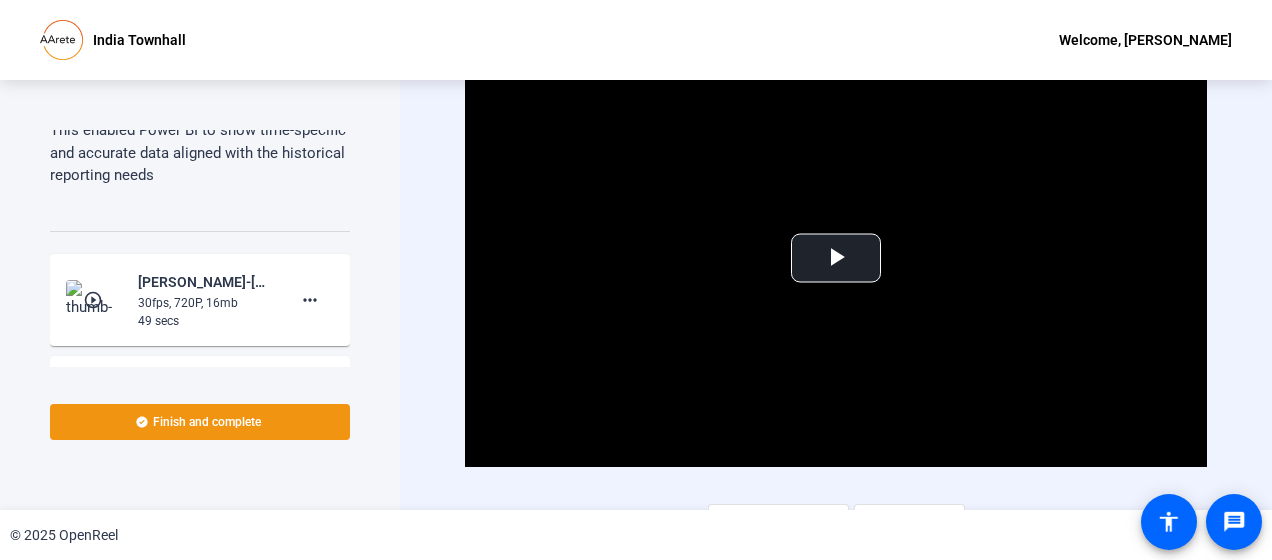 scroll, scrollTop: 34, scrollLeft: 0, axis: vertical 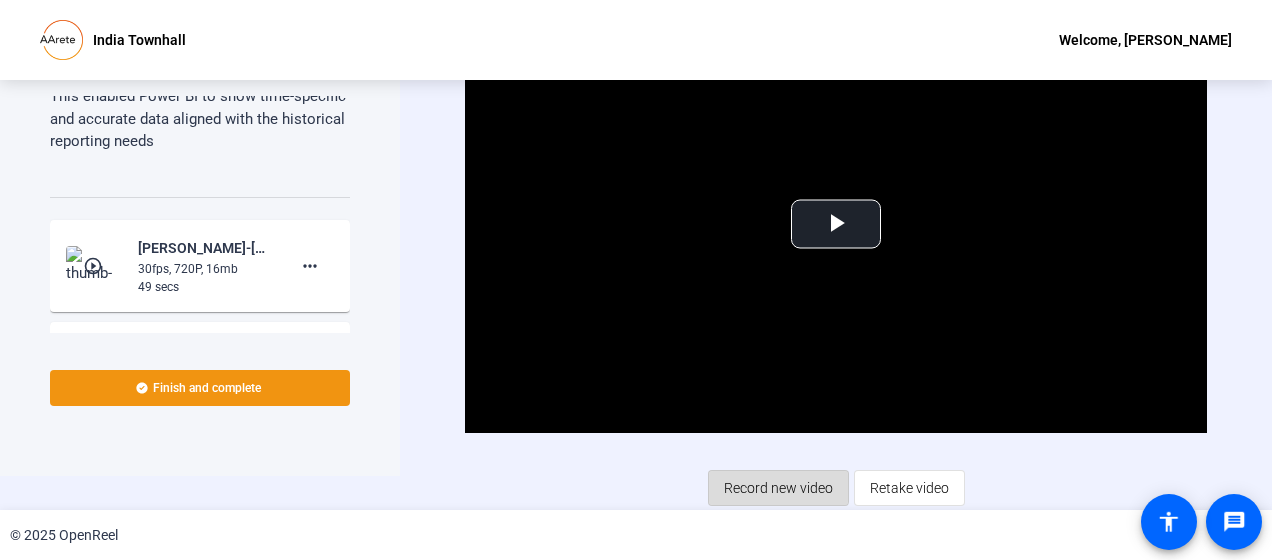 click on "Record new video" 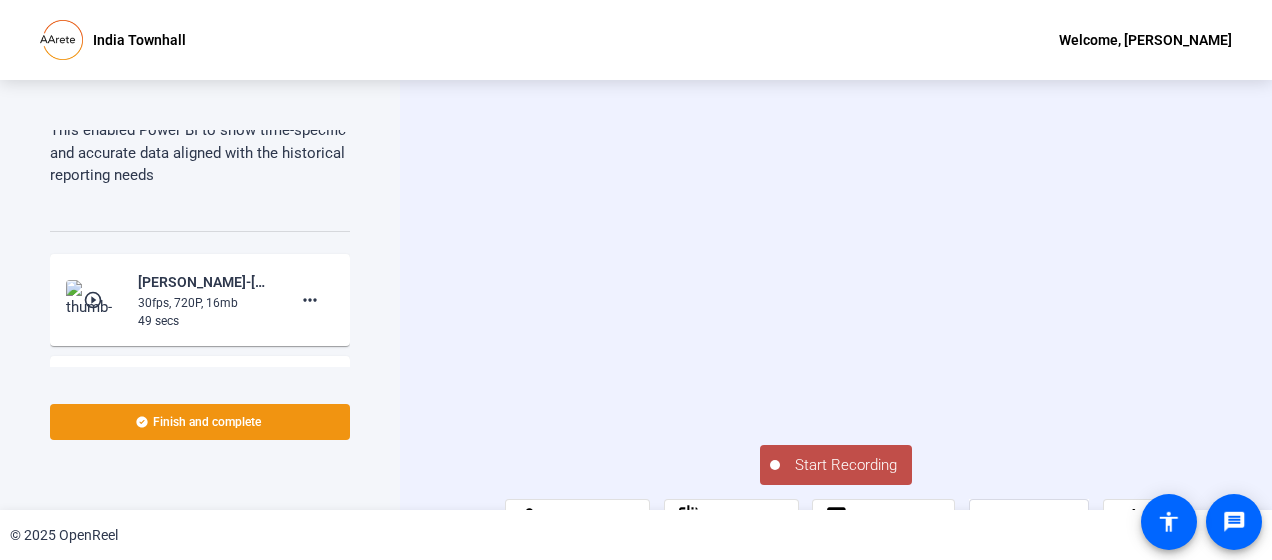 click on "Start Recording" 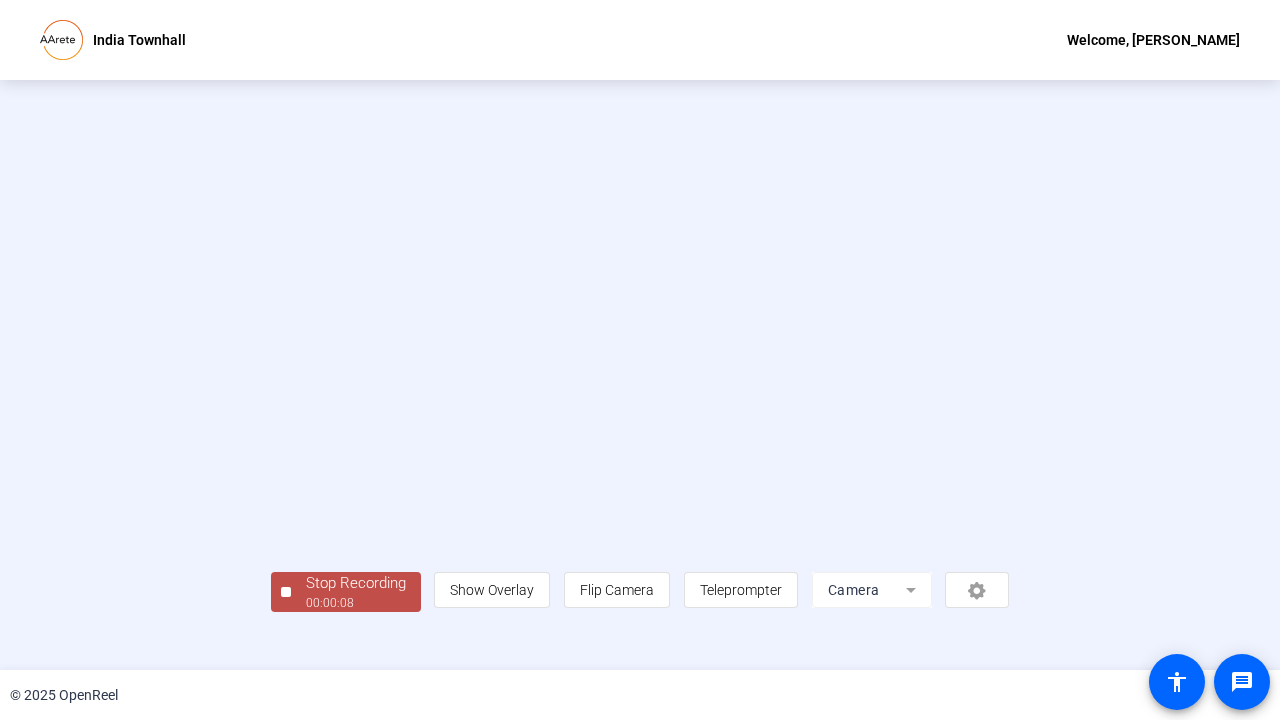 scroll, scrollTop: 56, scrollLeft: 0, axis: vertical 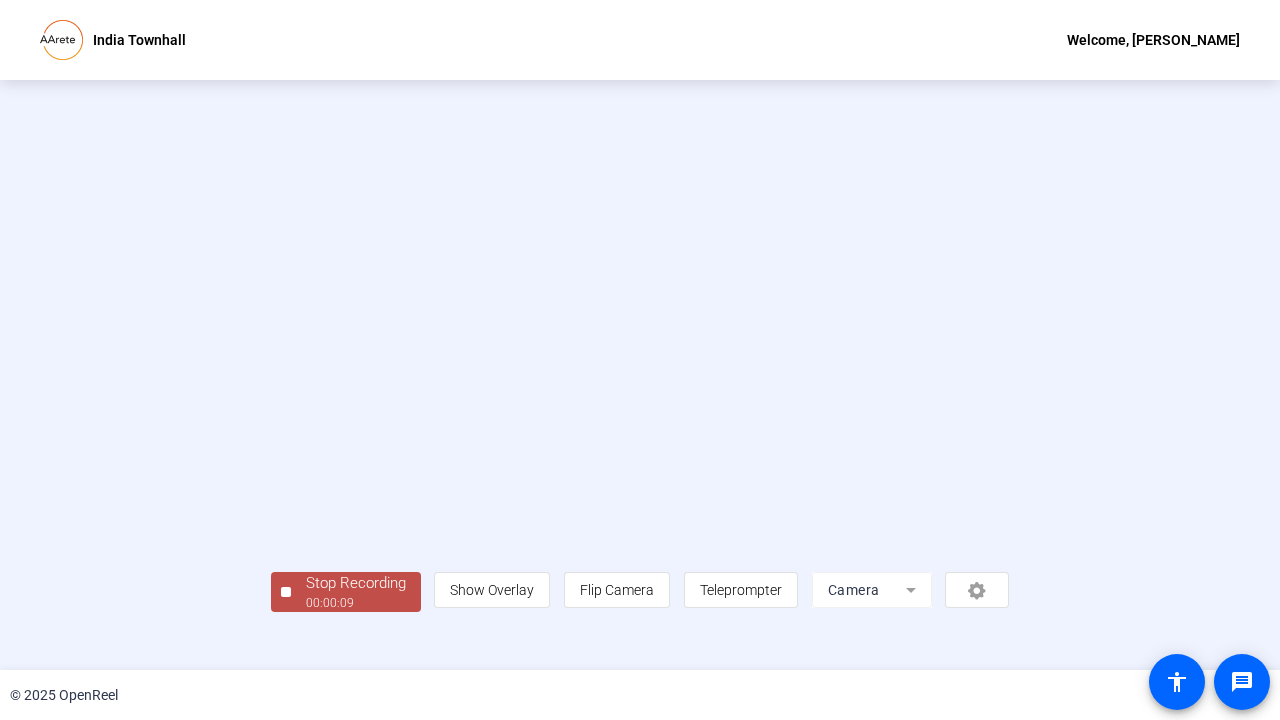 click on "00:00:09" 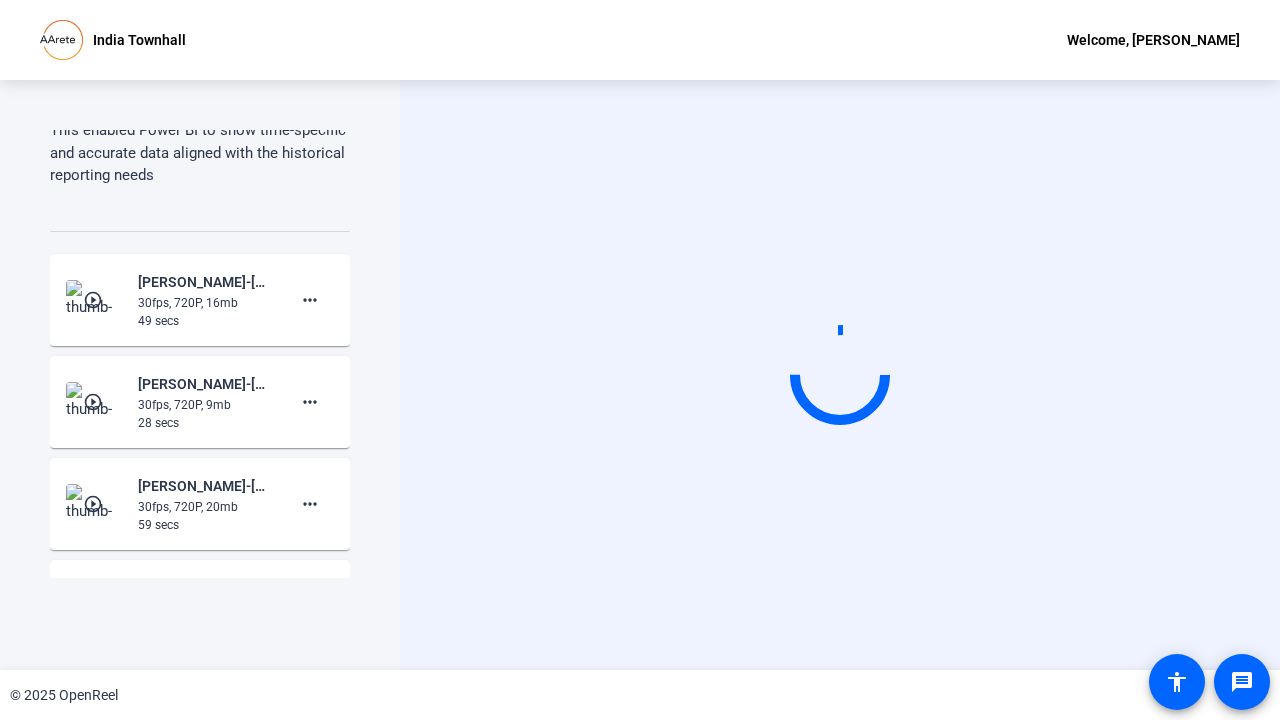 scroll, scrollTop: 0, scrollLeft: 0, axis: both 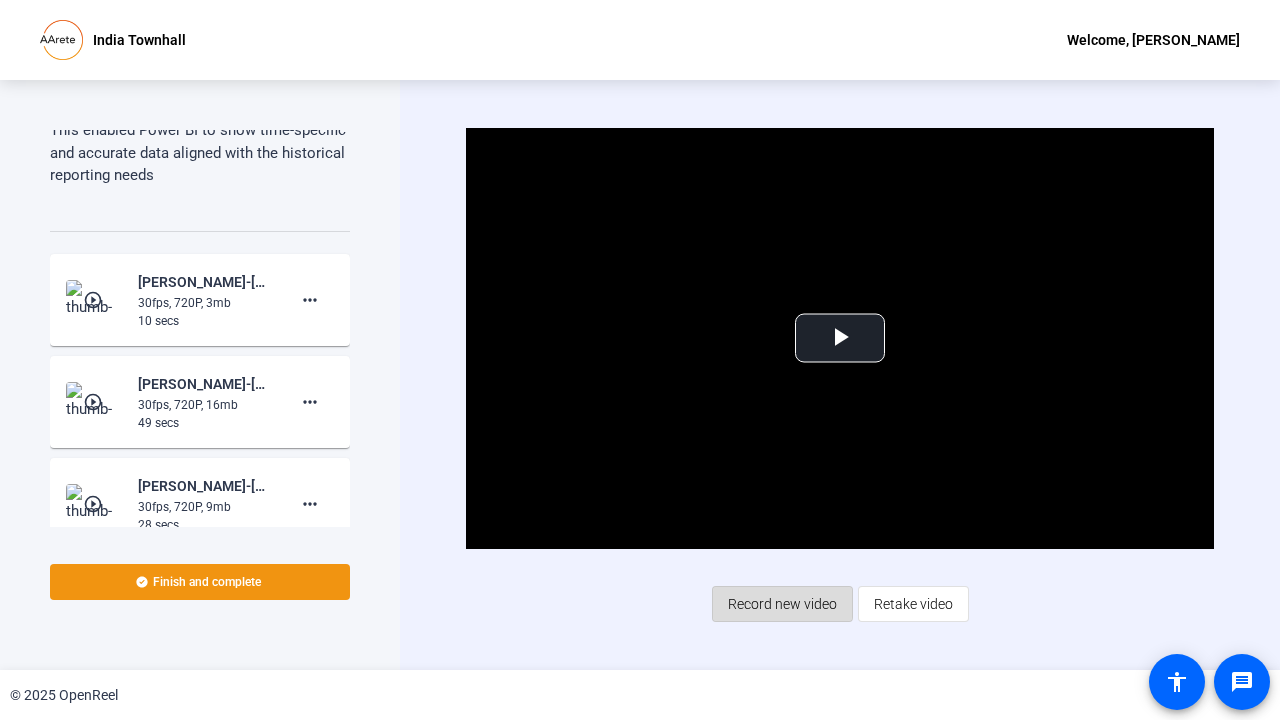 click 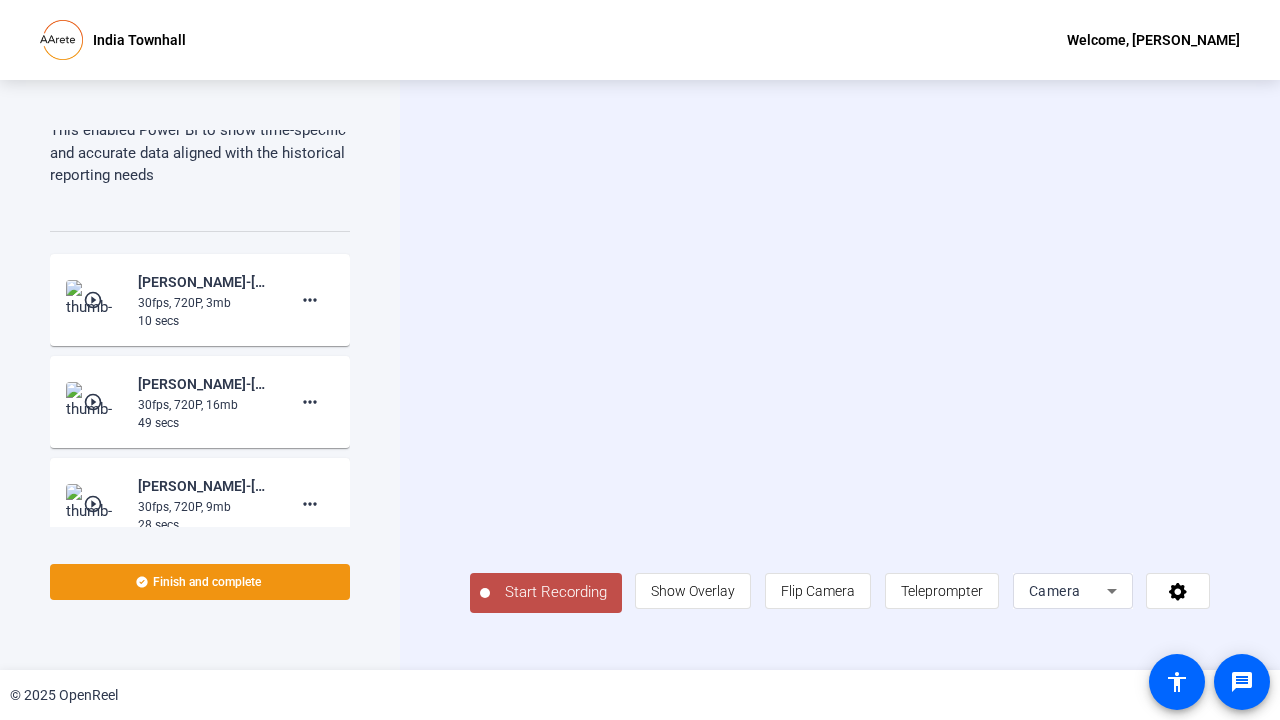 click on "Start Recording" 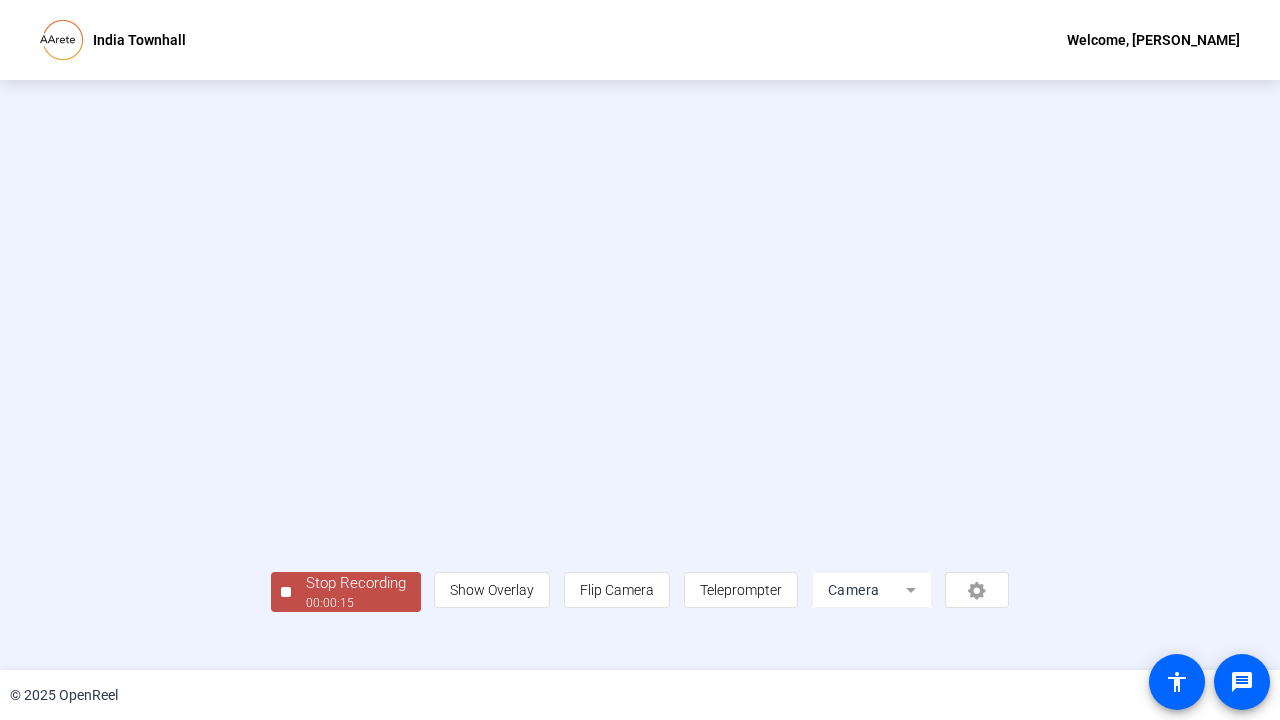 scroll, scrollTop: 56, scrollLeft: 0, axis: vertical 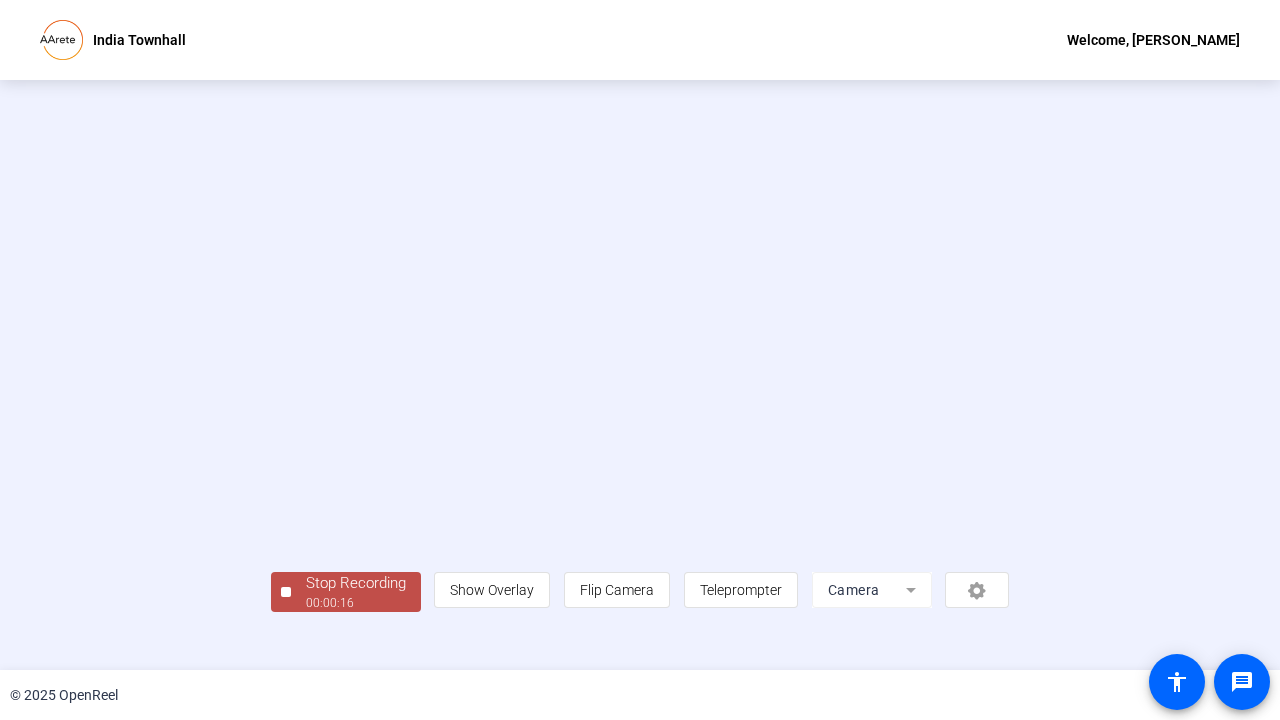 click on "Stop Recording" 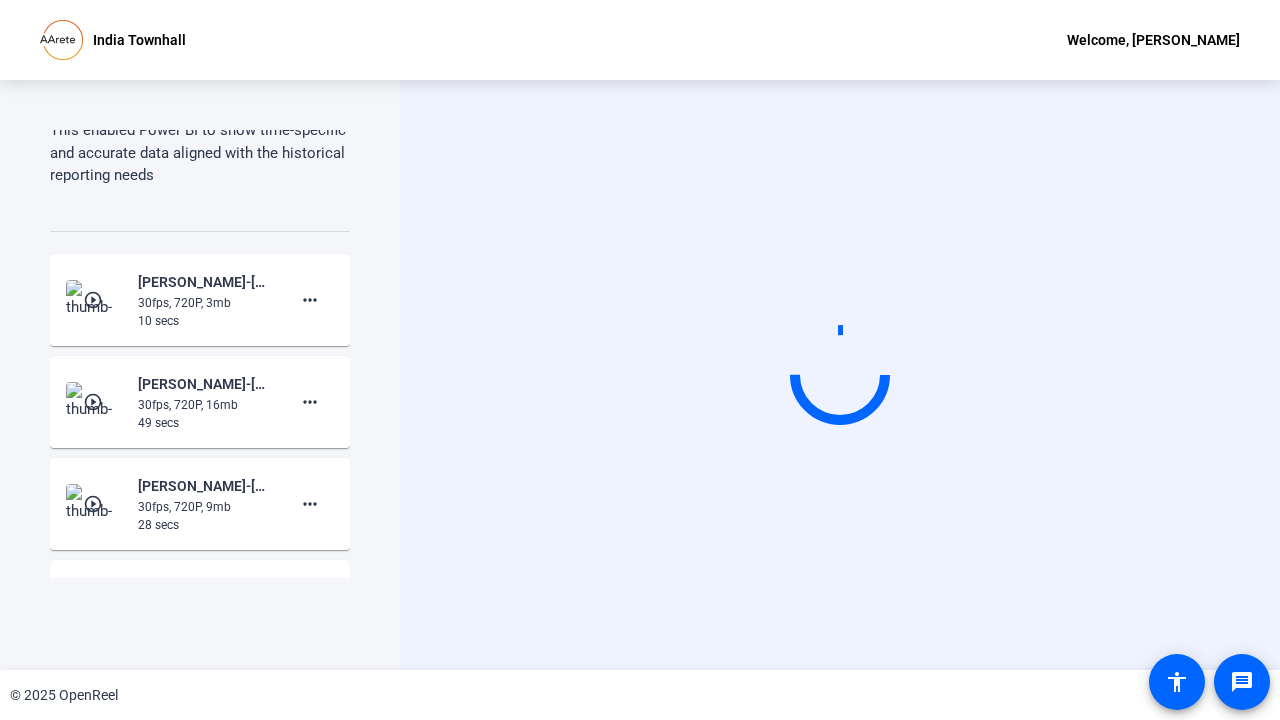scroll, scrollTop: 0, scrollLeft: 0, axis: both 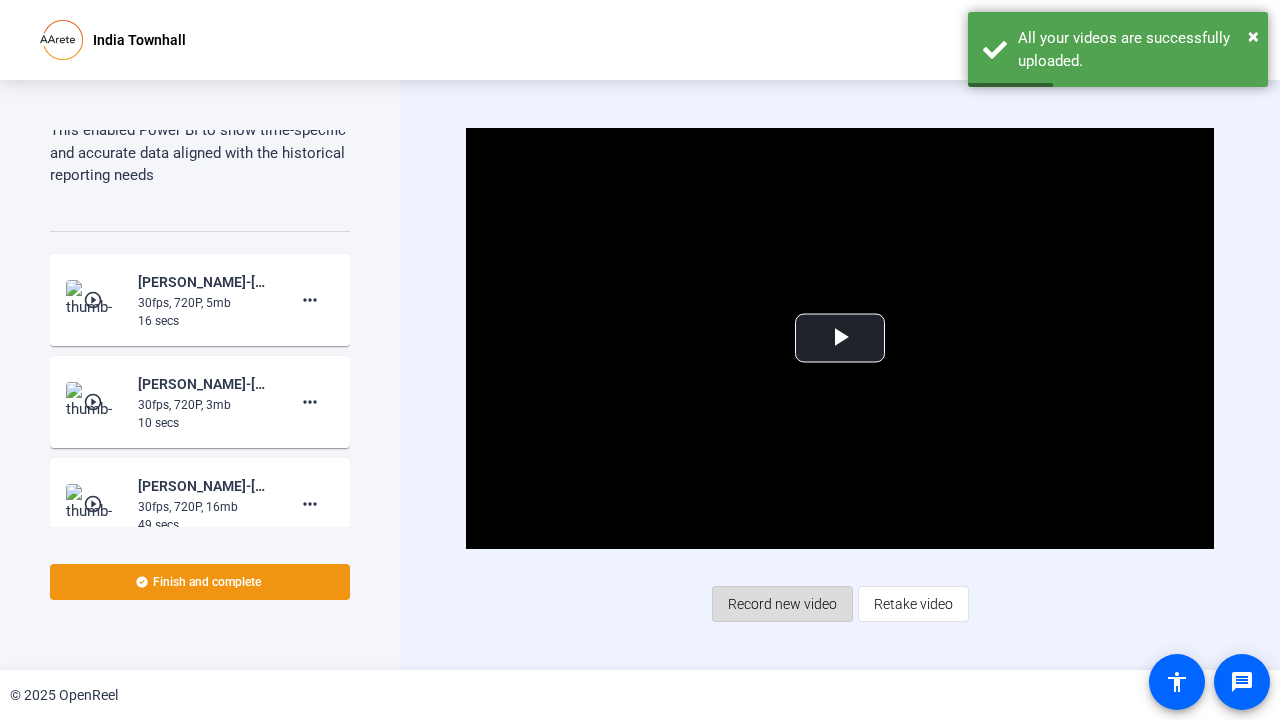 click on "Record new video" 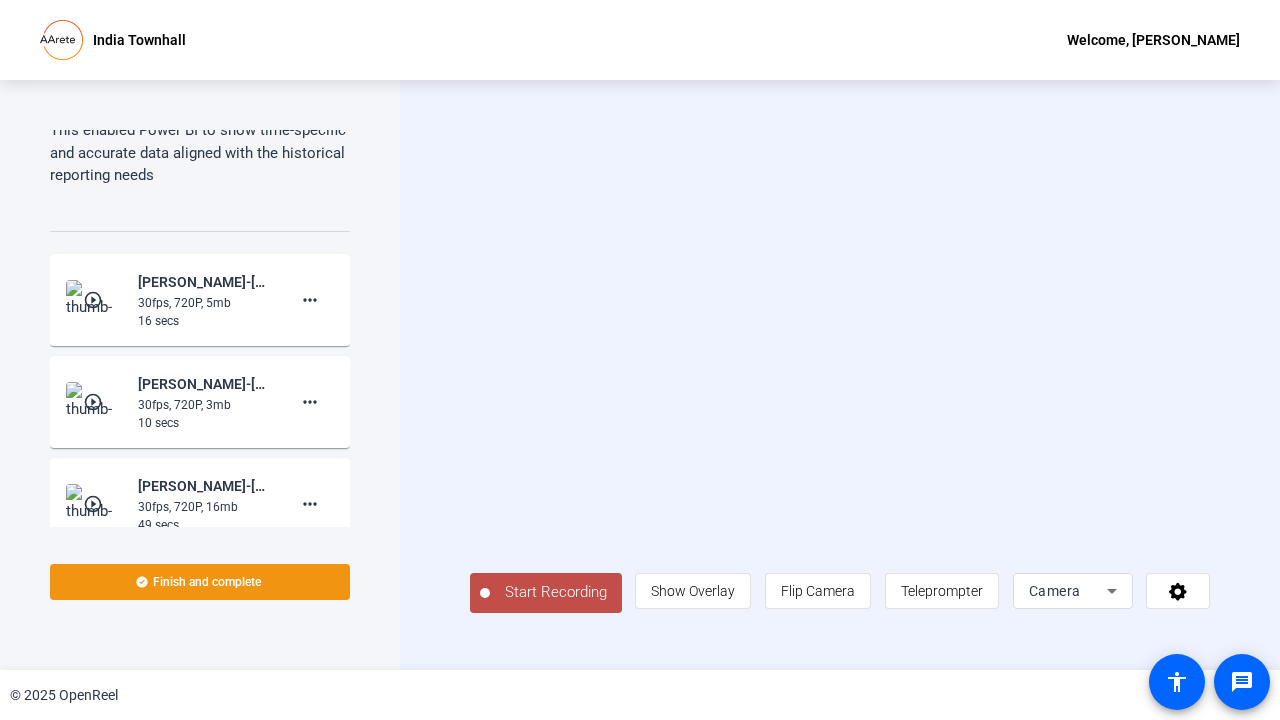 click on "Start Recording" 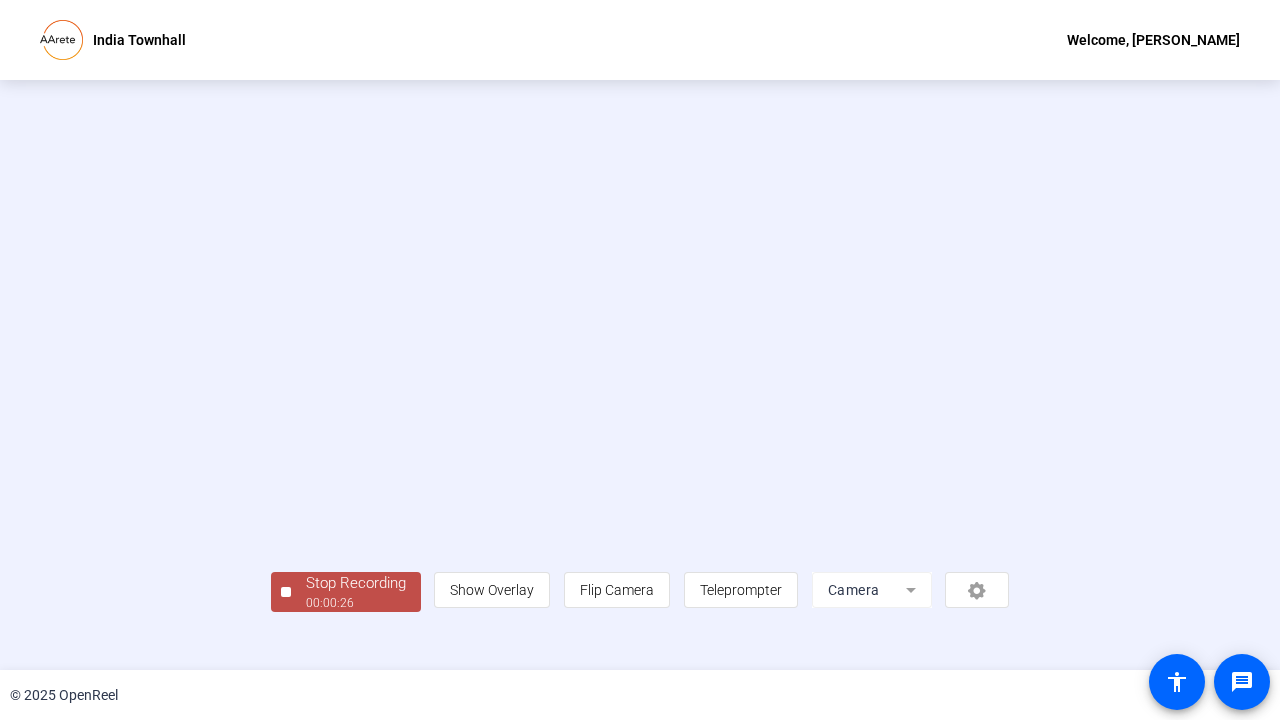 scroll, scrollTop: 56, scrollLeft: 0, axis: vertical 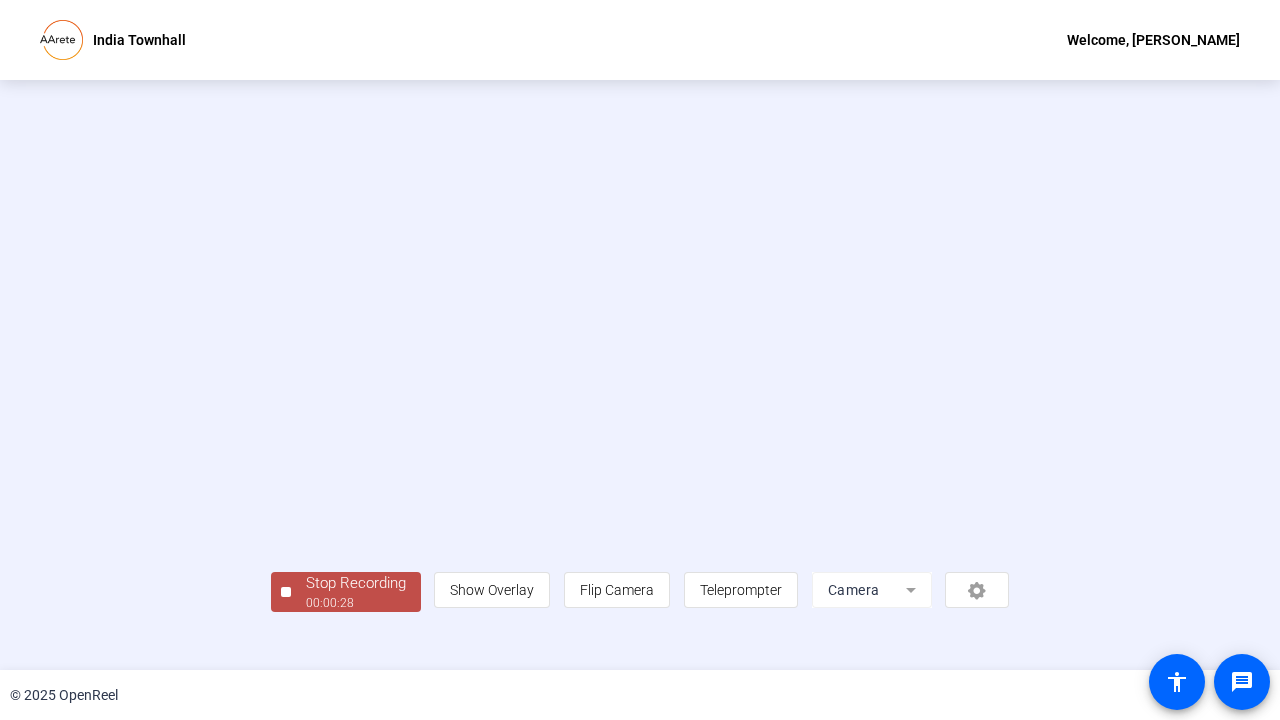 click on "Stop Recording" 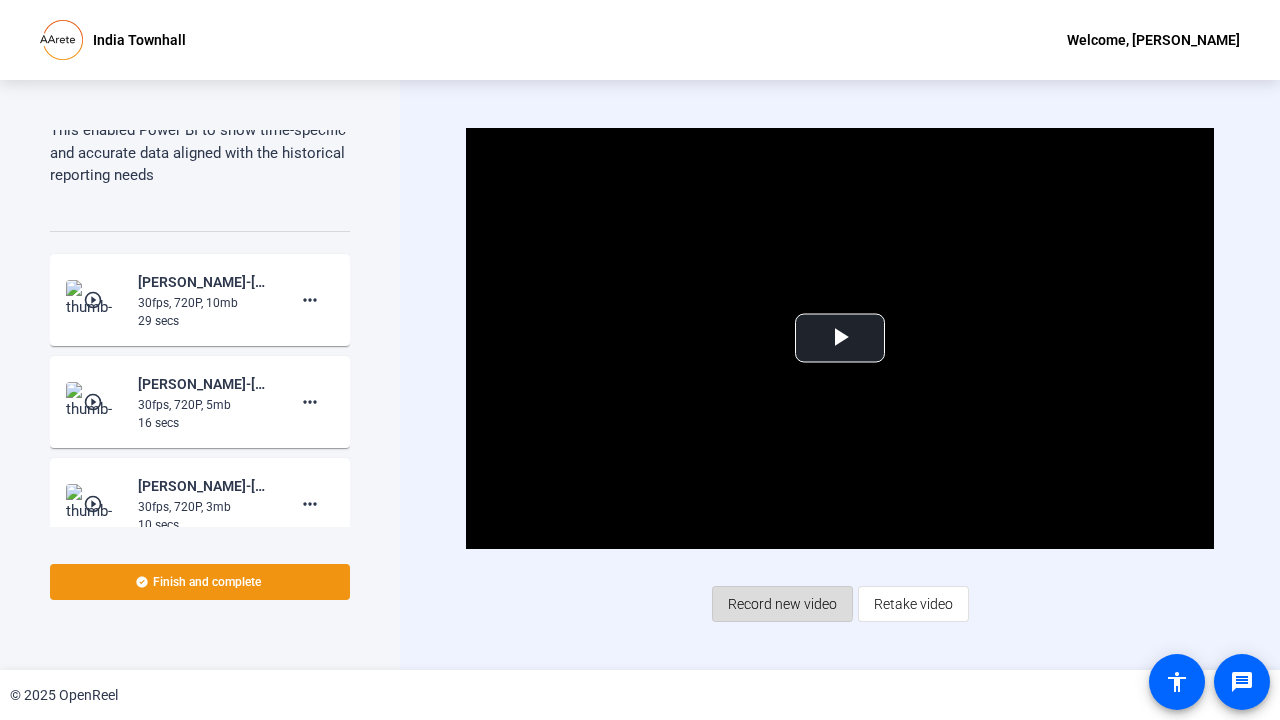 click on "Record new video" 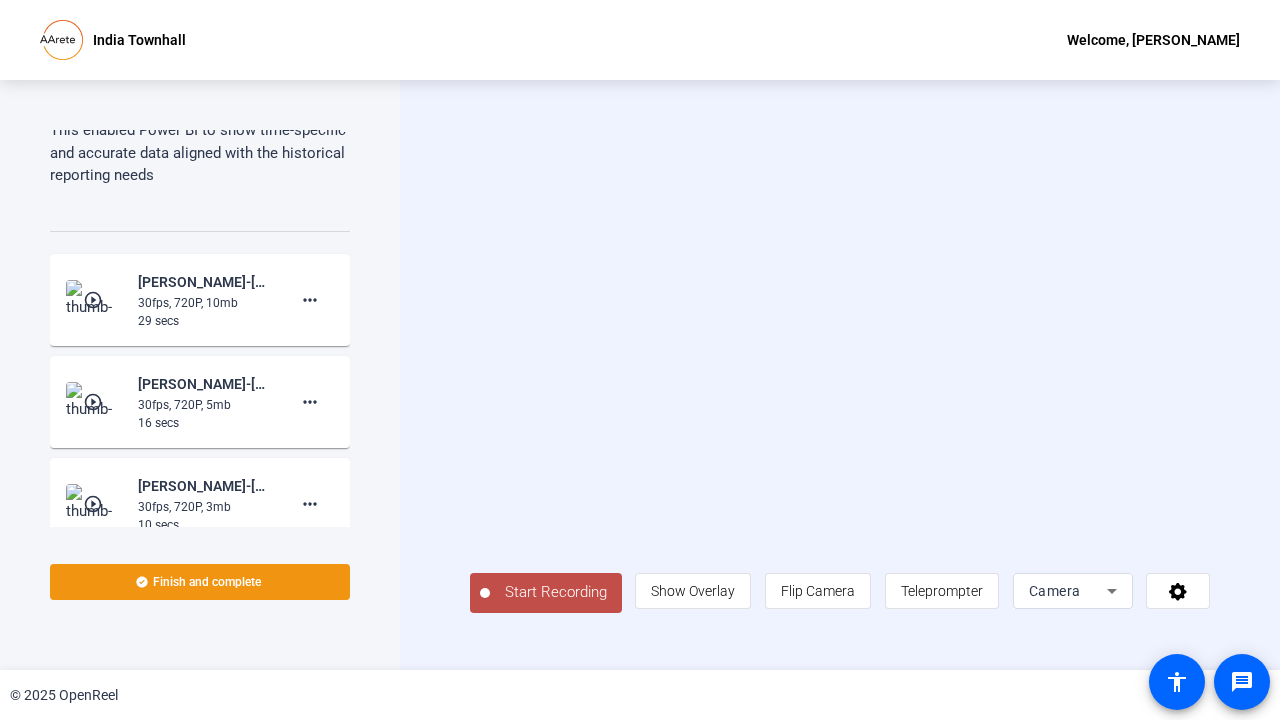 click on "Start Recording" 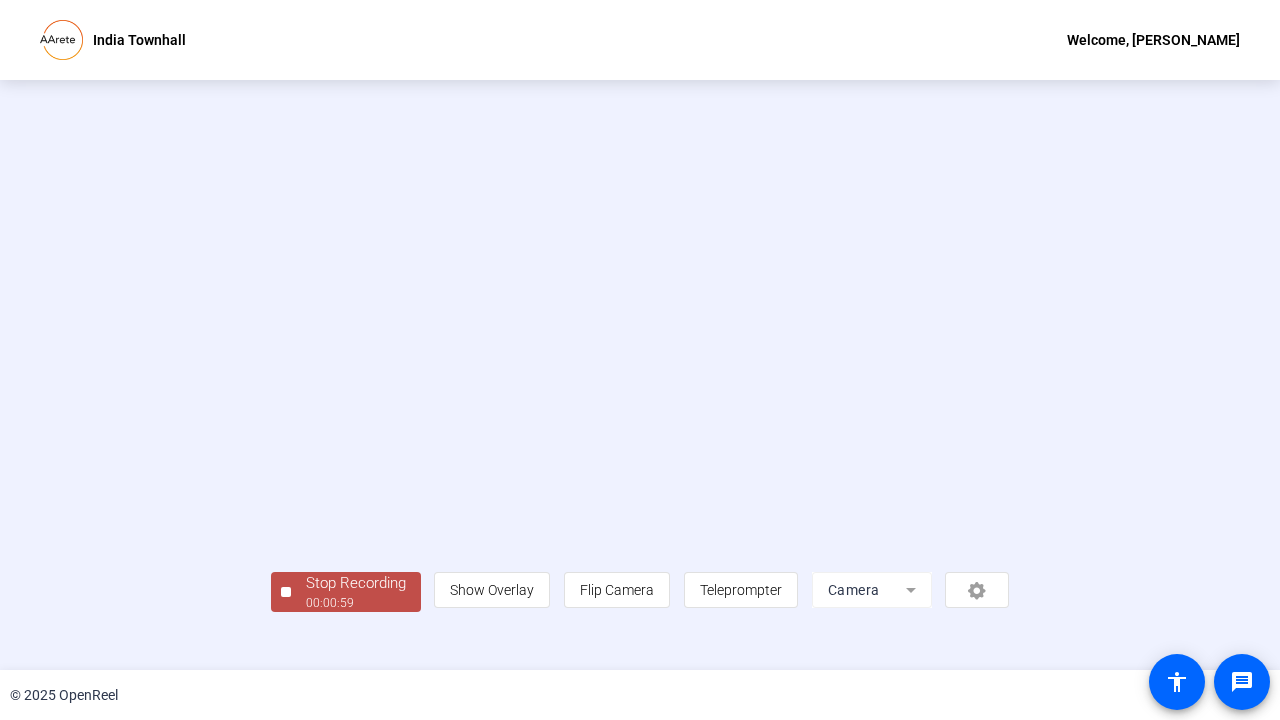 scroll, scrollTop: 56, scrollLeft: 0, axis: vertical 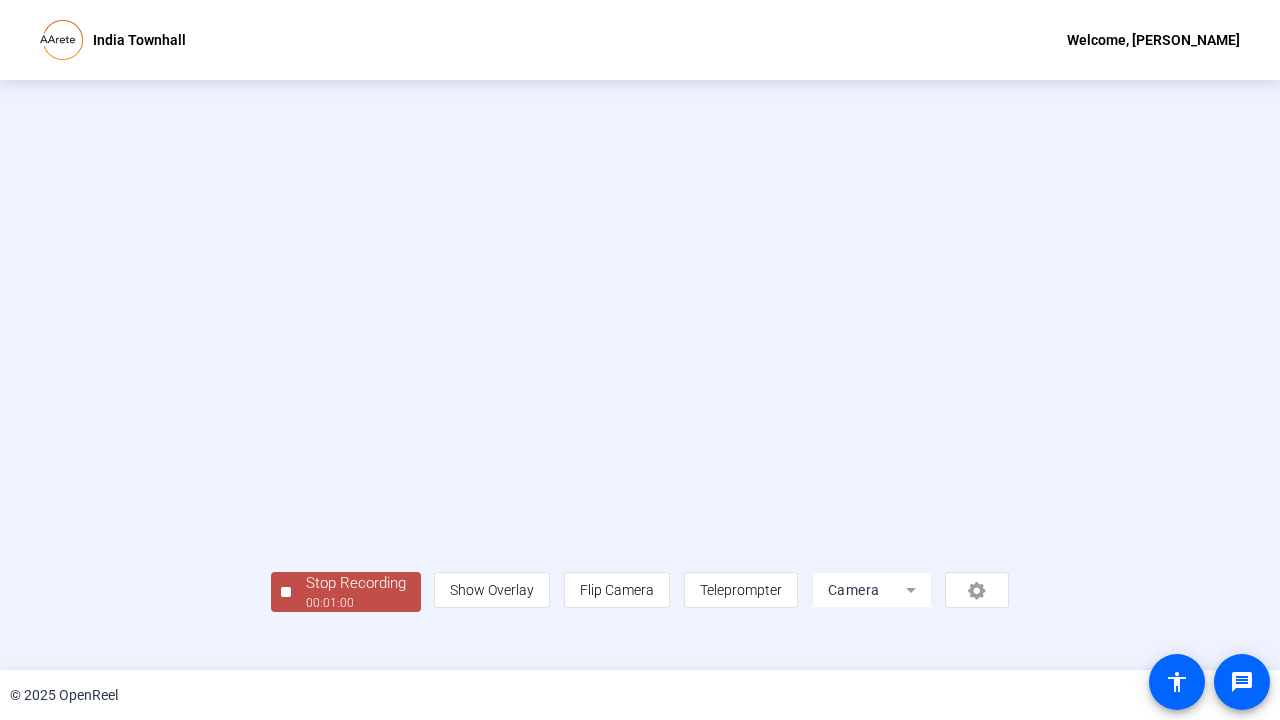 click on "Stop Recording" 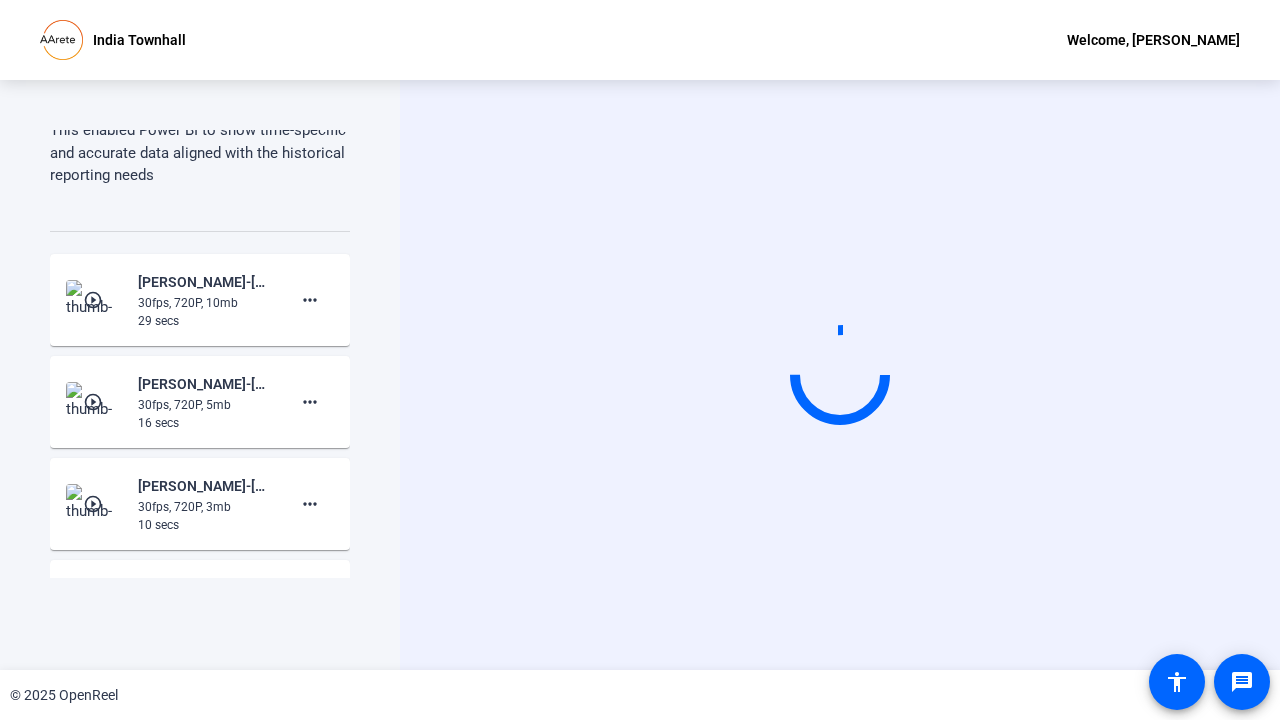 scroll, scrollTop: 0, scrollLeft: 0, axis: both 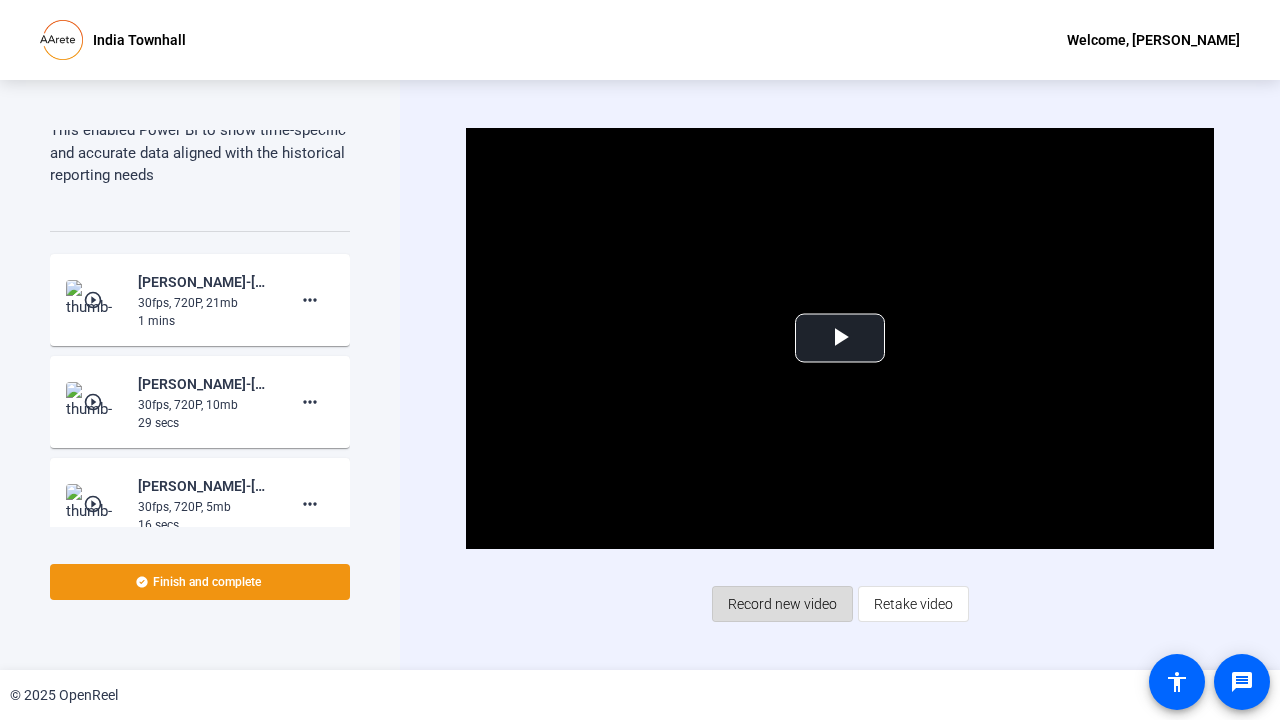 click on "Record new video" 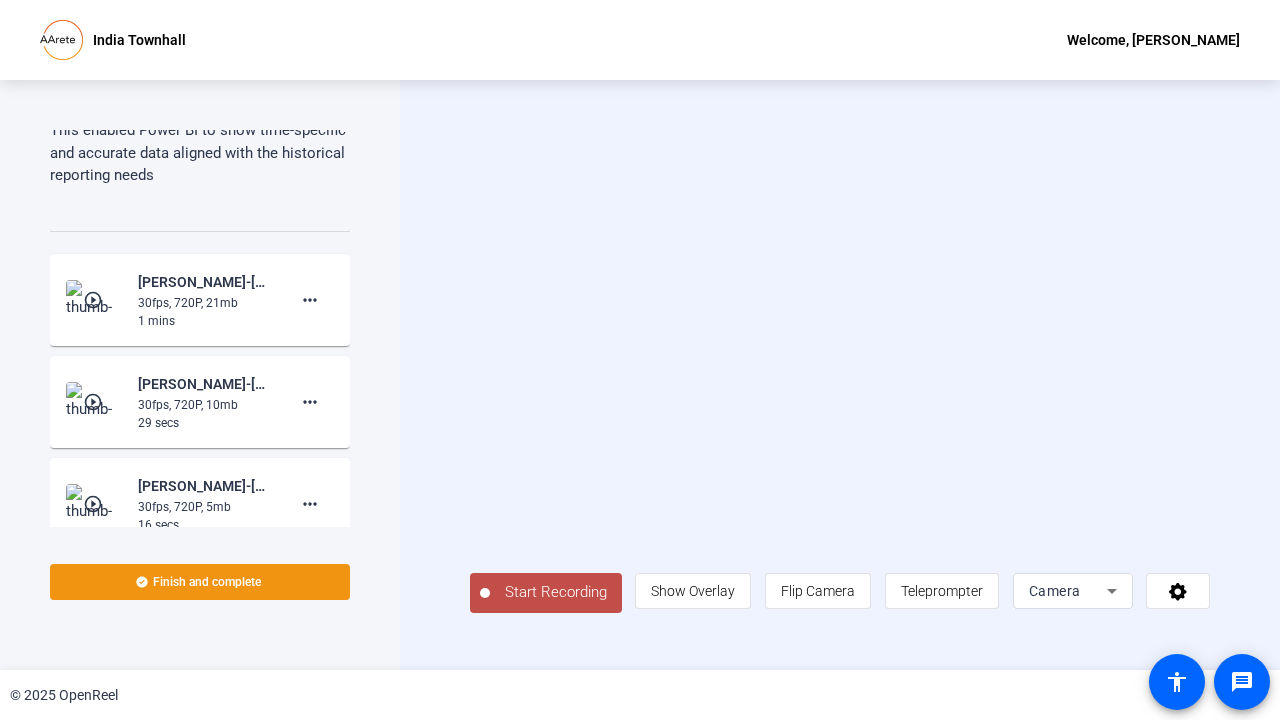 click on "Start Recording" 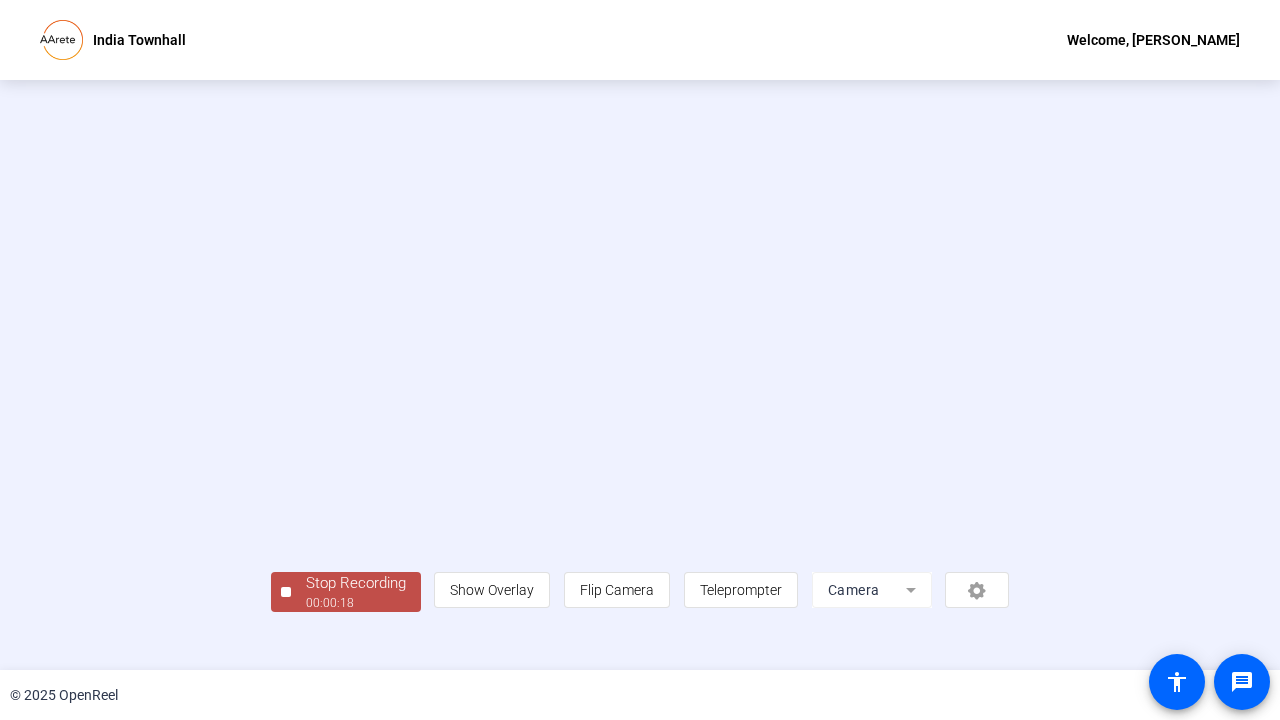 scroll, scrollTop: 56, scrollLeft: 0, axis: vertical 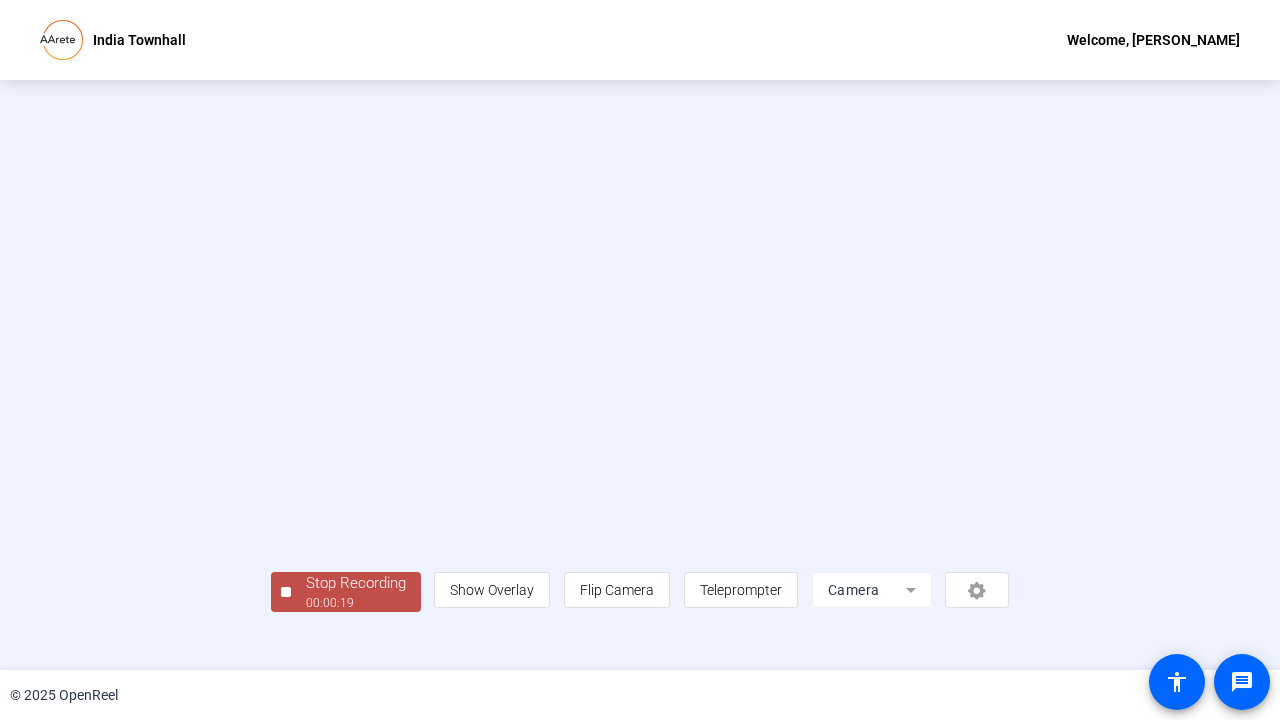 click on "Stop Recording" 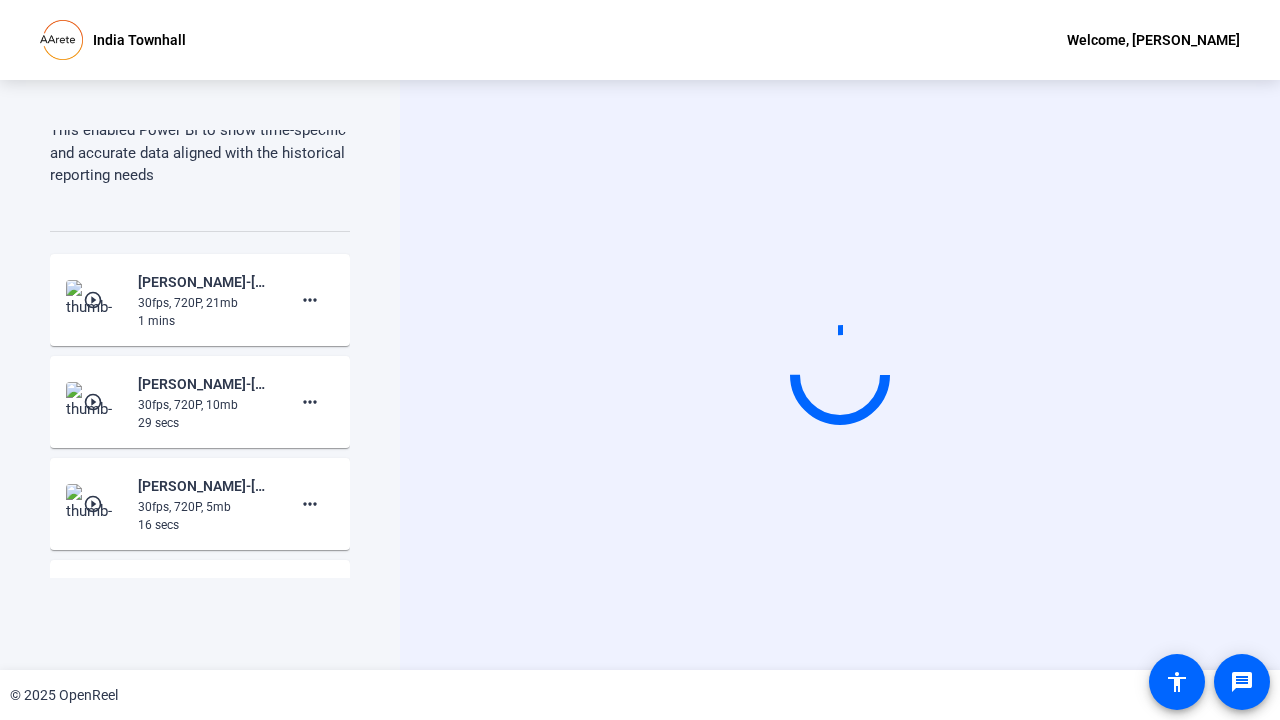 scroll, scrollTop: 0, scrollLeft: 0, axis: both 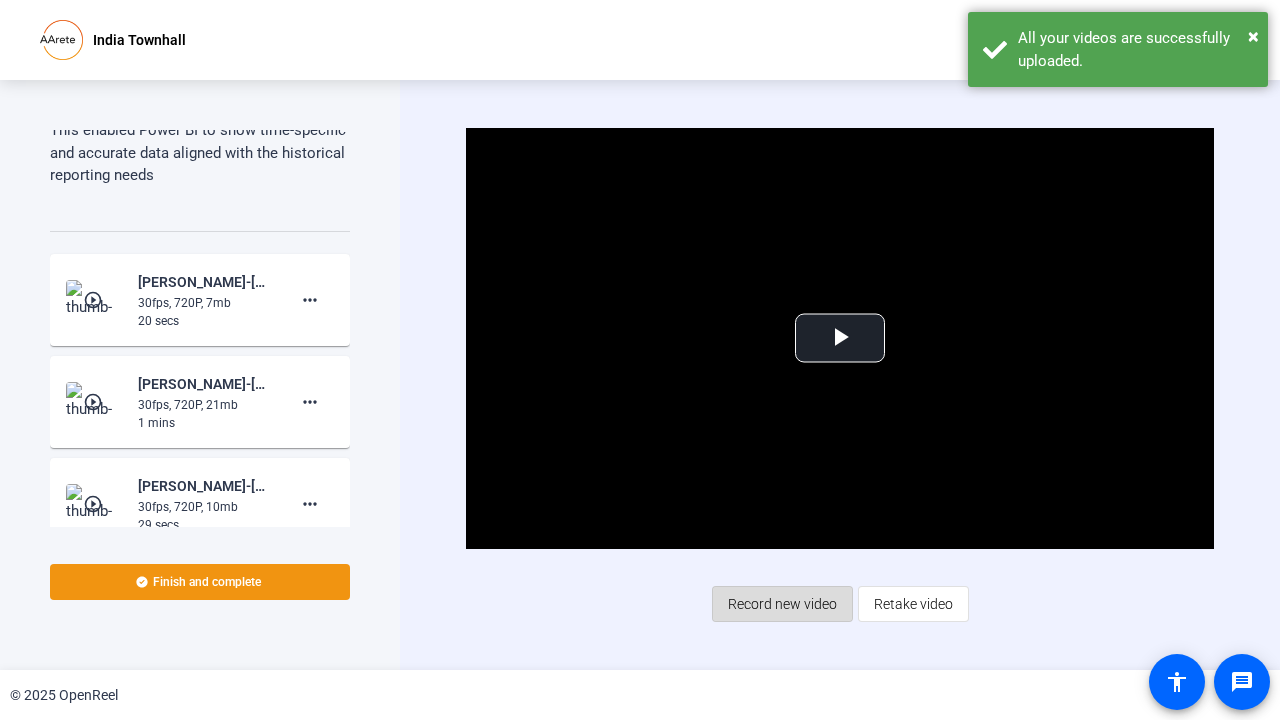 click on "Record new video" 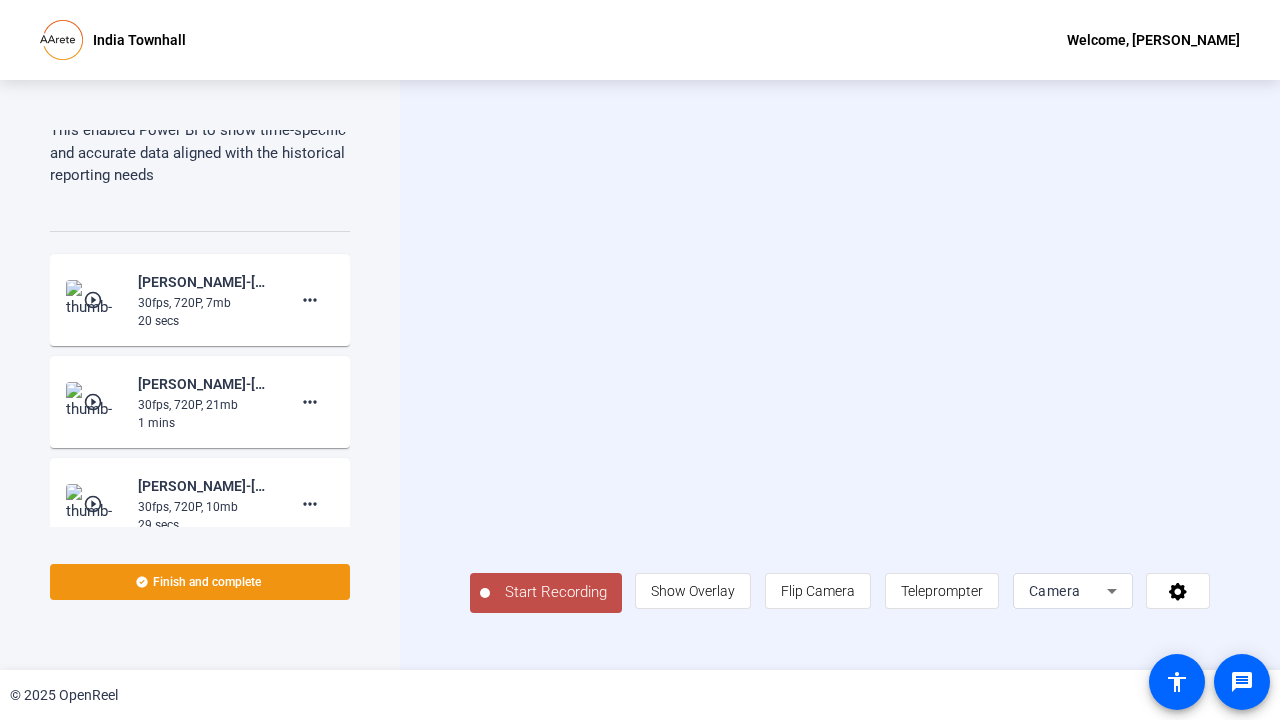 click on "Start Recording" 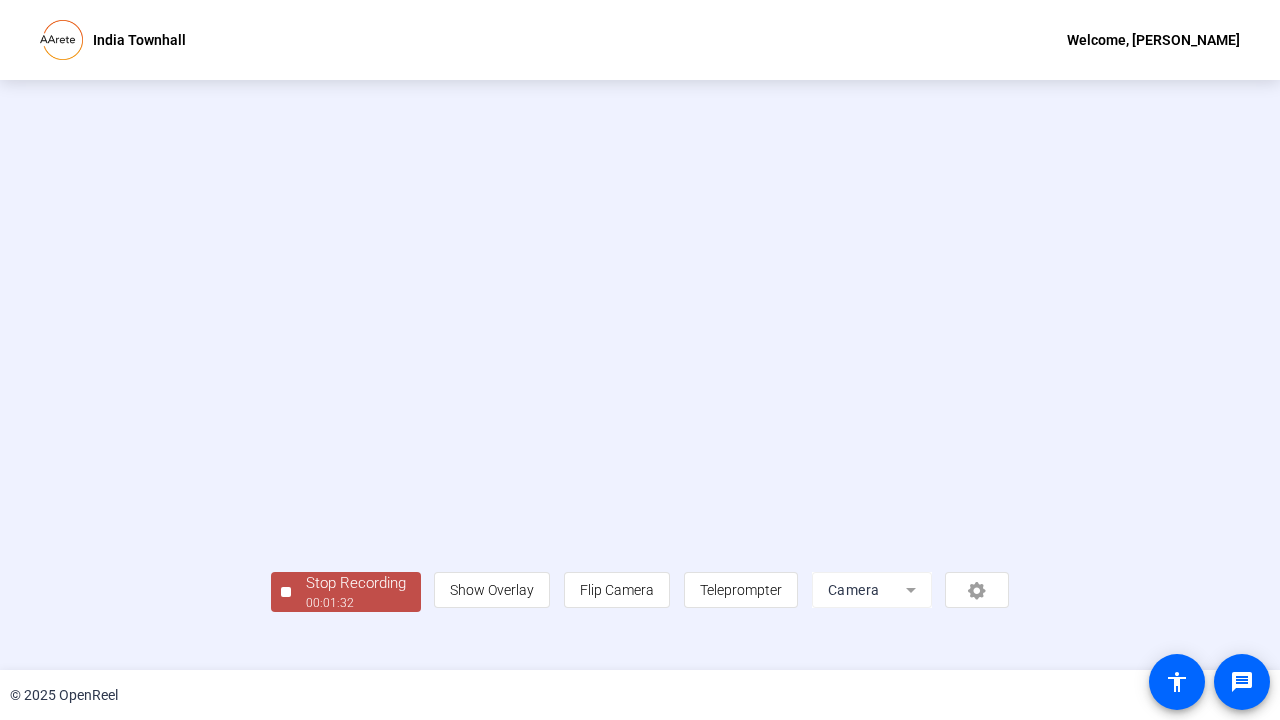 scroll, scrollTop: 56, scrollLeft: 0, axis: vertical 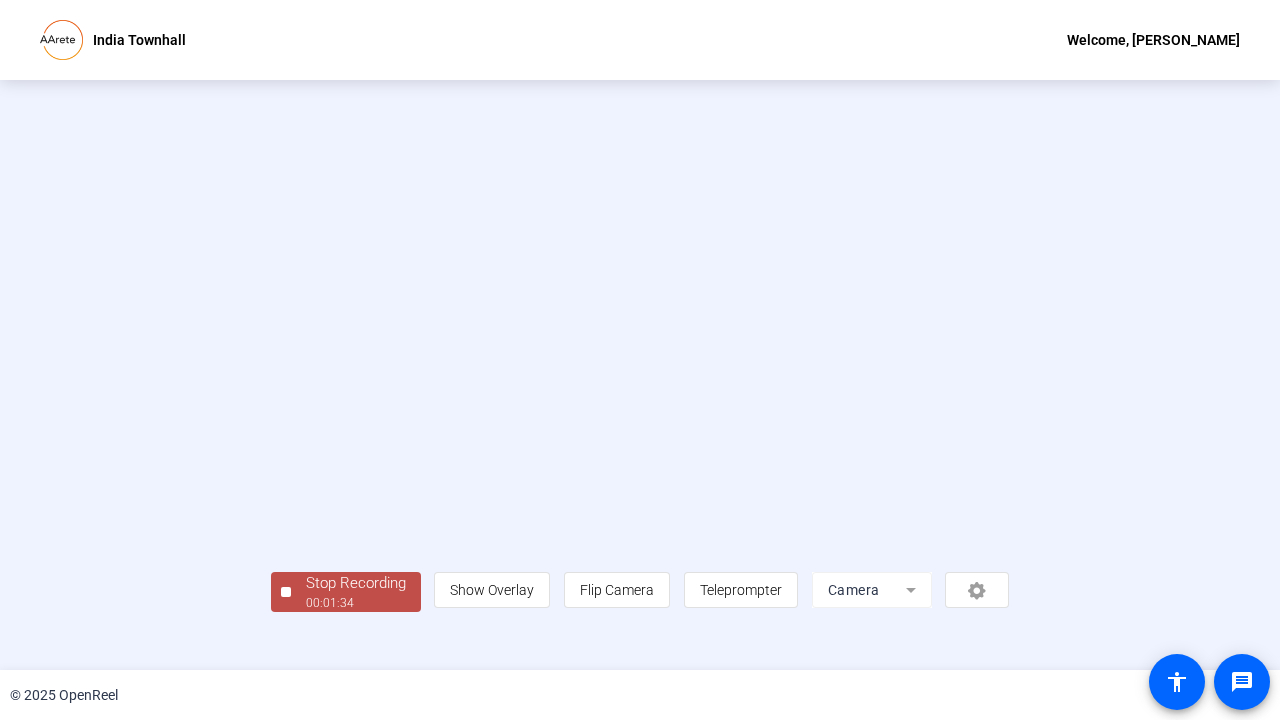 click on "00:01:34" 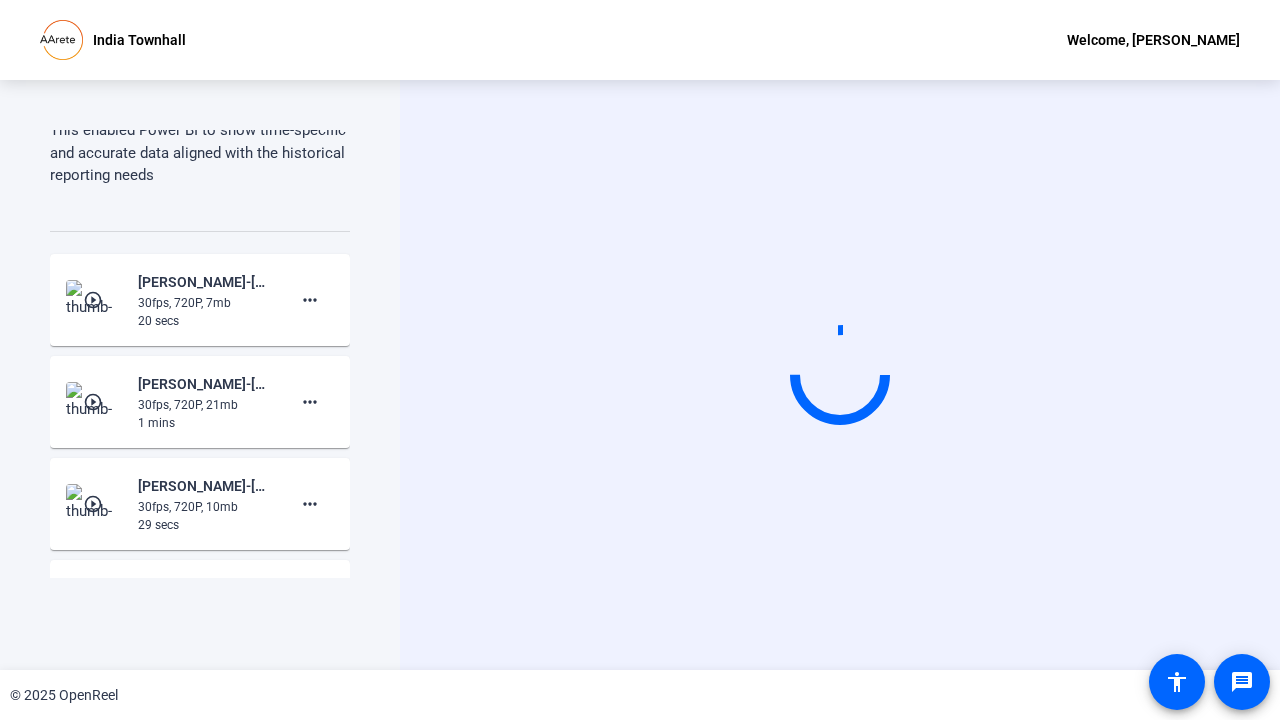 scroll, scrollTop: 0, scrollLeft: 0, axis: both 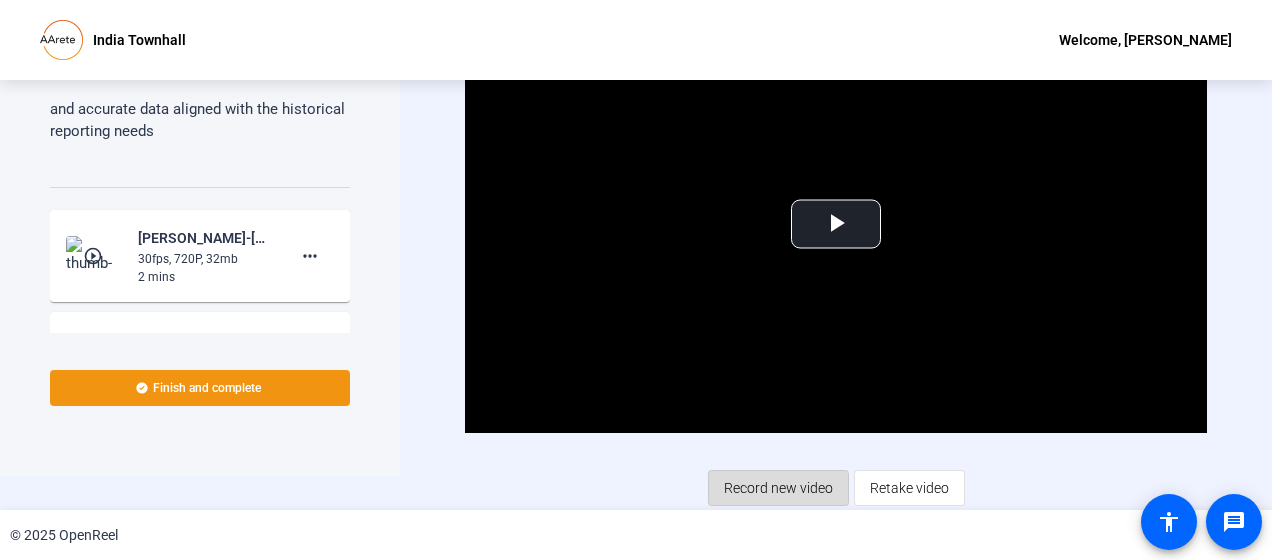 click on "Record new video" 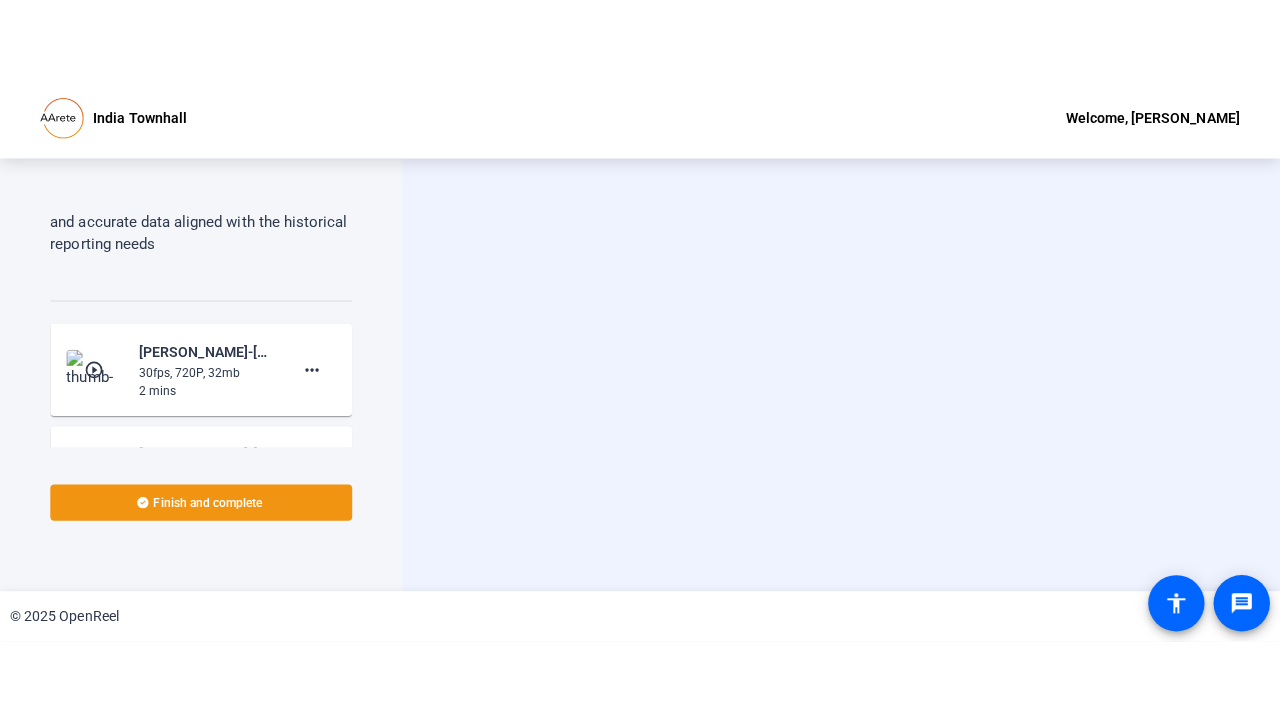 scroll, scrollTop: 0, scrollLeft: 0, axis: both 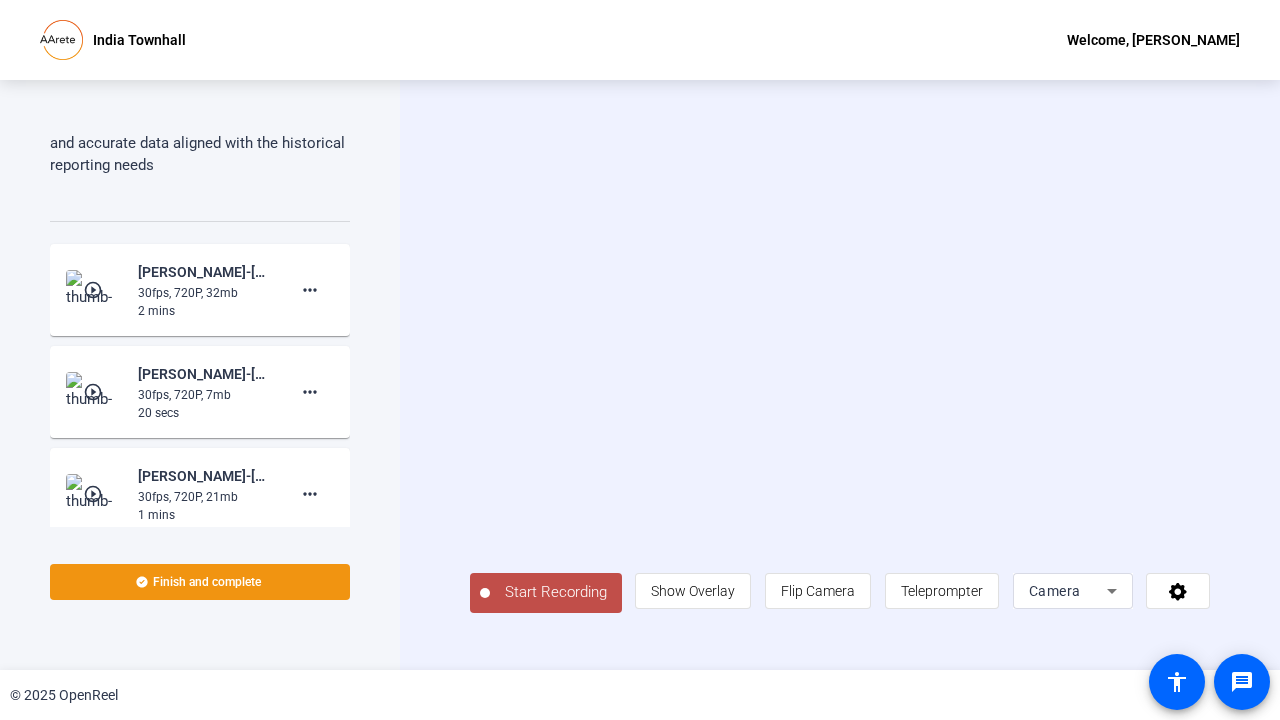click on "Start Recording" 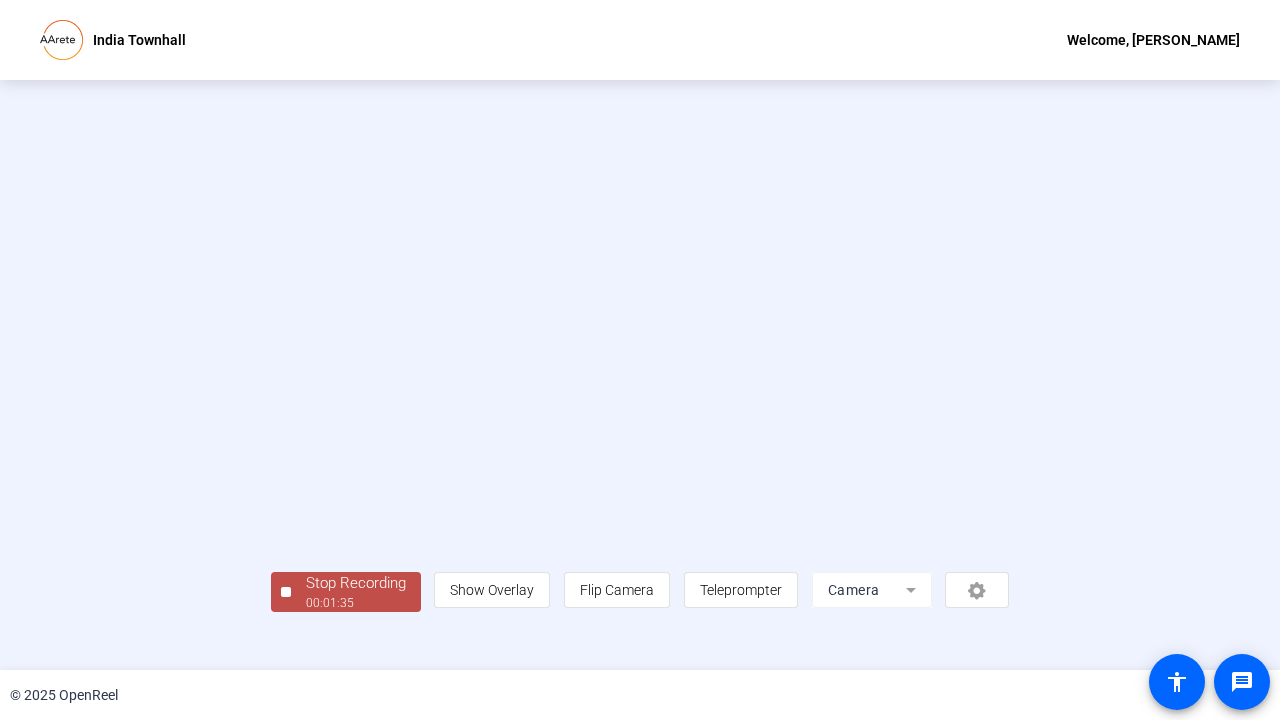 scroll, scrollTop: 56, scrollLeft: 0, axis: vertical 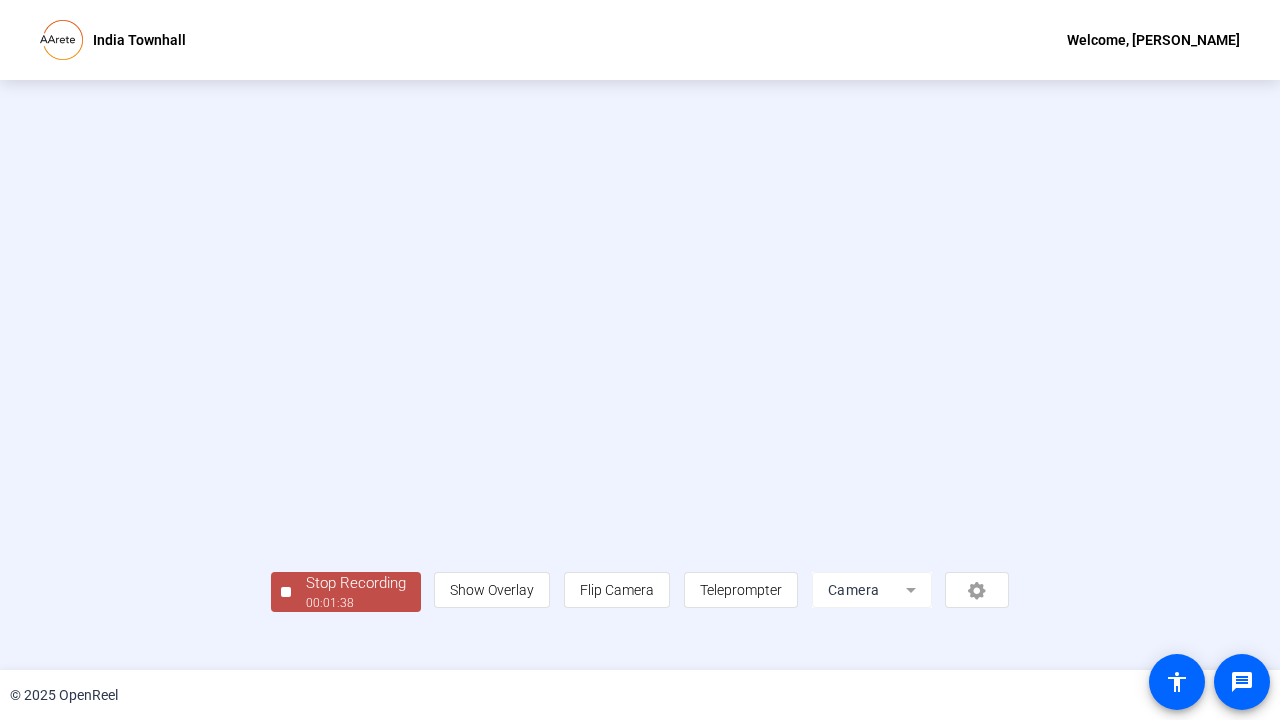 click on "Stop Recording" 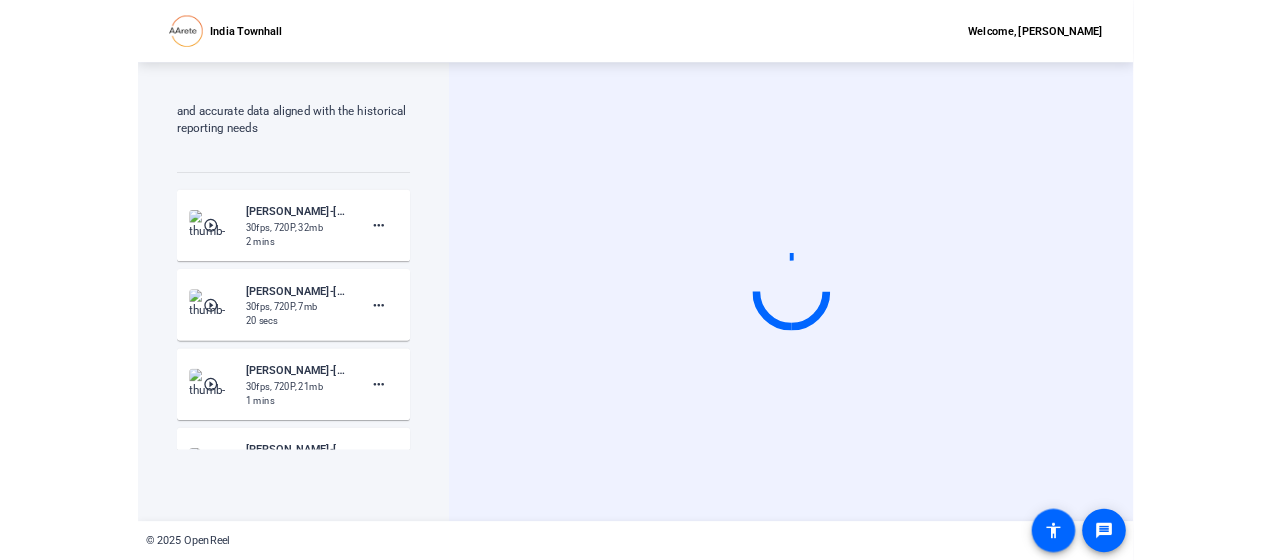 scroll, scrollTop: 0, scrollLeft: 0, axis: both 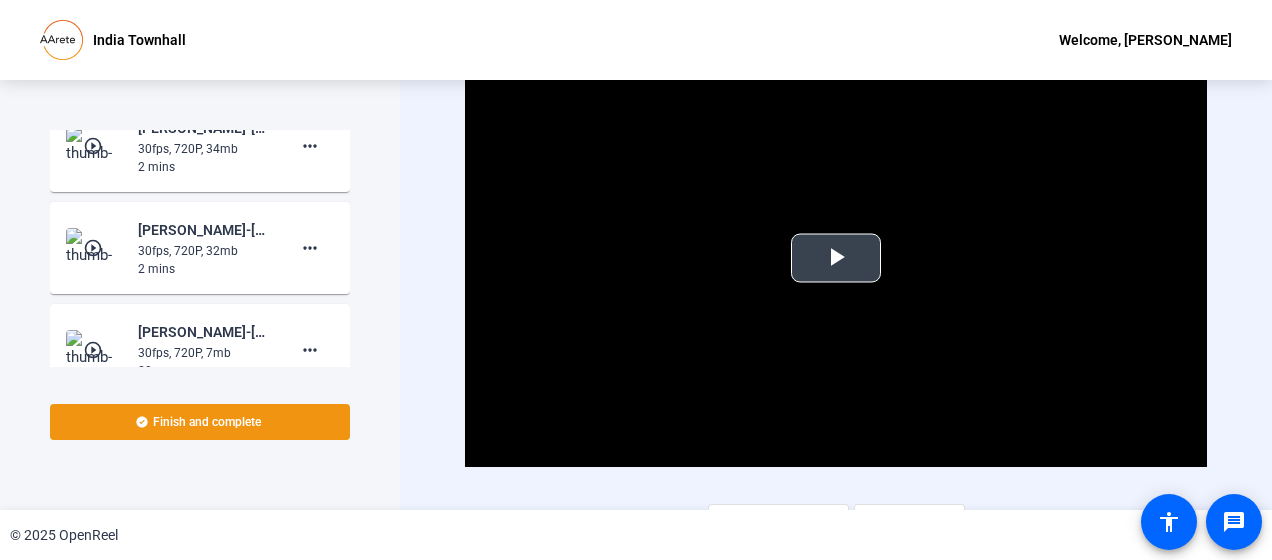 click at bounding box center (836, 258) 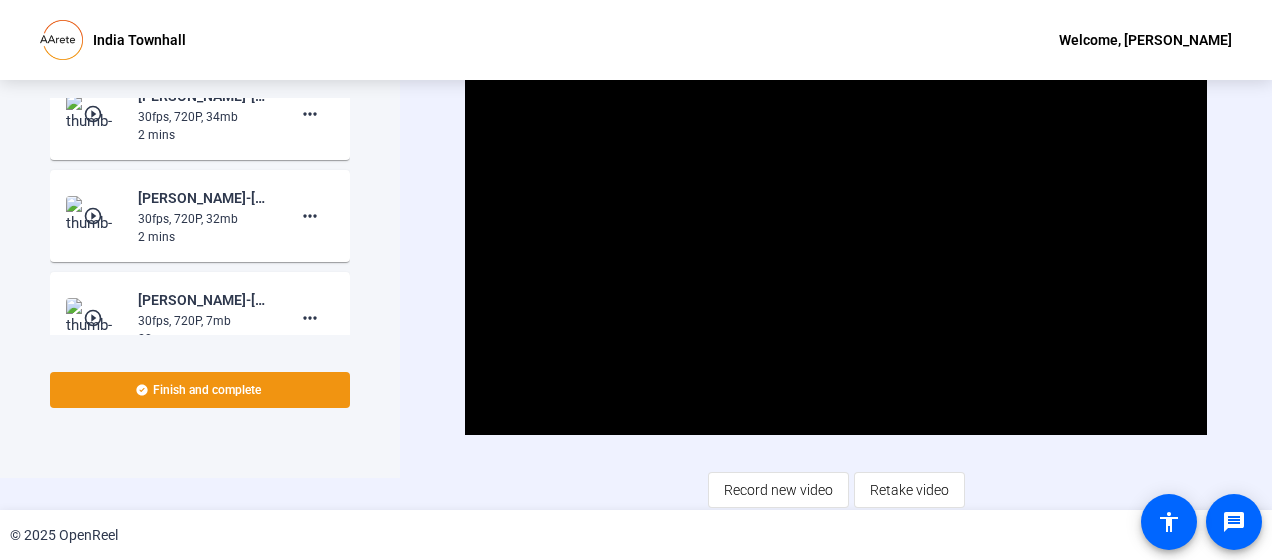 scroll, scrollTop: 0, scrollLeft: 0, axis: both 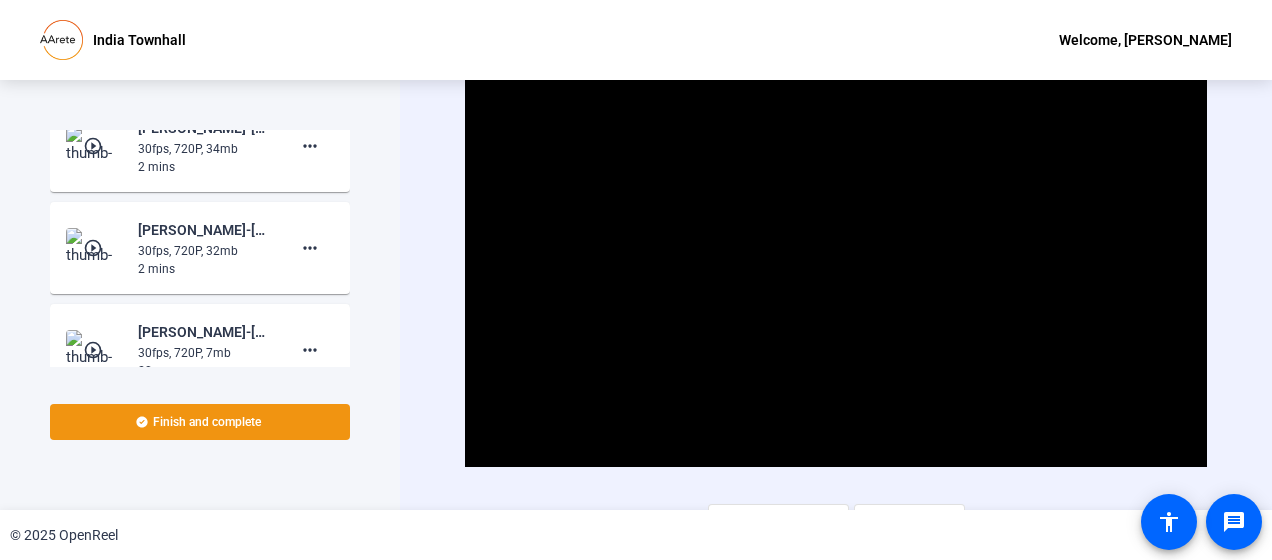 click on "play_circle_outline" 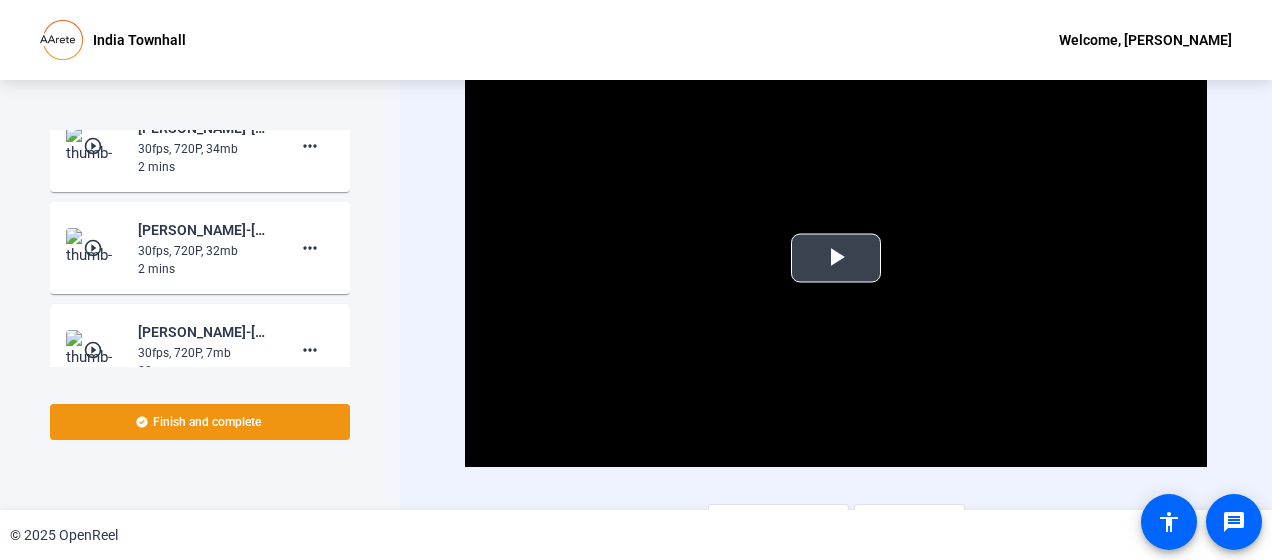 click at bounding box center (836, 258) 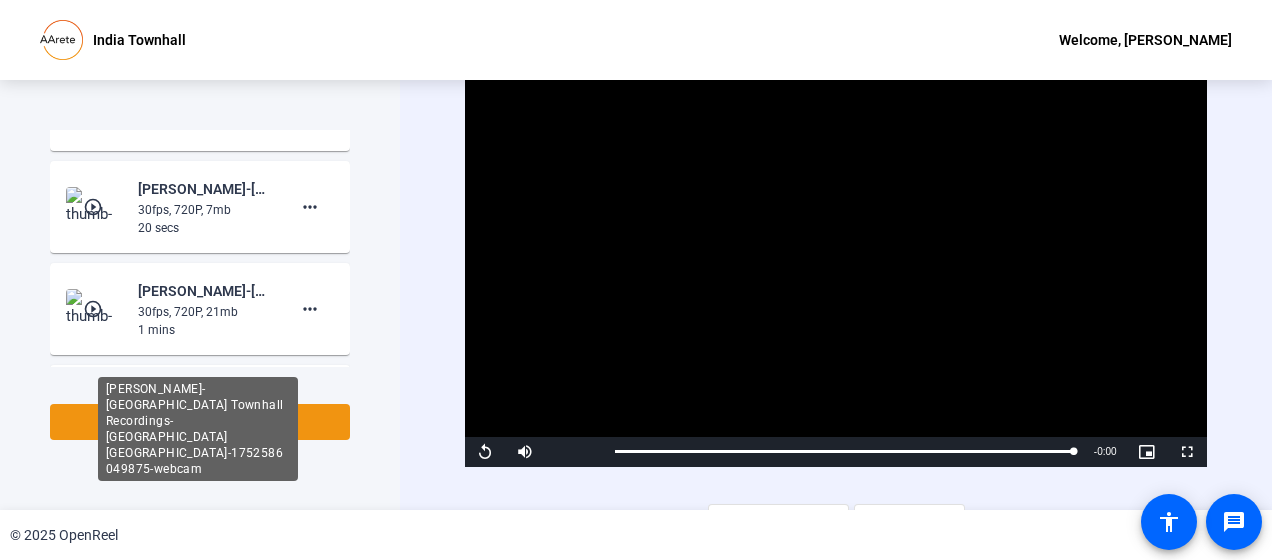 scroll, scrollTop: 1908, scrollLeft: 0, axis: vertical 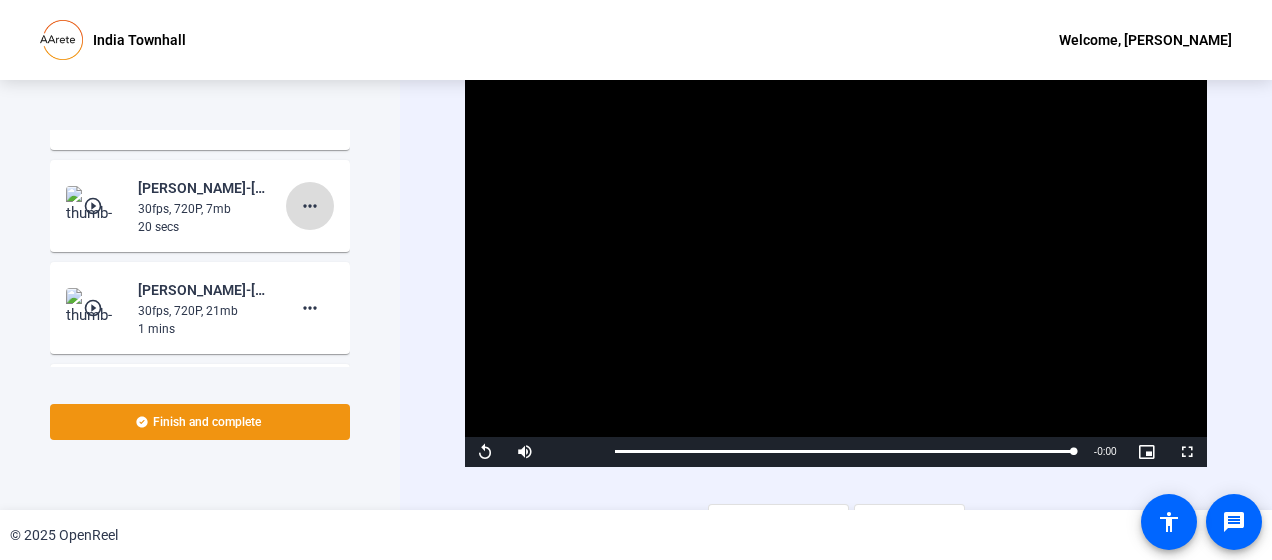 click on "more_horiz" 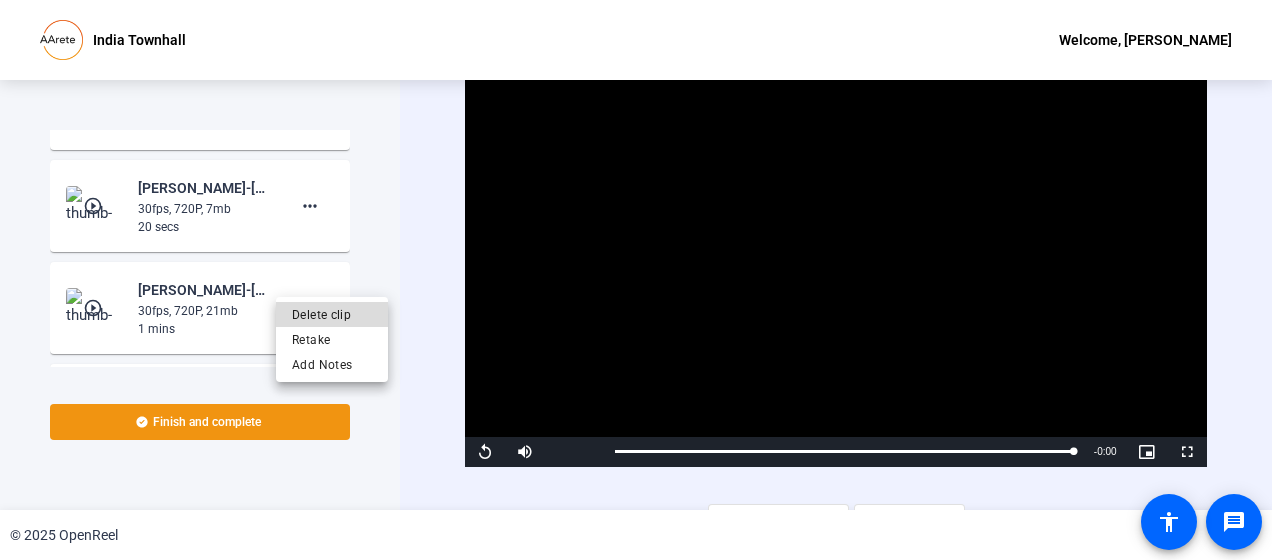 click on "Delete clip" at bounding box center (332, 314) 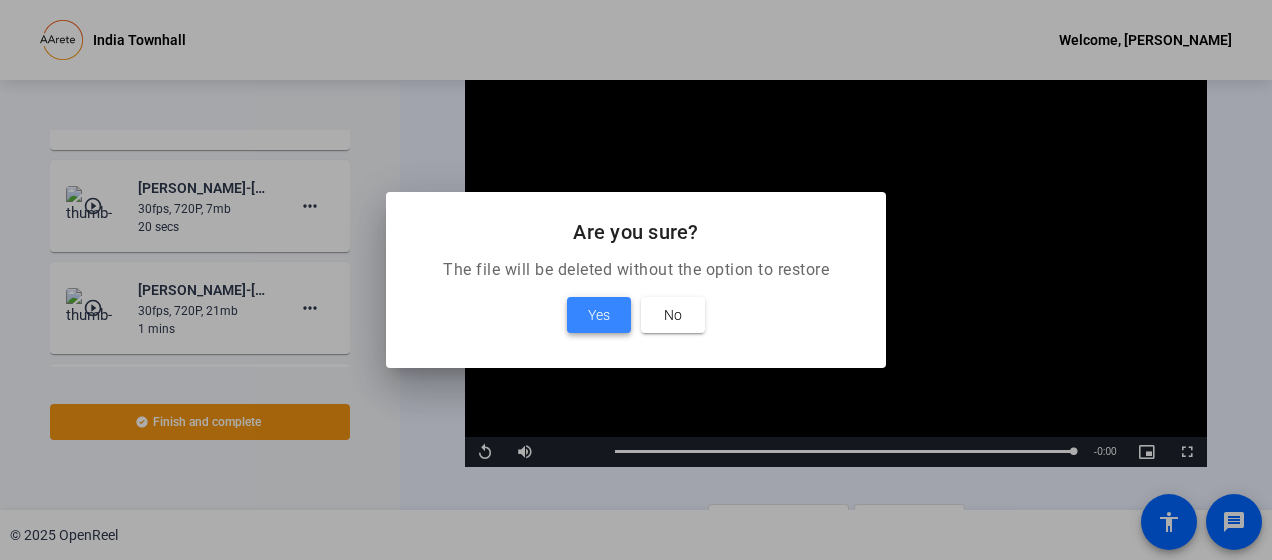click at bounding box center (599, 315) 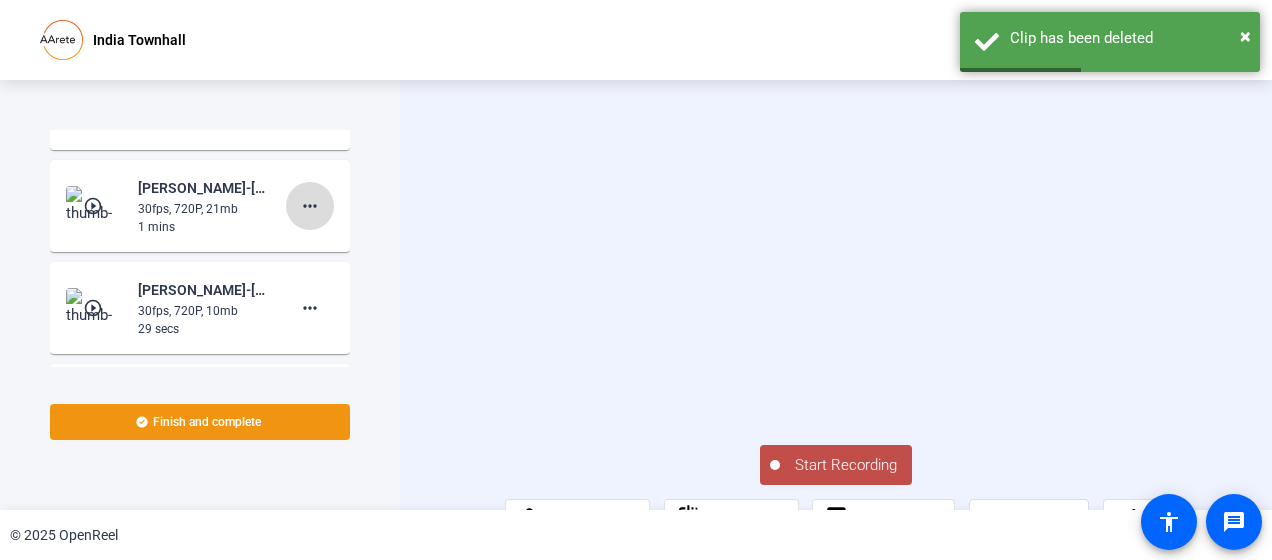 click on "more_horiz" 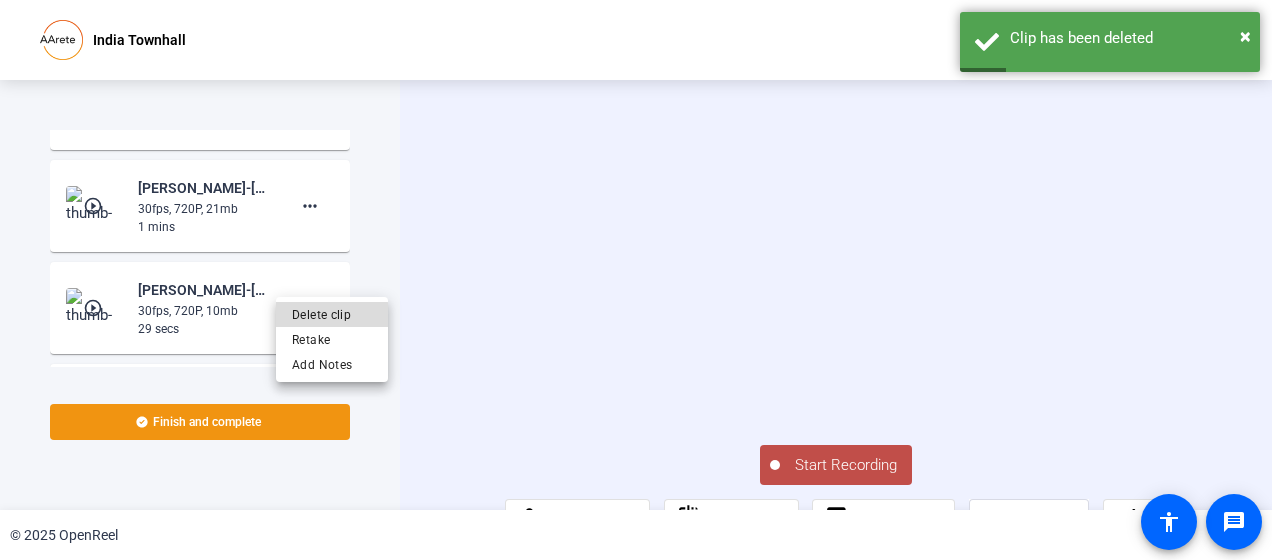 click on "Delete clip" at bounding box center (332, 314) 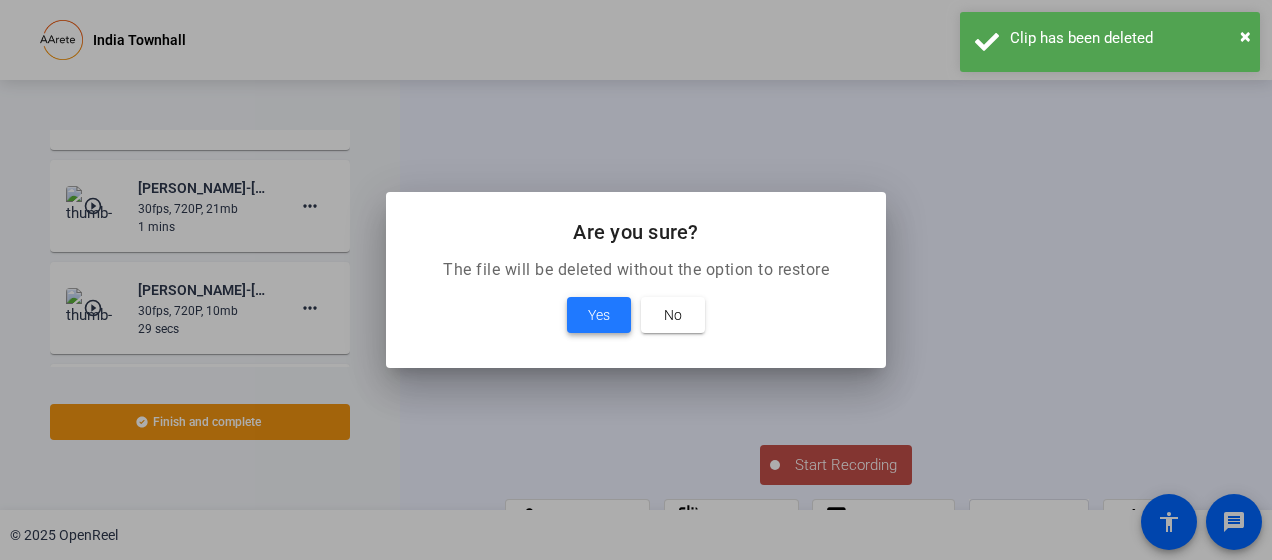 click on "Yes" at bounding box center [599, 315] 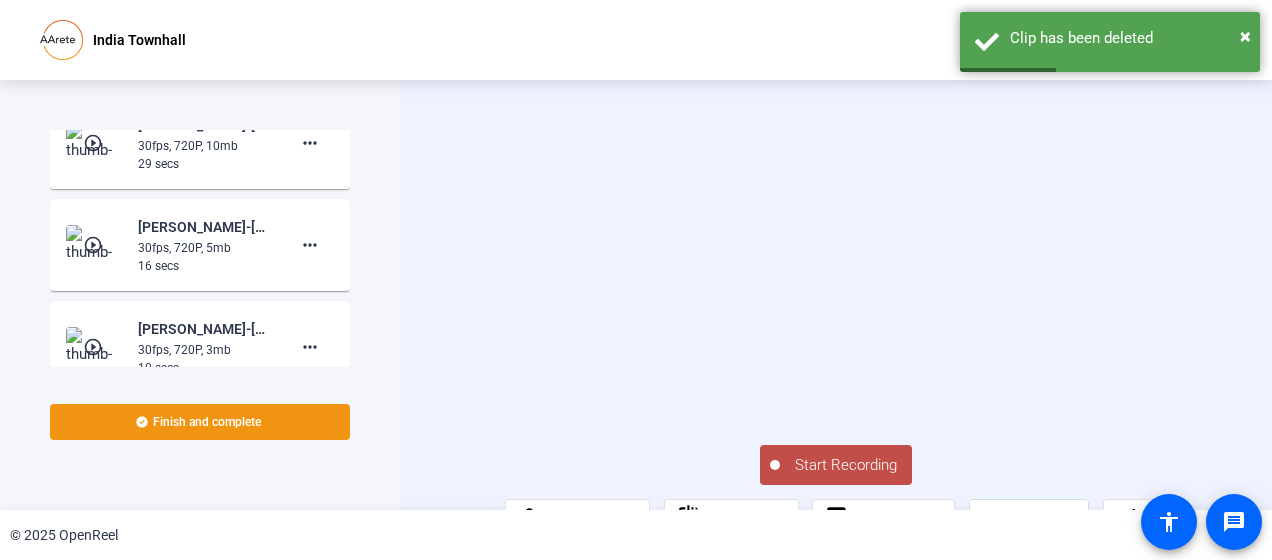 scroll, scrollTop: 1972, scrollLeft: 0, axis: vertical 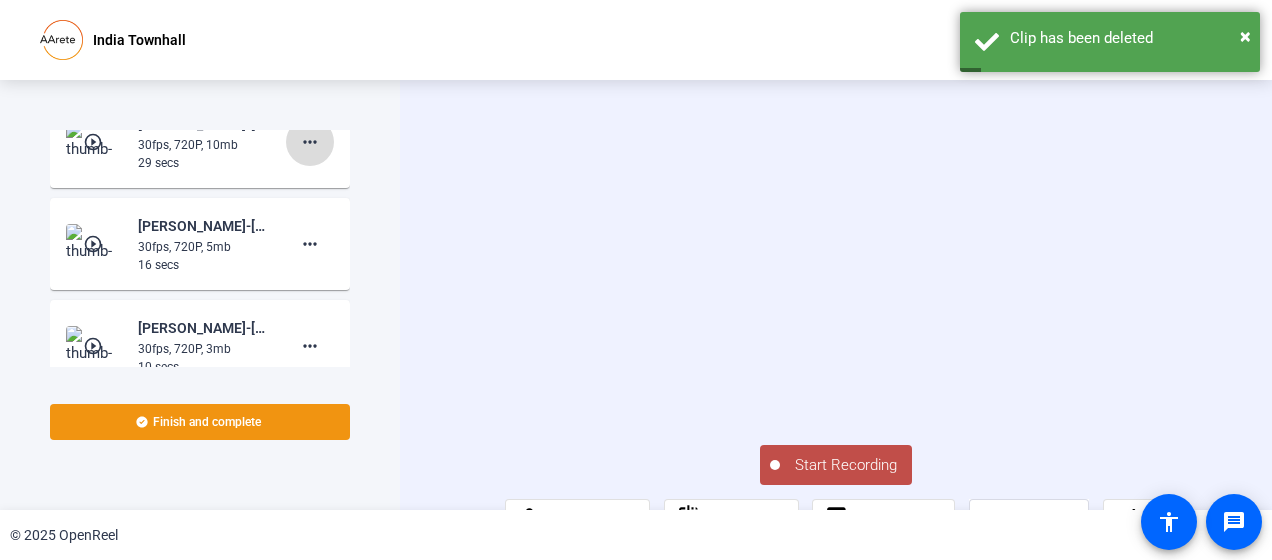 click 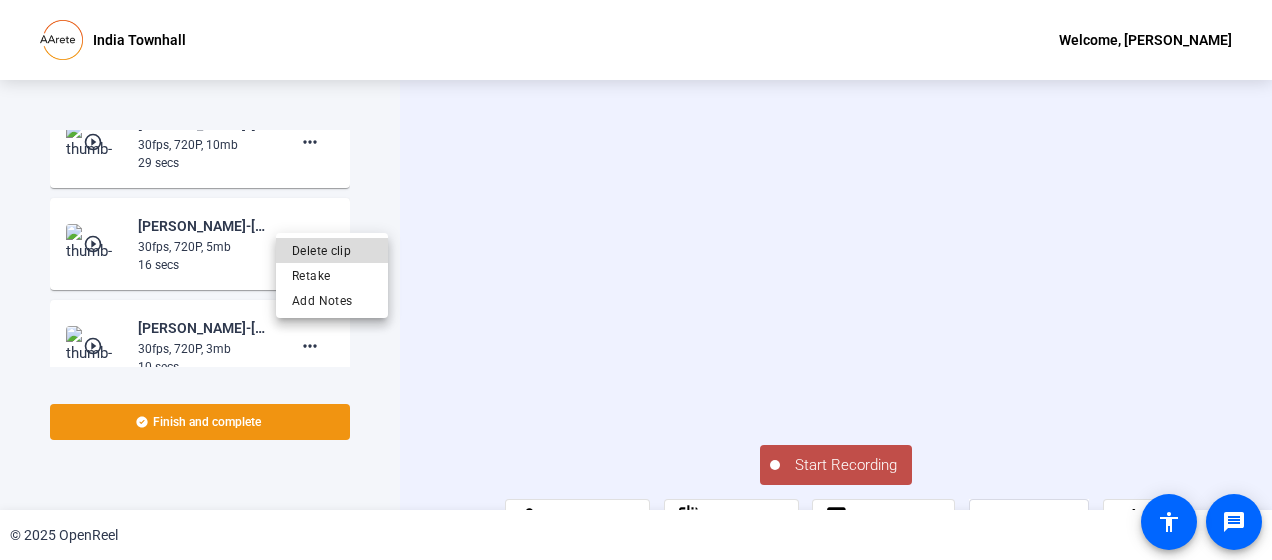 click on "Delete clip" at bounding box center (332, 250) 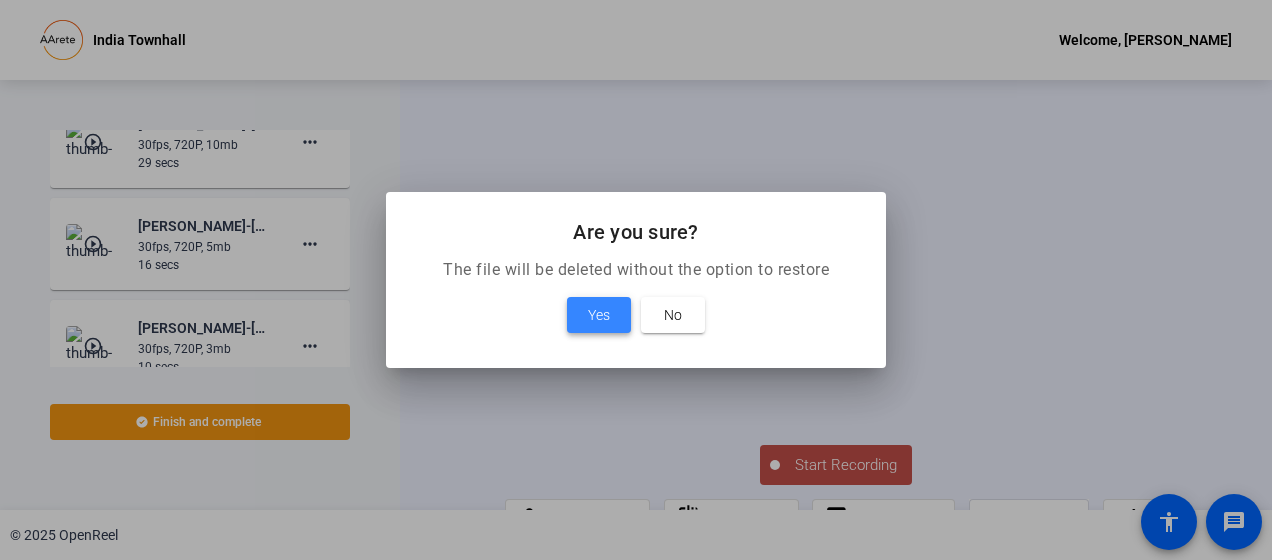 click at bounding box center [599, 315] 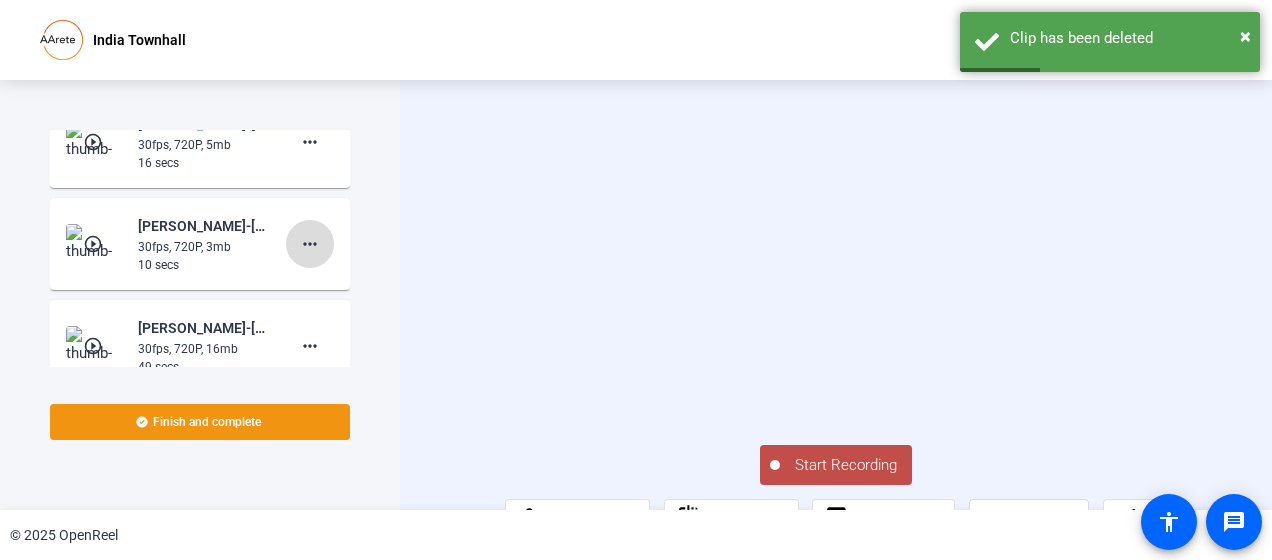 click 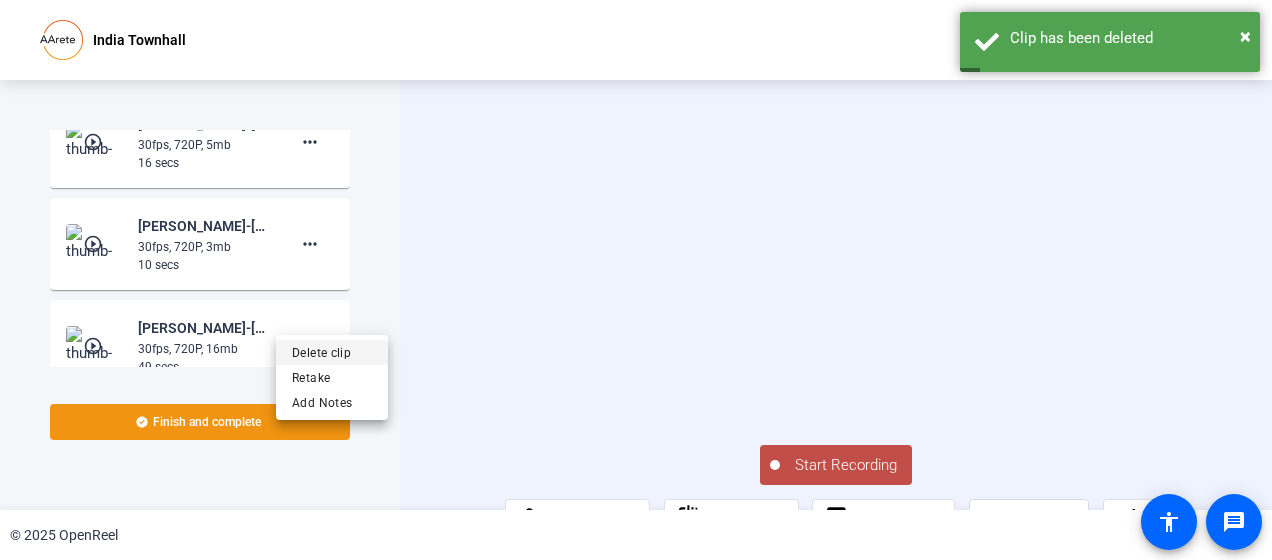 click on "Delete clip" at bounding box center [332, 352] 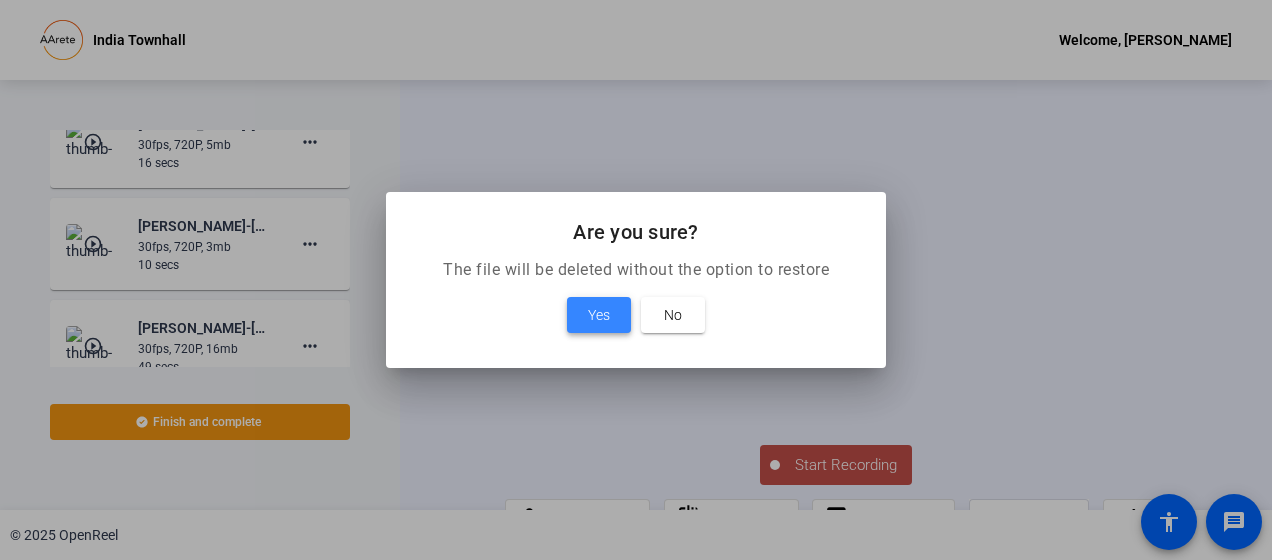 click at bounding box center (599, 315) 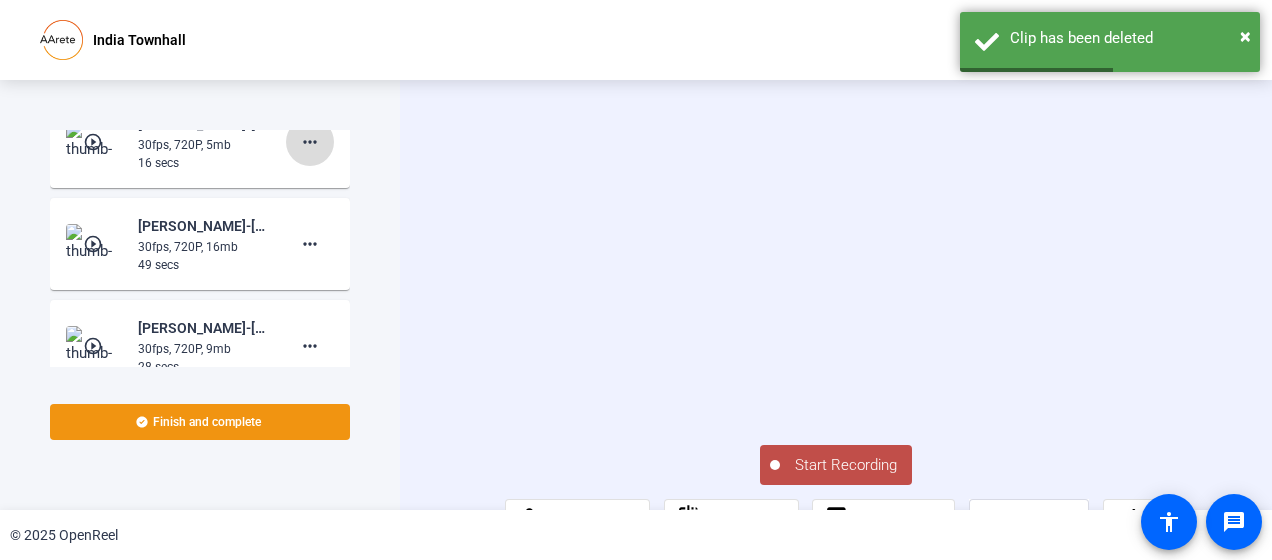 click 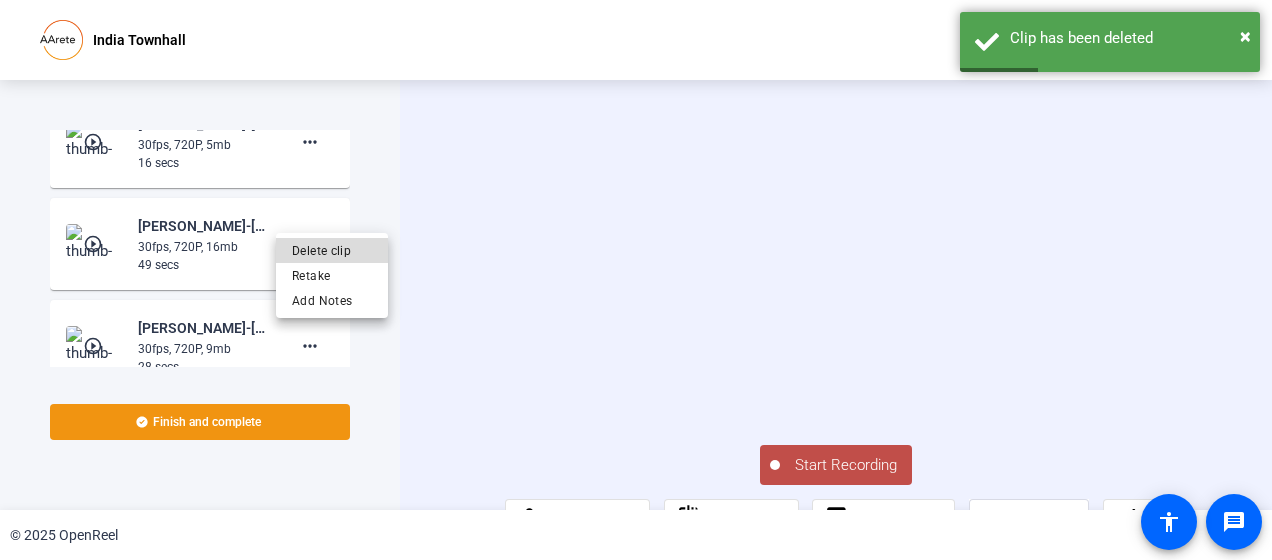 click on "Delete clip" at bounding box center [332, 250] 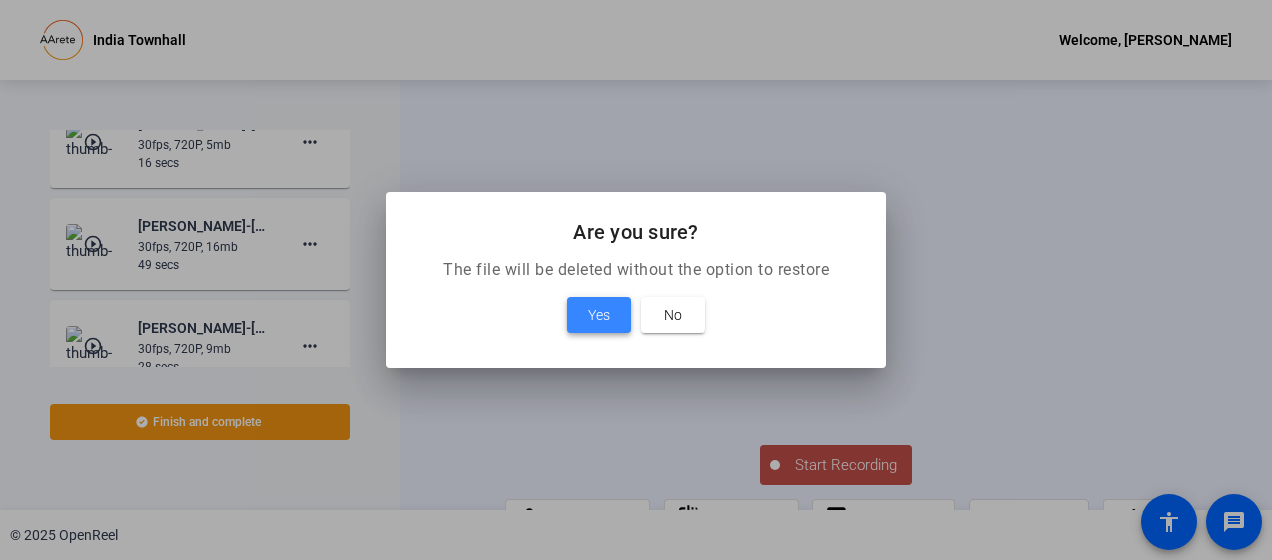 click at bounding box center [599, 315] 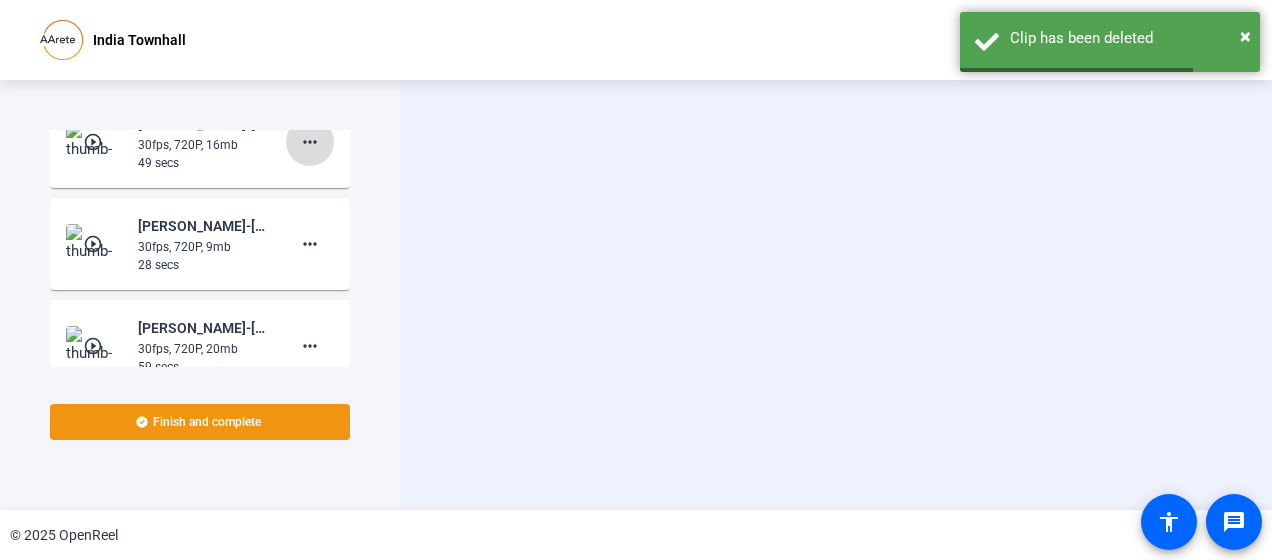 click on "more_horiz" 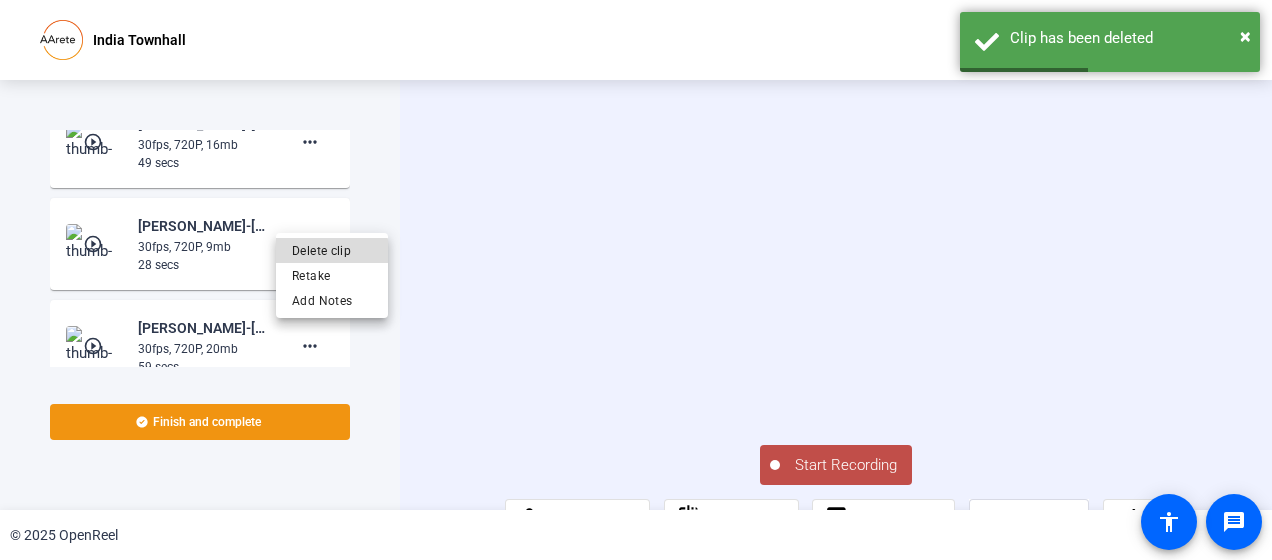 click on "Delete clip" at bounding box center (332, 250) 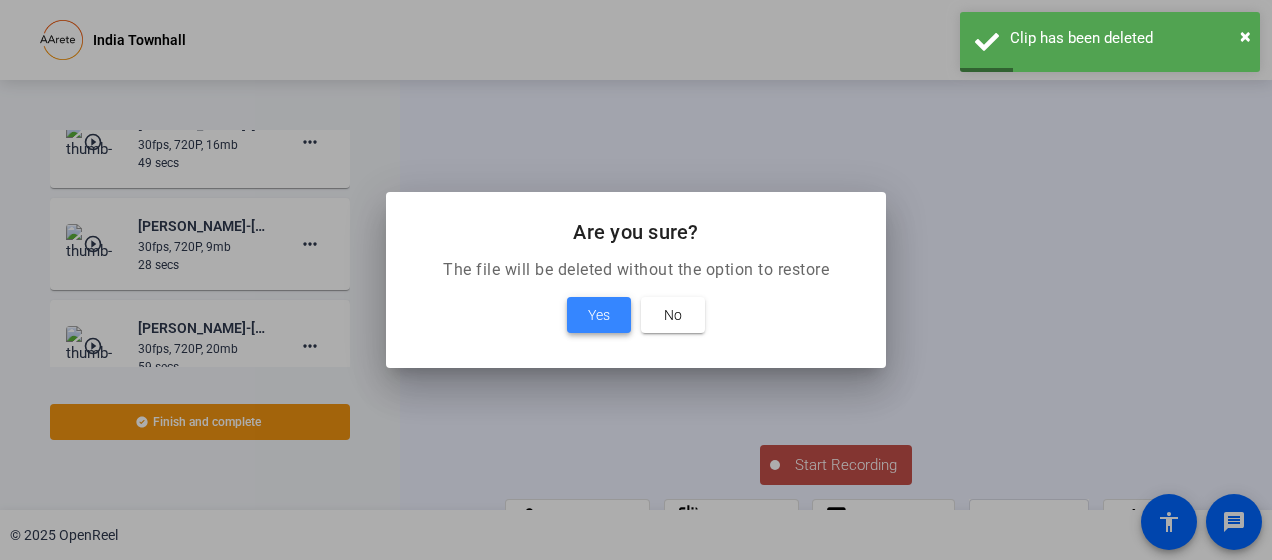 click on "Yes" at bounding box center (599, 315) 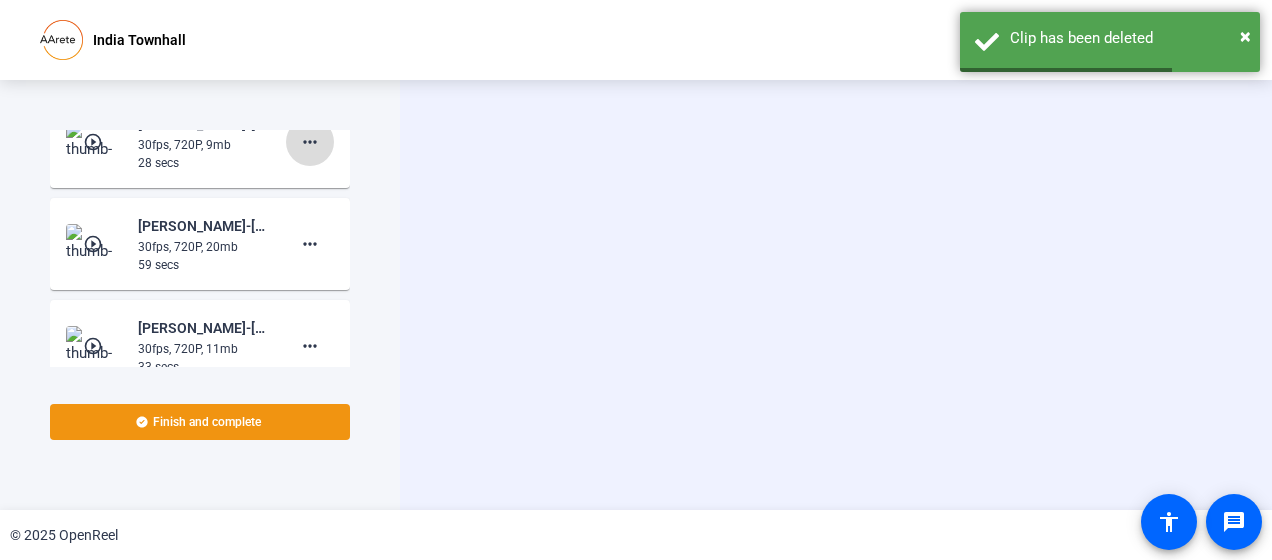 click on "more_horiz" 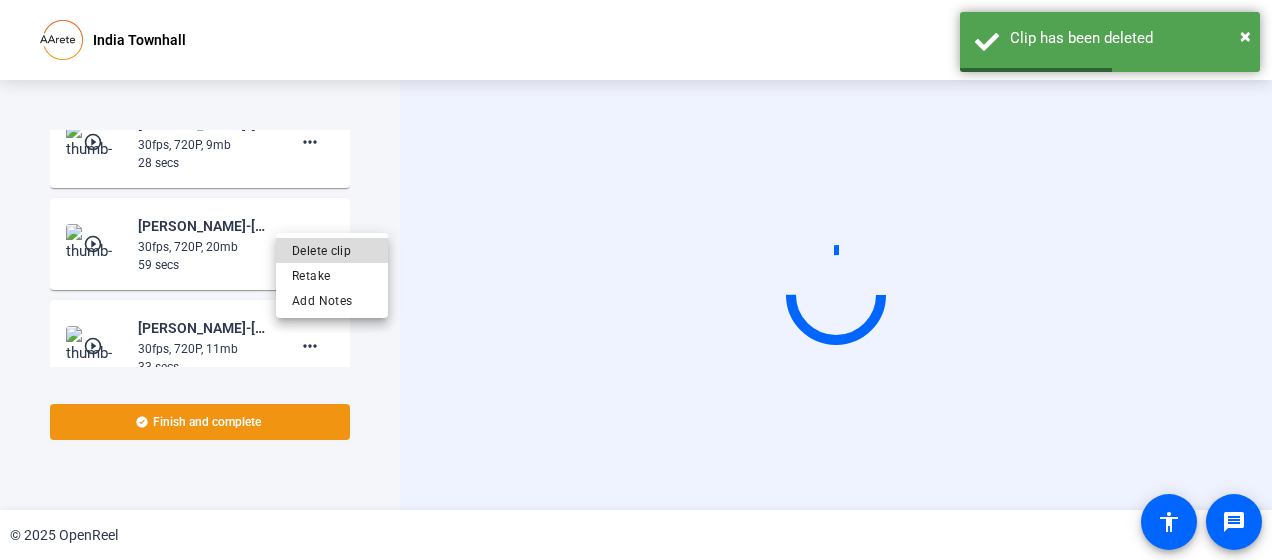 click on "Delete clip" at bounding box center [332, 250] 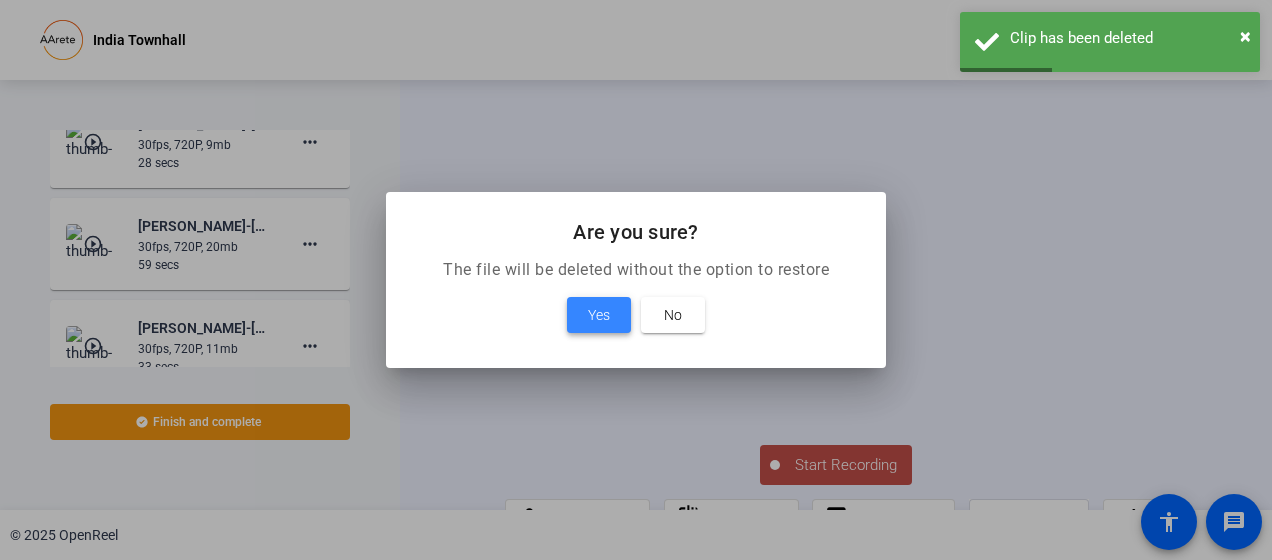 click at bounding box center [599, 315] 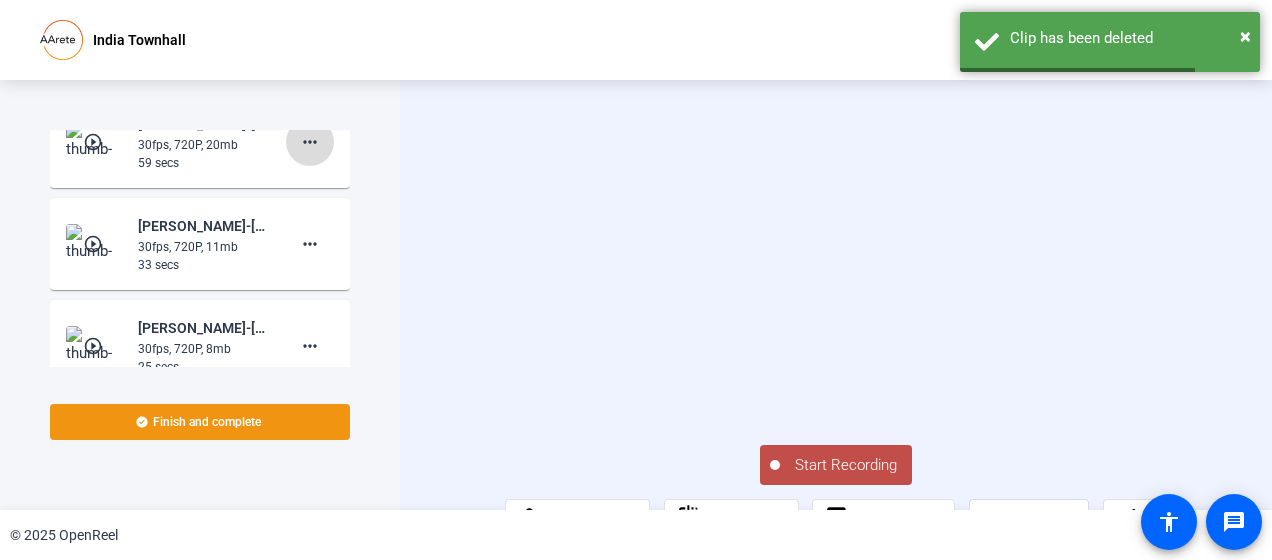 click on "more_horiz" 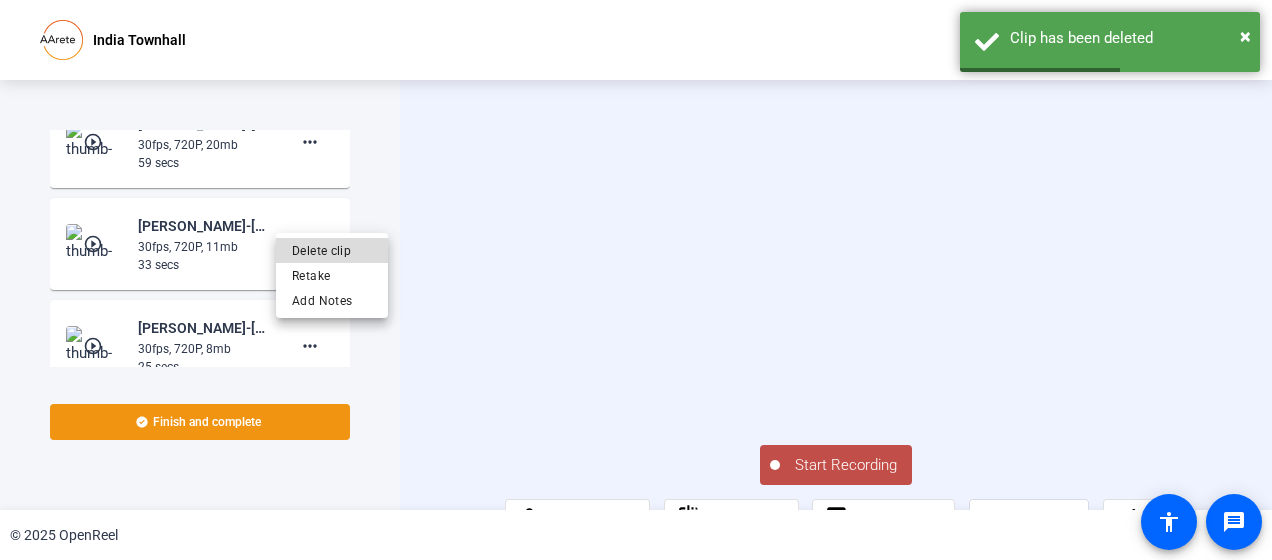 click on "Delete clip" at bounding box center [332, 250] 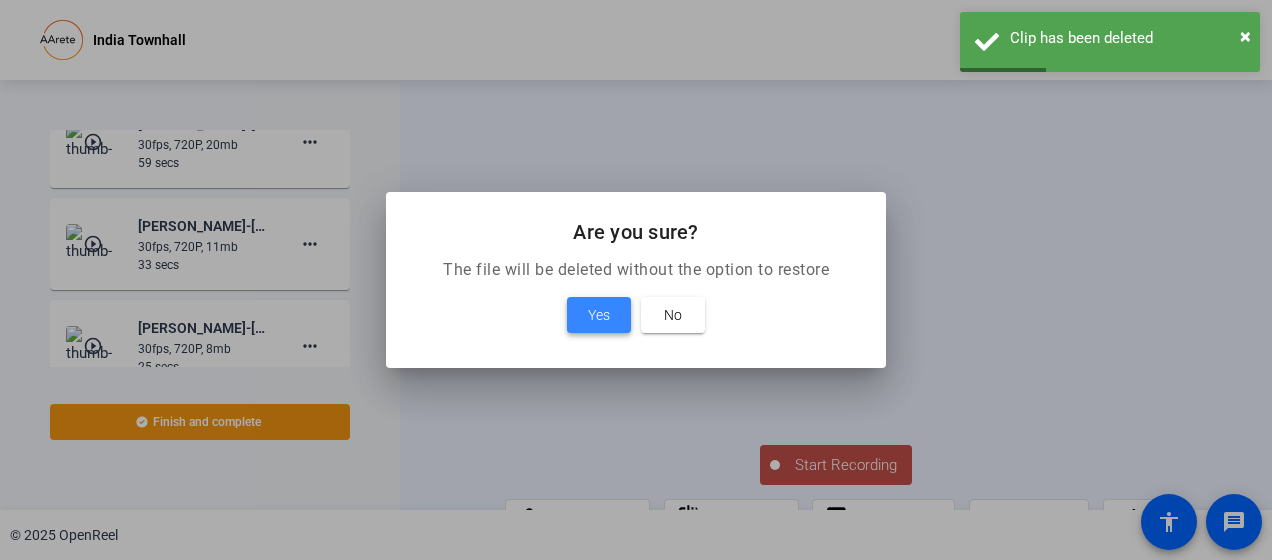 click at bounding box center [599, 315] 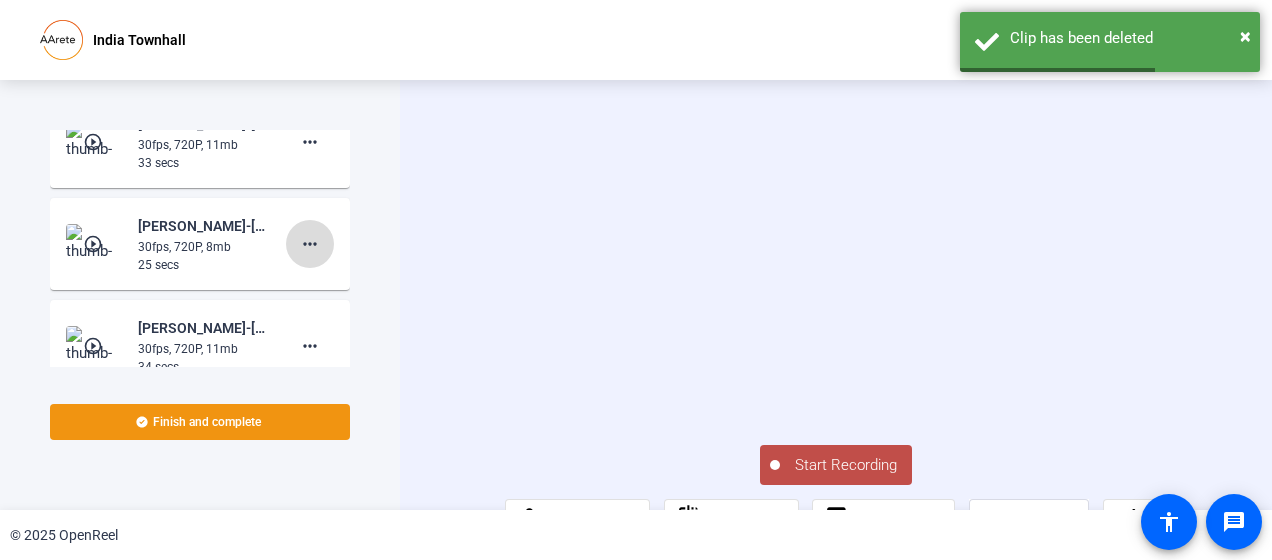 click on "more_horiz" 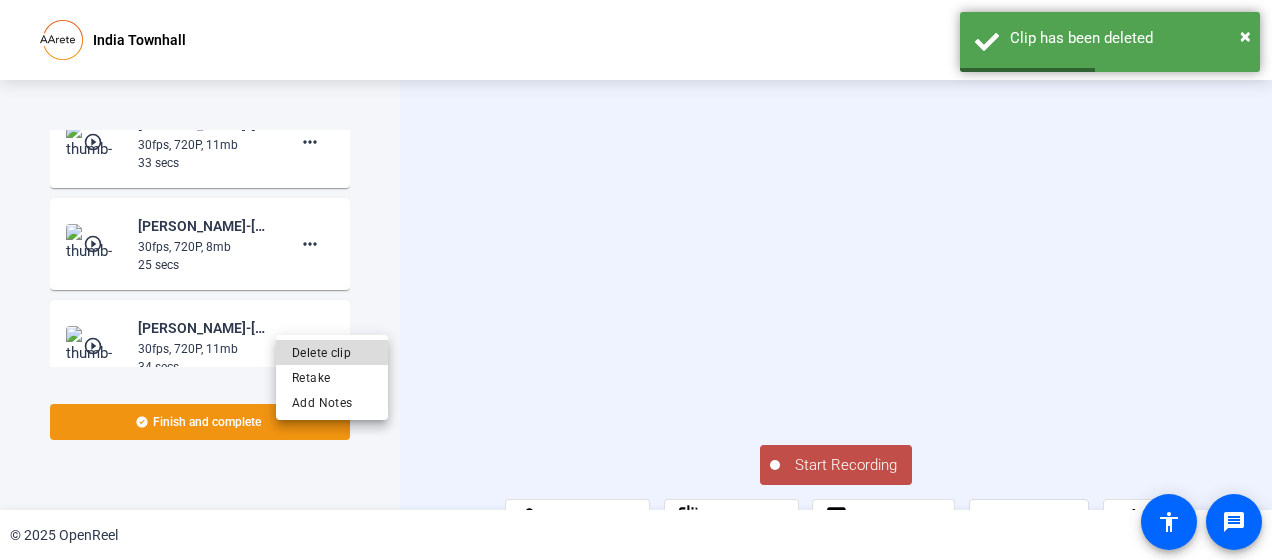click on "Delete clip" at bounding box center [332, 352] 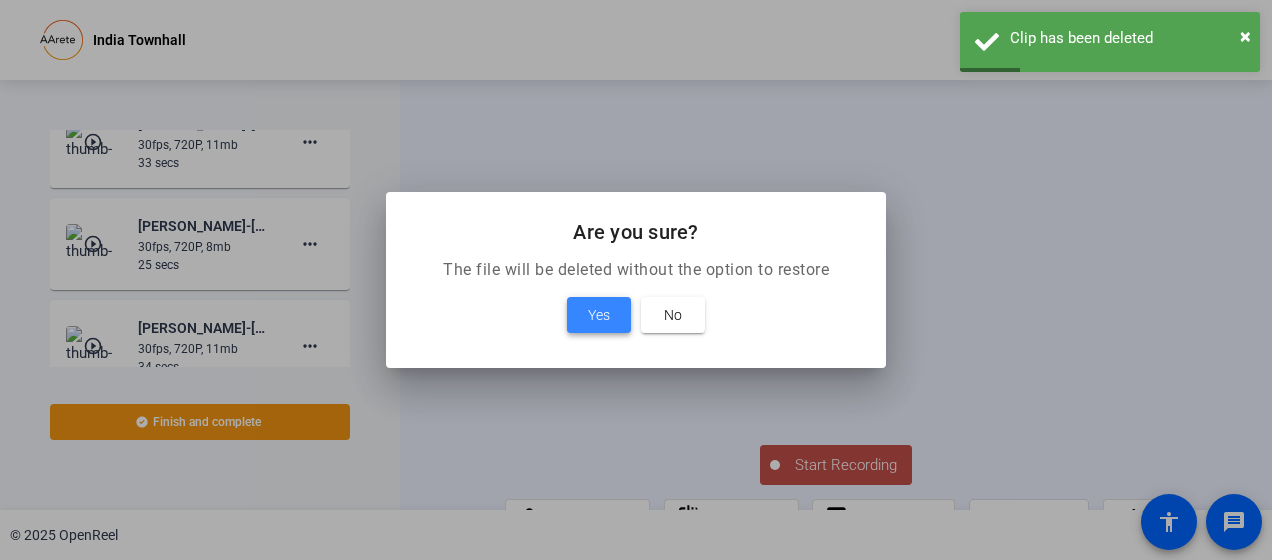 click on "Yes" at bounding box center [599, 315] 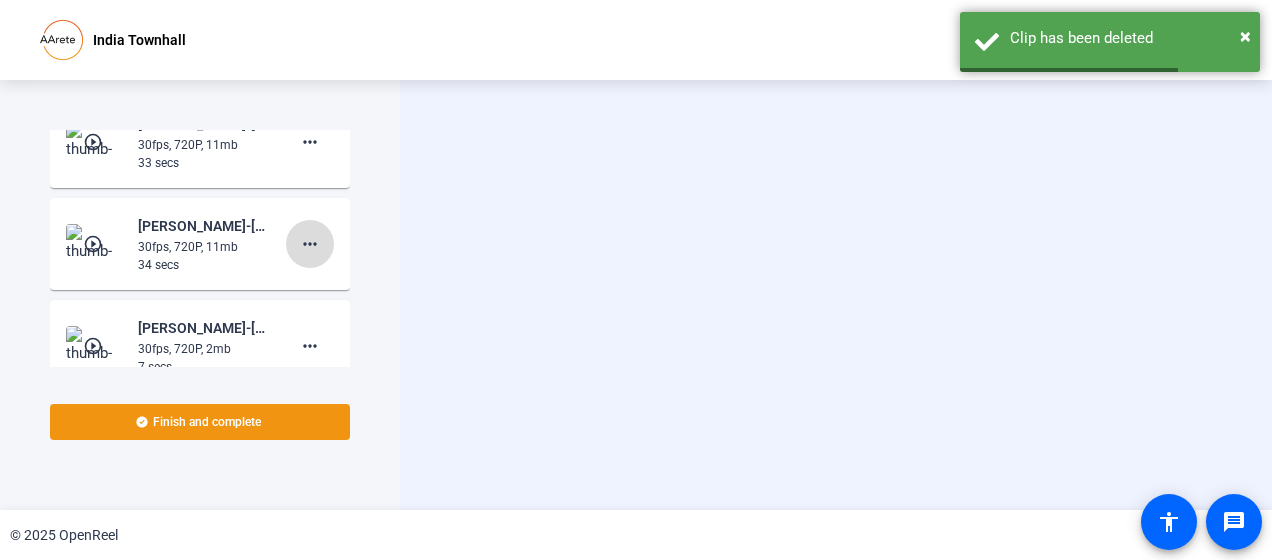 click on "more_horiz" 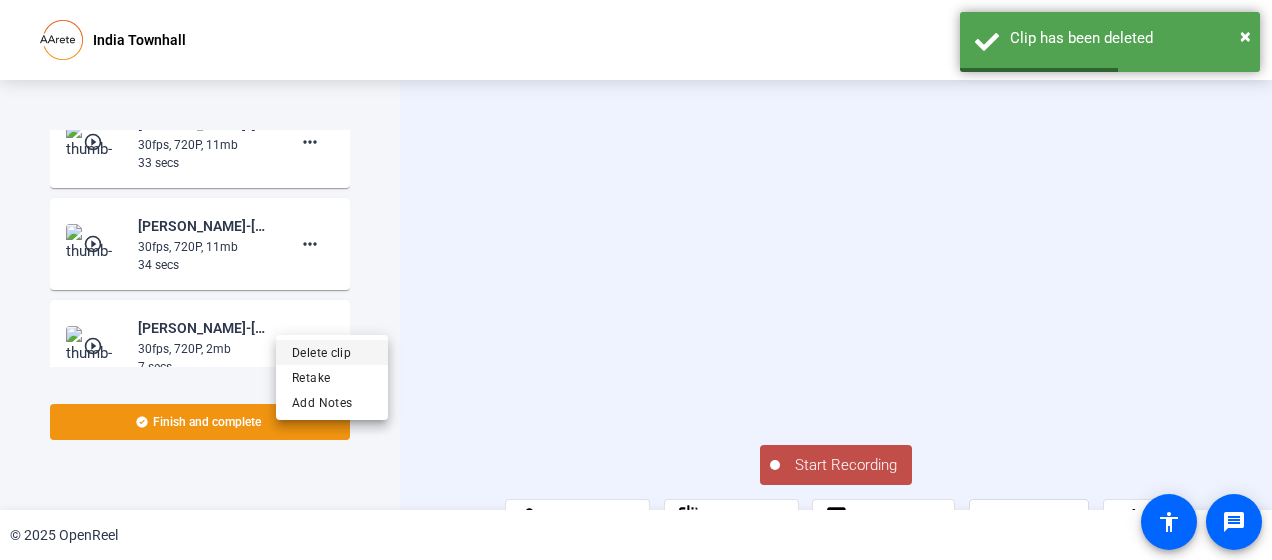 click on "Delete clip" at bounding box center [332, 352] 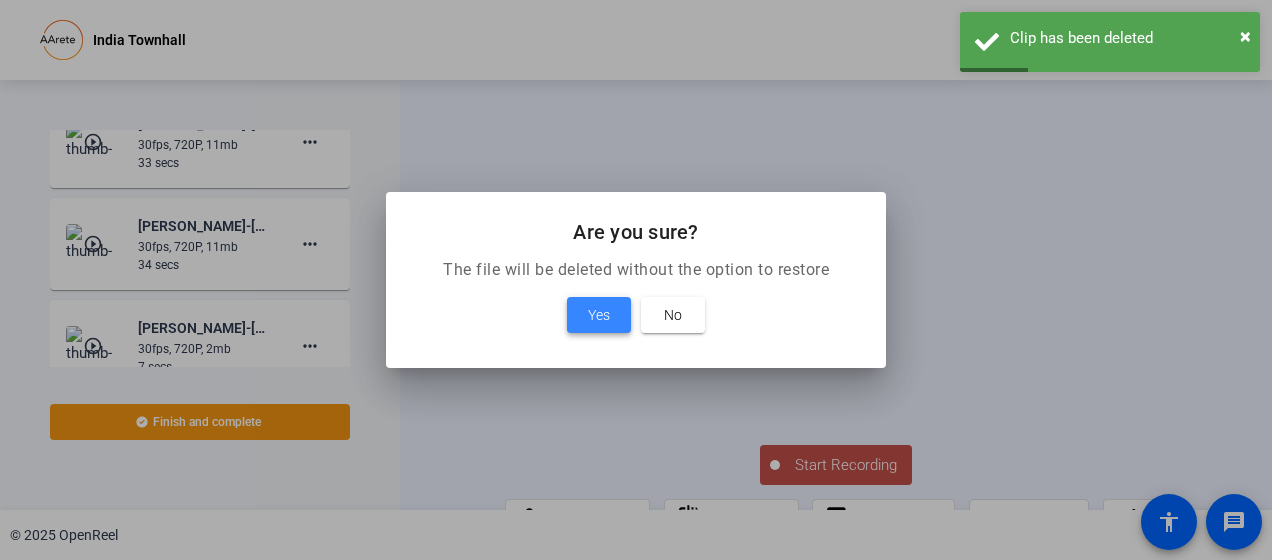 click on "Yes" at bounding box center [599, 315] 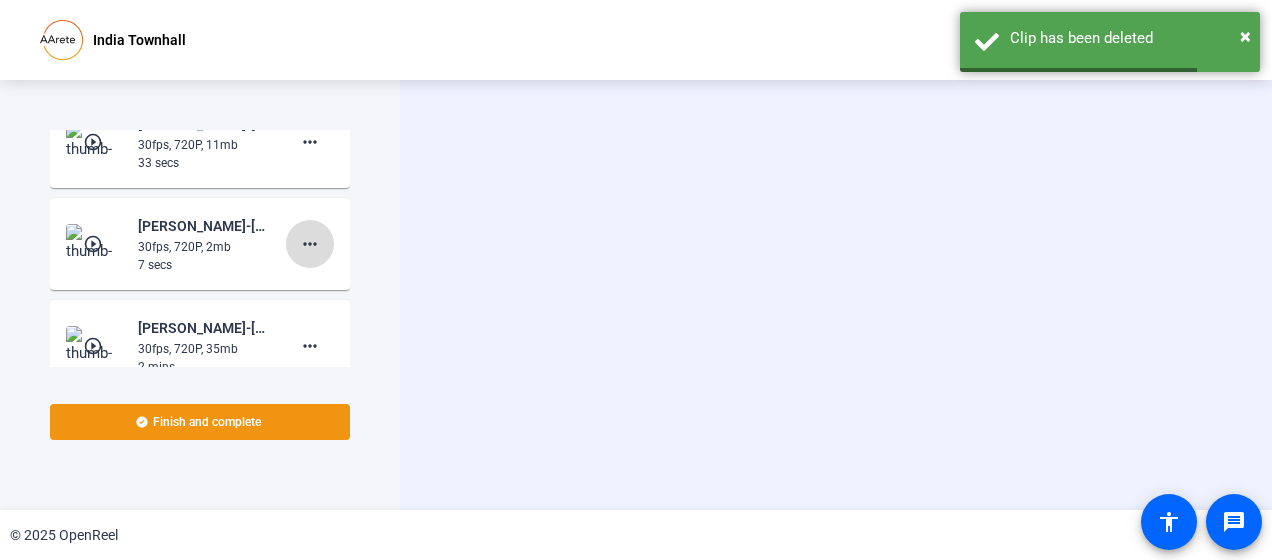click 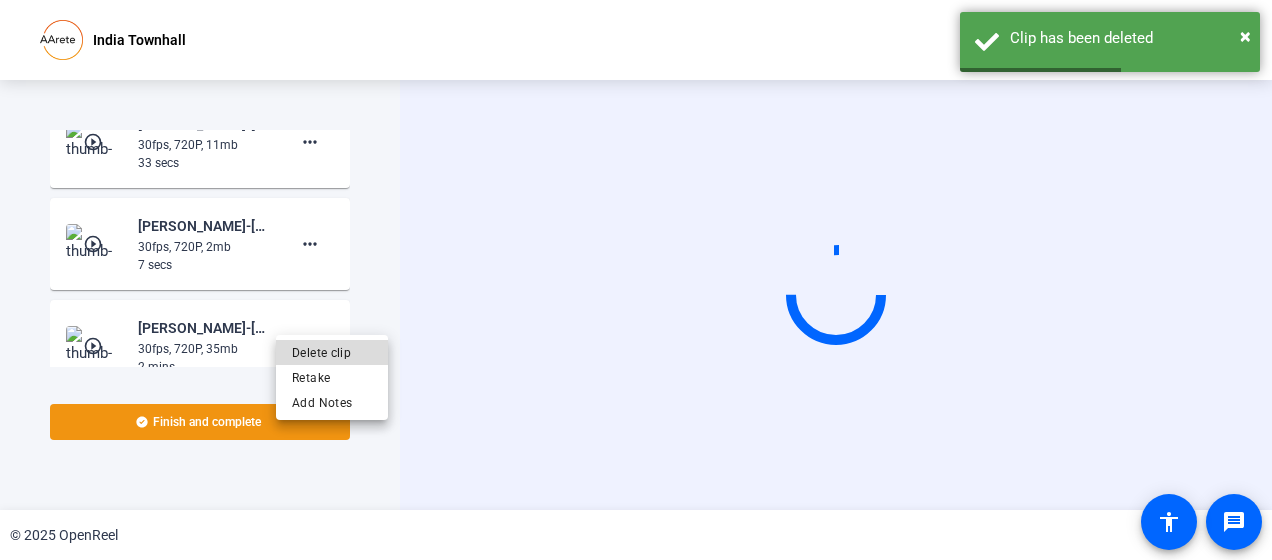 click on "Delete clip" at bounding box center [332, 352] 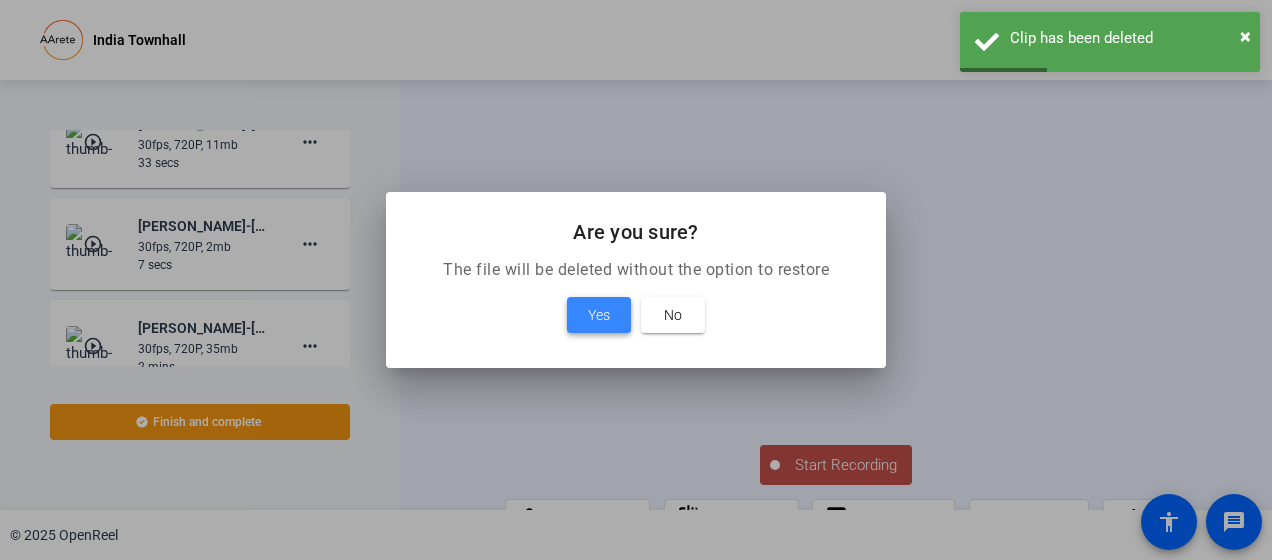 click at bounding box center [599, 315] 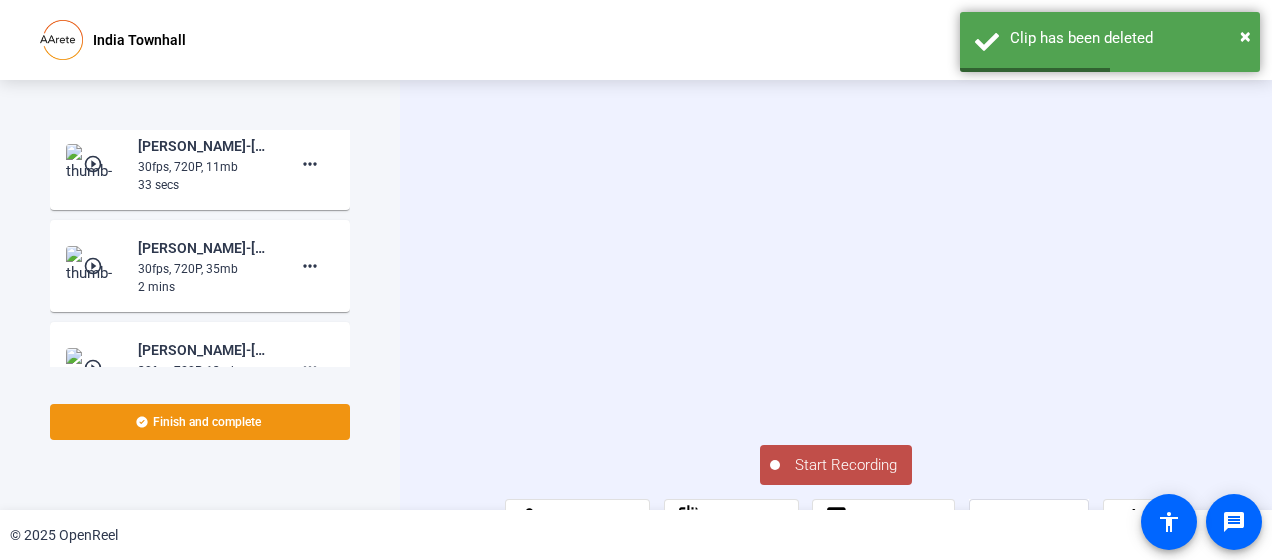 scroll, scrollTop: 1998, scrollLeft: 0, axis: vertical 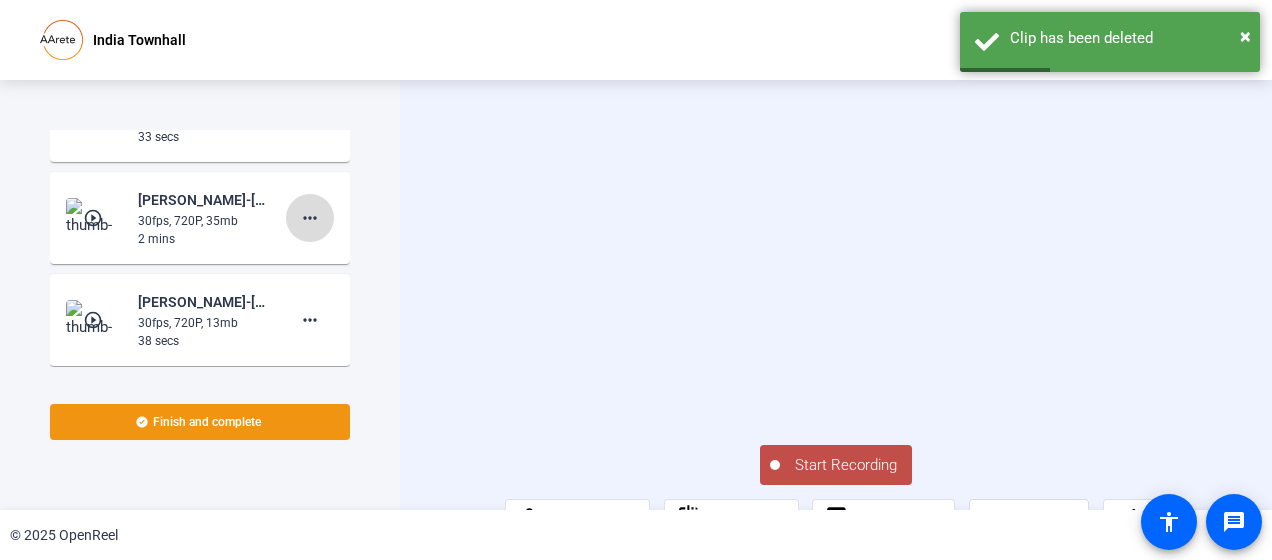 click on "more_horiz" 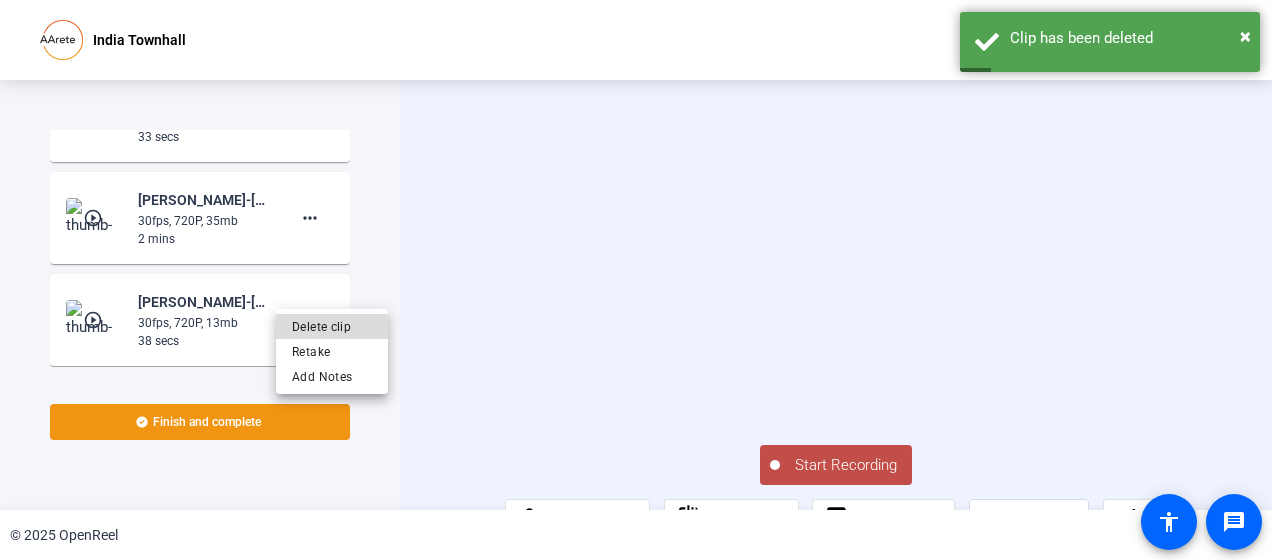 click on "Delete clip" at bounding box center [332, 326] 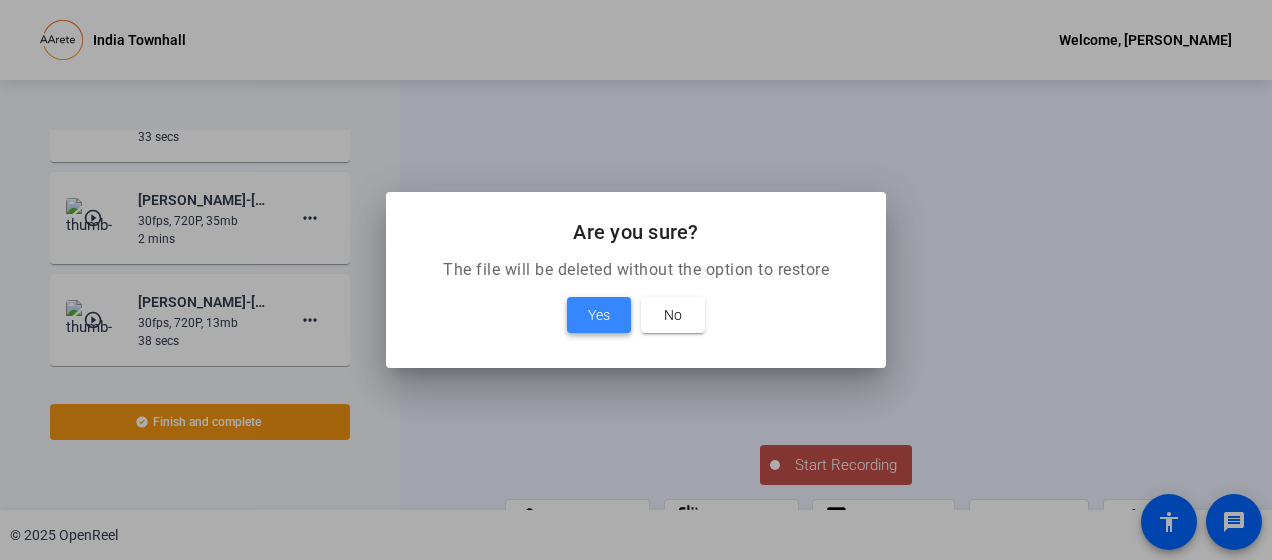 click at bounding box center [599, 315] 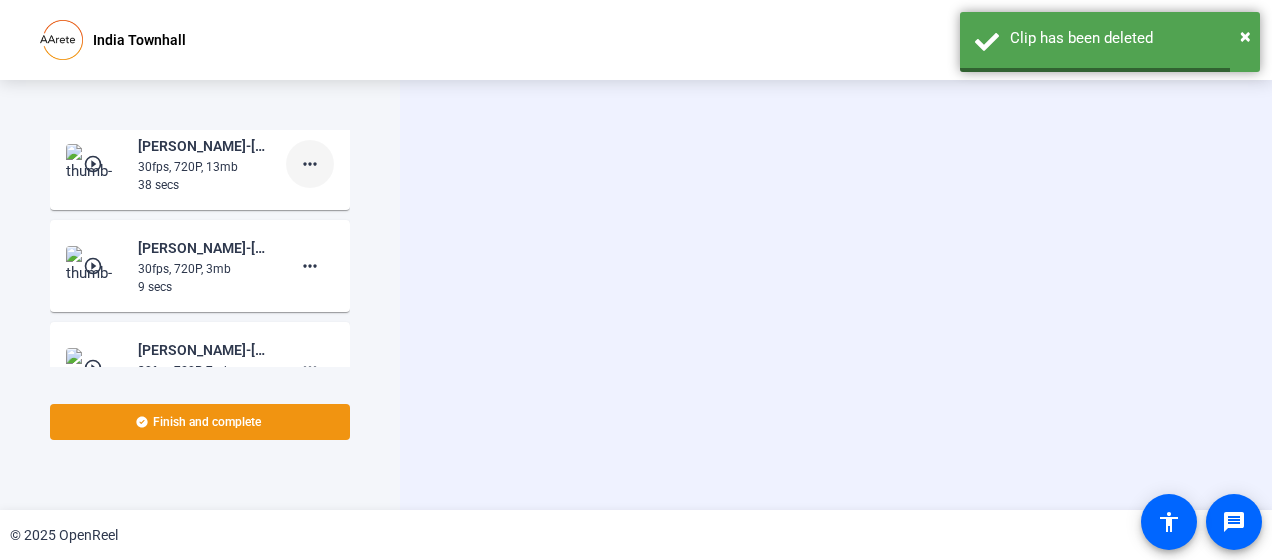 scroll, scrollTop: 2054, scrollLeft: 0, axis: vertical 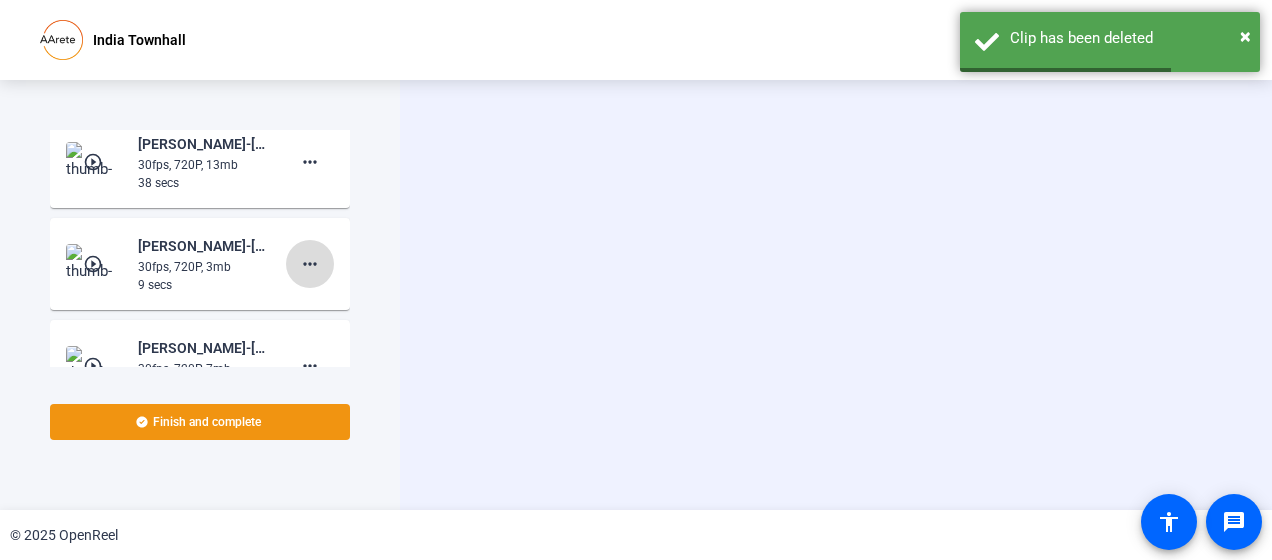 click 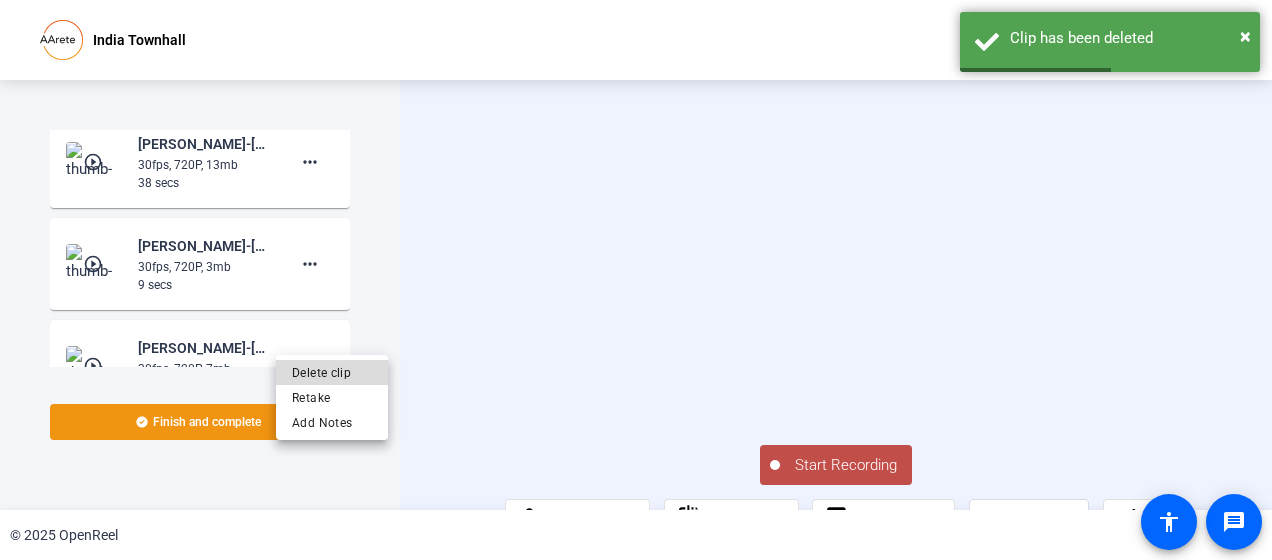click on "Delete clip" at bounding box center [332, 372] 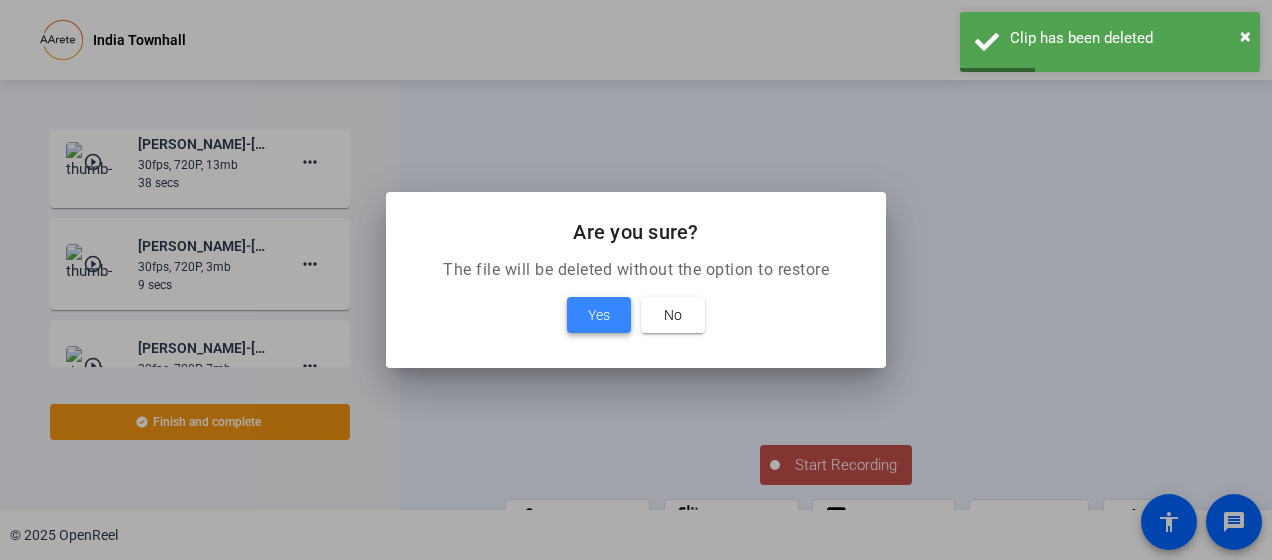 click on "Yes" at bounding box center (599, 315) 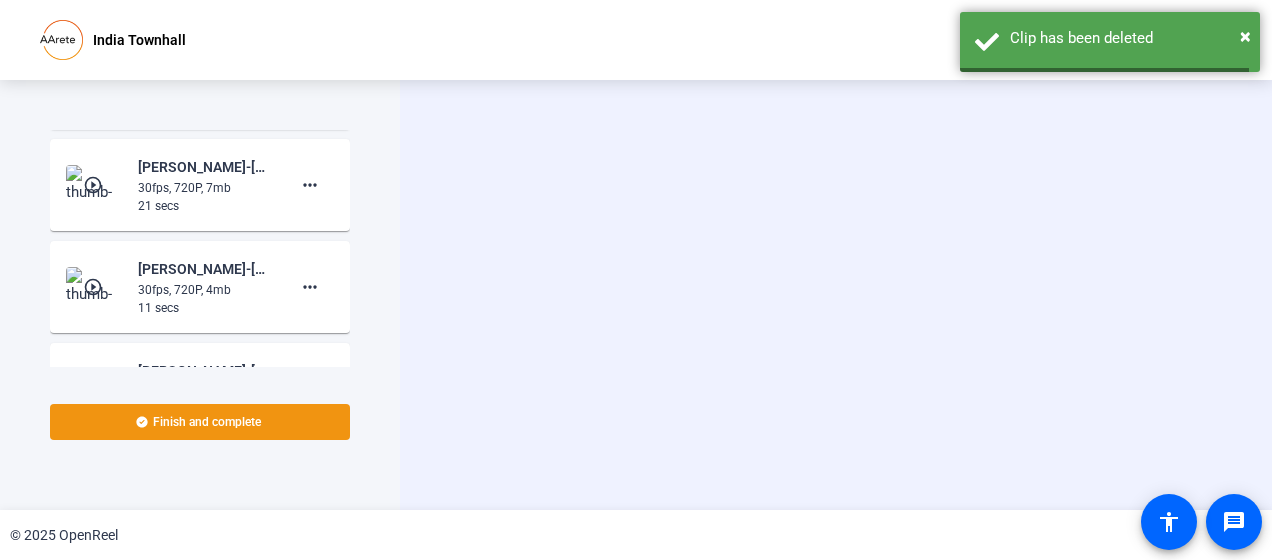 scroll, scrollTop: 2134, scrollLeft: 0, axis: vertical 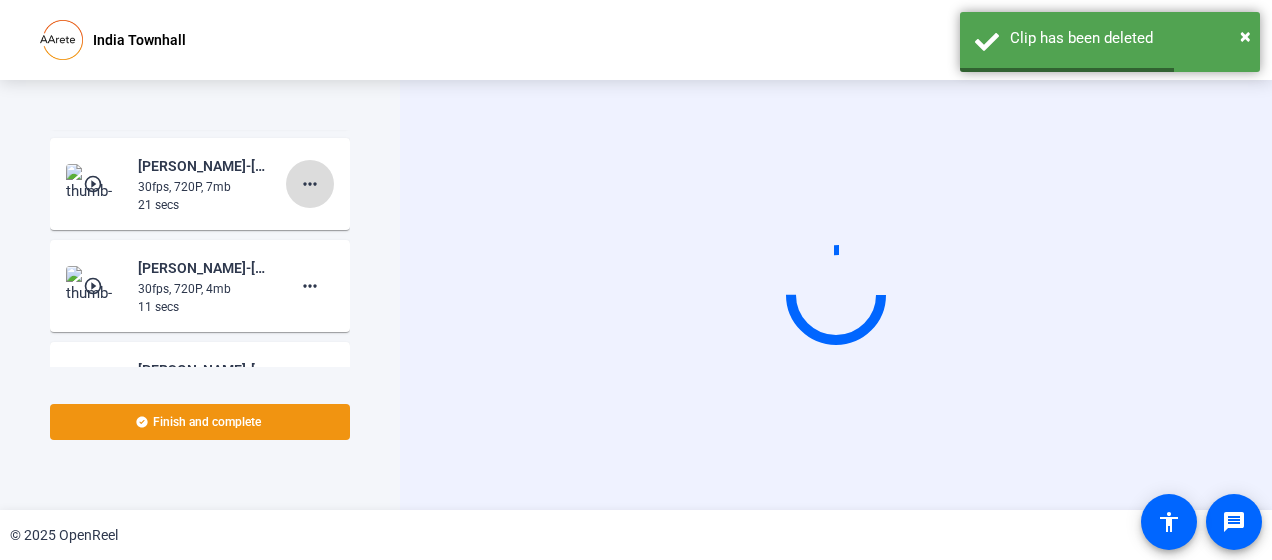 click on "more_horiz" 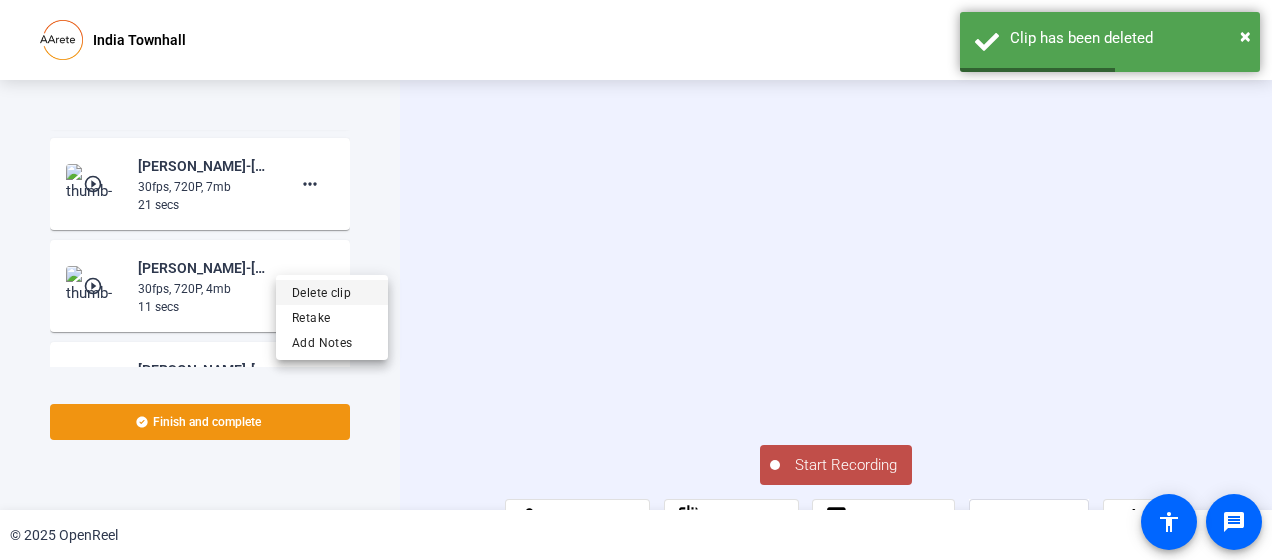 click on "Delete clip" at bounding box center (332, 292) 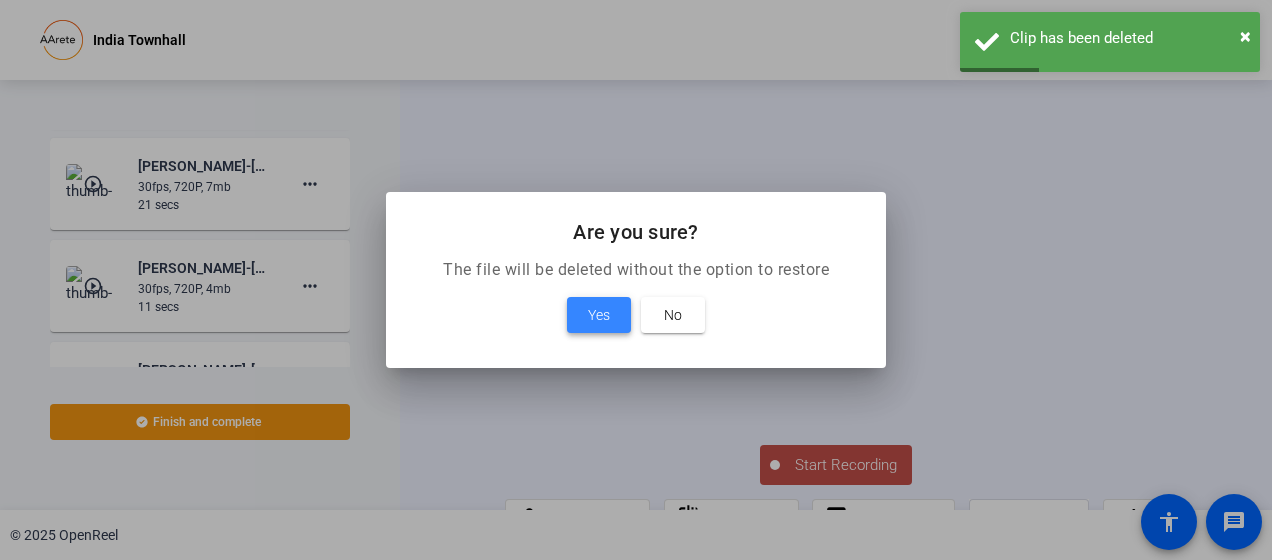 click at bounding box center (599, 315) 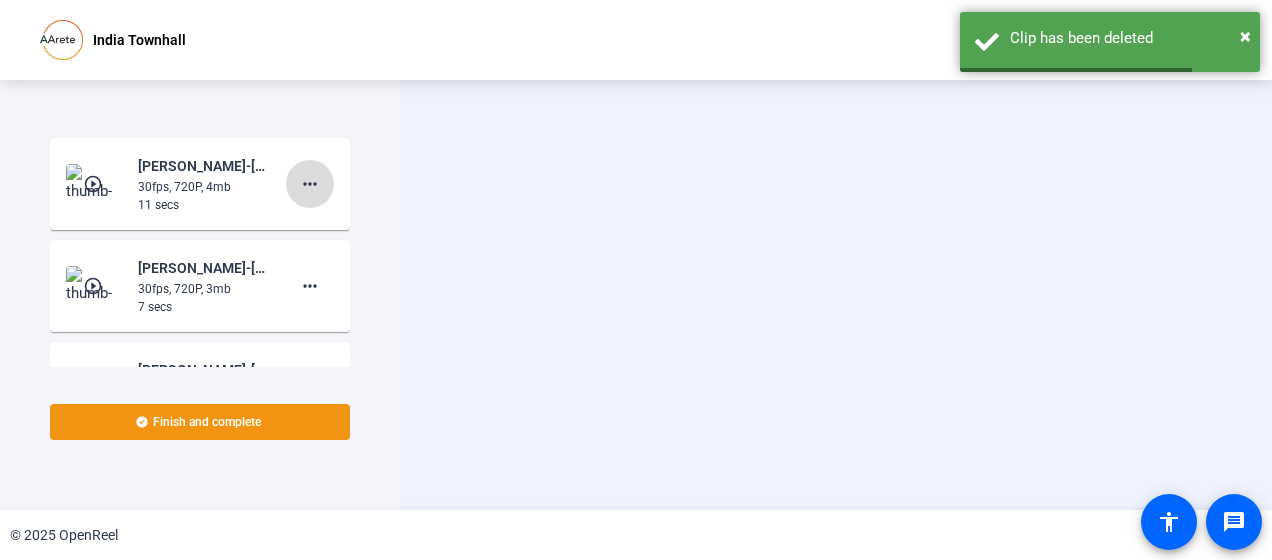 click on "more_horiz" 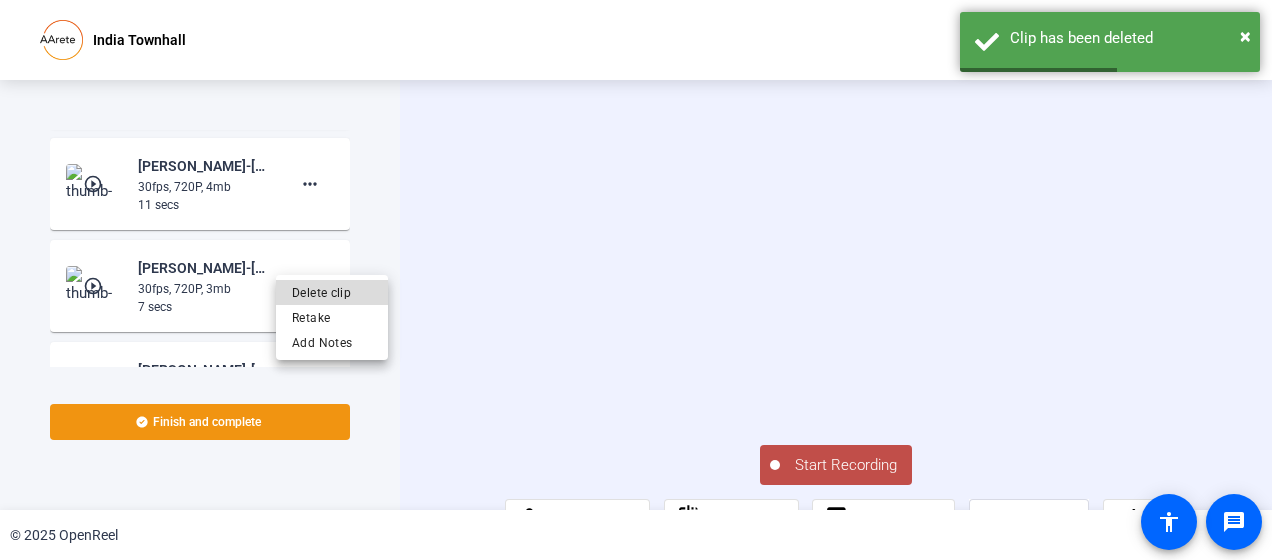 click on "Delete clip" at bounding box center (332, 292) 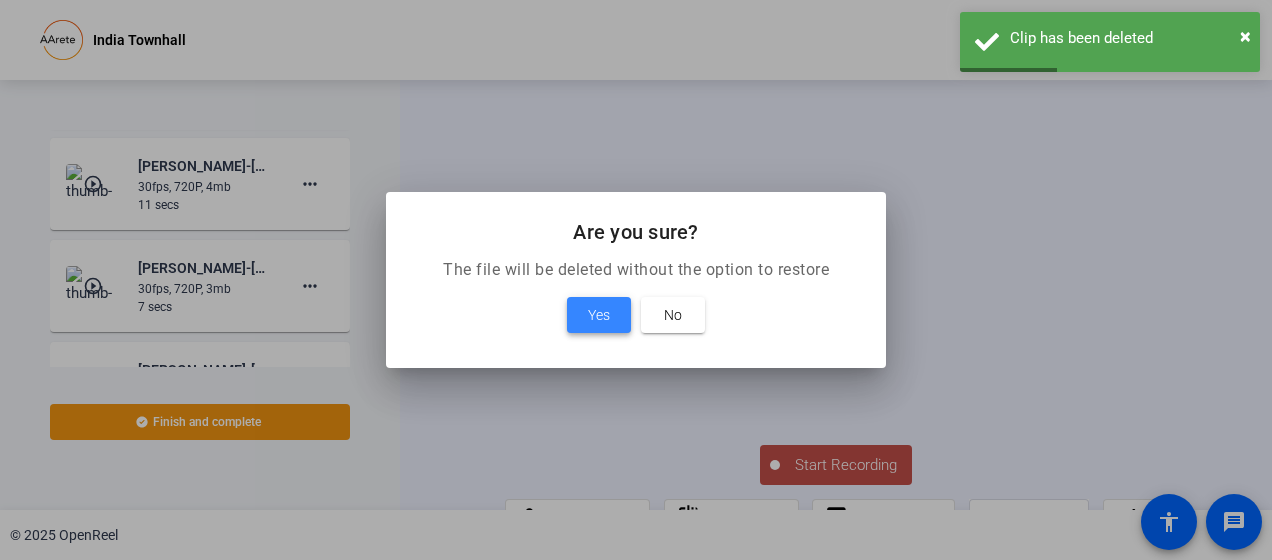 click on "Yes" at bounding box center (599, 315) 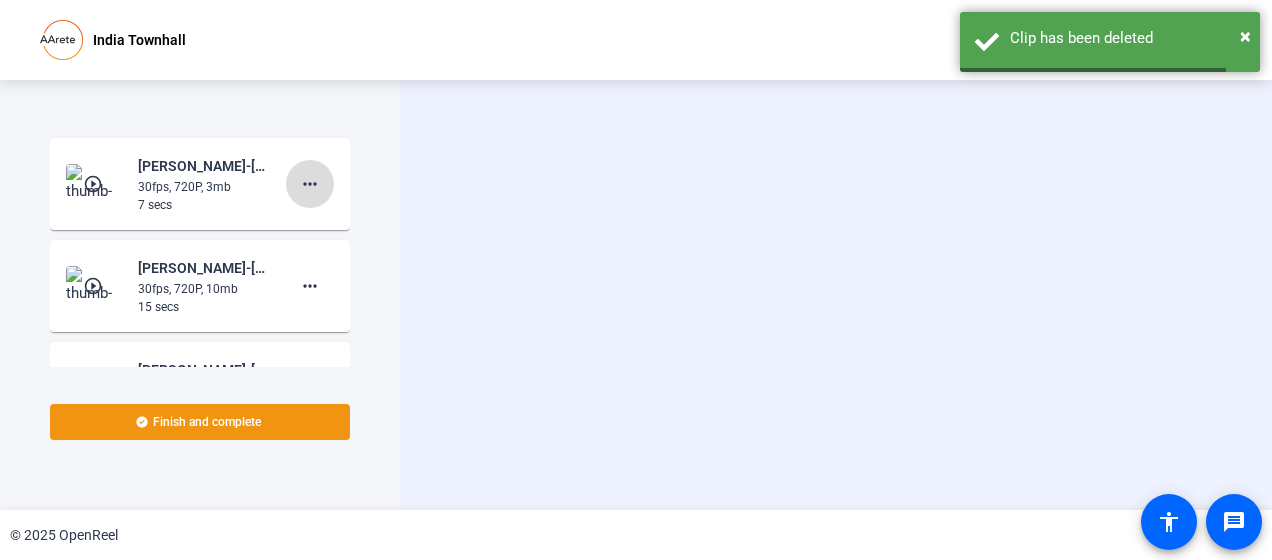 click on "more_horiz" 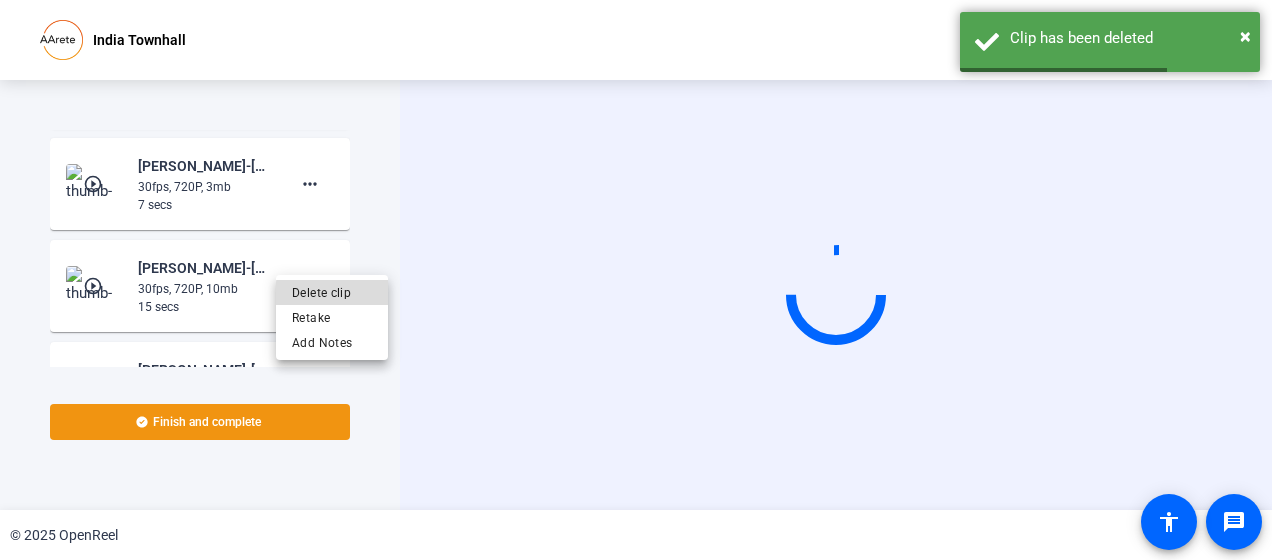 click on "Delete clip" at bounding box center (332, 292) 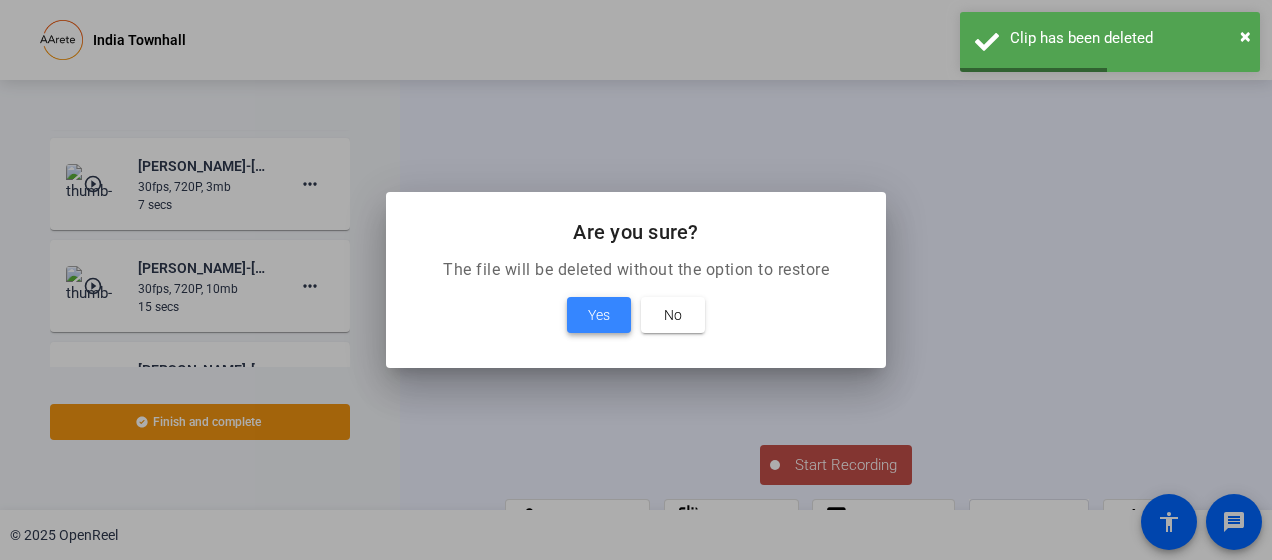 click on "Yes" at bounding box center (599, 315) 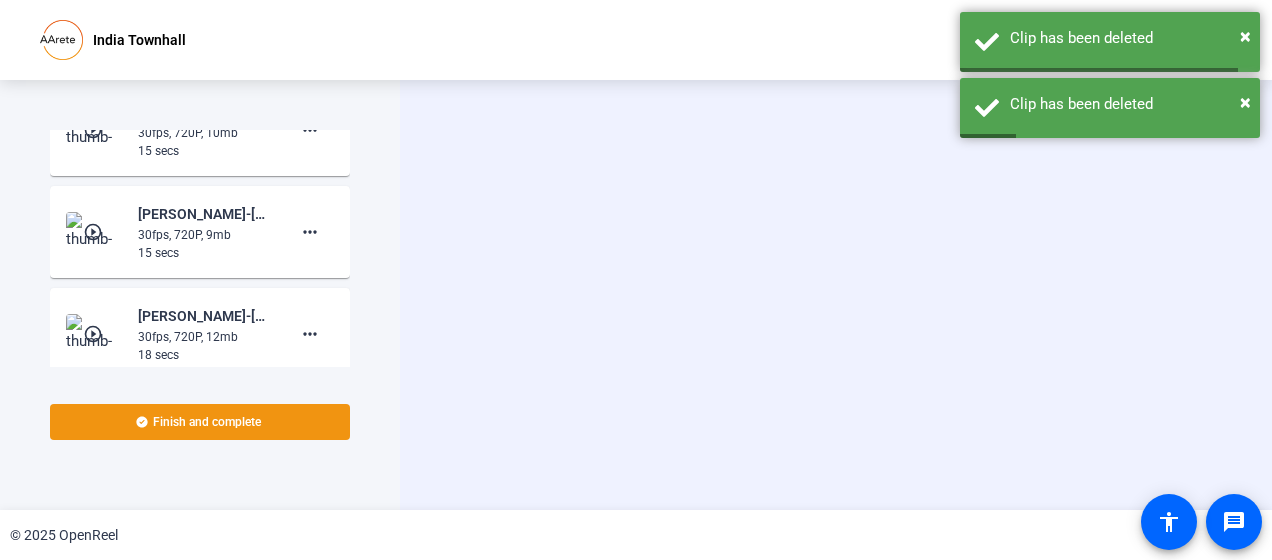 scroll, scrollTop: 2190, scrollLeft: 0, axis: vertical 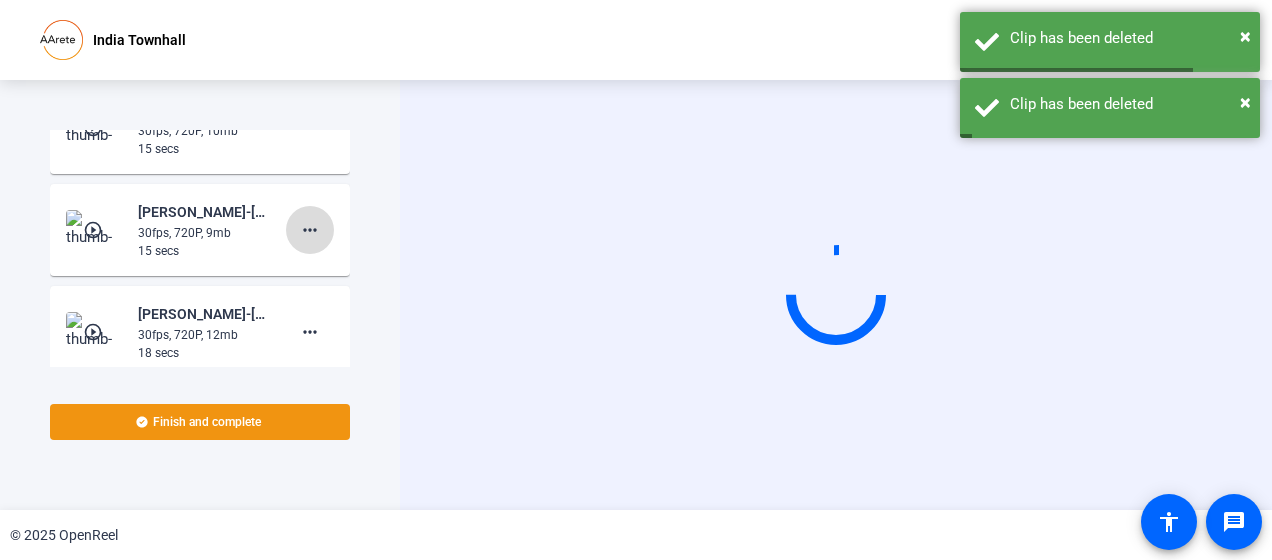 click on "more_horiz" 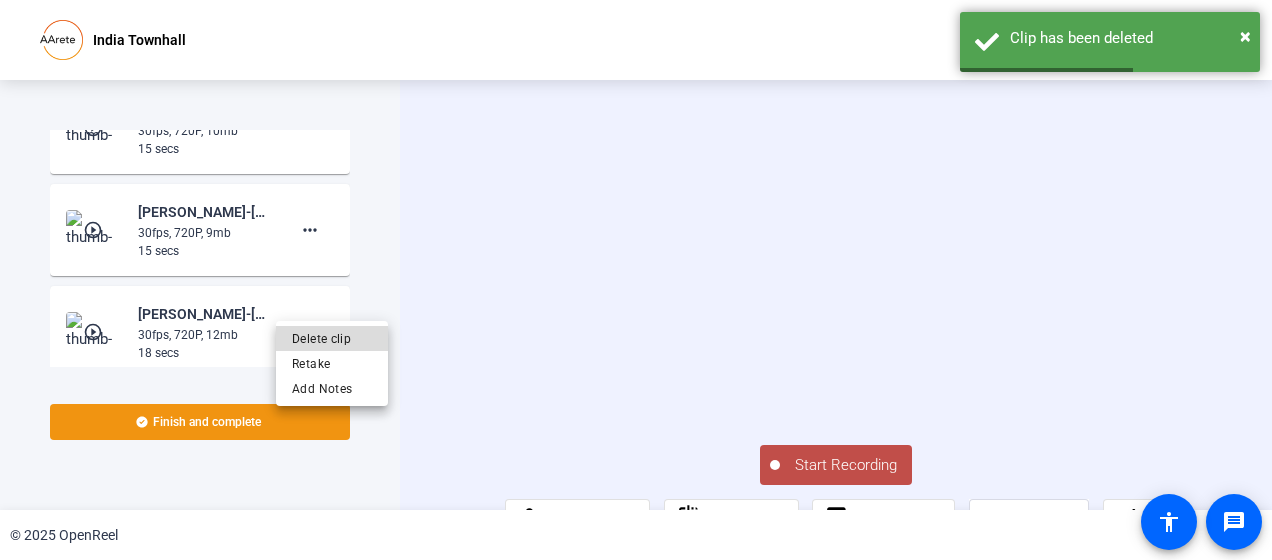 click on "Delete clip" at bounding box center [332, 338] 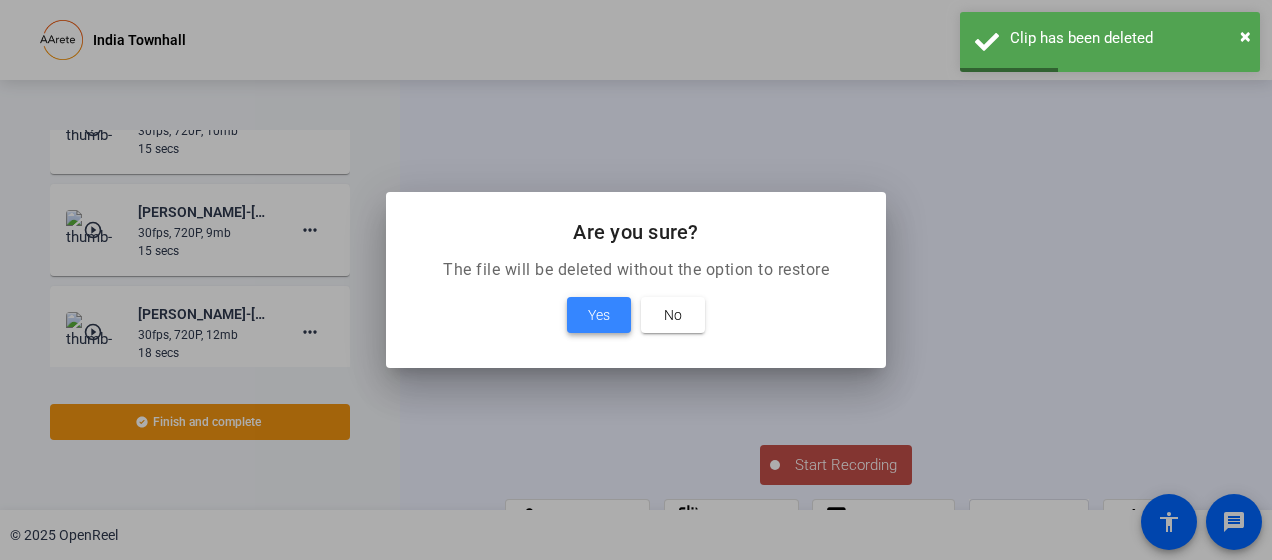click on "Yes" at bounding box center [599, 315] 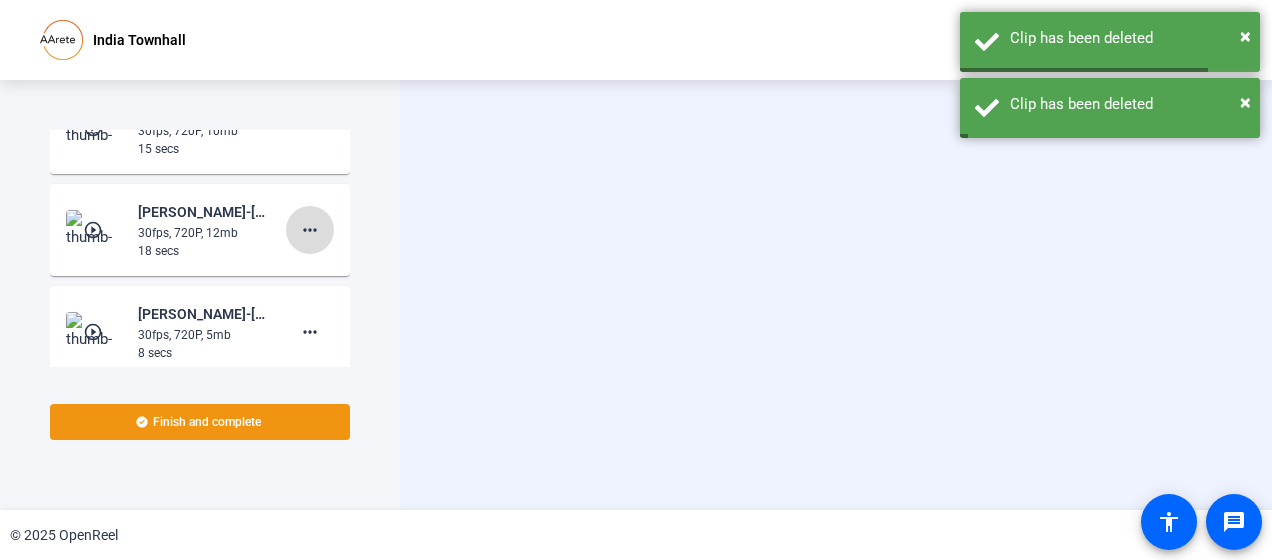 click on "more_horiz" 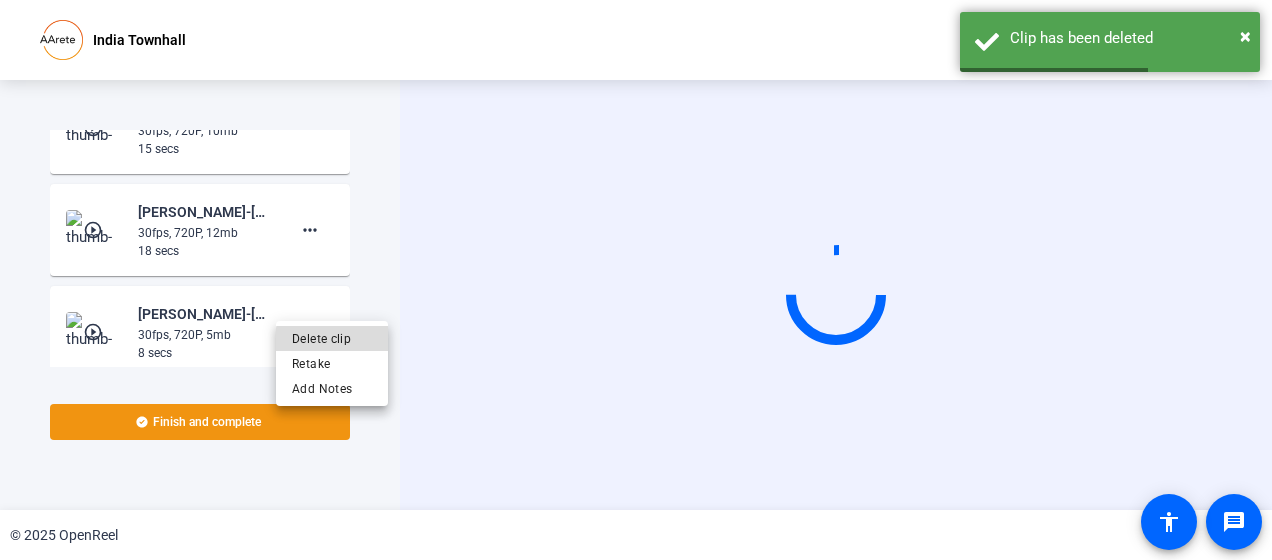 click on "Delete clip" at bounding box center (332, 338) 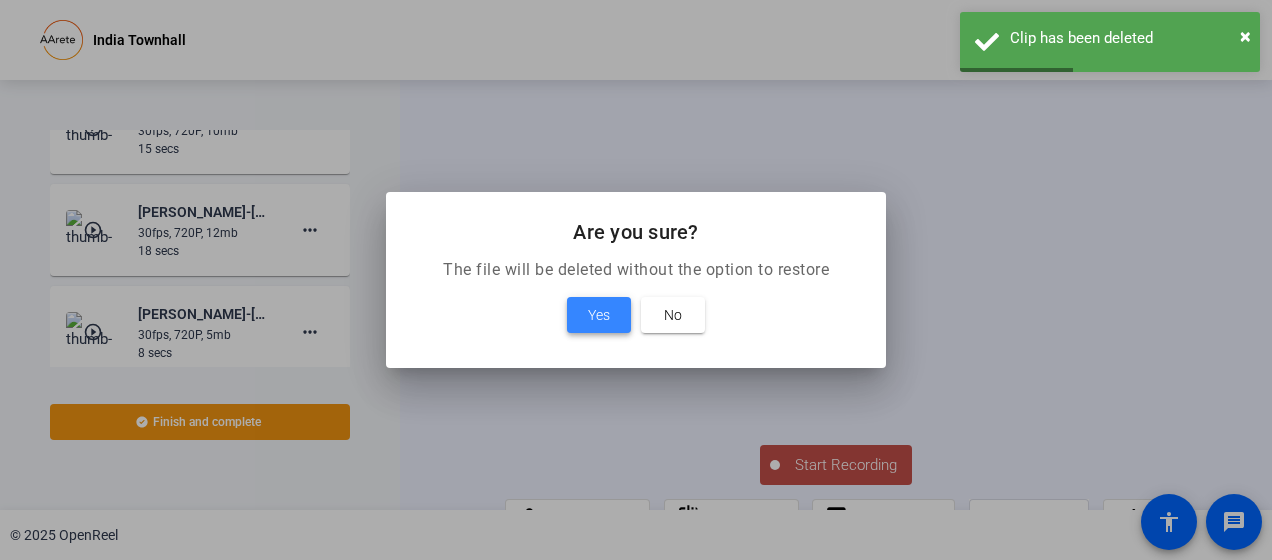 click on "Yes" at bounding box center (599, 315) 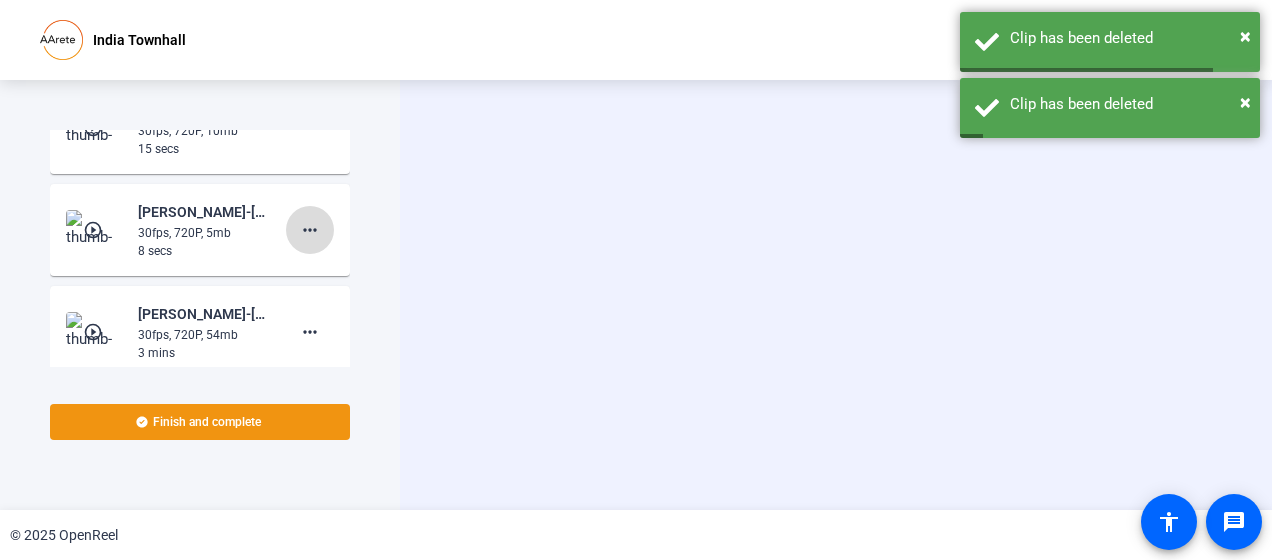 click on "more_horiz" 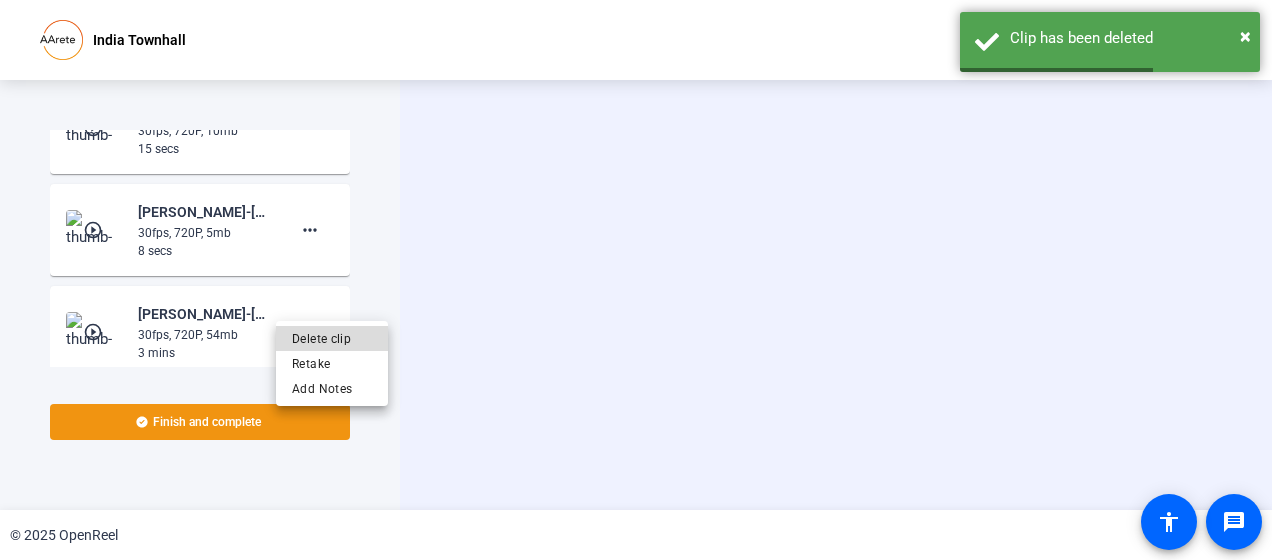 click on "Delete clip" at bounding box center [332, 338] 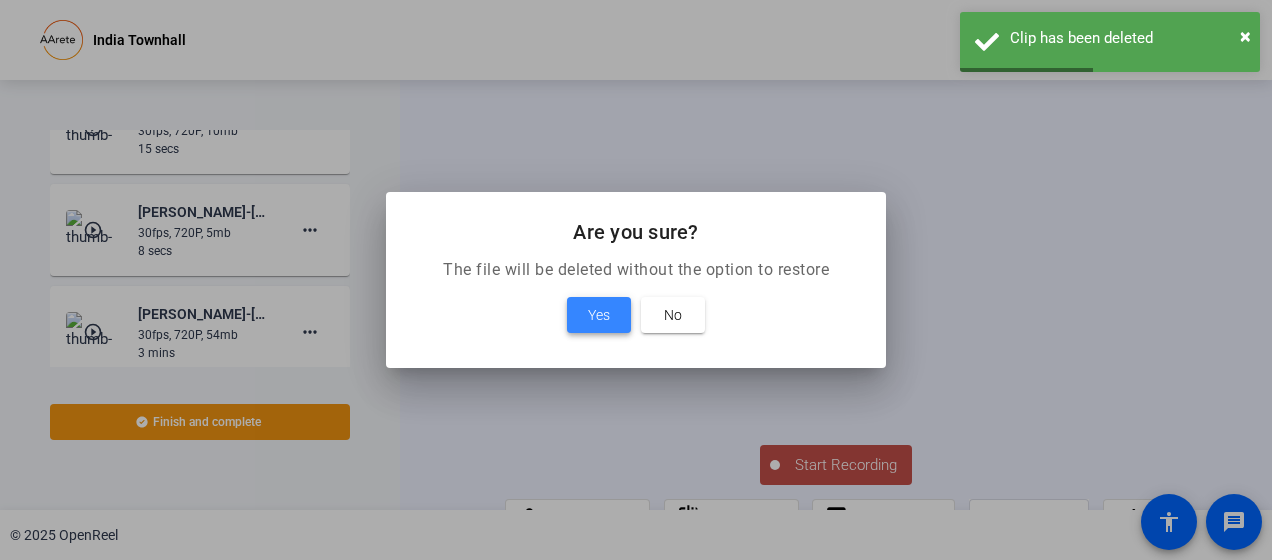 click on "Yes" at bounding box center [599, 315] 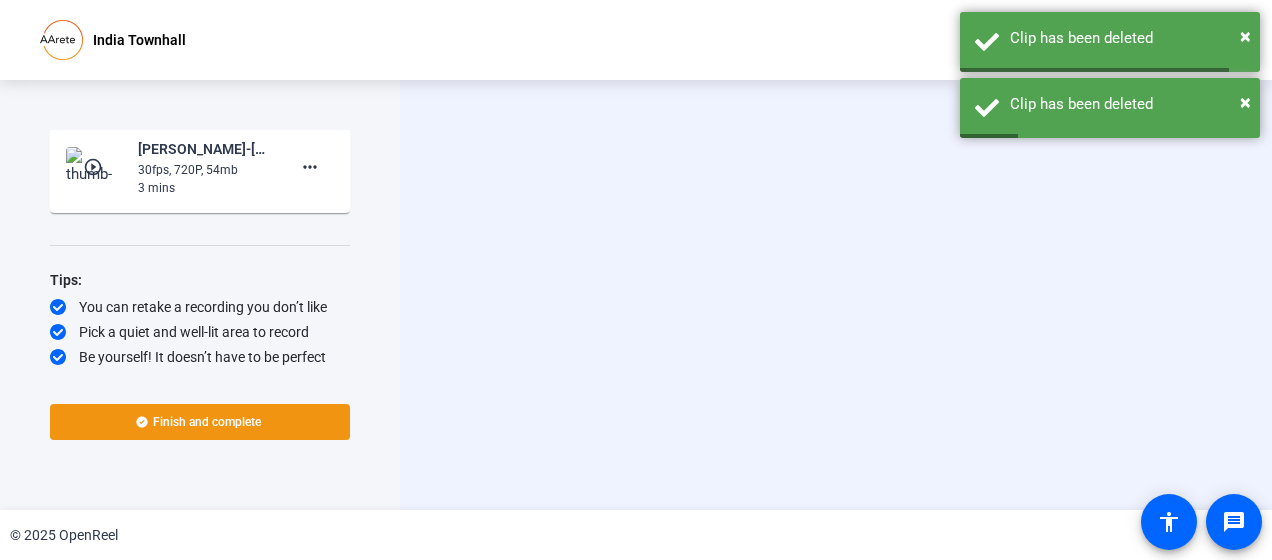scroll, scrollTop: 2264, scrollLeft: 0, axis: vertical 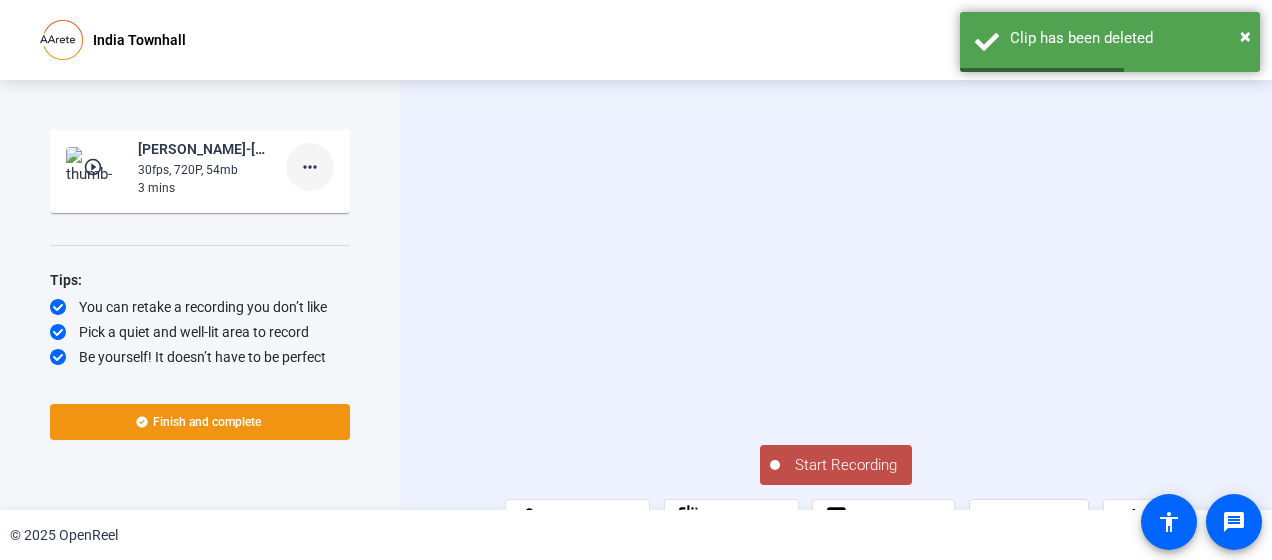 click on "more_horiz" 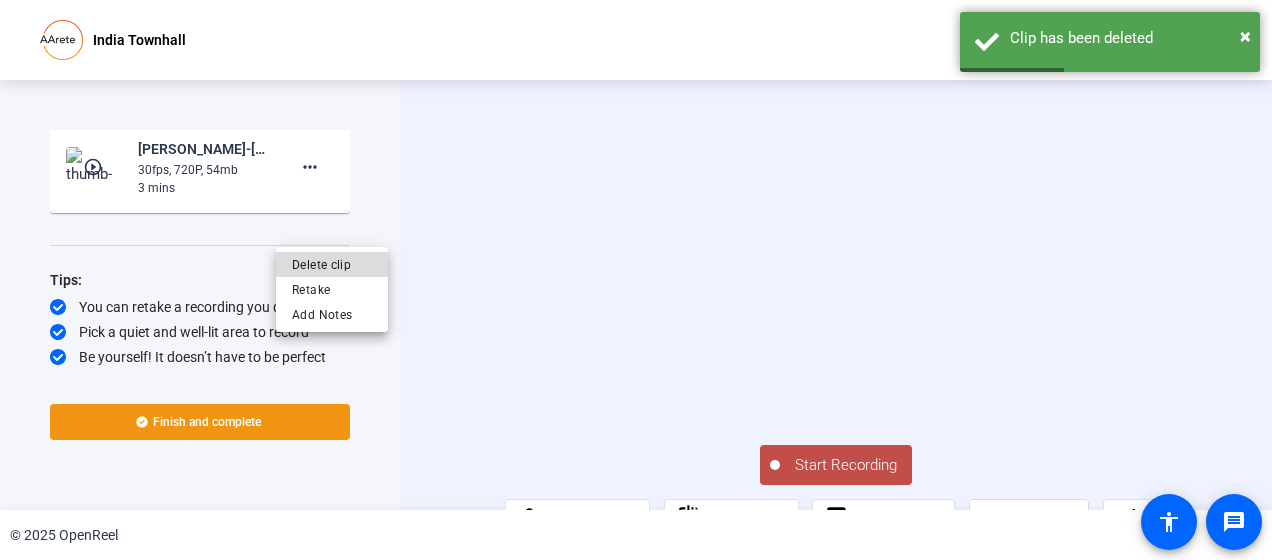 click on "Delete clip" at bounding box center (332, 264) 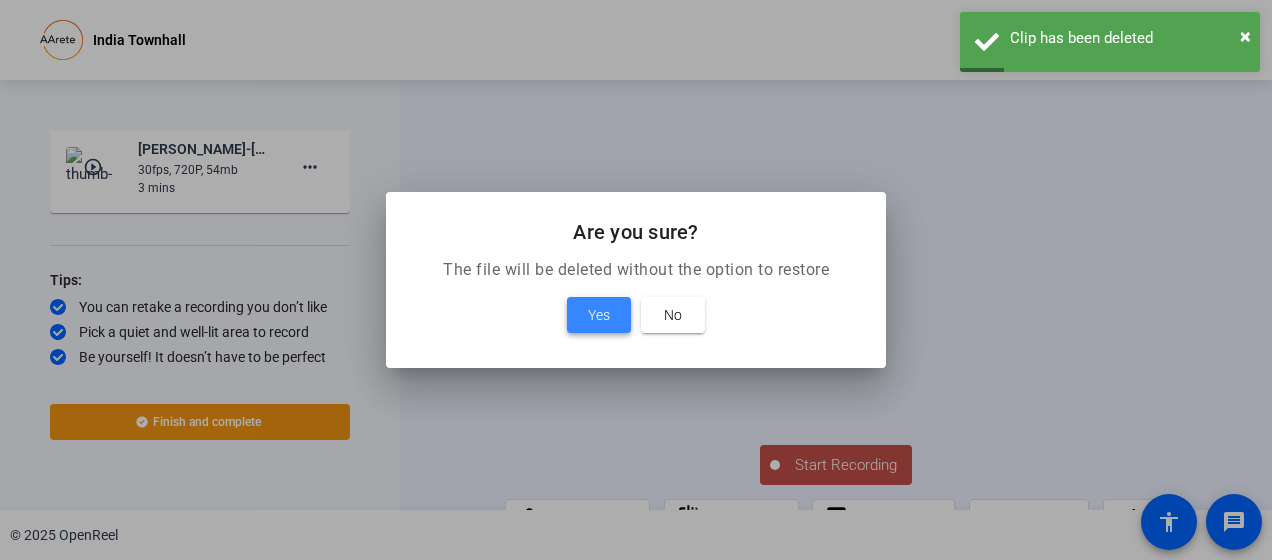 click at bounding box center [599, 315] 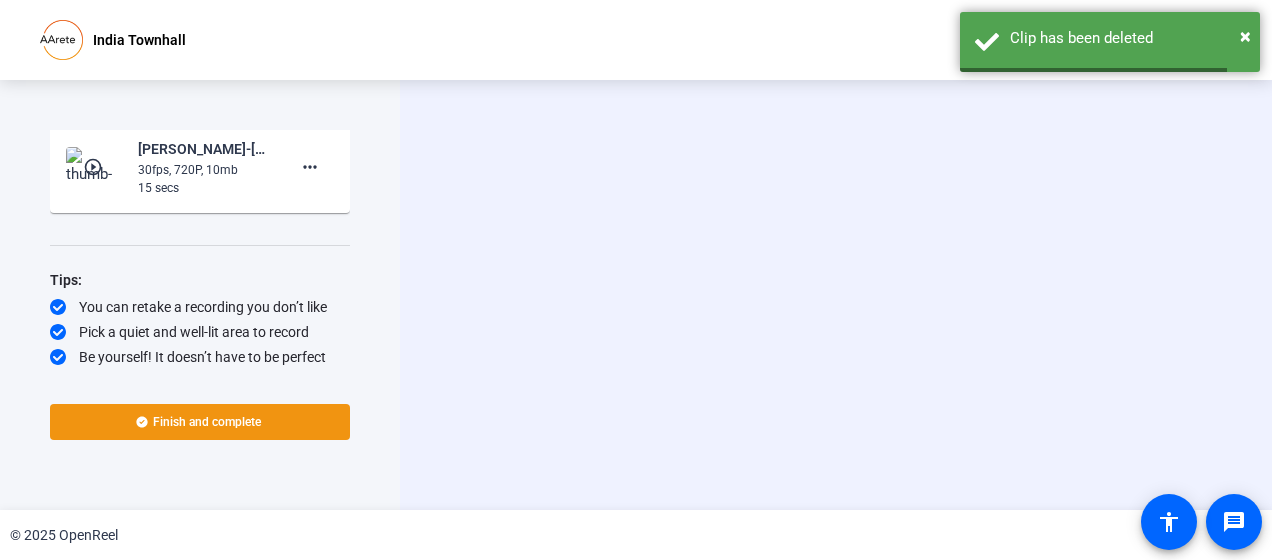 scroll, scrollTop: 2167, scrollLeft: 0, axis: vertical 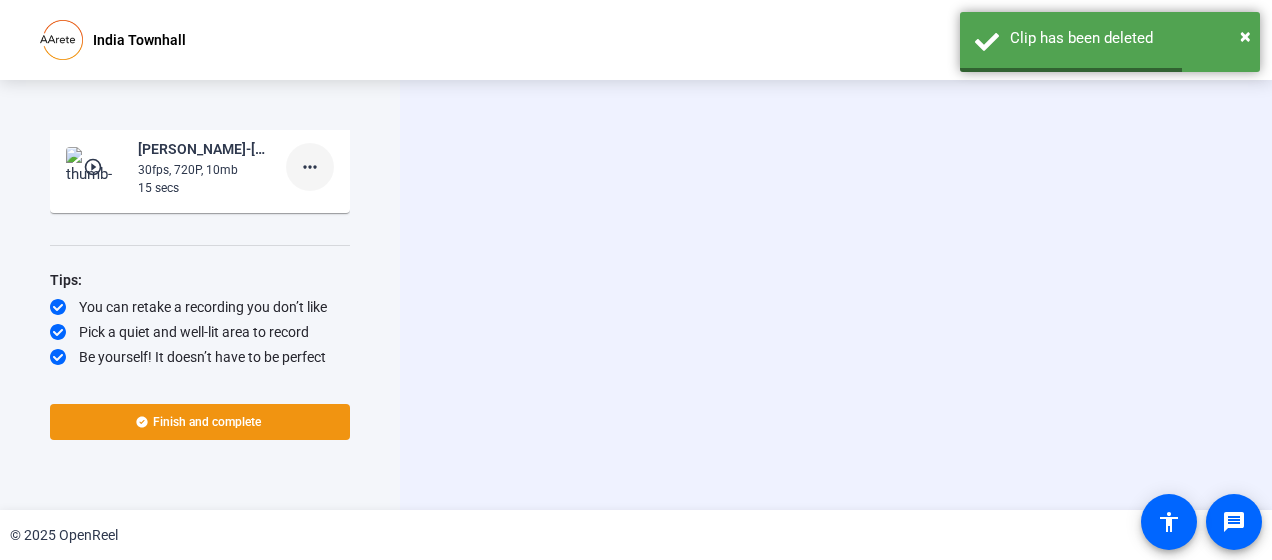 click on "more_horiz" 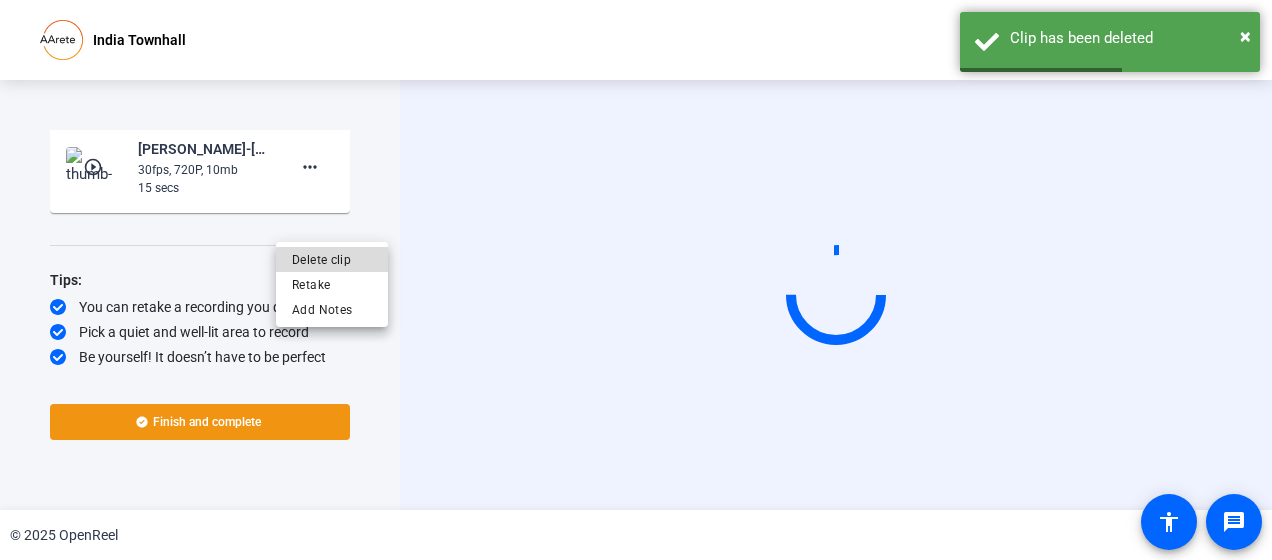 click on "Delete clip" at bounding box center (332, 259) 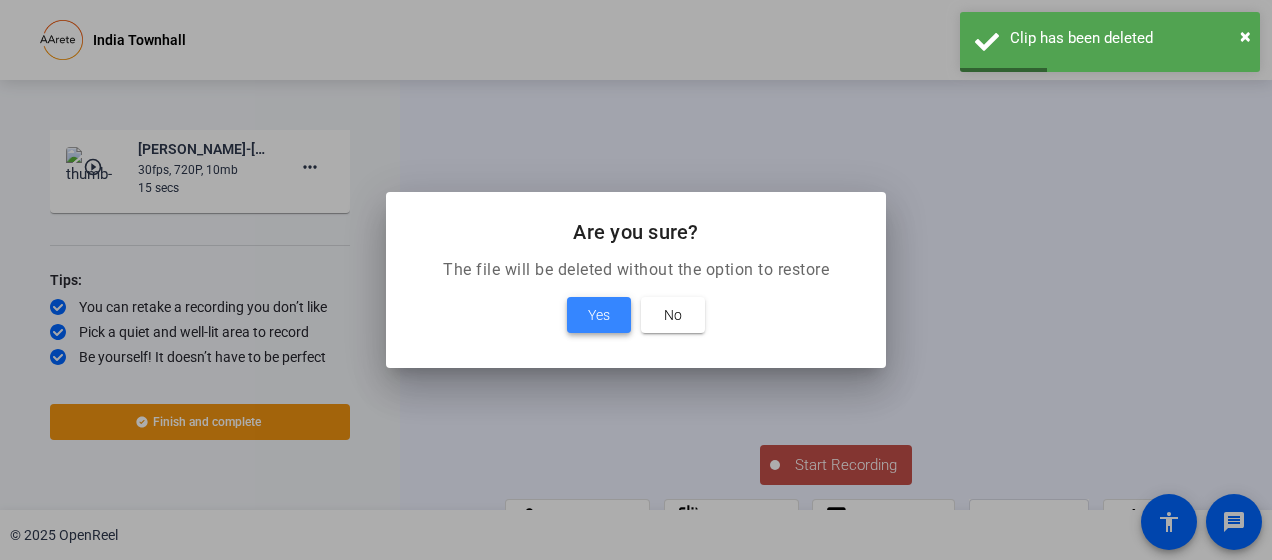 click at bounding box center [599, 315] 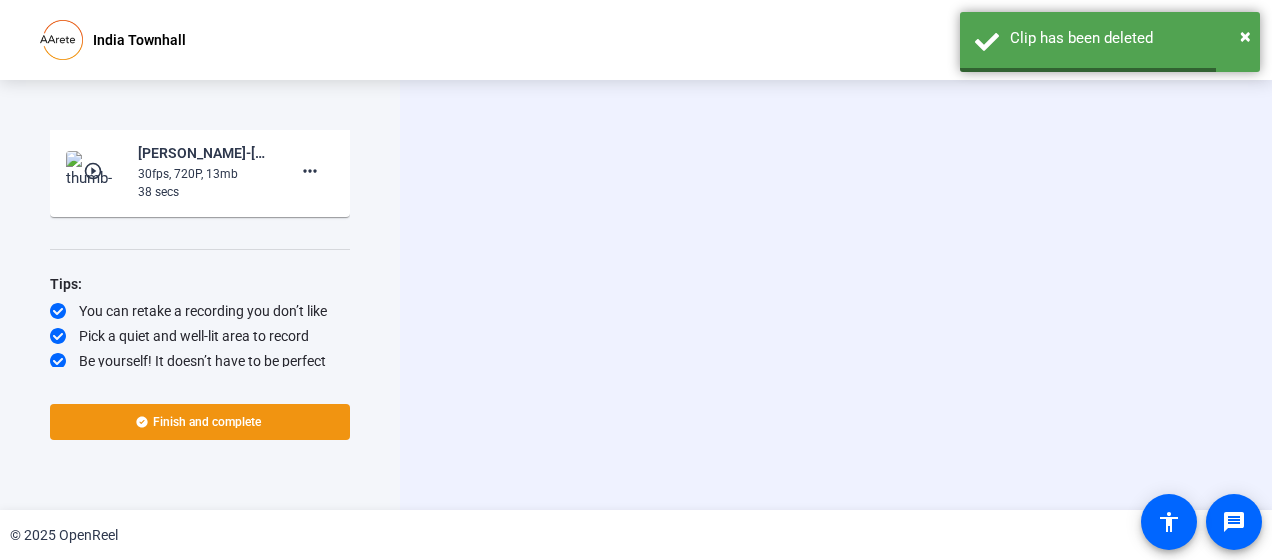 scroll, scrollTop: 2038, scrollLeft: 0, axis: vertical 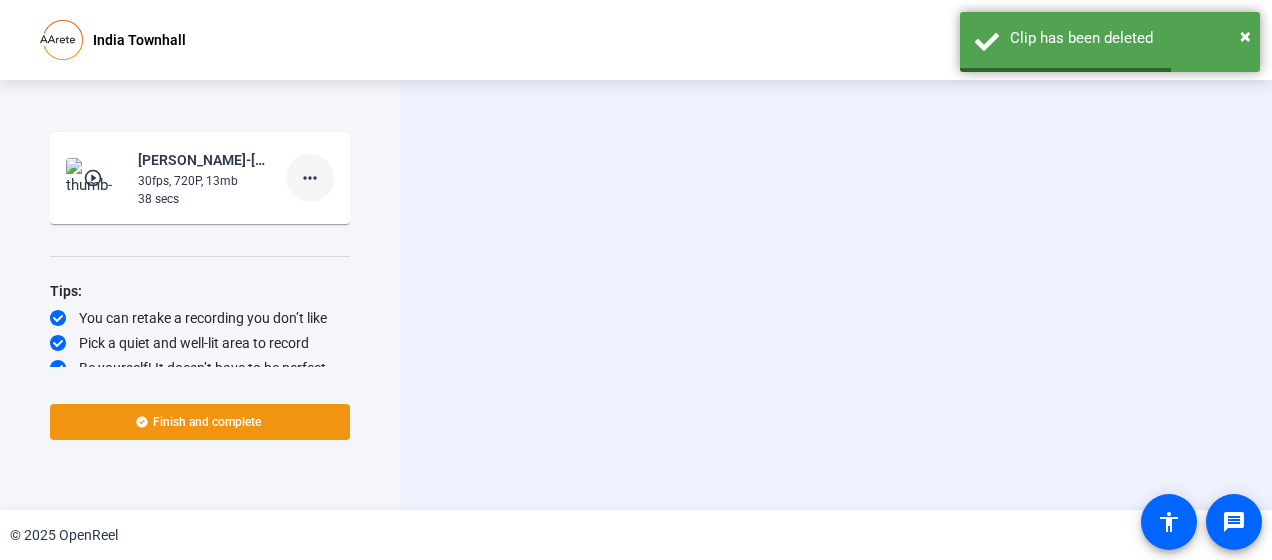 click on "more_horiz" 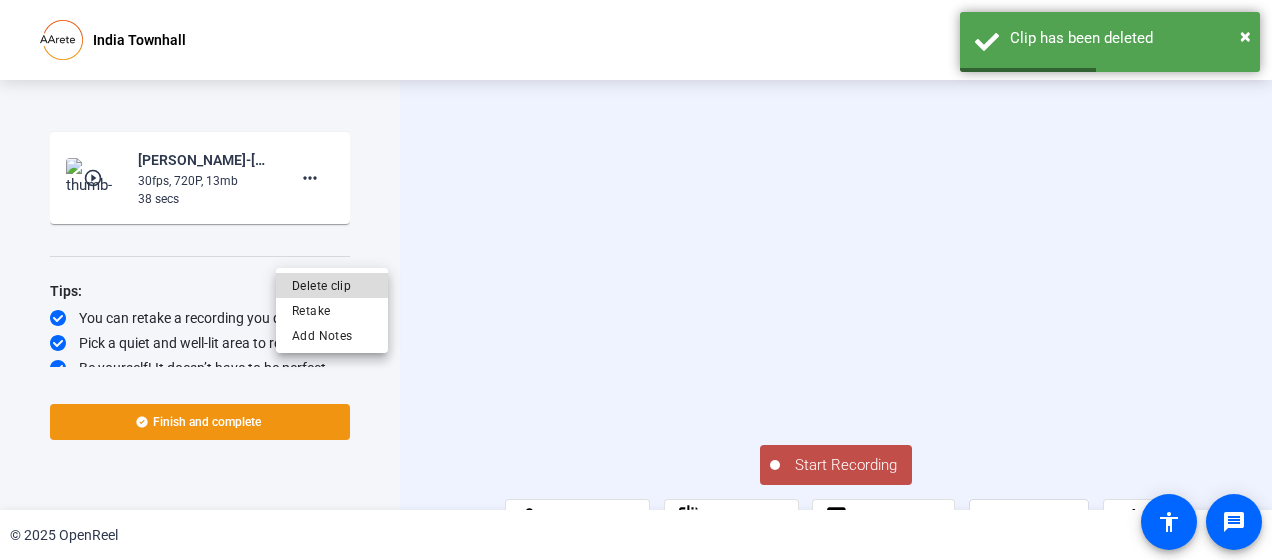 click on "Delete clip" at bounding box center (332, 286) 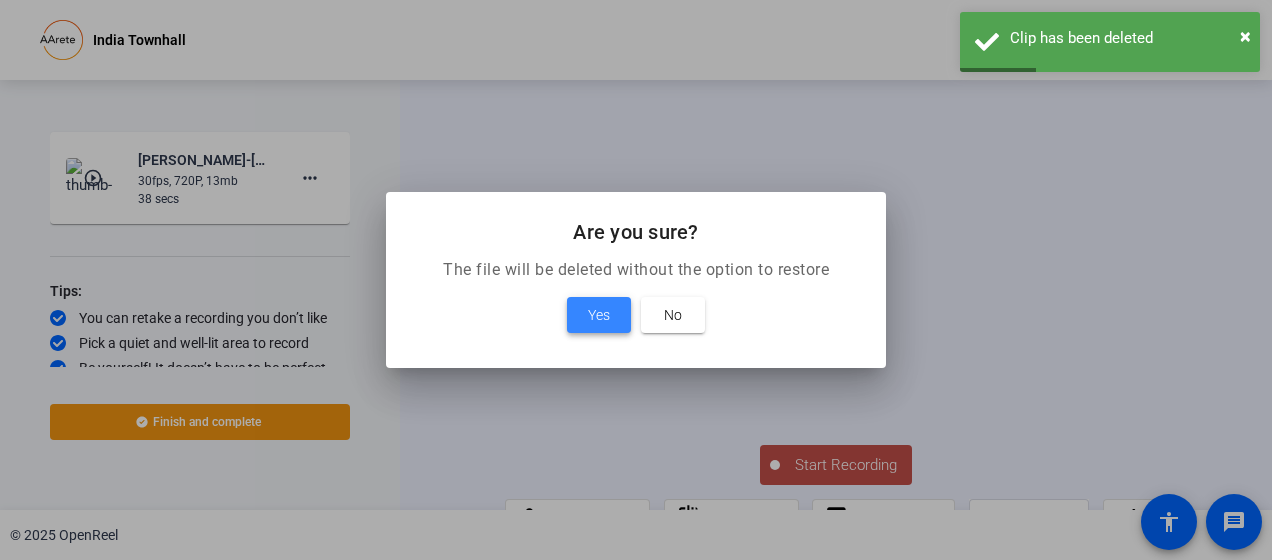 click at bounding box center [599, 315] 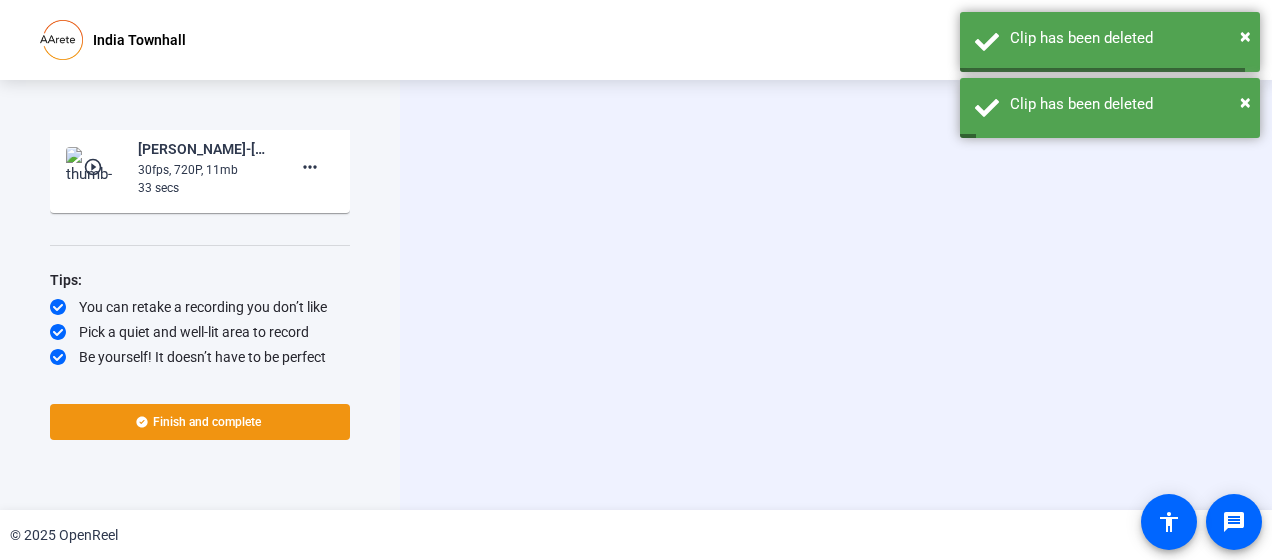 scroll, scrollTop: 1980, scrollLeft: 0, axis: vertical 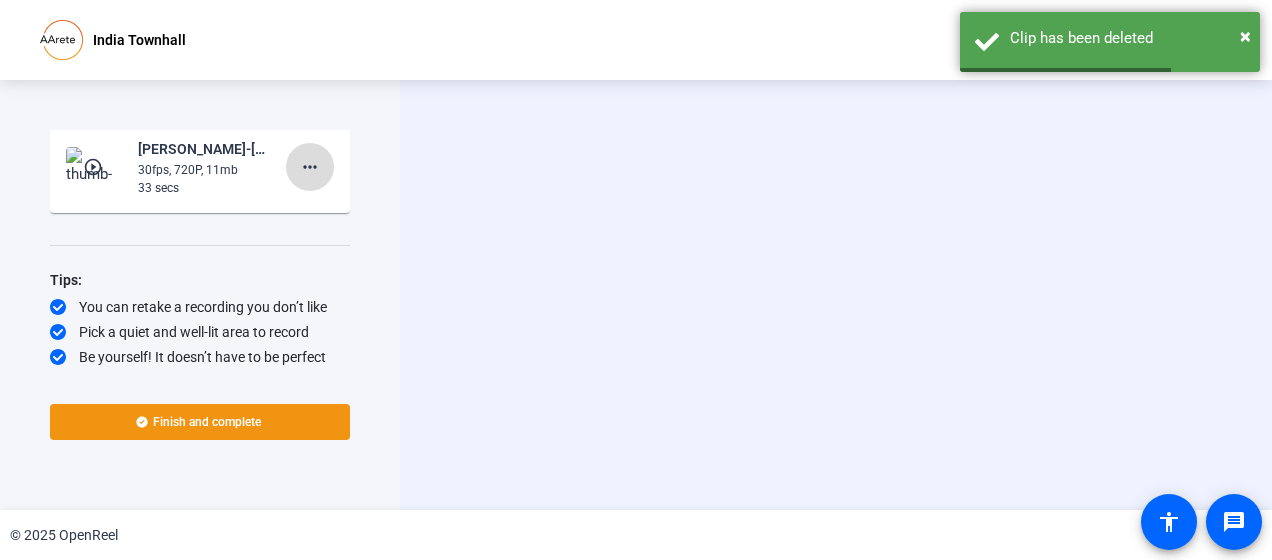 click on "more_horiz" 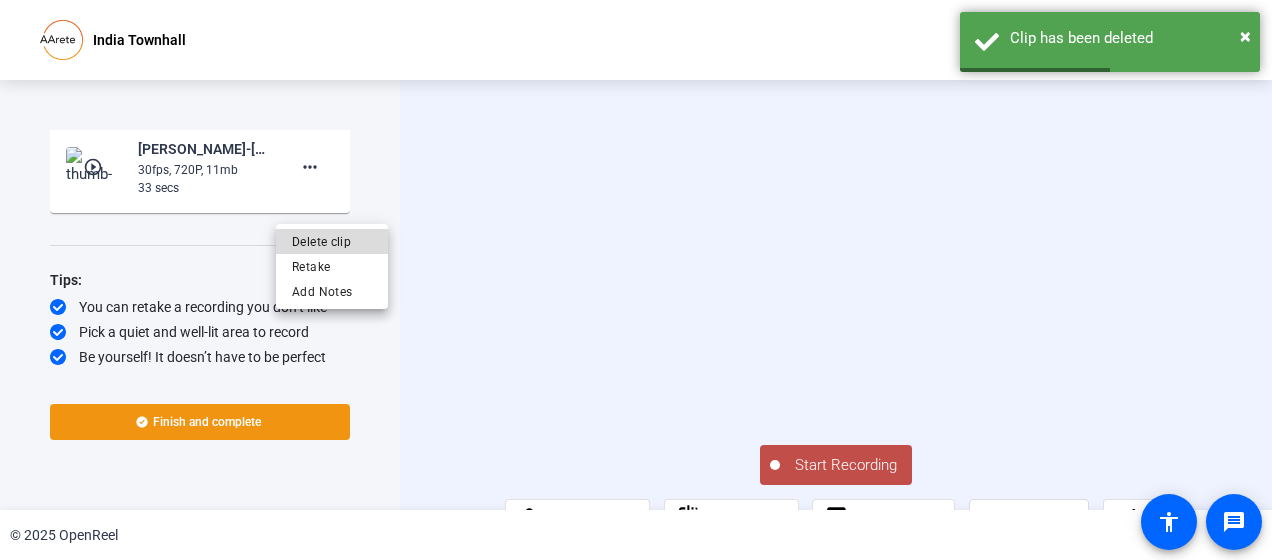 click on "Delete clip" at bounding box center [332, 242] 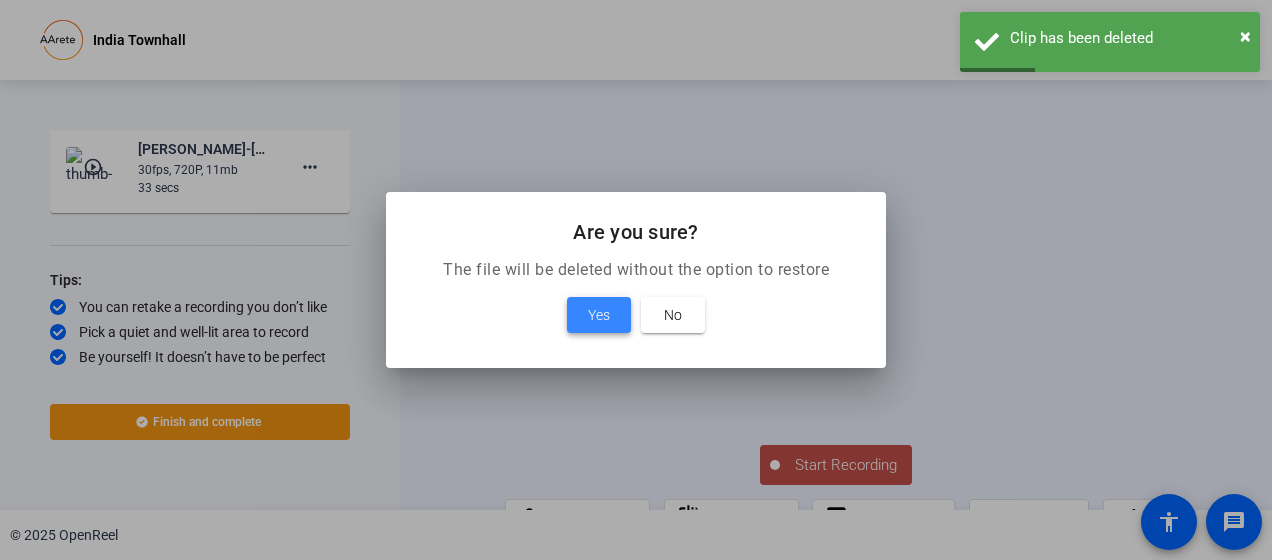click at bounding box center [599, 315] 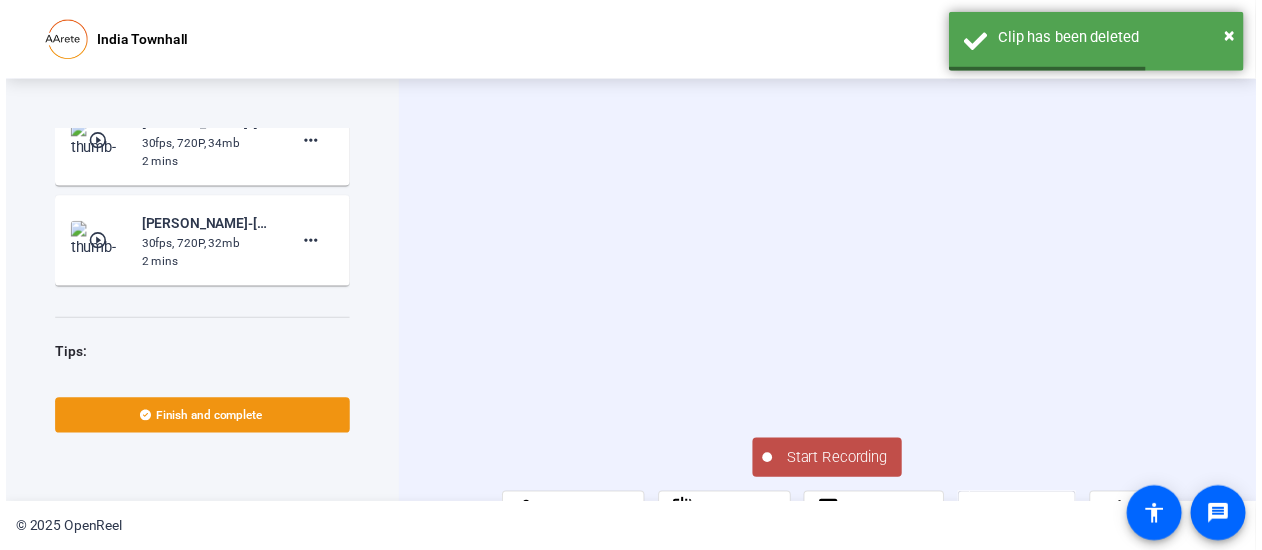 scroll, scrollTop: 1767, scrollLeft: 0, axis: vertical 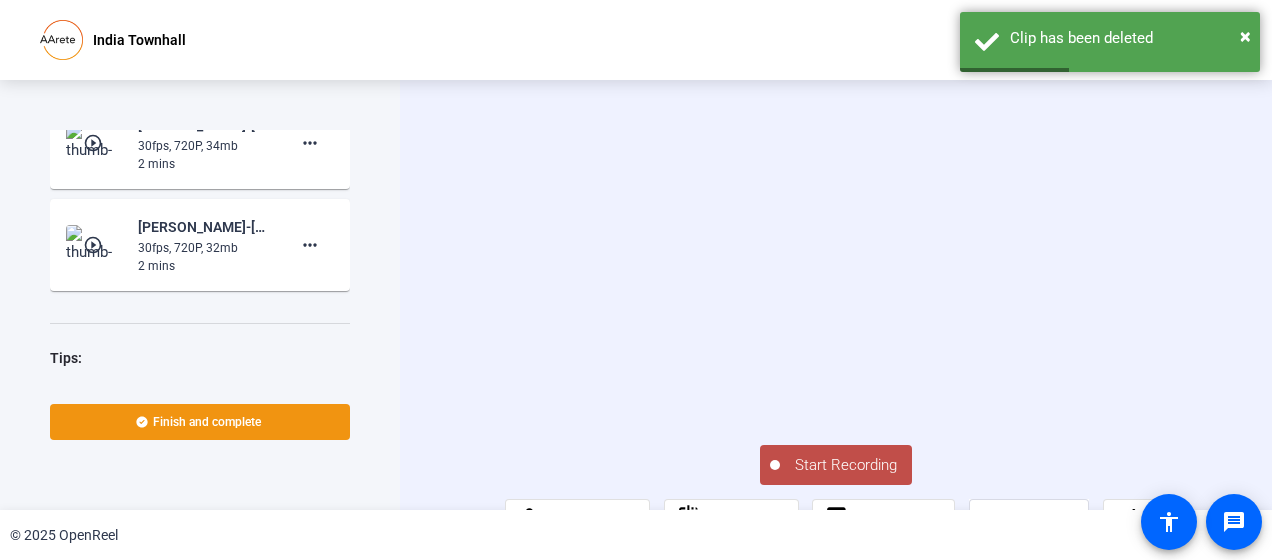 click on "play_circle_outline" 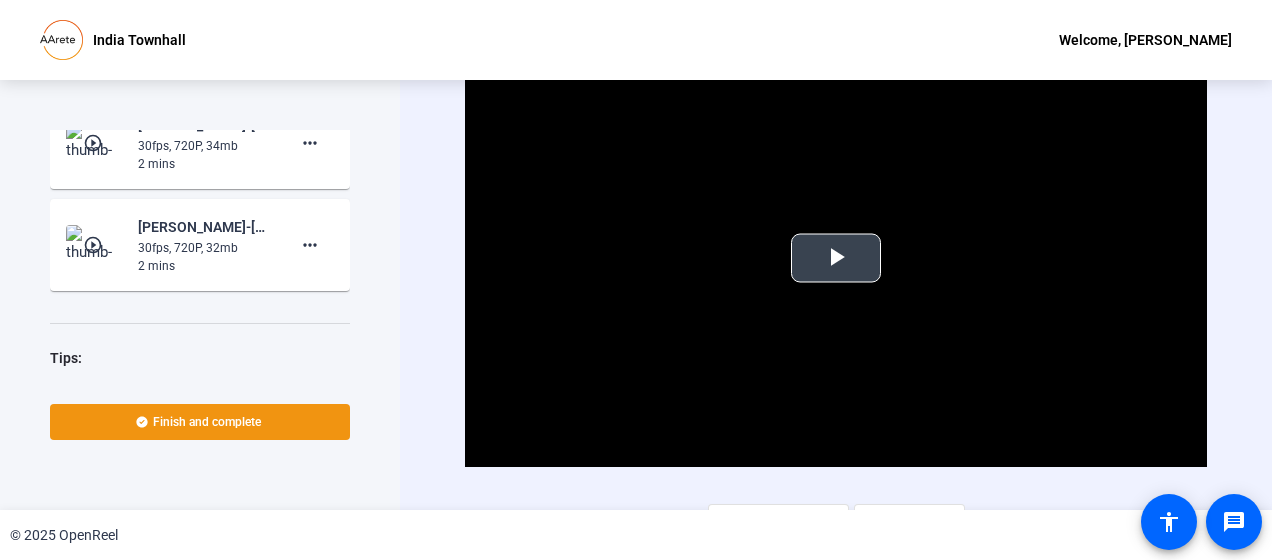 click at bounding box center [836, 258] 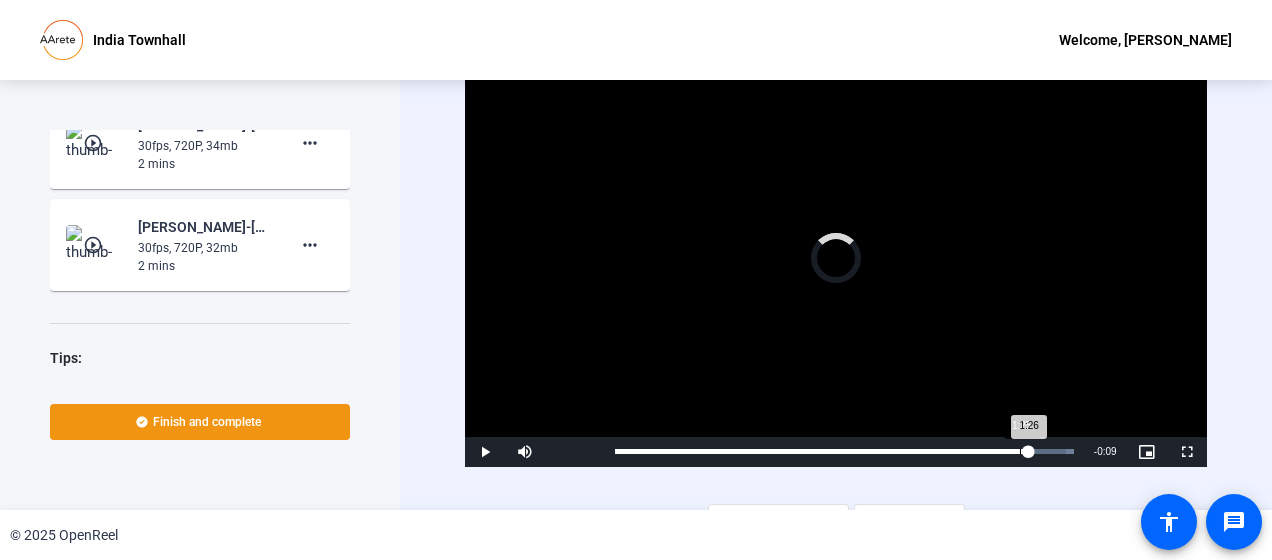click on "Loaded :  100.00% 1:25 1:26" at bounding box center (844, 452) 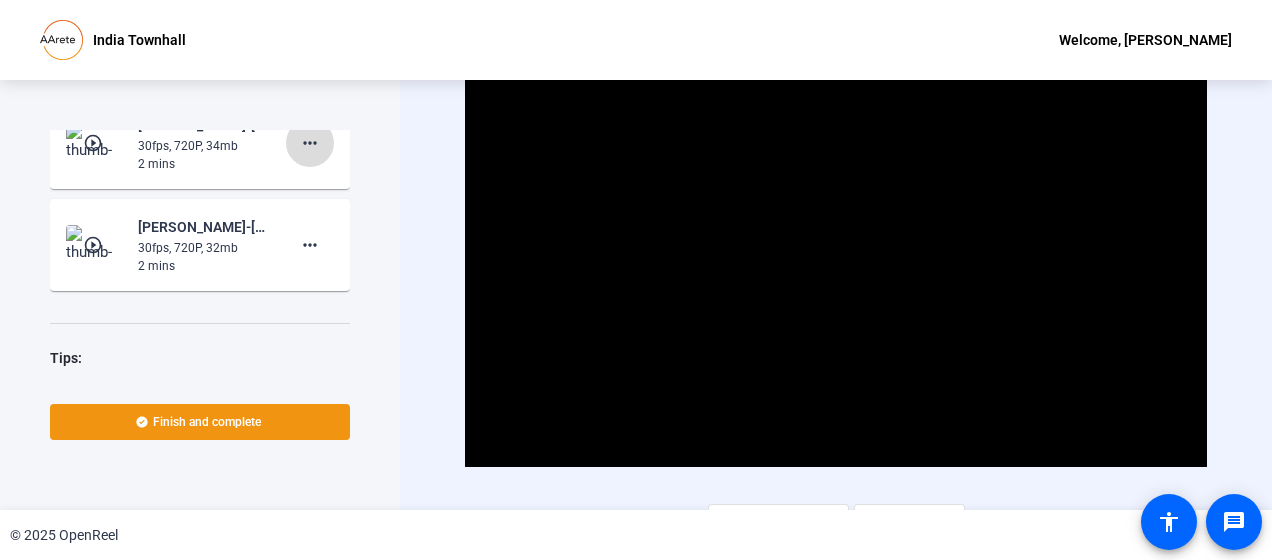 click 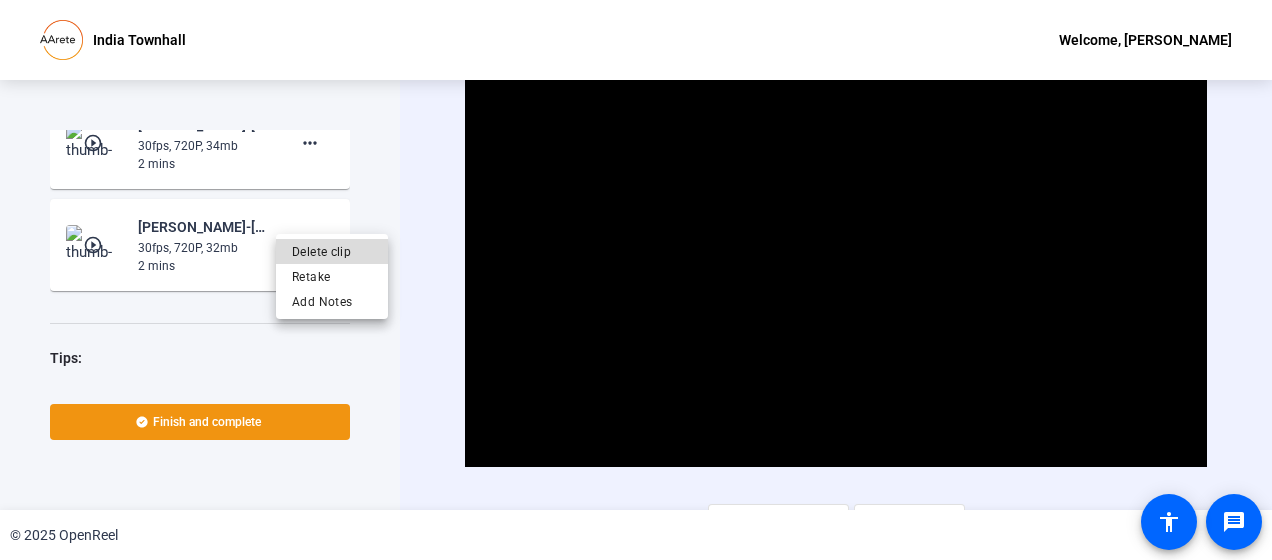 click on "Delete clip" at bounding box center (332, 251) 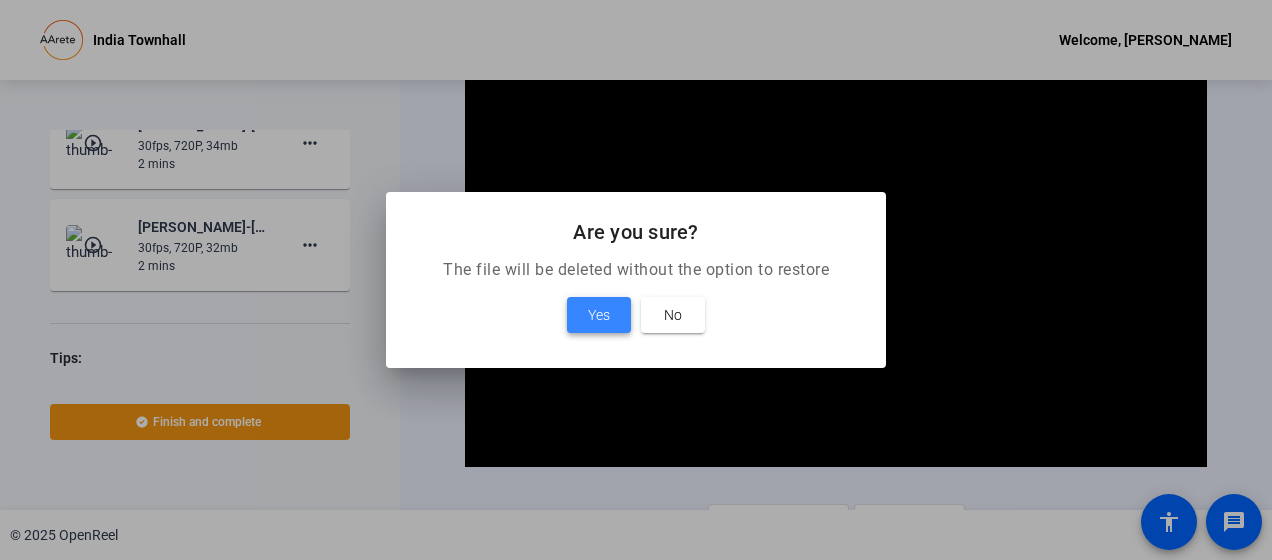 click at bounding box center [599, 315] 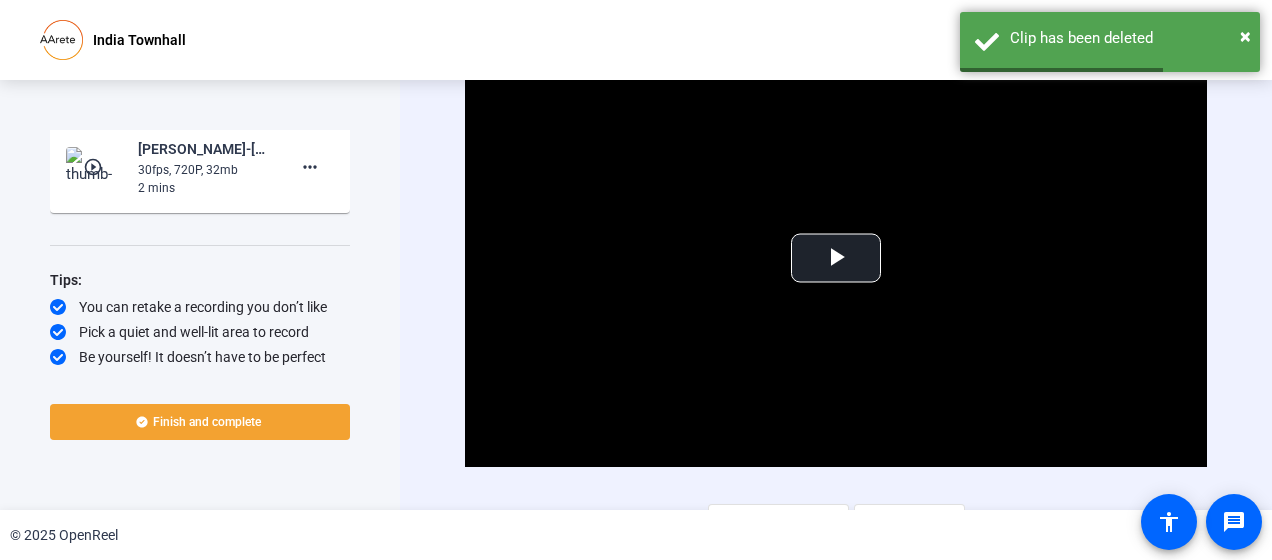 click on "Finish and complete" 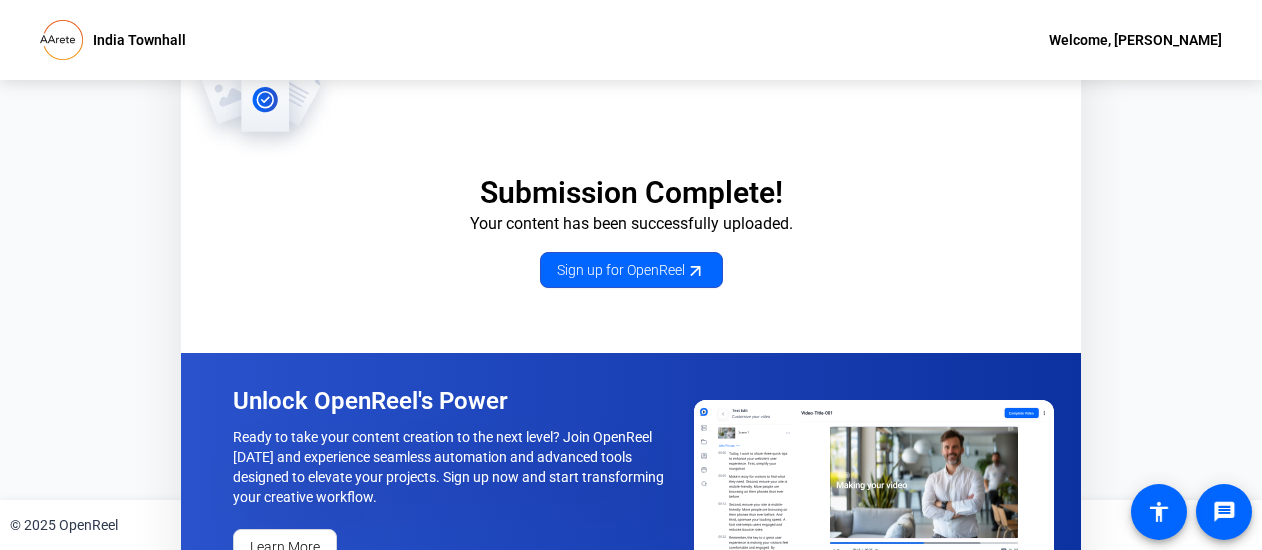 scroll, scrollTop: 59, scrollLeft: 10, axis: both 